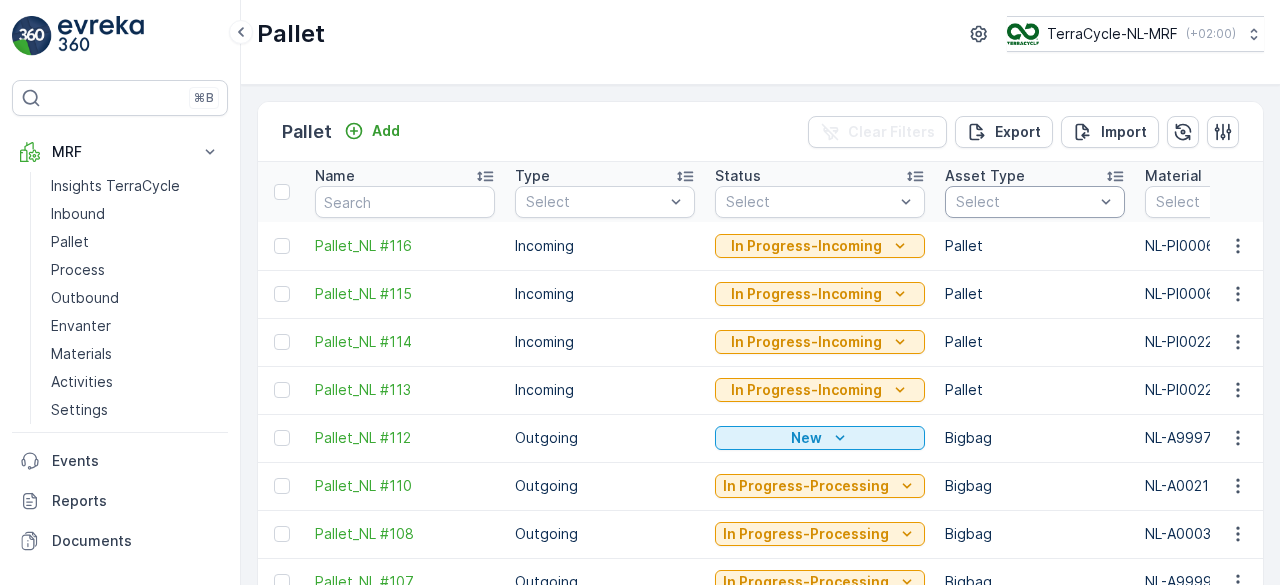 scroll, scrollTop: 0, scrollLeft: 0, axis: both 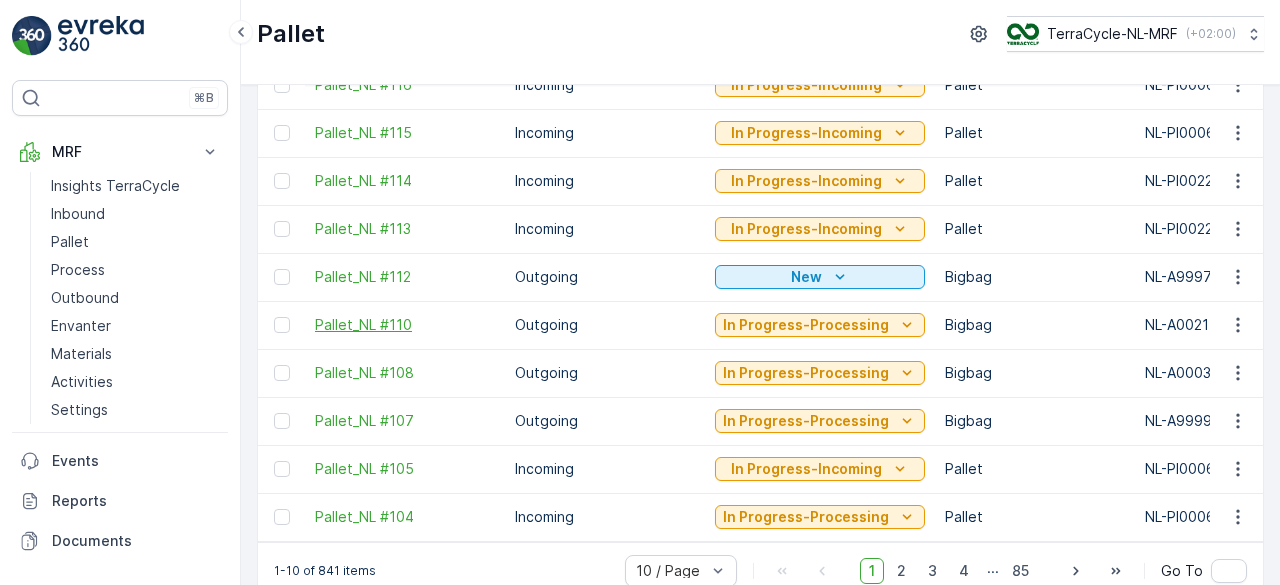 click on "Pallet_NL #110" at bounding box center [405, 325] 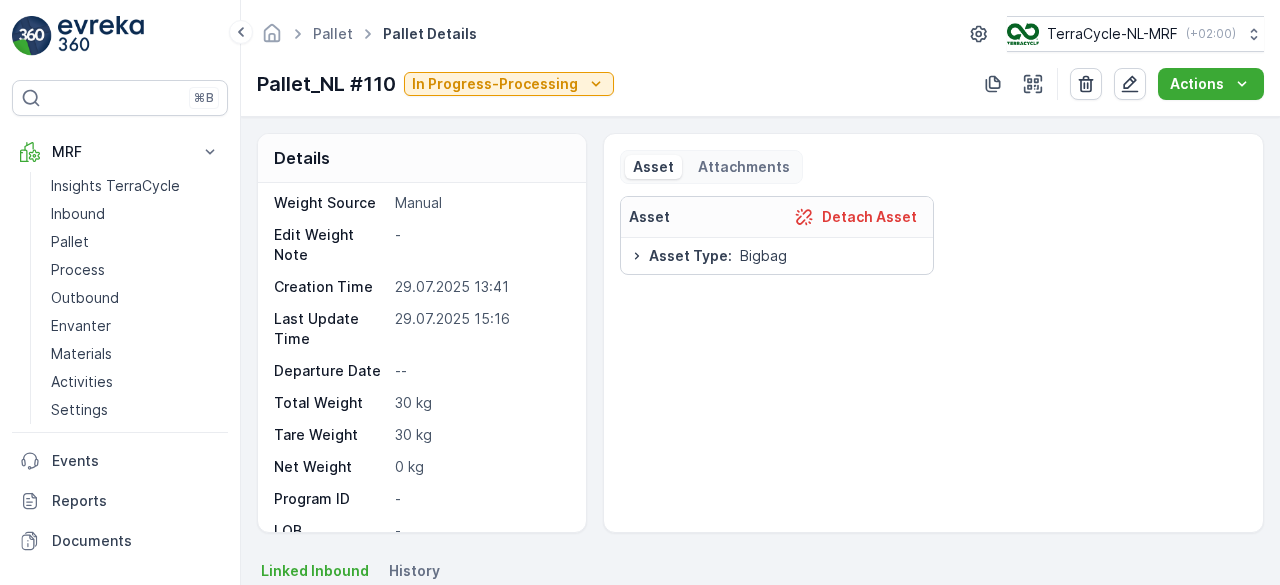 scroll, scrollTop: 158, scrollLeft: 0, axis: vertical 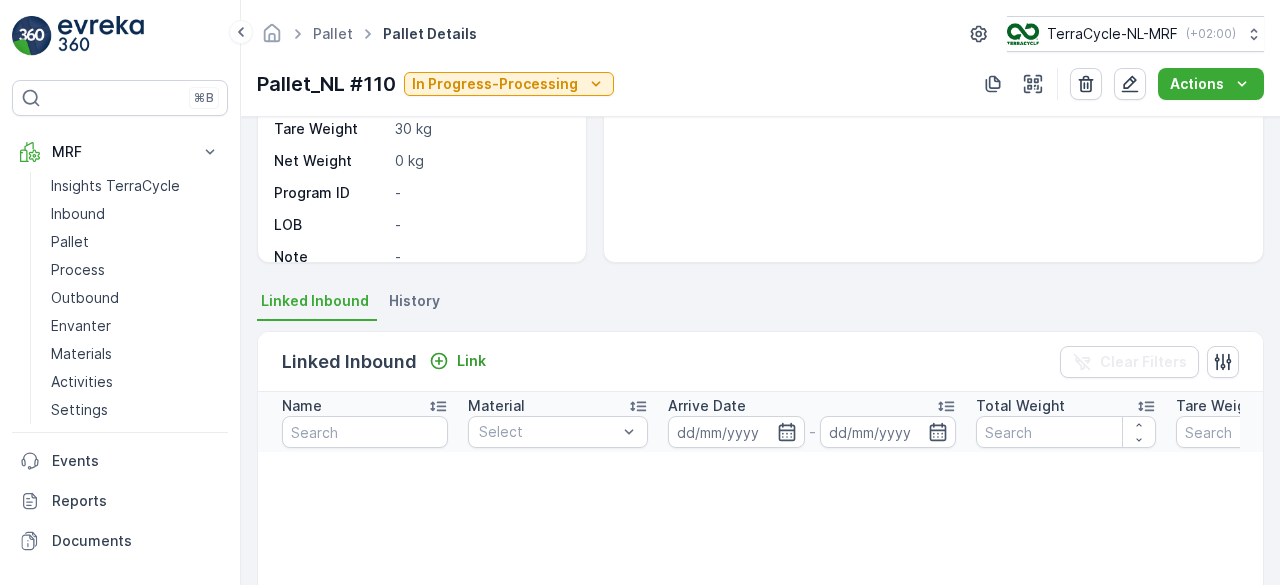 click on "Linked Inbound Link Clear Filters" at bounding box center [760, 362] 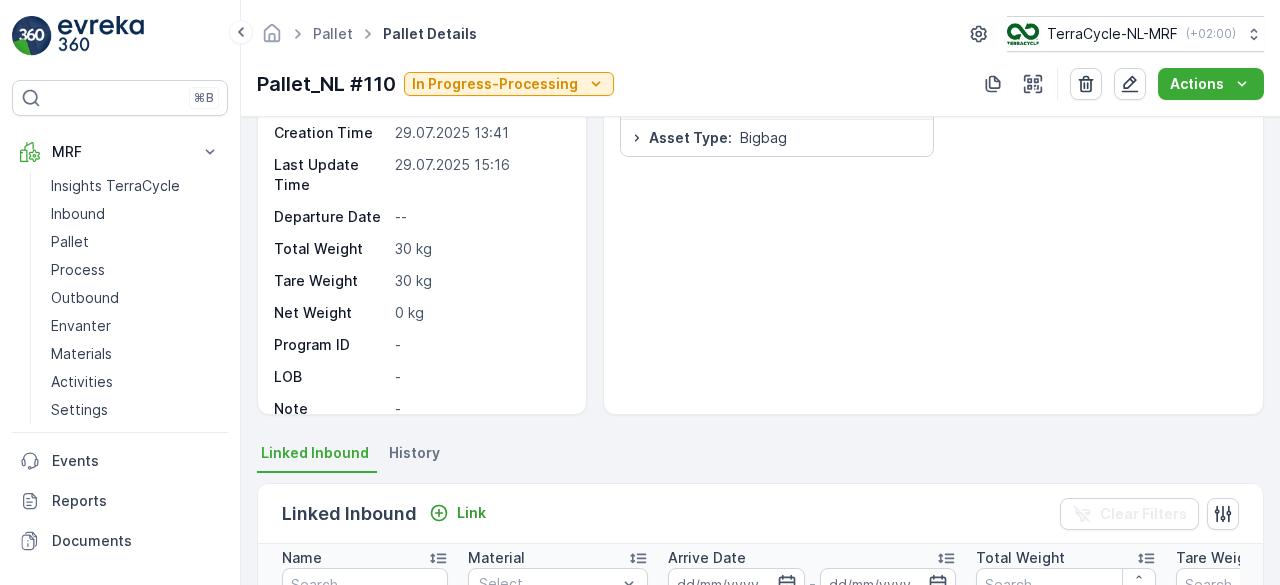 scroll, scrollTop: 0, scrollLeft: 0, axis: both 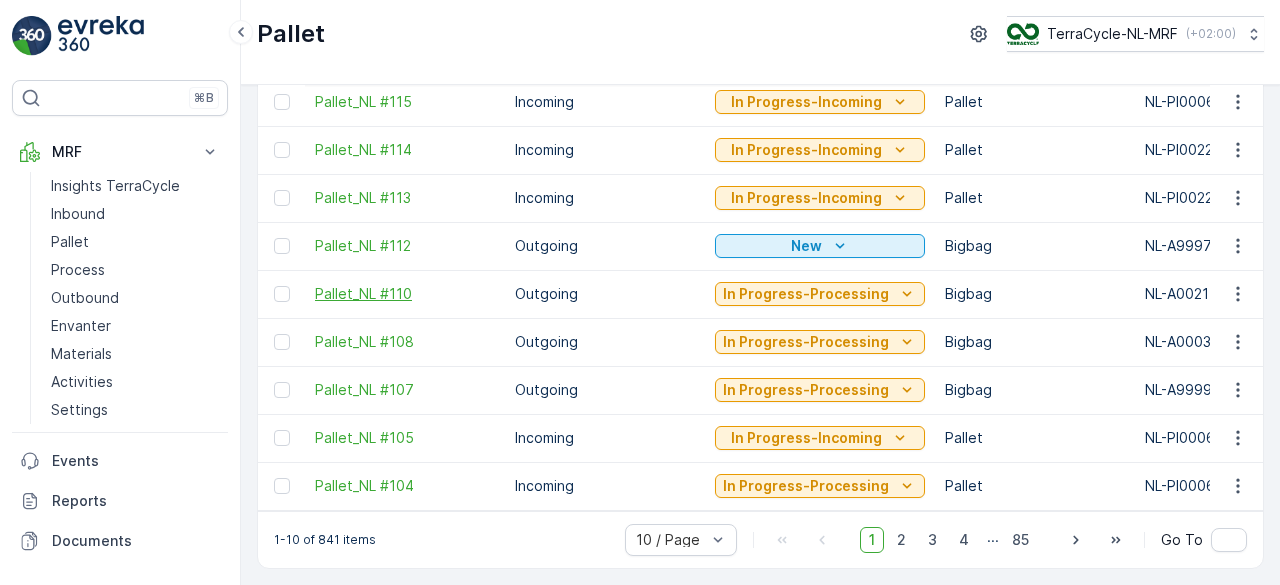 click on "Pallet_NL #110" at bounding box center [405, 294] 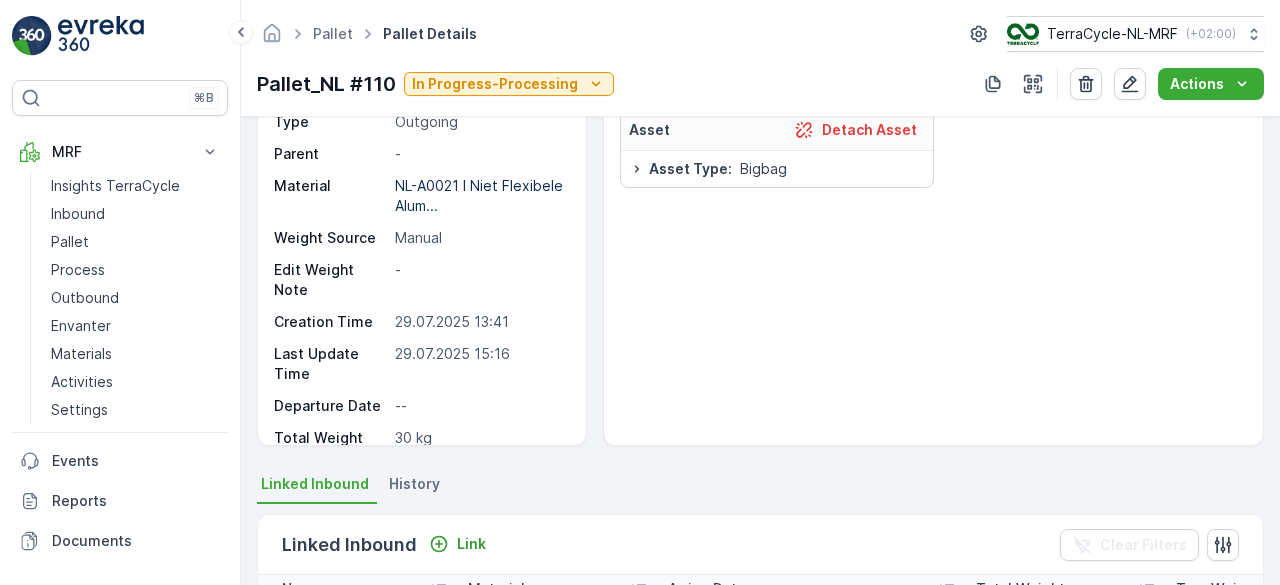 scroll, scrollTop: 88, scrollLeft: 0, axis: vertical 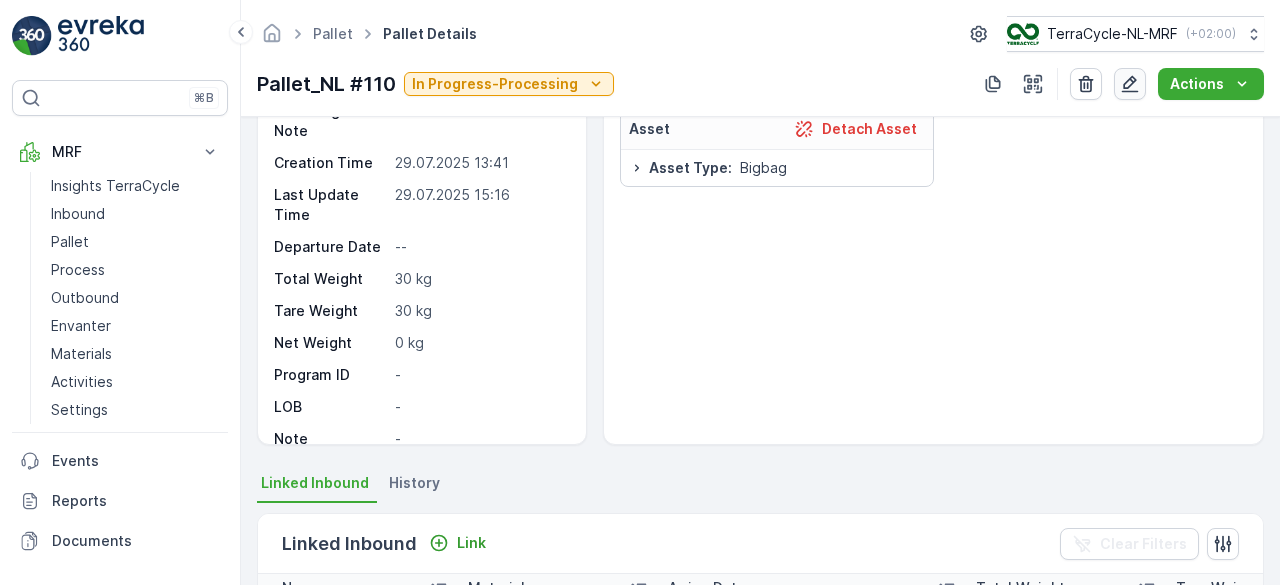 click 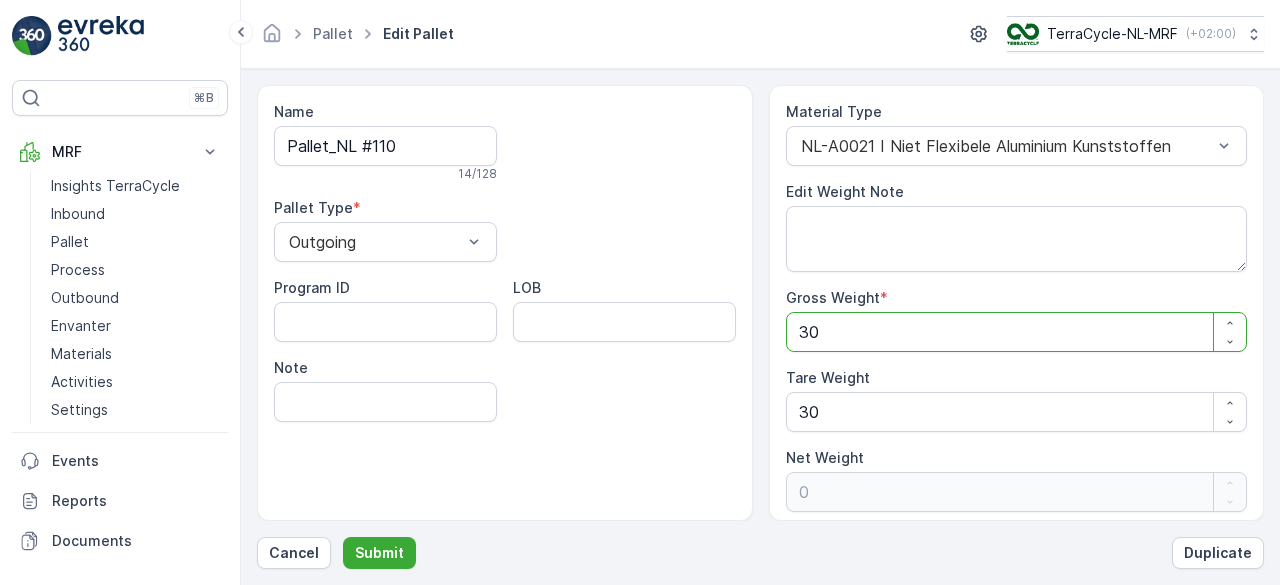 click on "30" at bounding box center [1017, 332] 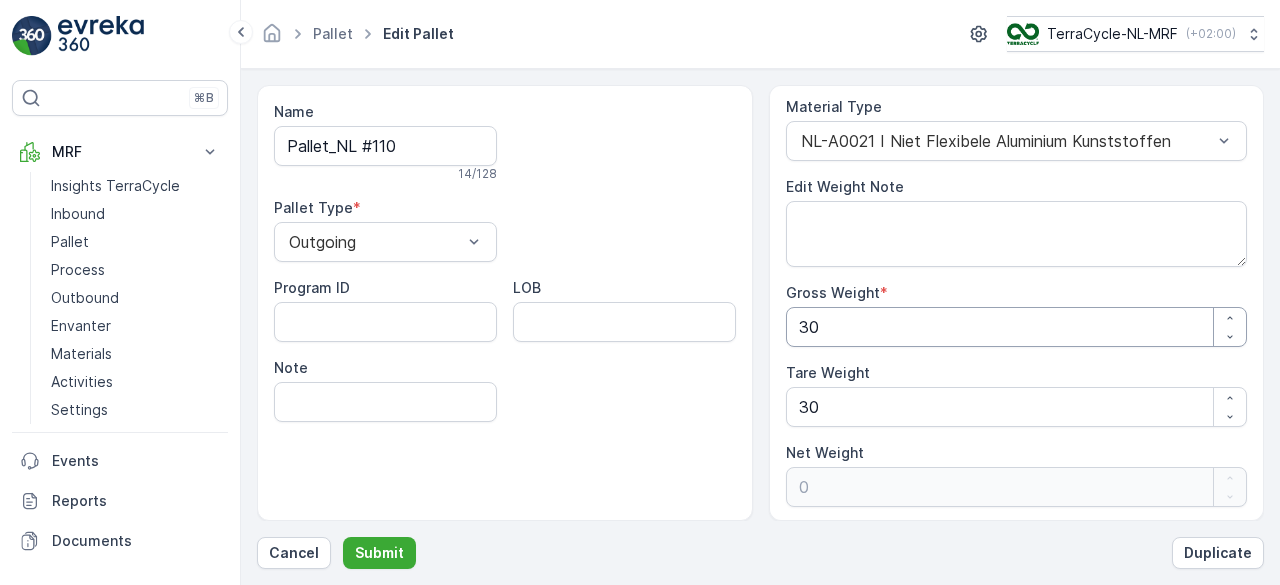 scroll, scrollTop: 0, scrollLeft: 0, axis: both 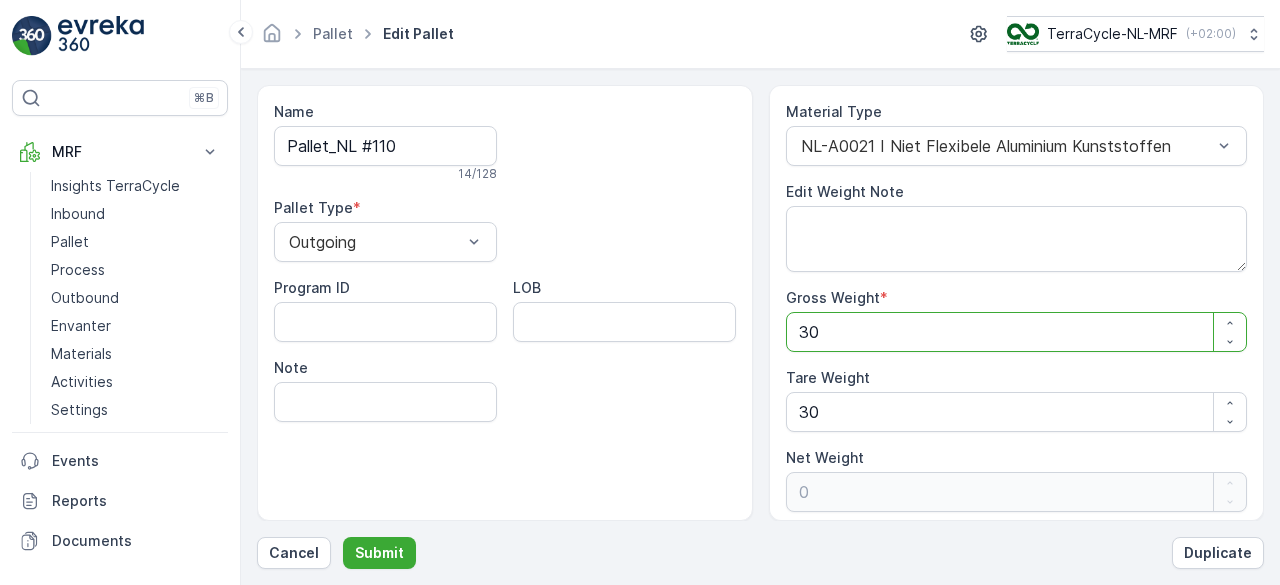 click on "30" at bounding box center (1017, 332) 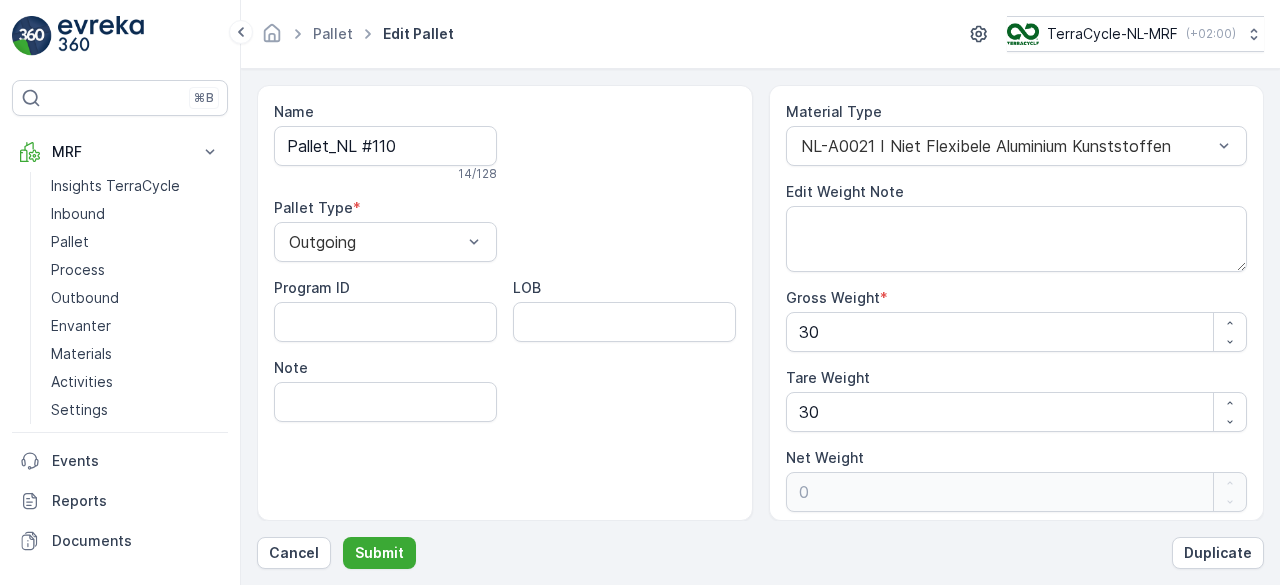 scroll, scrollTop: 5, scrollLeft: 0, axis: vertical 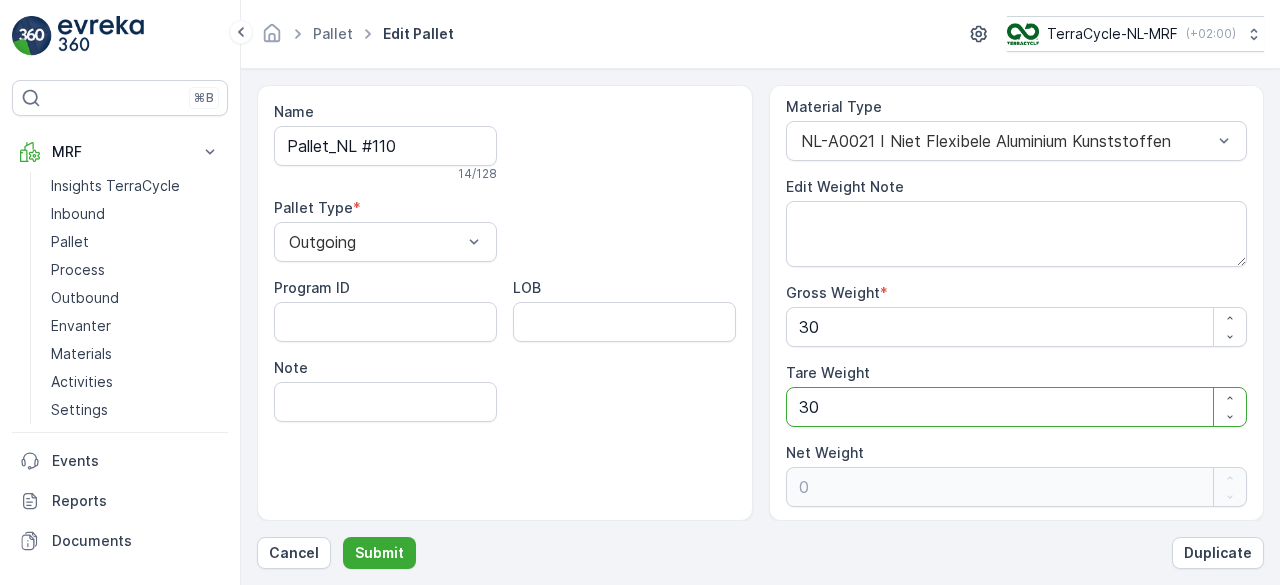 click on "30" at bounding box center [1017, 407] 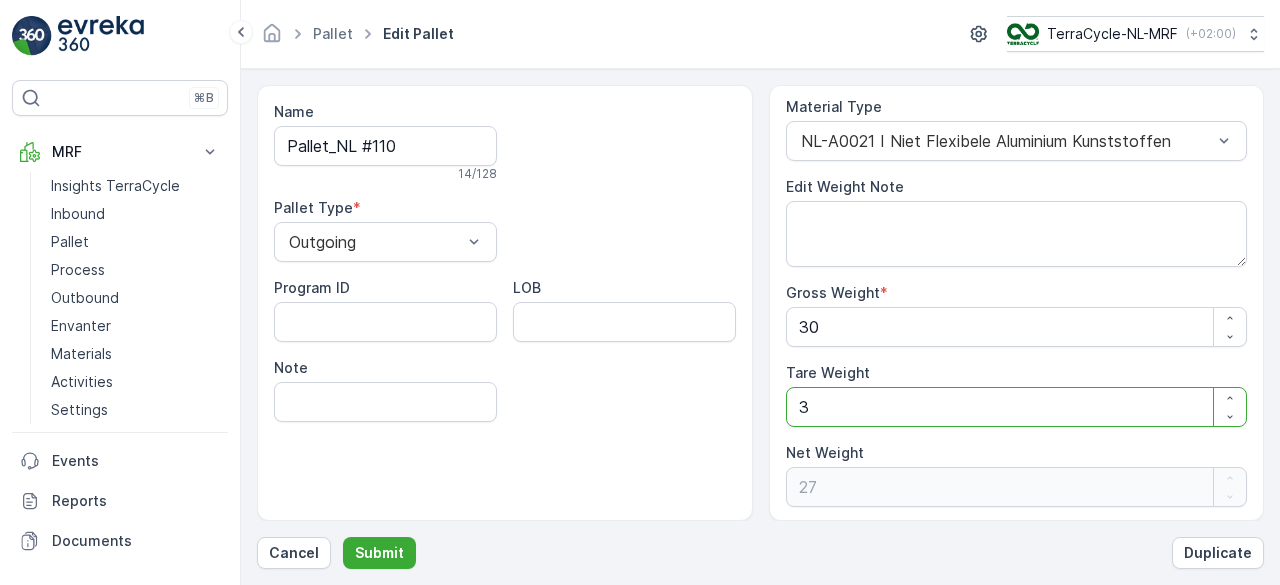 type 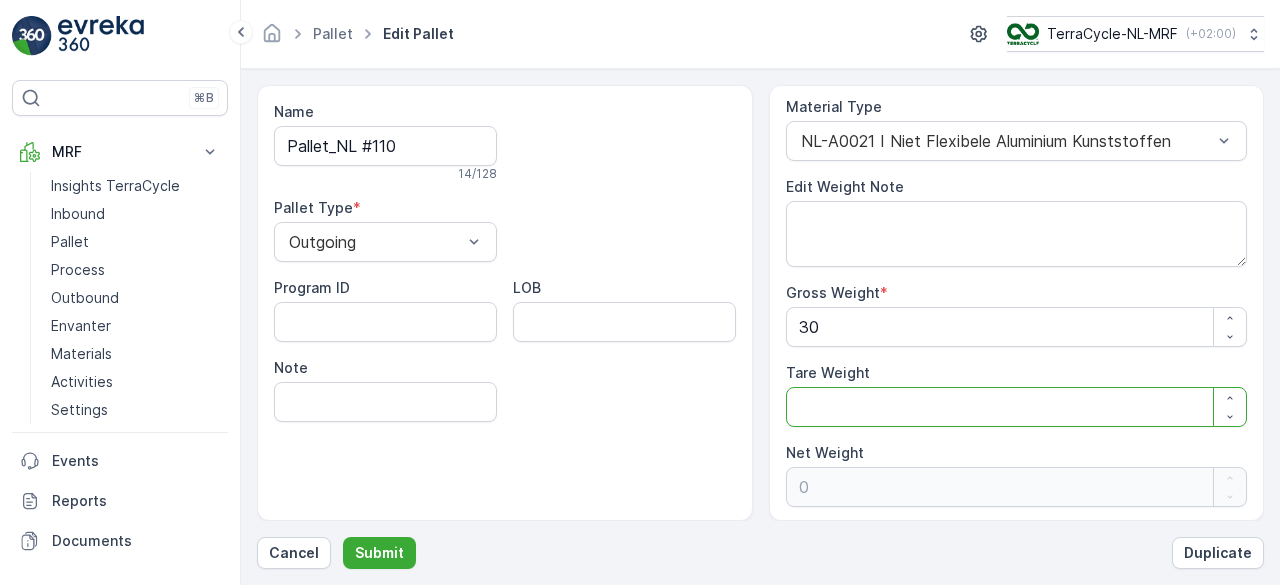 type on "2" 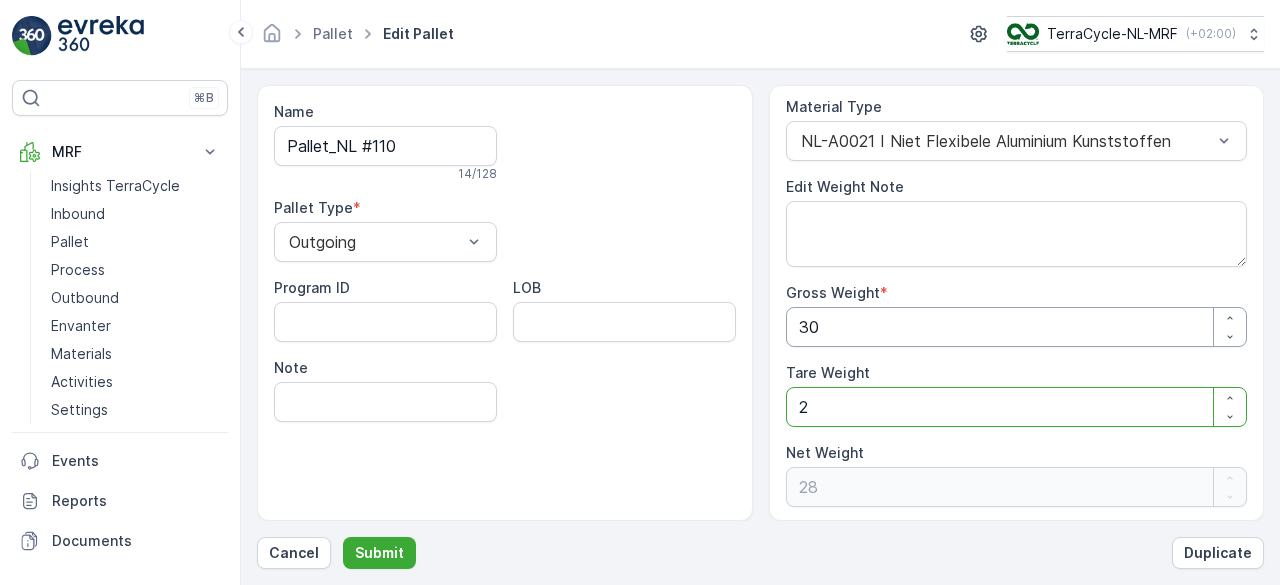type on "2" 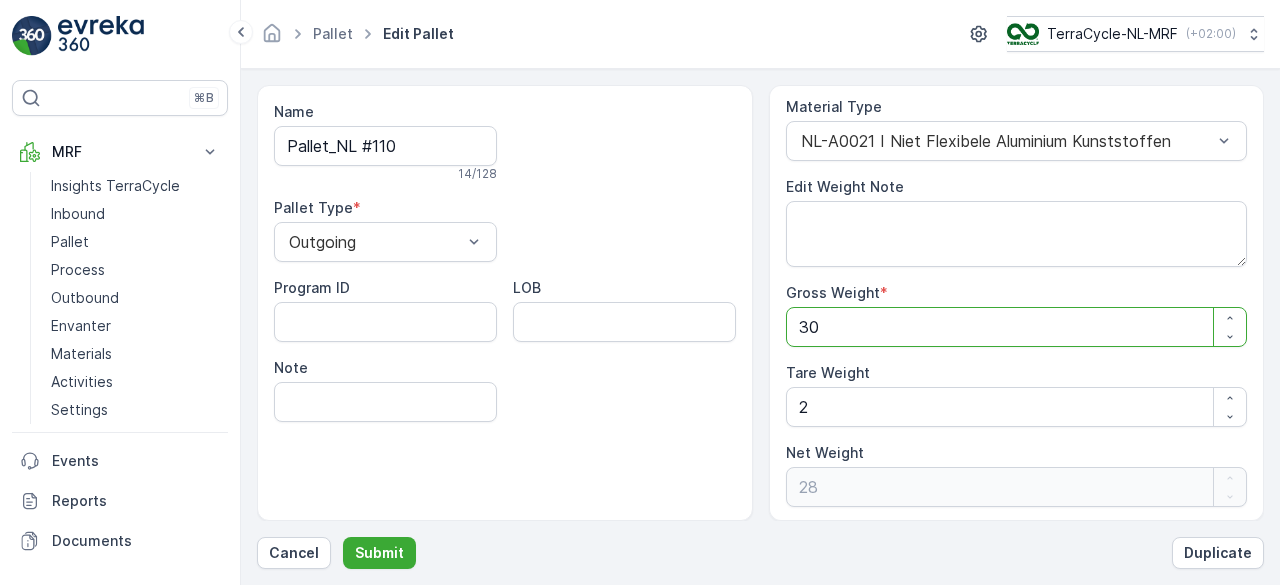 click on "30" at bounding box center [1017, 327] 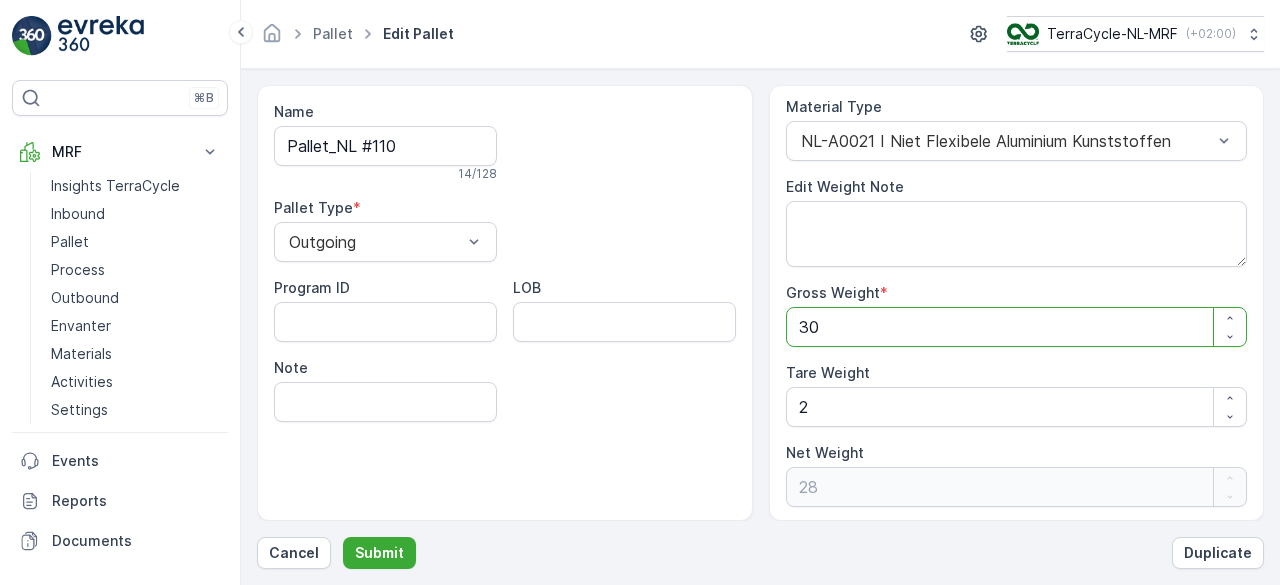 type on "3" 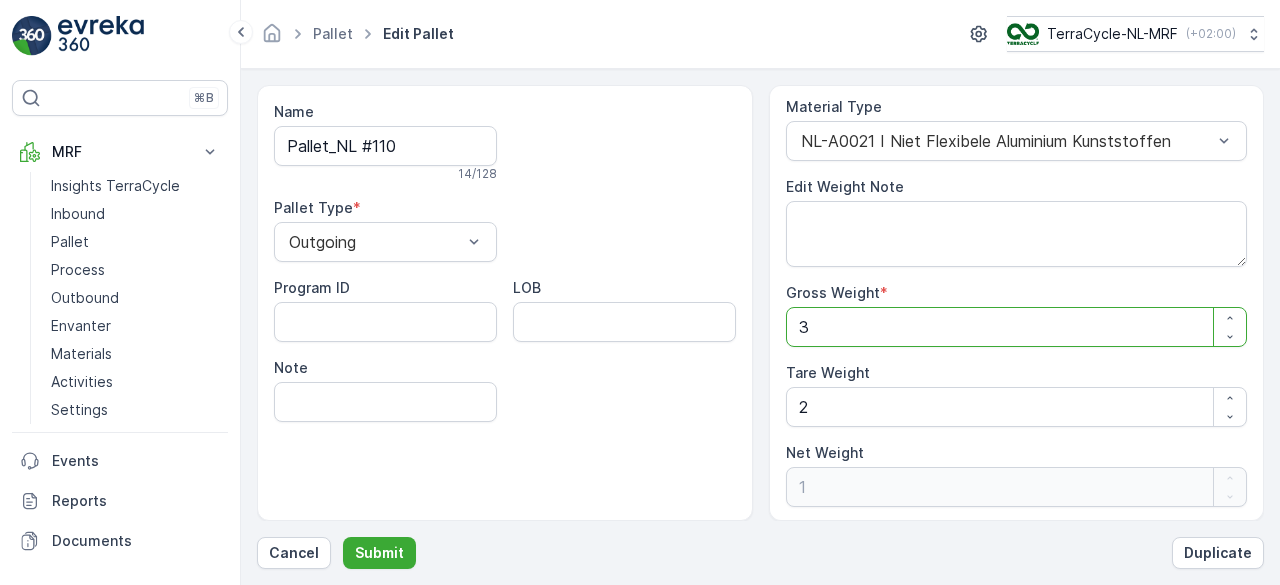 type 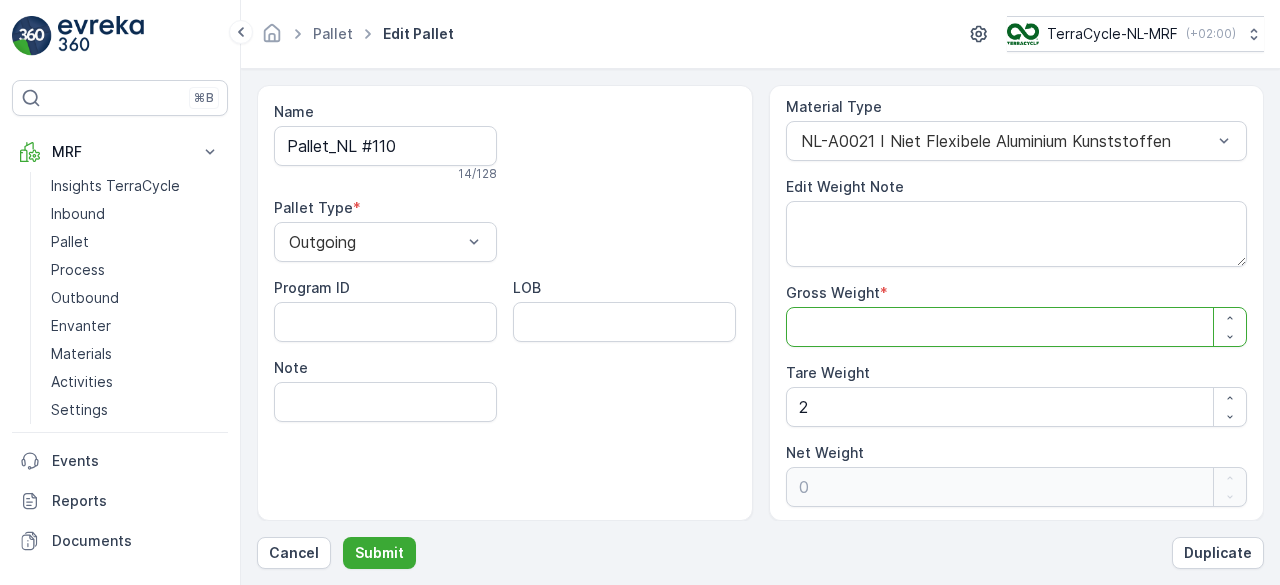 type on "8" 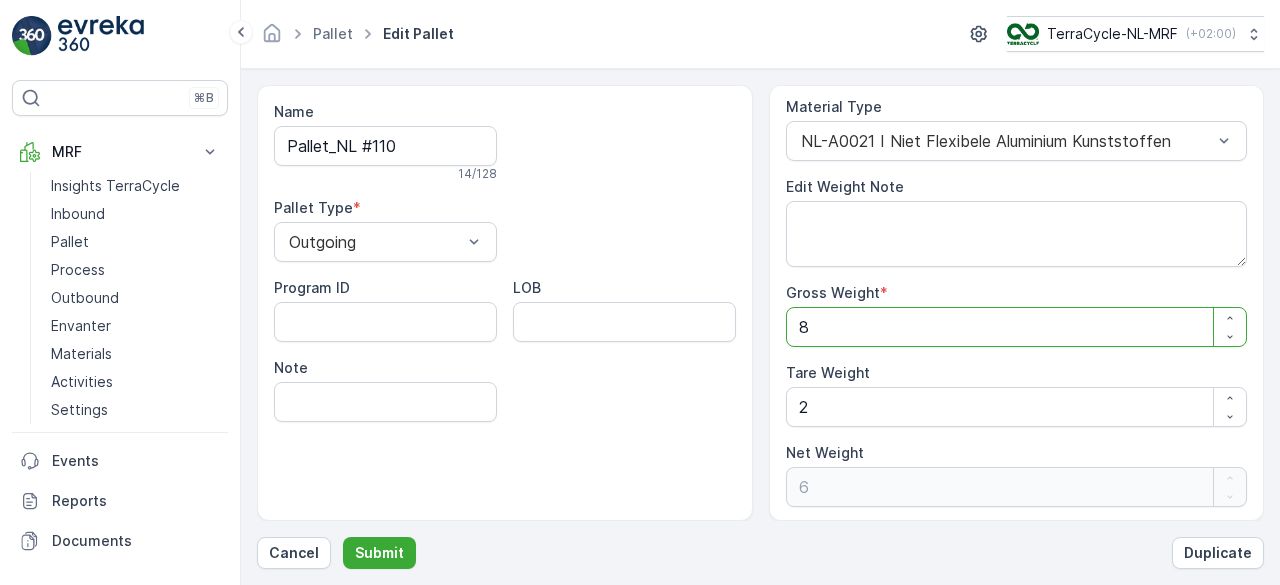 type on "8" 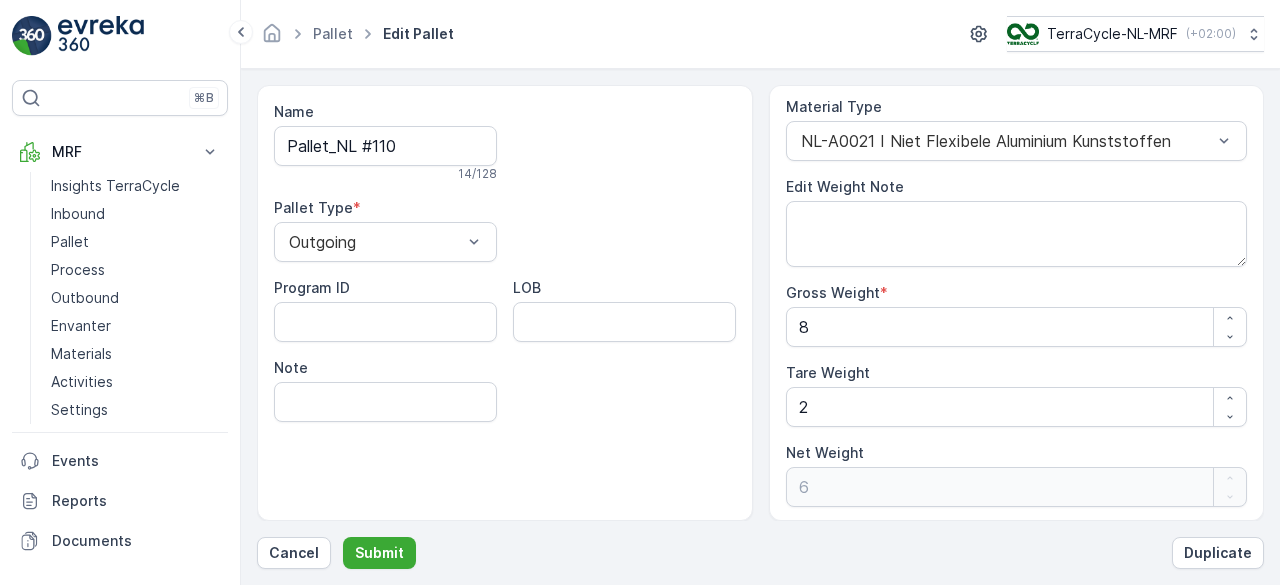 click on "Name Pallet_NL #[NUMBER] [NUMBER] / [NUMBER] Pallet Type * Outgoing Program ID LOB Note" at bounding box center [505, 262] 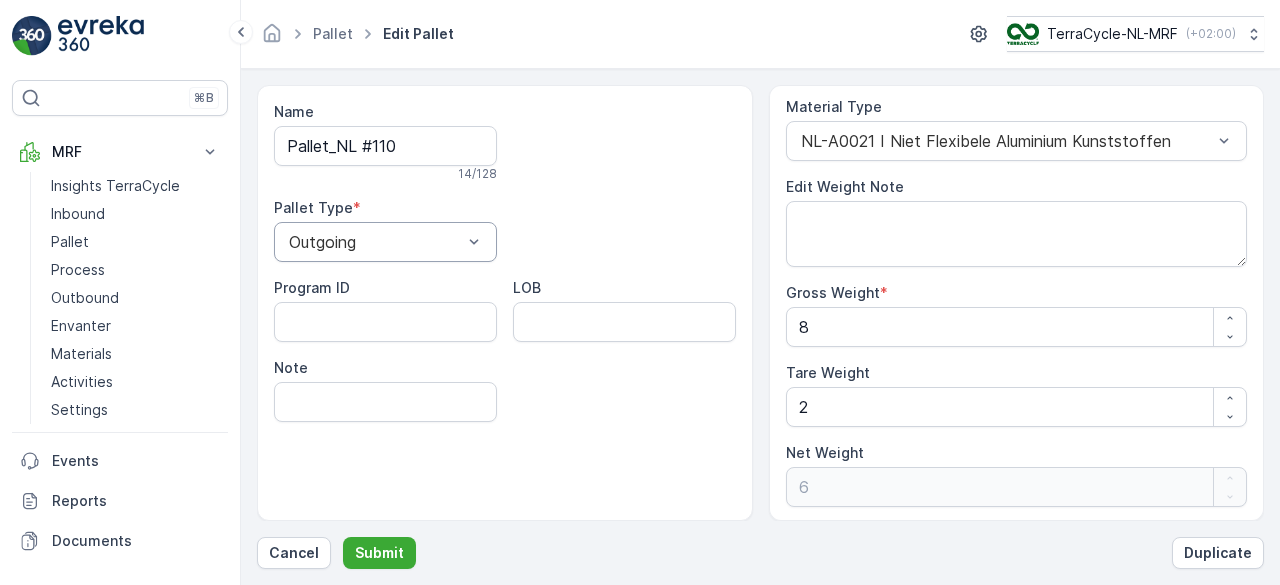 click on "Outgoing" at bounding box center (385, 242) 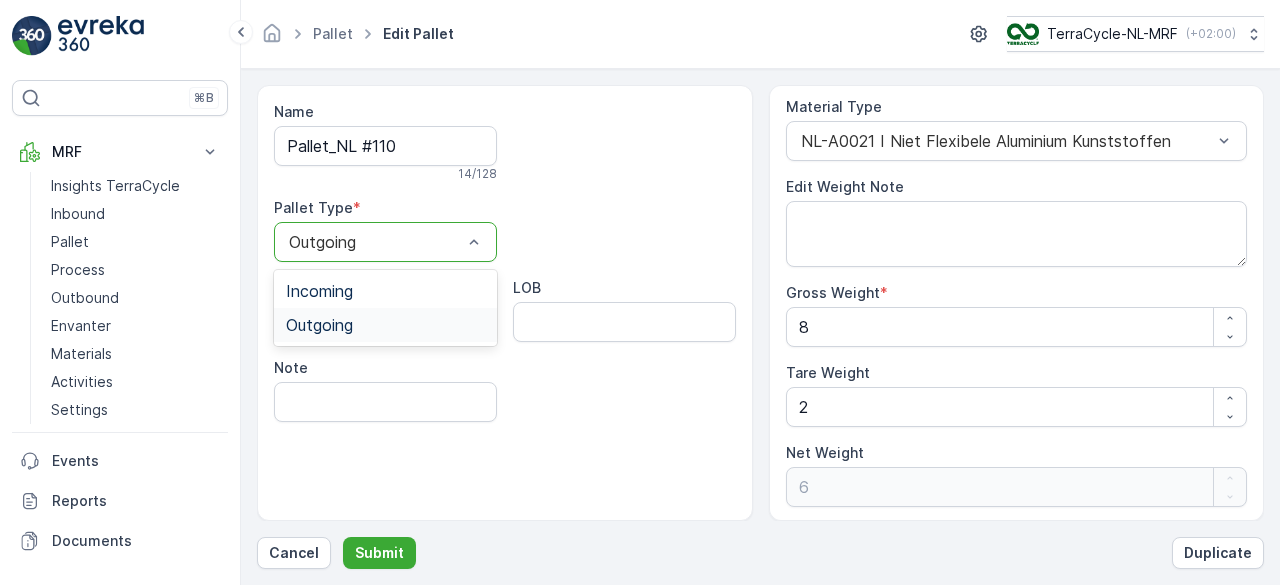 click on "Outgoing" at bounding box center [319, 325] 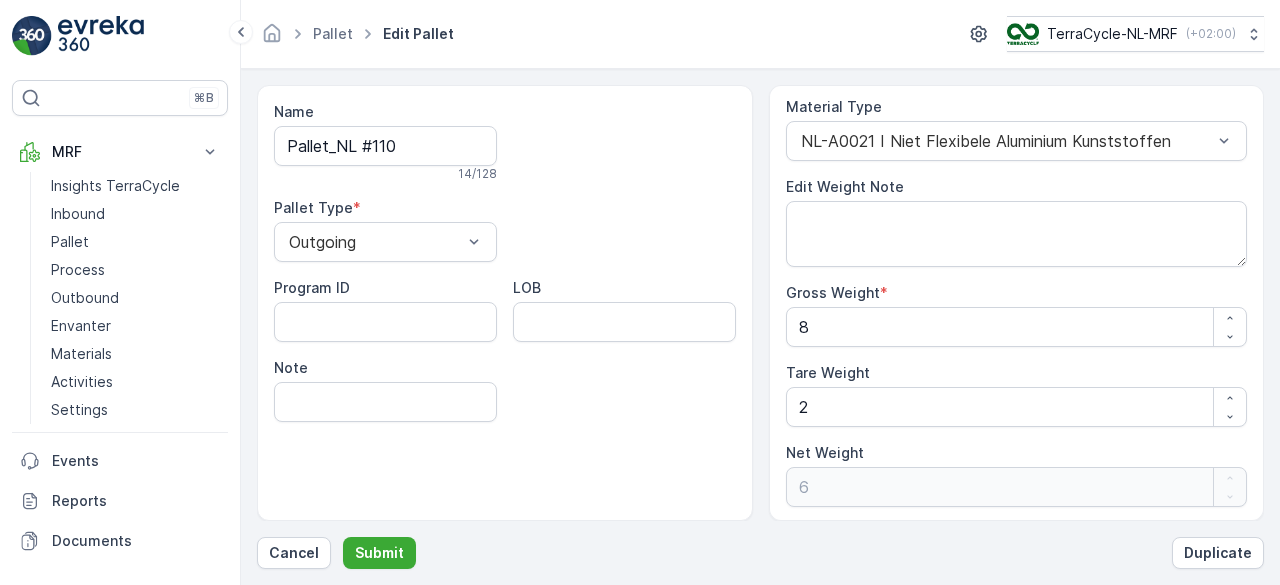 click on "Name Pallet_NL #[NUMBER] [NUMBER] / [NUMBER] Pallet Type * Outgoing Program ID LOB Note" at bounding box center [505, 262] 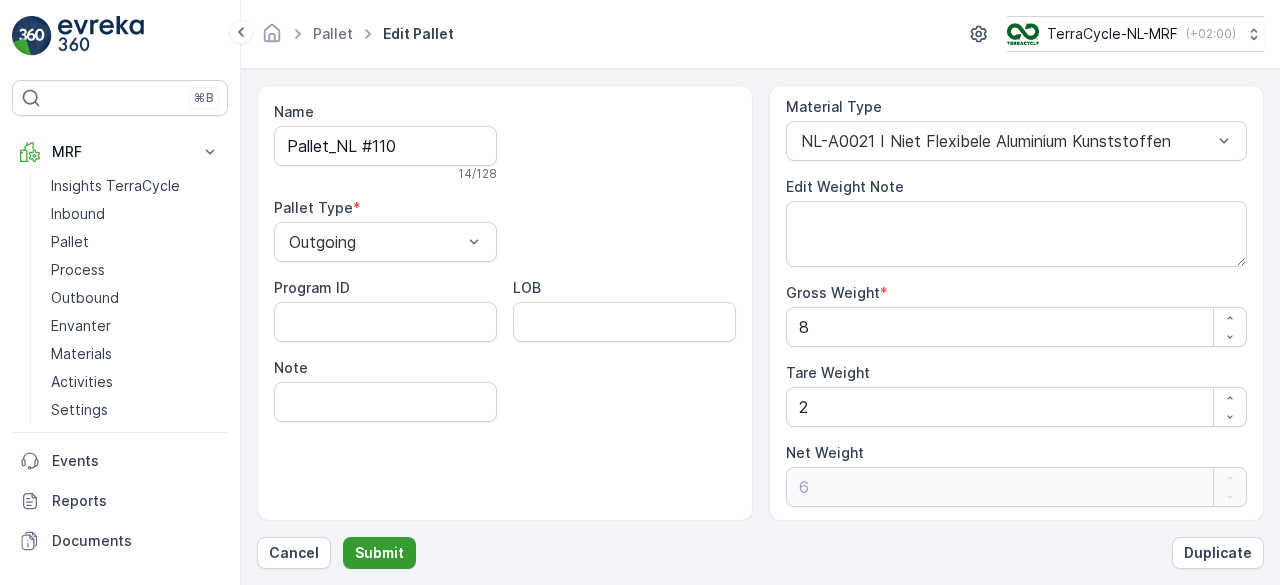 click on "Submit" at bounding box center (379, 553) 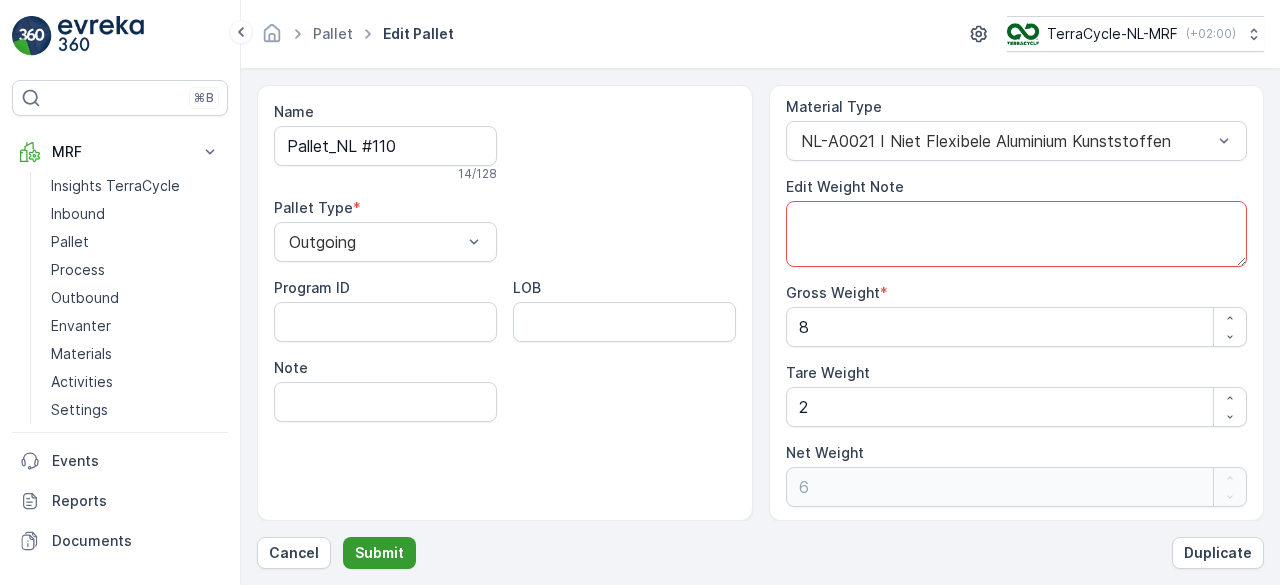click on "Submit" at bounding box center [379, 553] 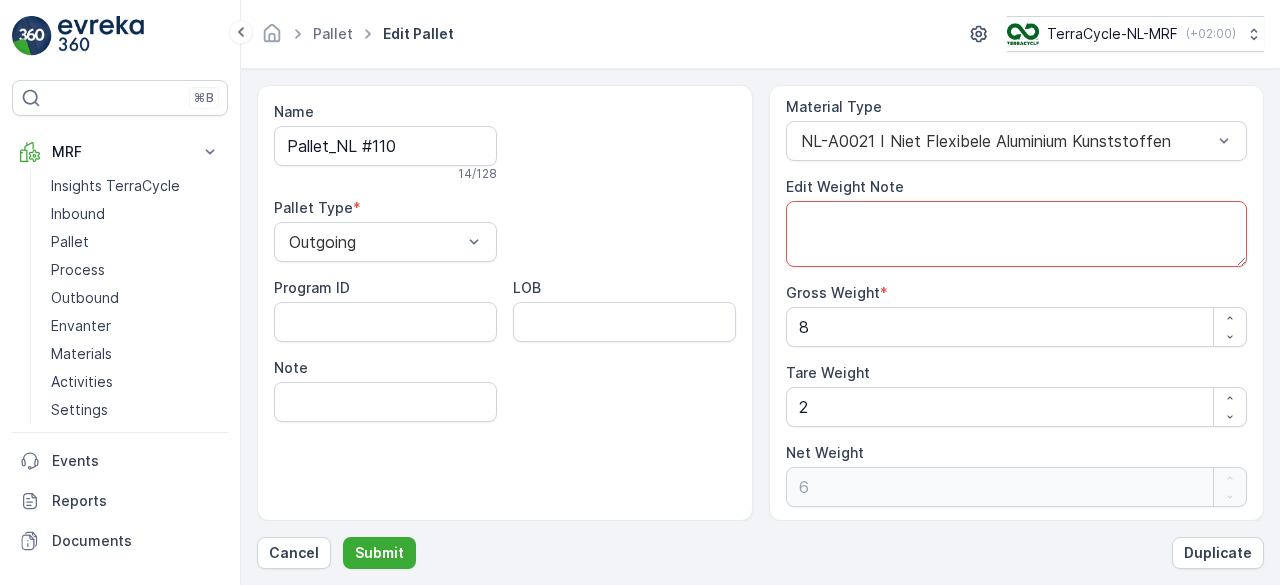 click on "Edit Weight Note" at bounding box center (1017, 234) 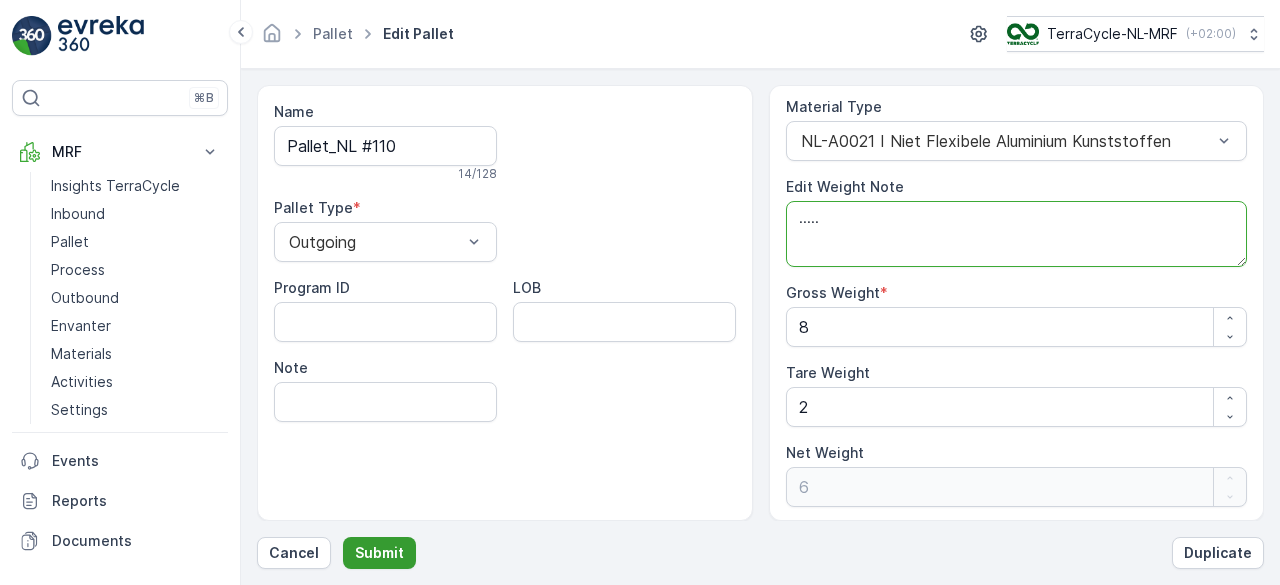 type on "....." 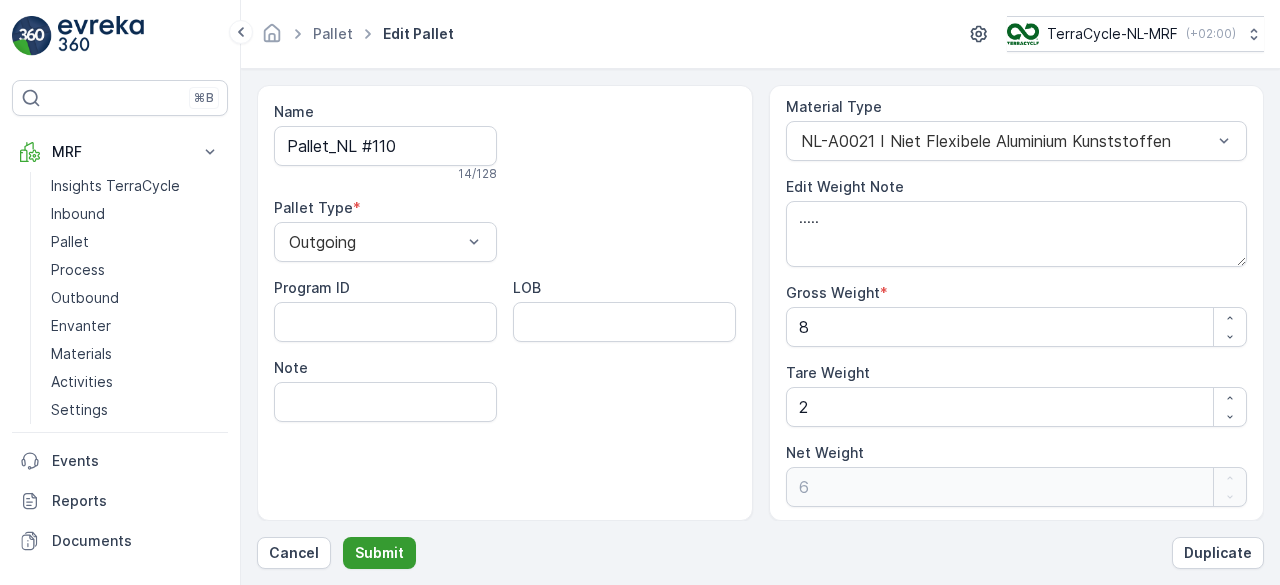 click on "Submit" at bounding box center (379, 553) 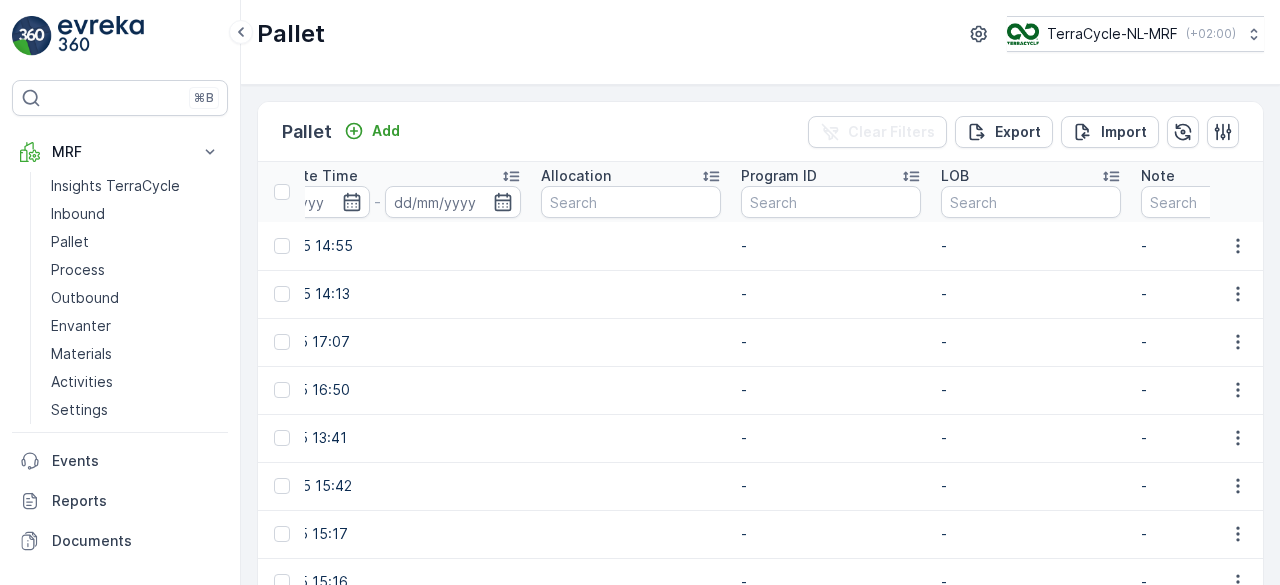 scroll, scrollTop: 0, scrollLeft: 7081, axis: horizontal 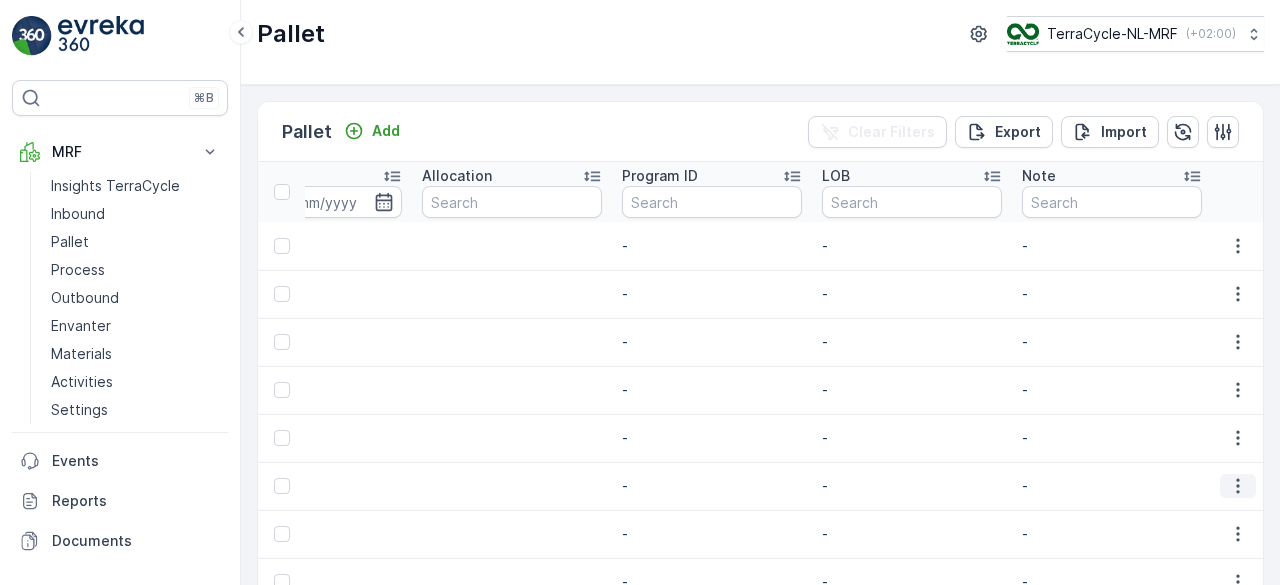 click 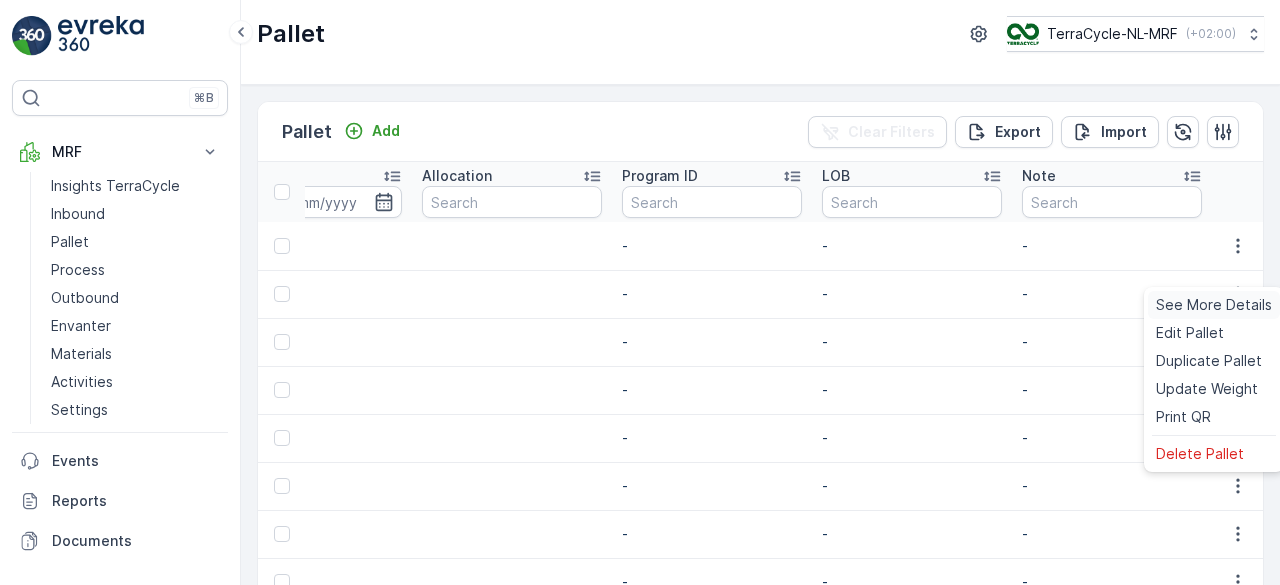 click on "See More Details" at bounding box center [1214, 305] 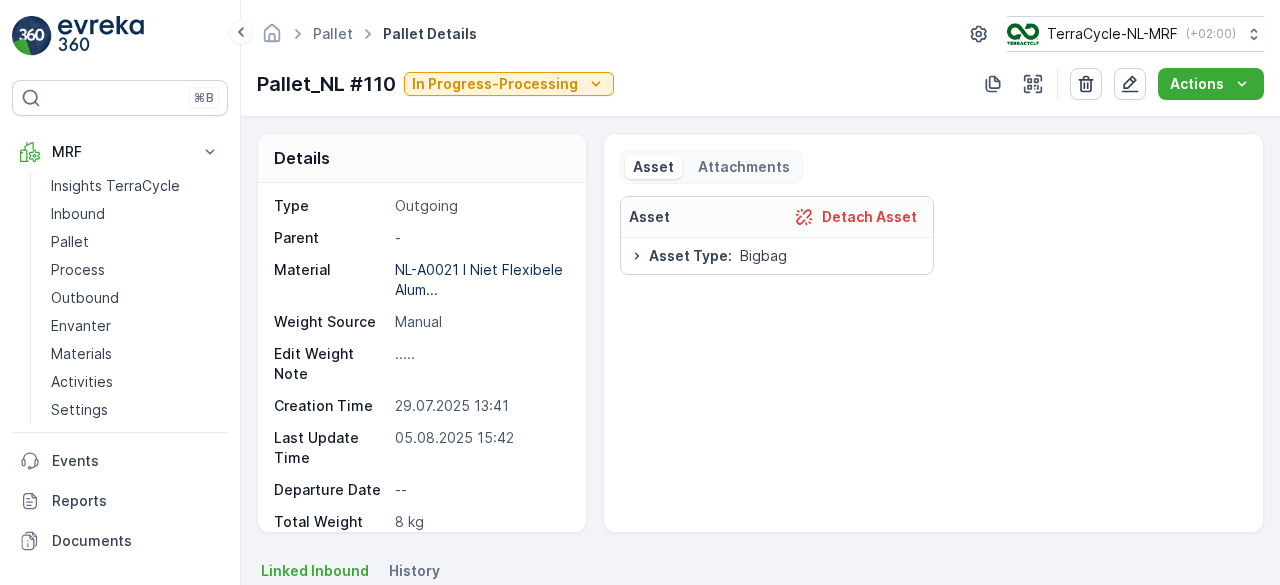 scroll, scrollTop: 0, scrollLeft: 0, axis: both 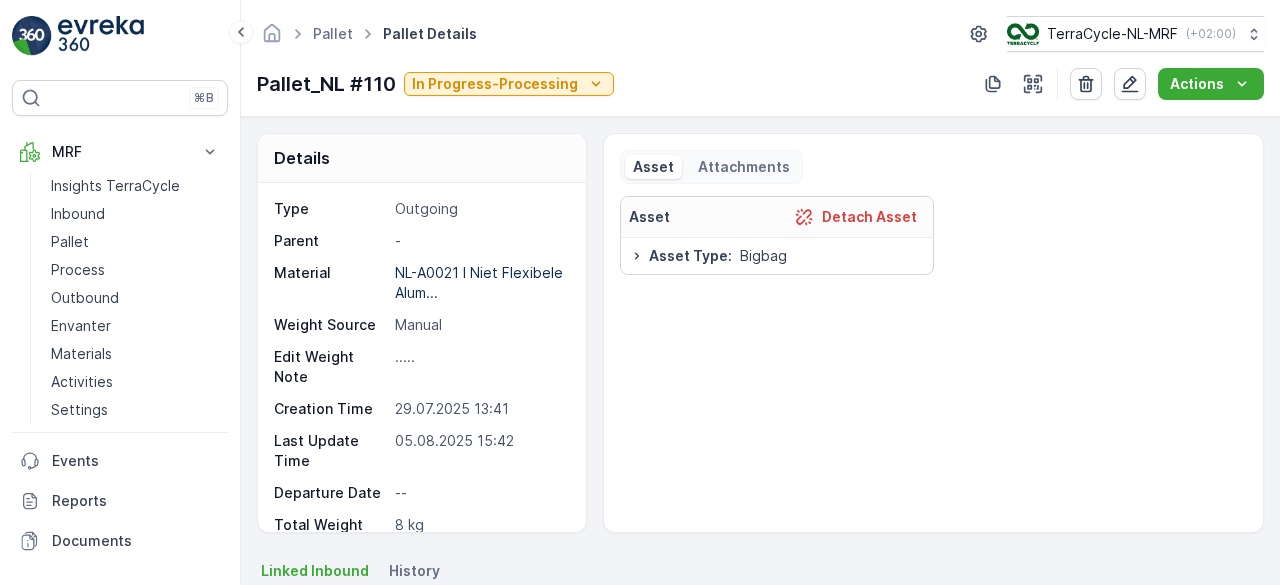 click on "Attachments" at bounding box center (744, 167) 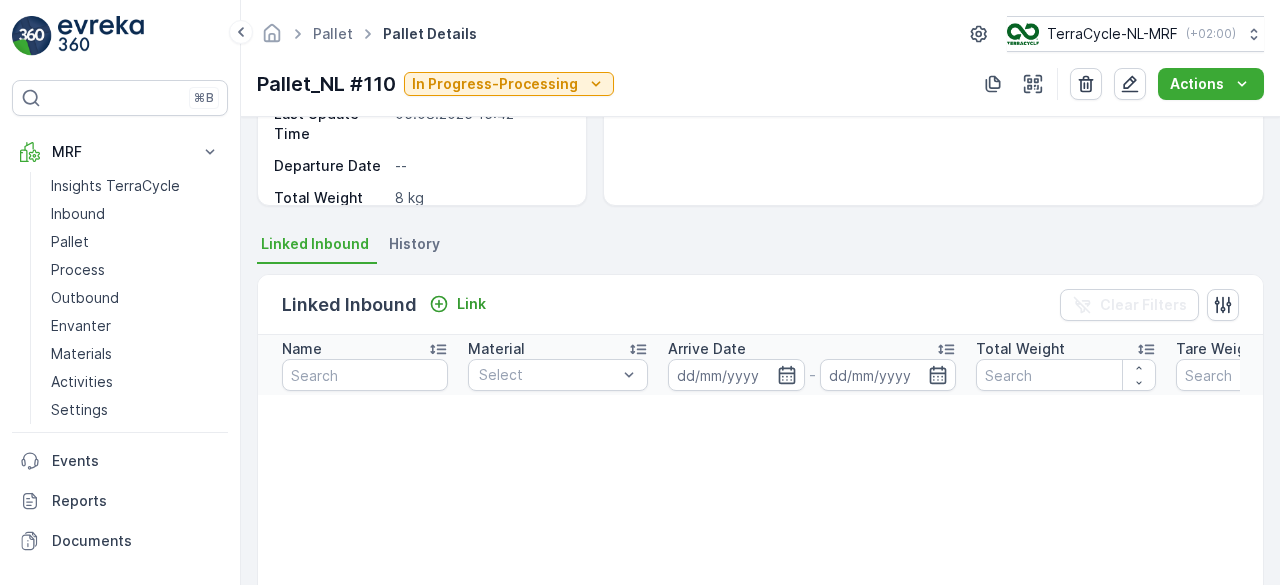 scroll, scrollTop: 328, scrollLeft: 0, axis: vertical 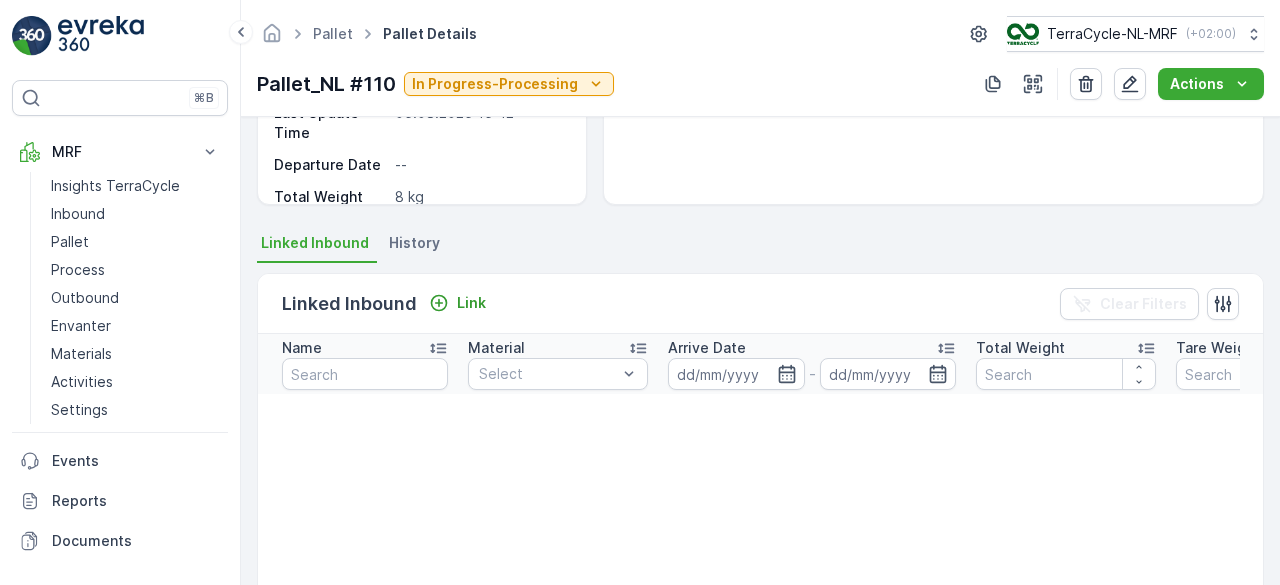click on "History" at bounding box center [414, 243] 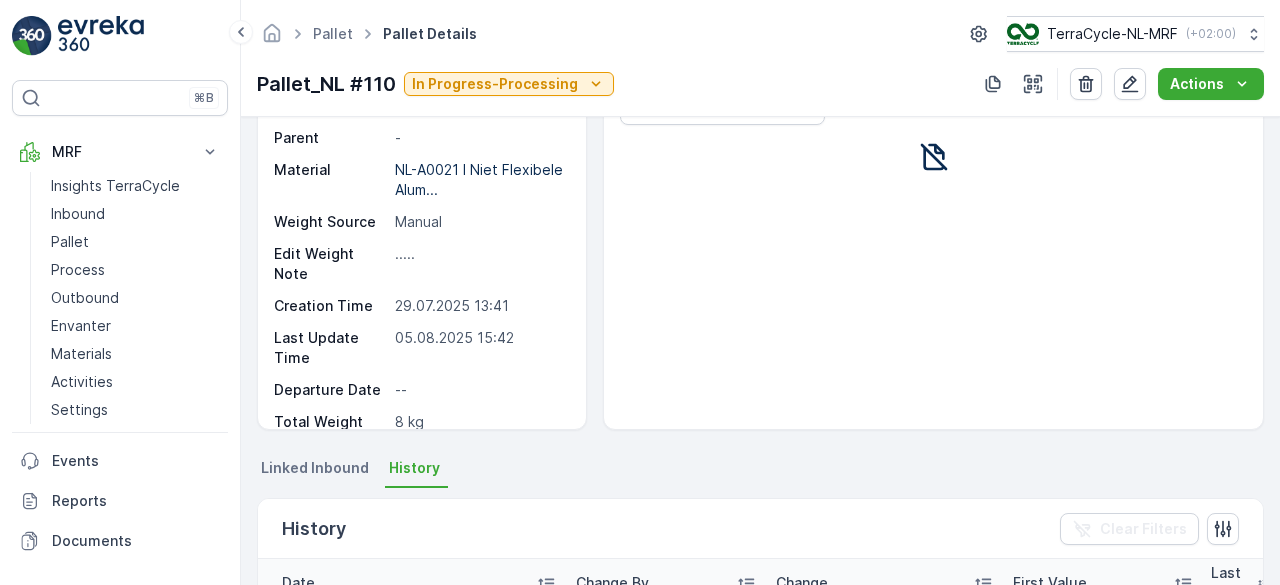 scroll, scrollTop: 102, scrollLeft: 0, axis: vertical 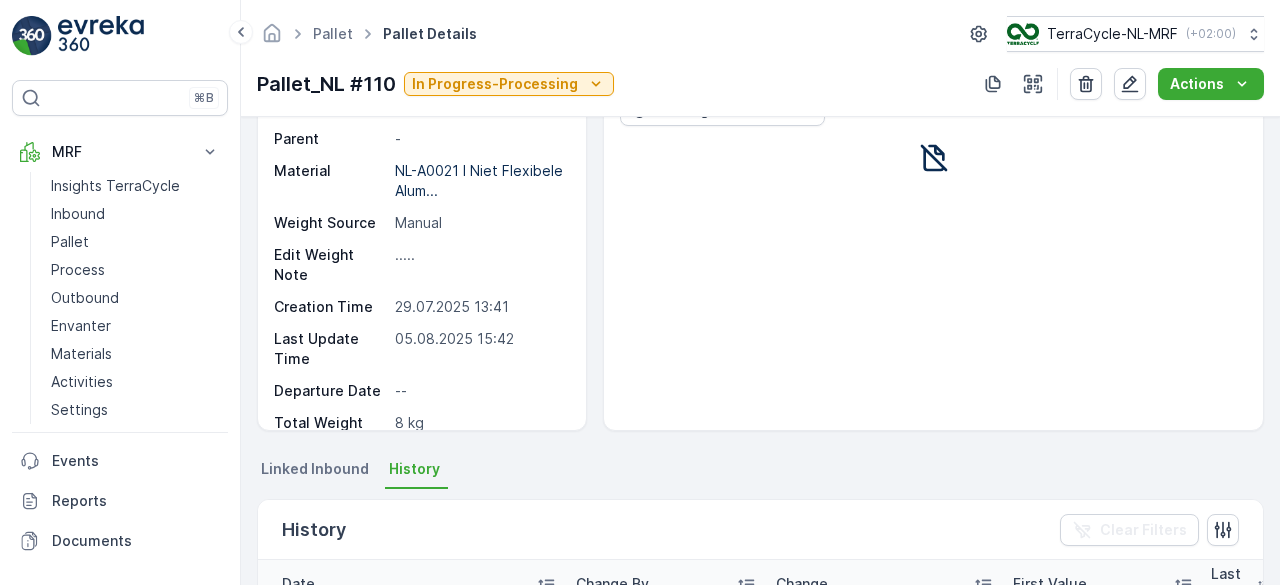 click on "Linked Inbound" at bounding box center [315, 469] 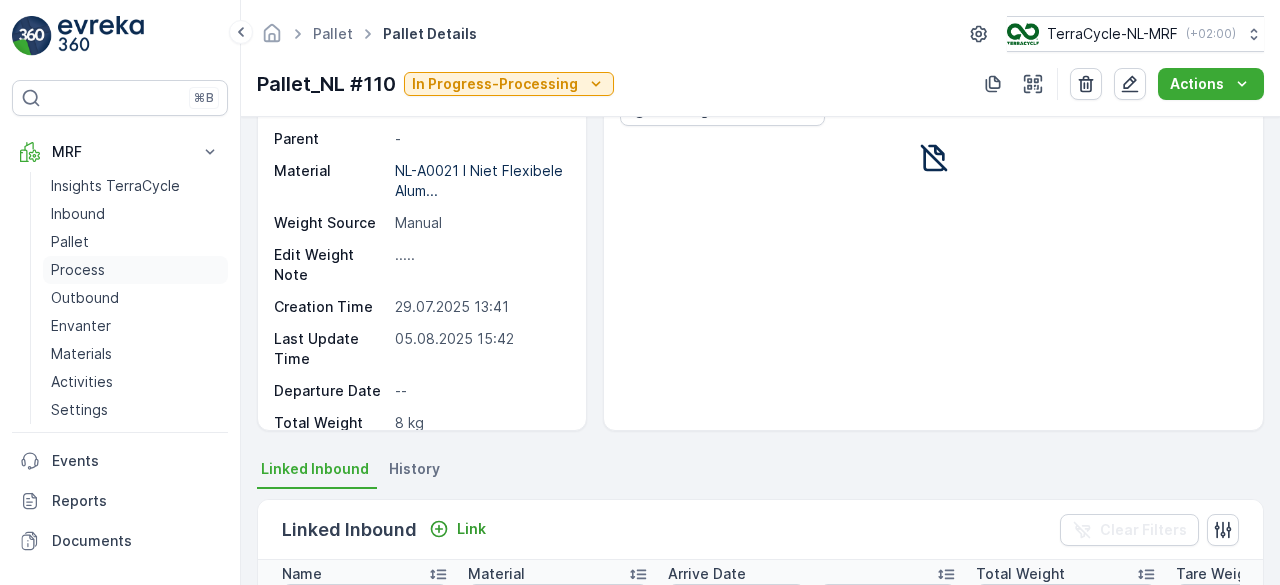 click on "Process" at bounding box center (78, 270) 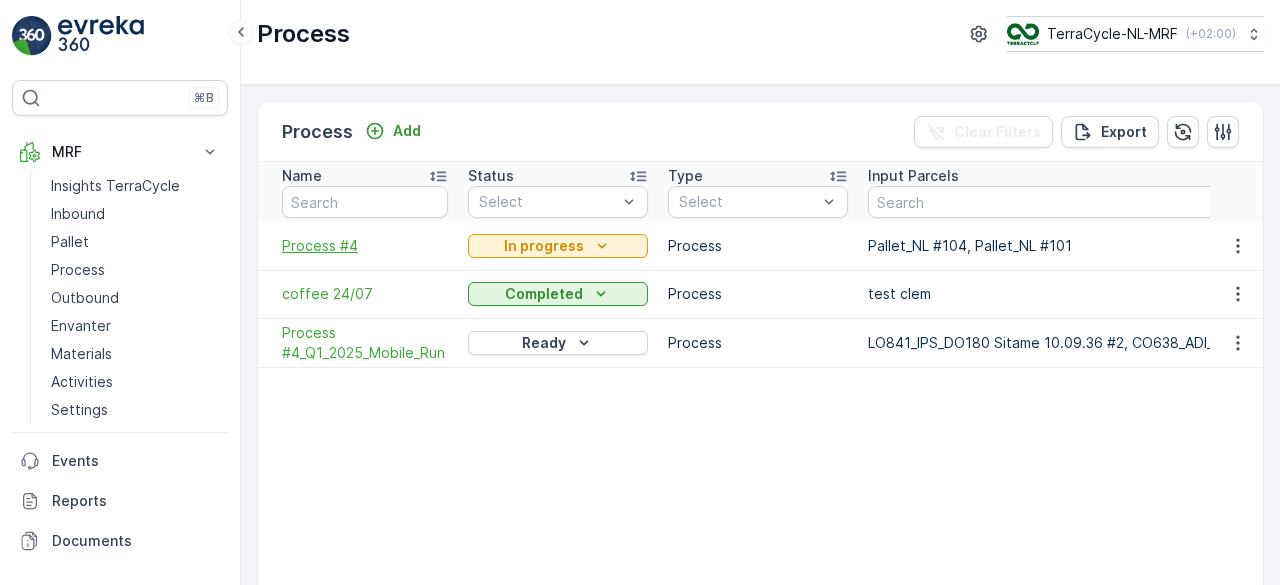 click on "Process #4" at bounding box center [365, 246] 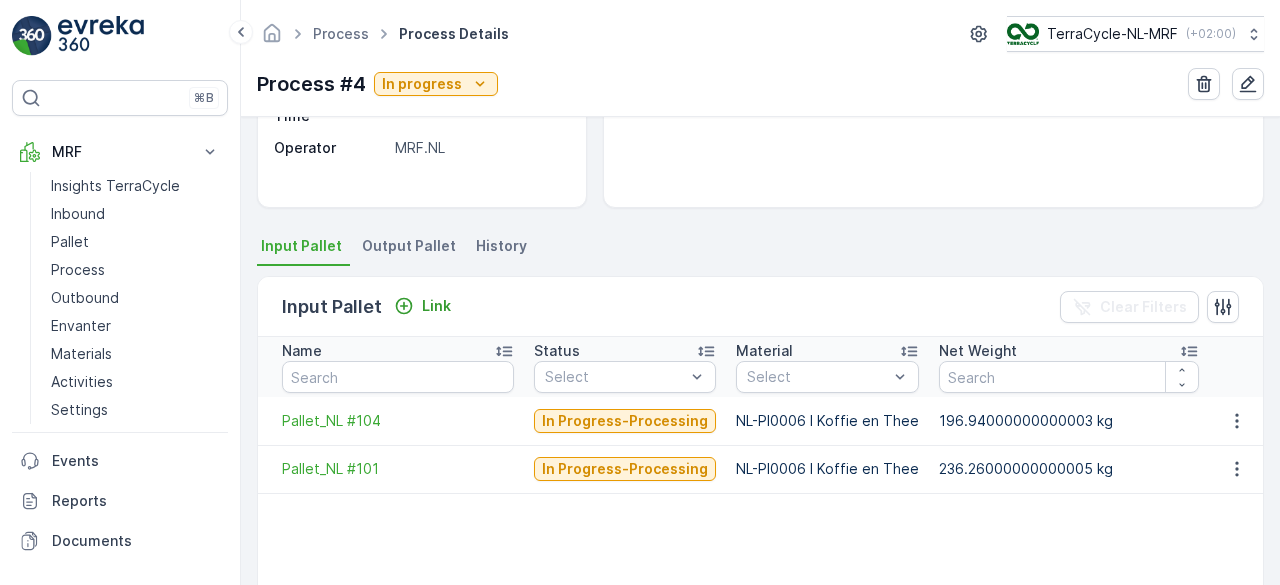 scroll, scrollTop: 326, scrollLeft: 0, axis: vertical 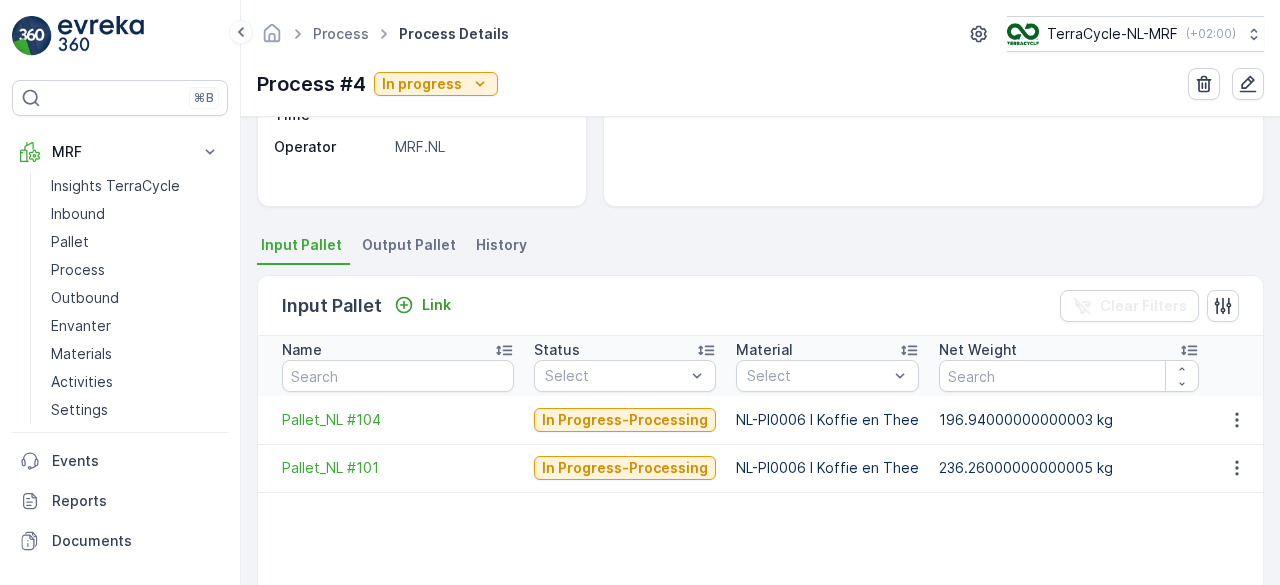 click on "Output Pallet" at bounding box center (411, 248) 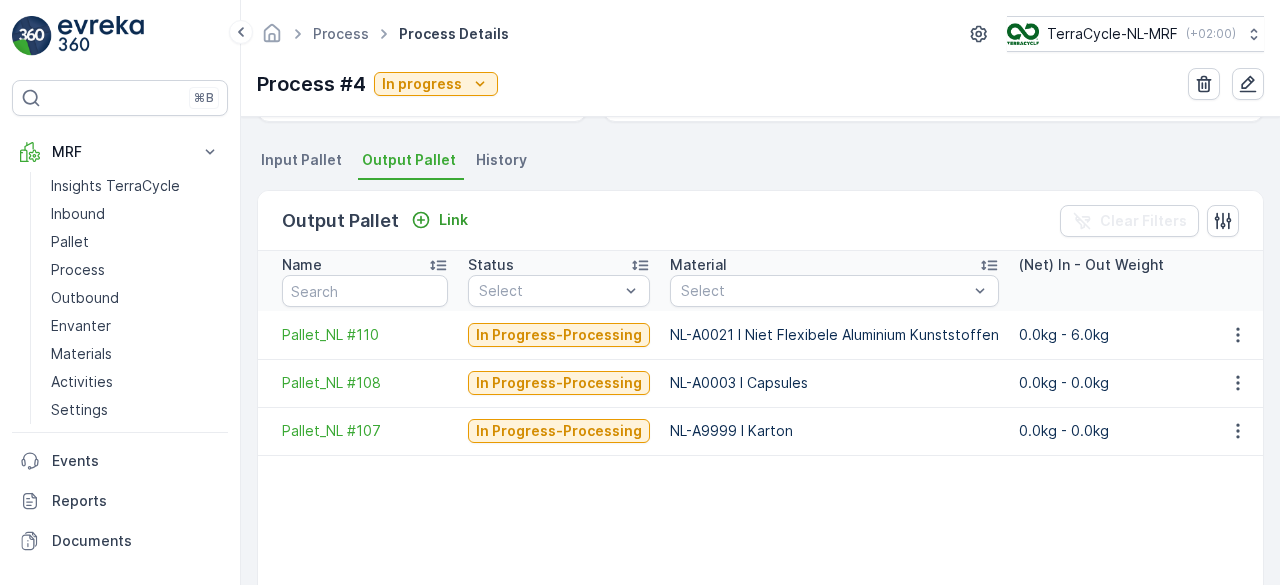 scroll, scrollTop: 412, scrollLeft: 0, axis: vertical 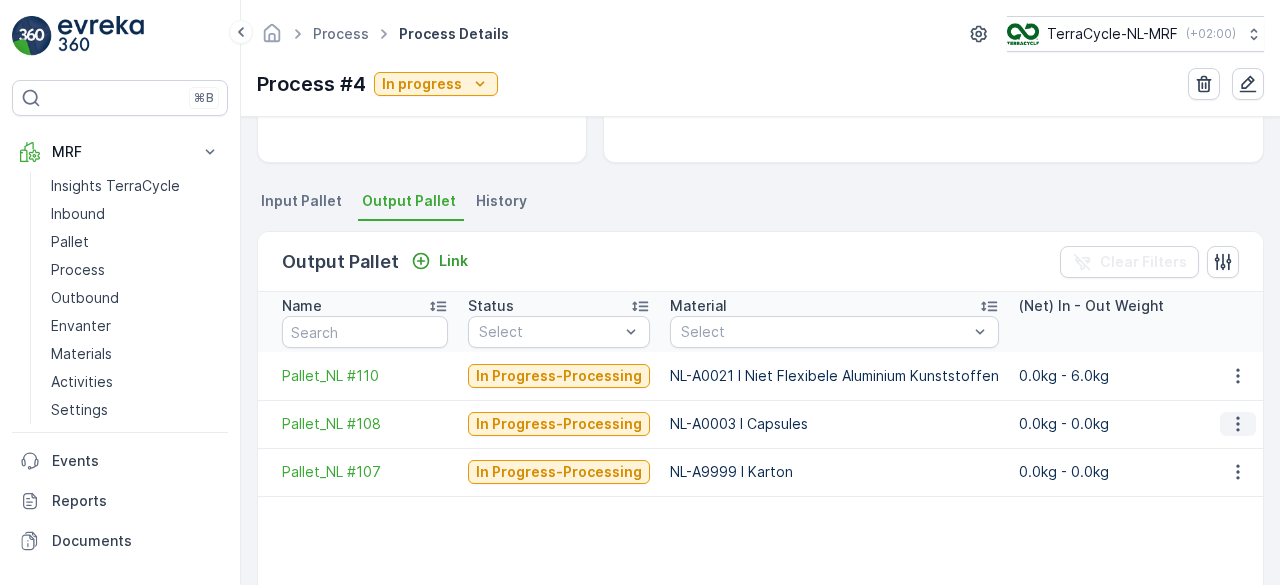 click 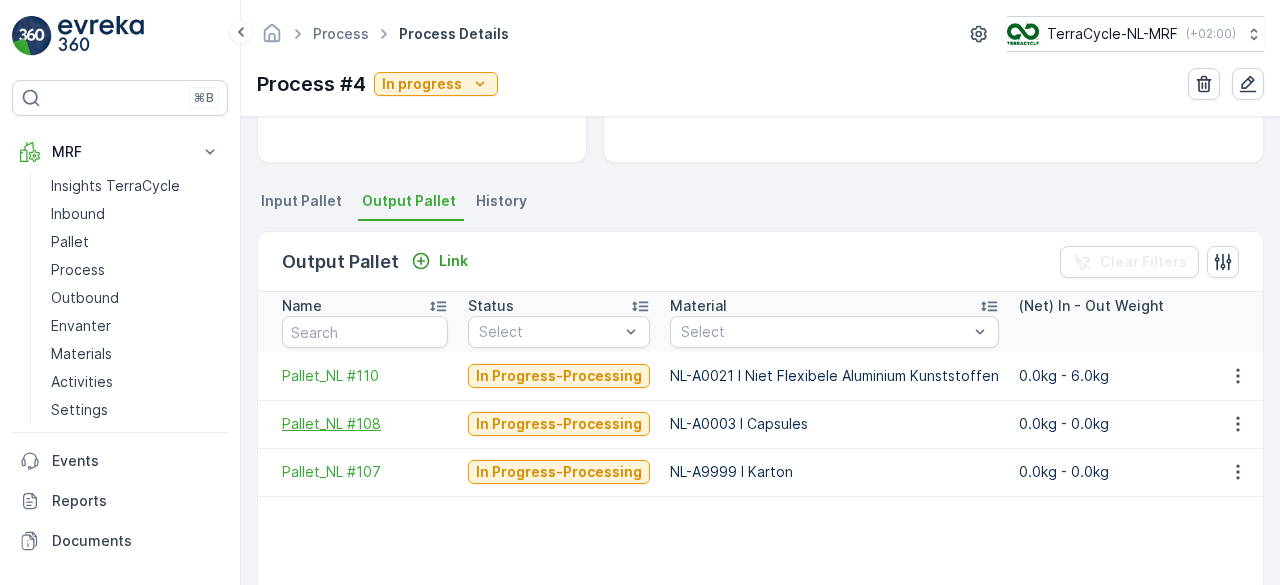 click on "Pallet_NL #108" at bounding box center [365, 424] 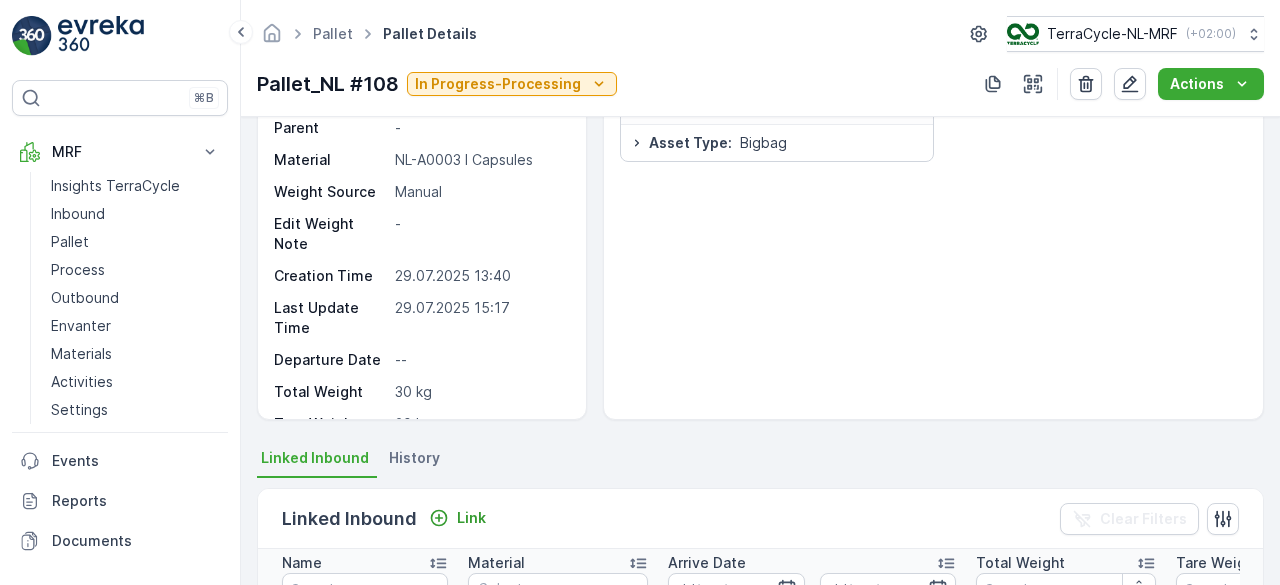 scroll, scrollTop: 115, scrollLeft: 0, axis: vertical 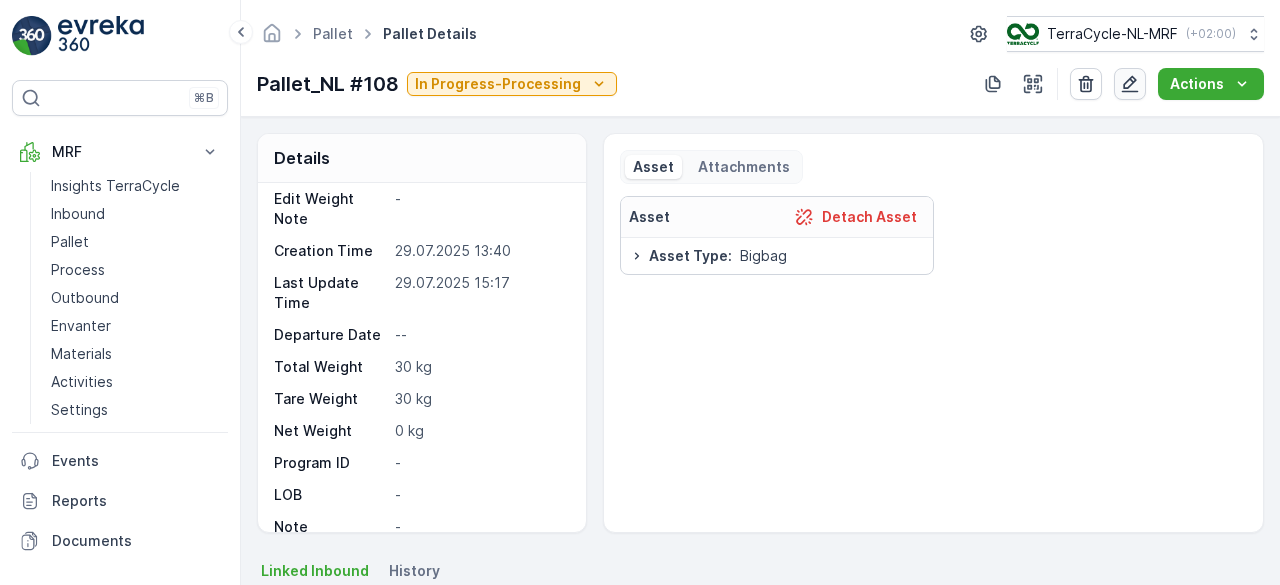 click 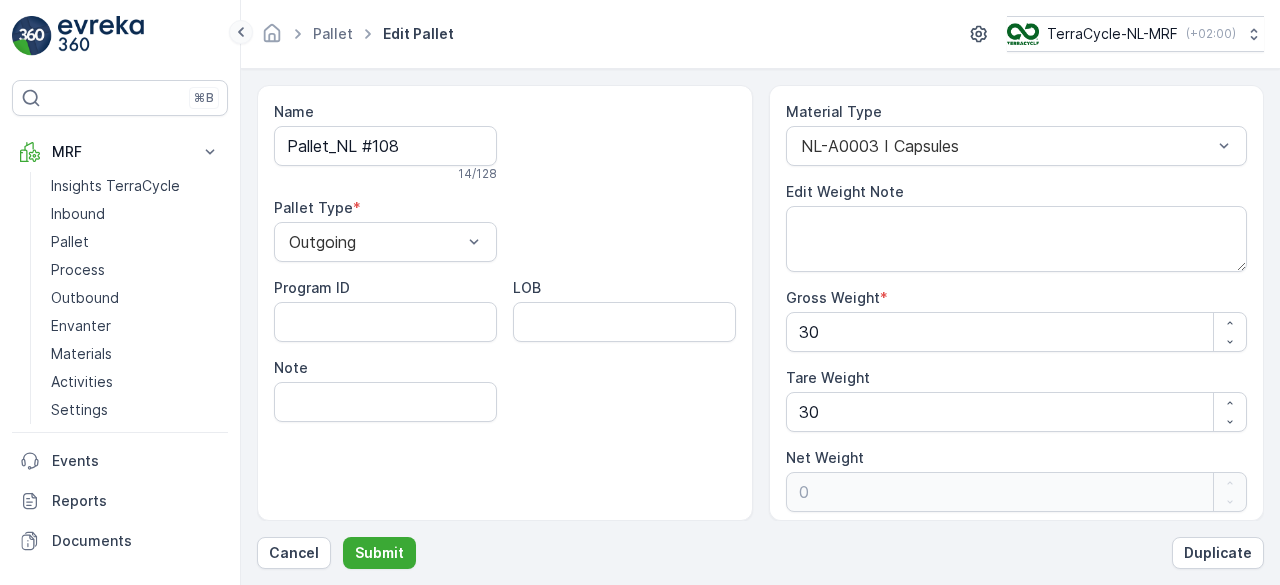 click 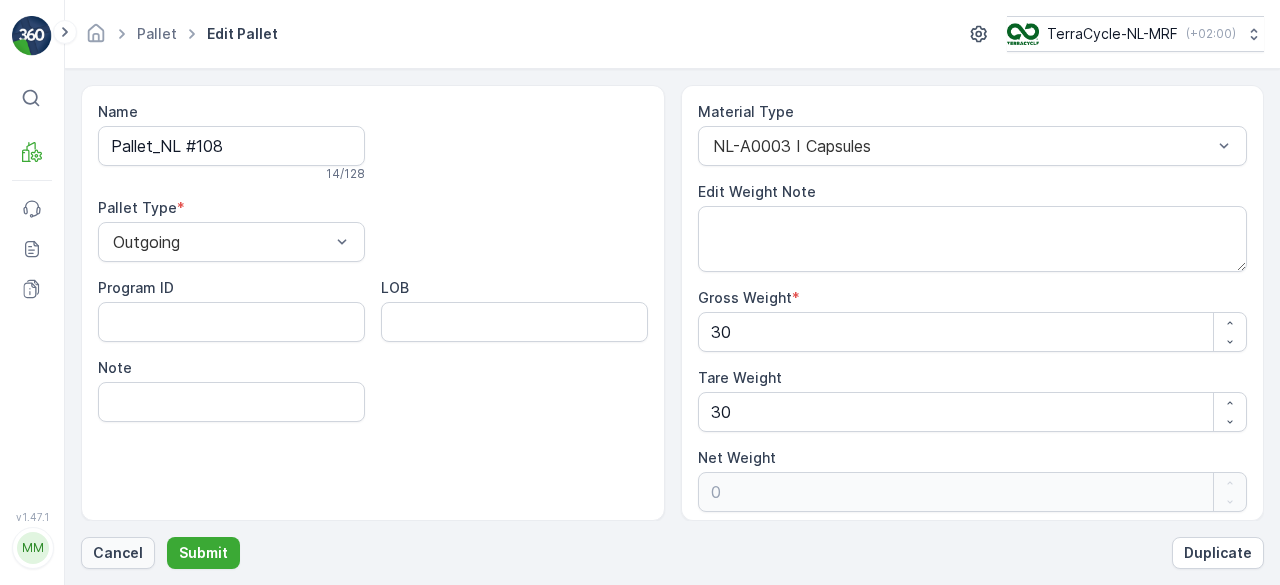 click on "Cancel" at bounding box center (118, 553) 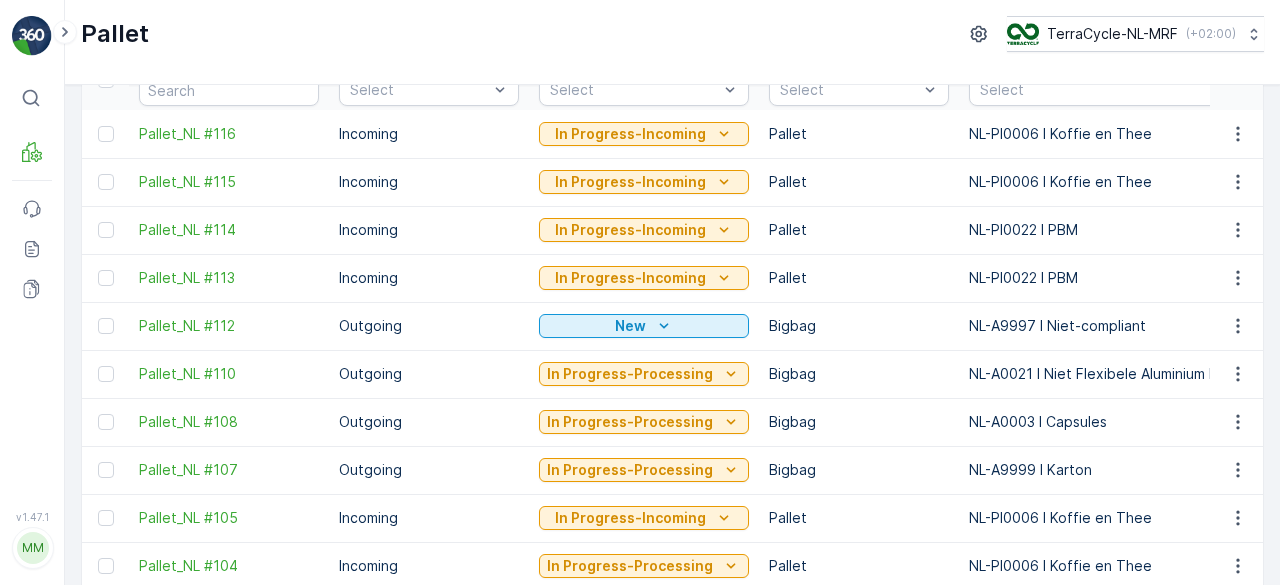 scroll, scrollTop: 0, scrollLeft: 0, axis: both 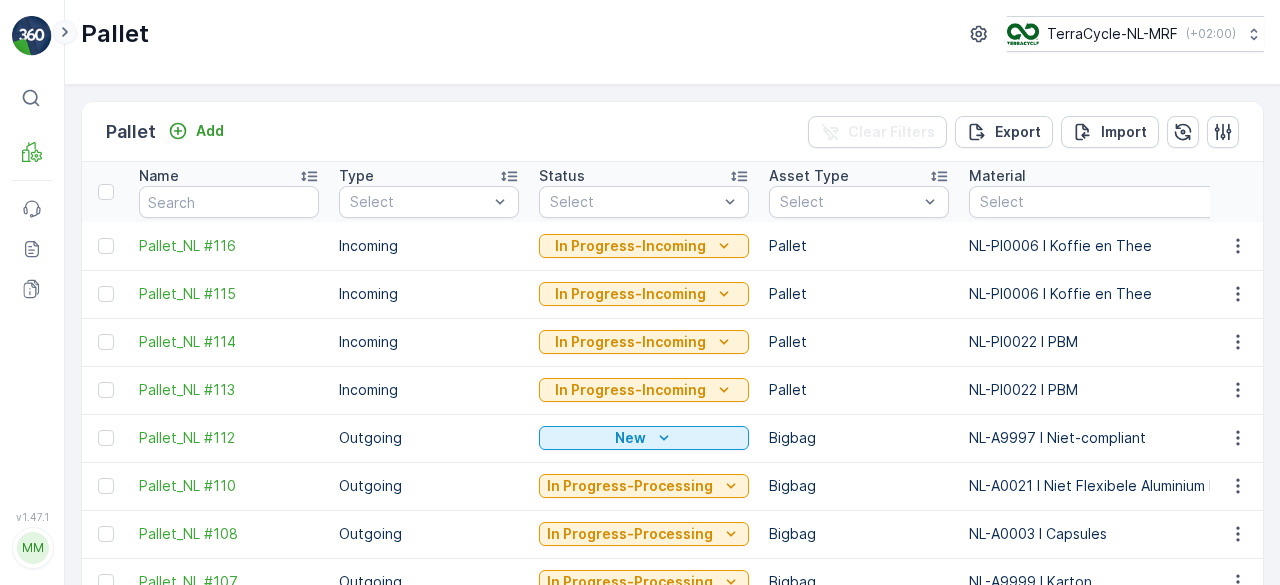 click 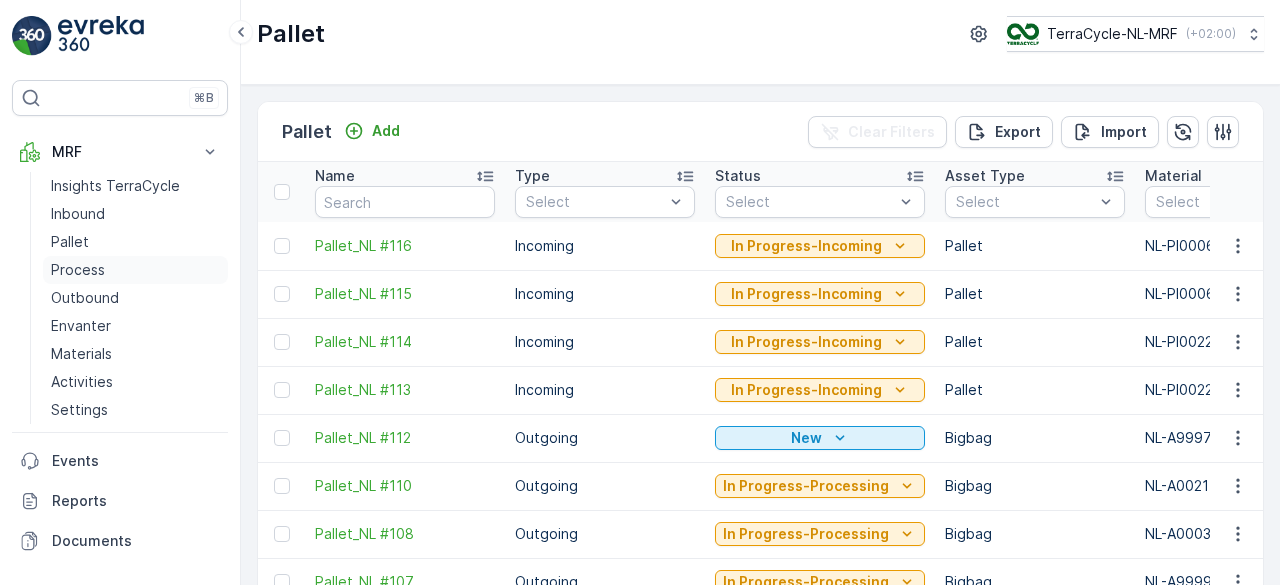 click on "Process" at bounding box center (135, 270) 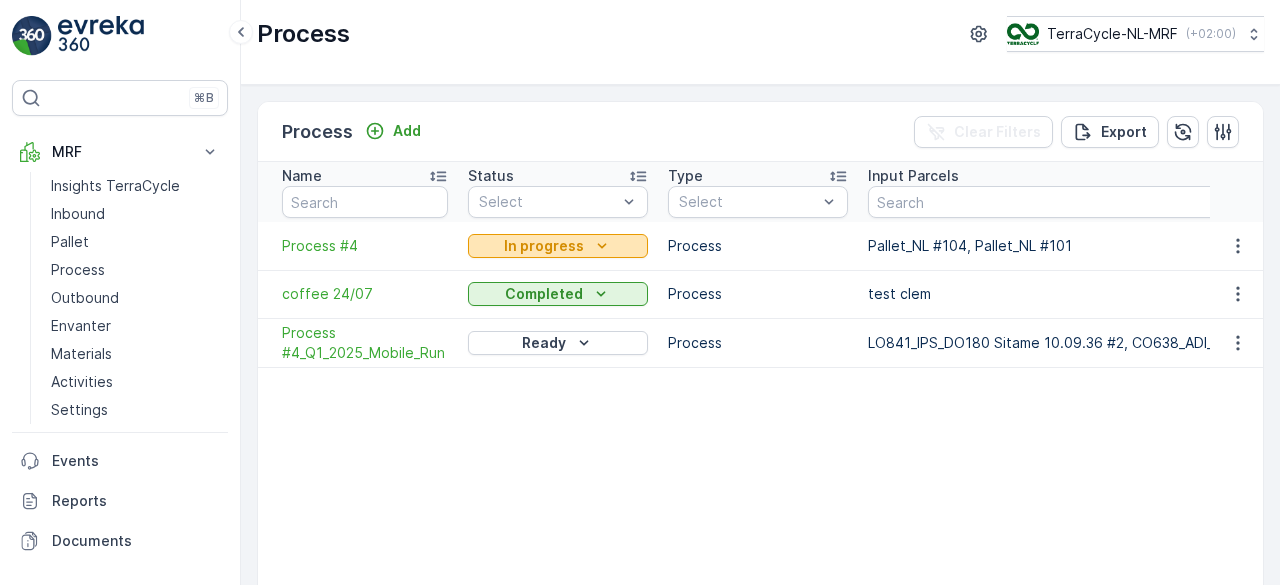 click 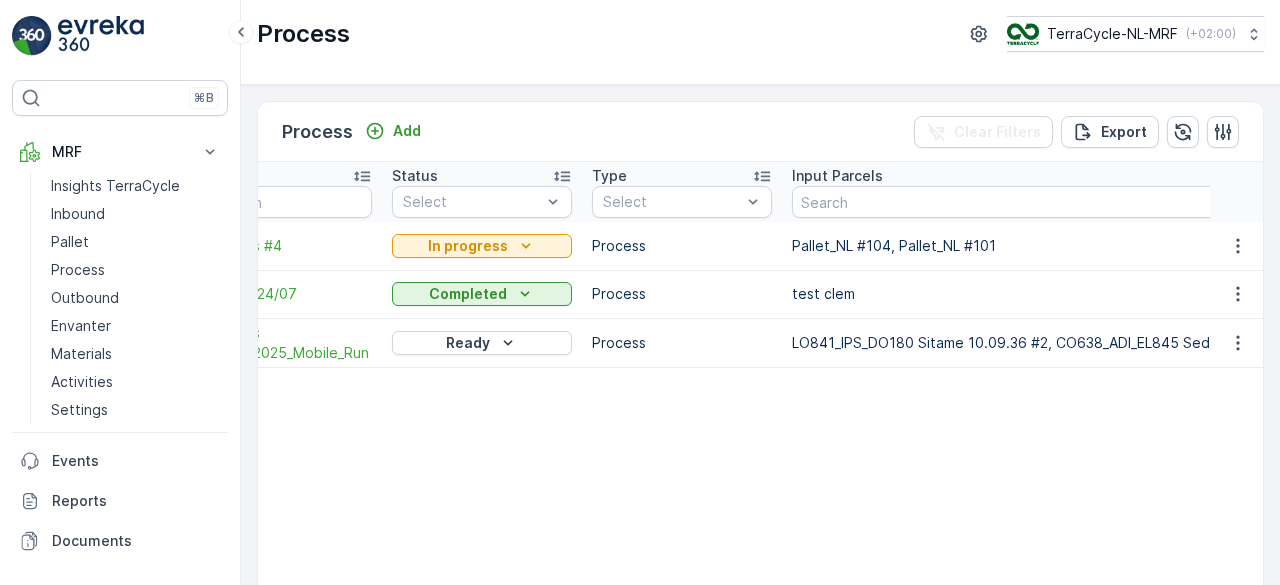scroll, scrollTop: 0, scrollLeft: 0, axis: both 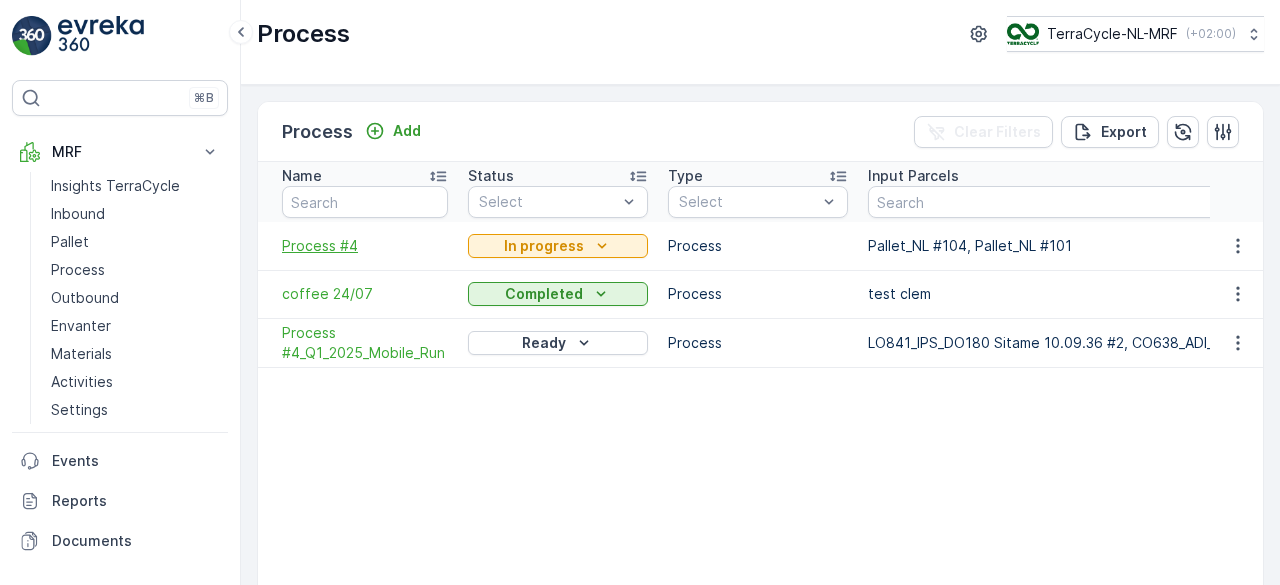 click on "Process #4" at bounding box center [365, 246] 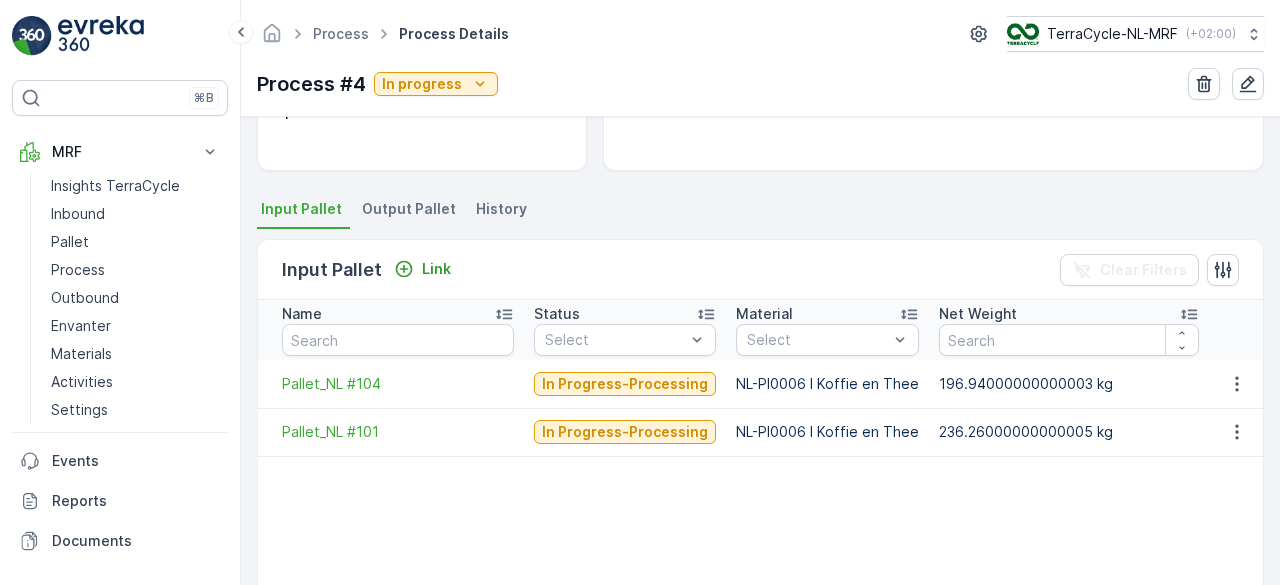 scroll, scrollTop: 453, scrollLeft: 0, axis: vertical 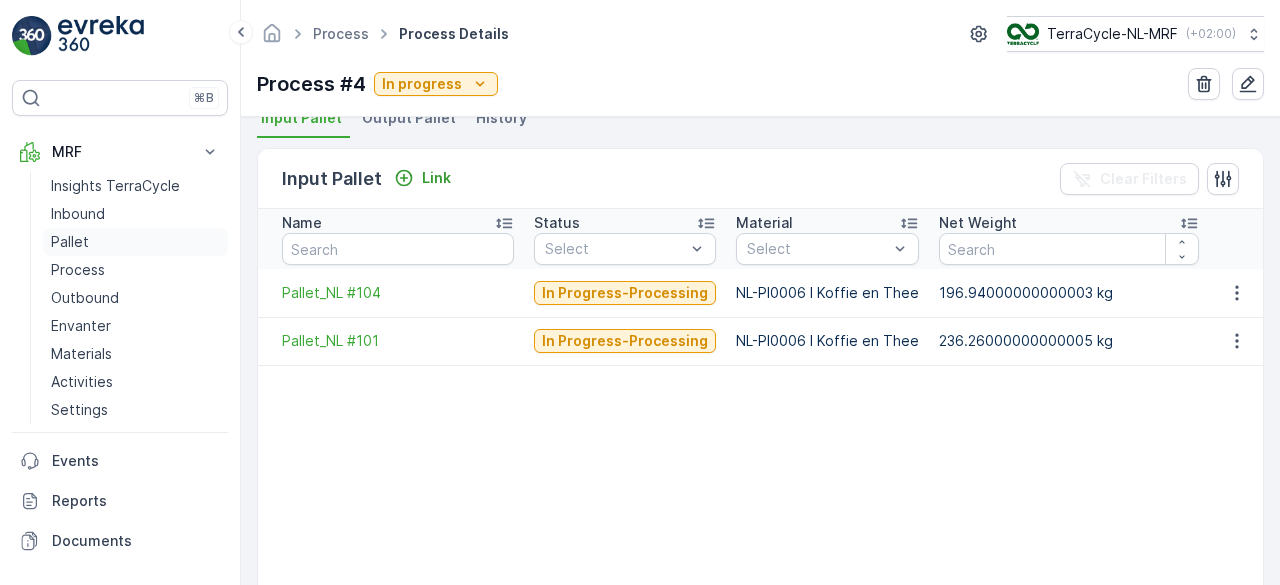 click on "Pallet" at bounding box center [135, 242] 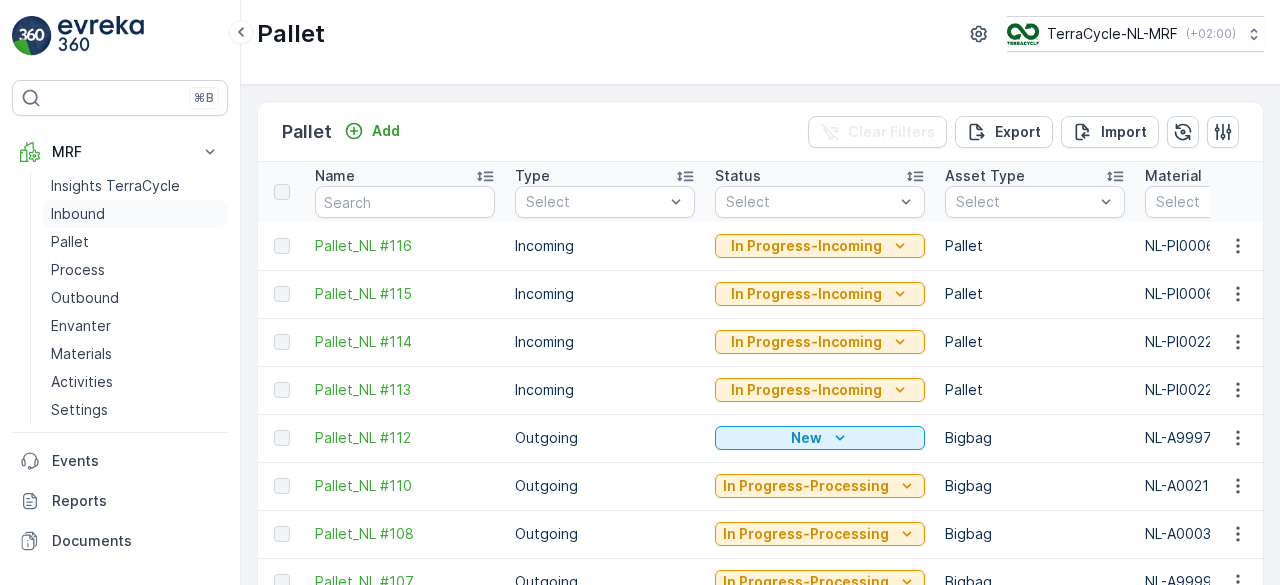 click on "Inbound" at bounding box center [78, 214] 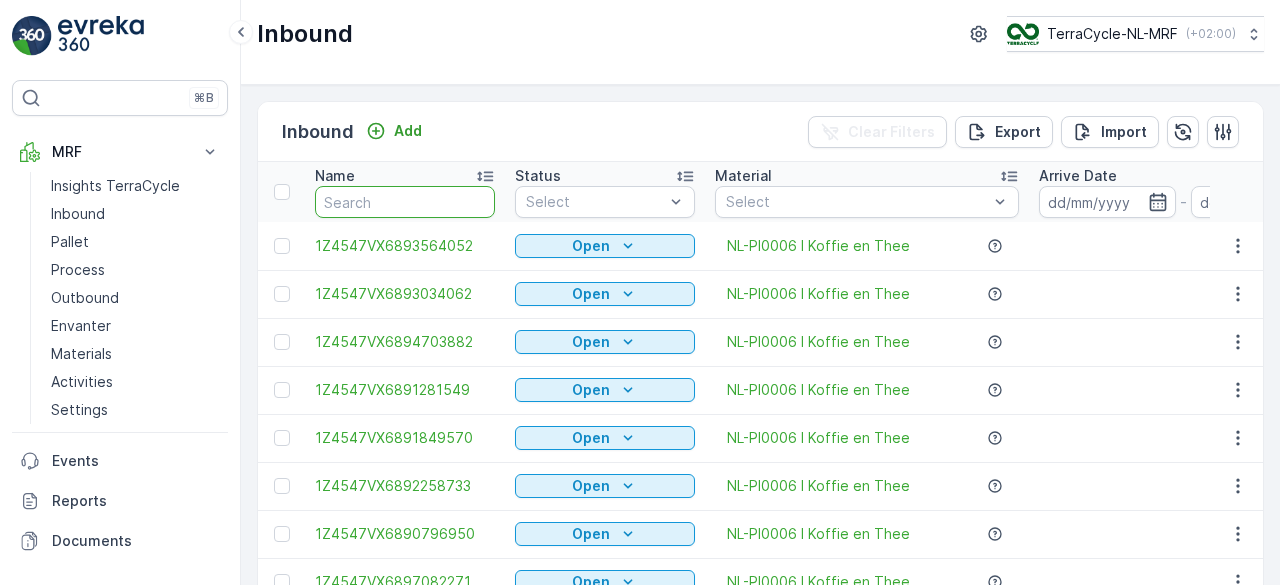 click at bounding box center (405, 202) 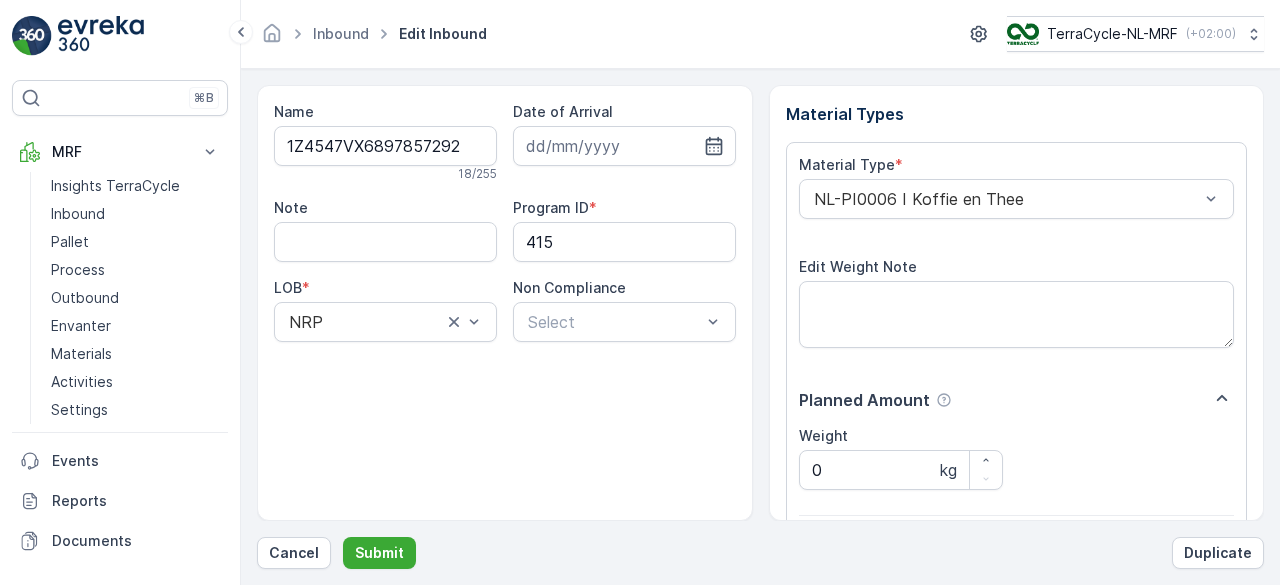 scroll, scrollTop: 311, scrollLeft: 0, axis: vertical 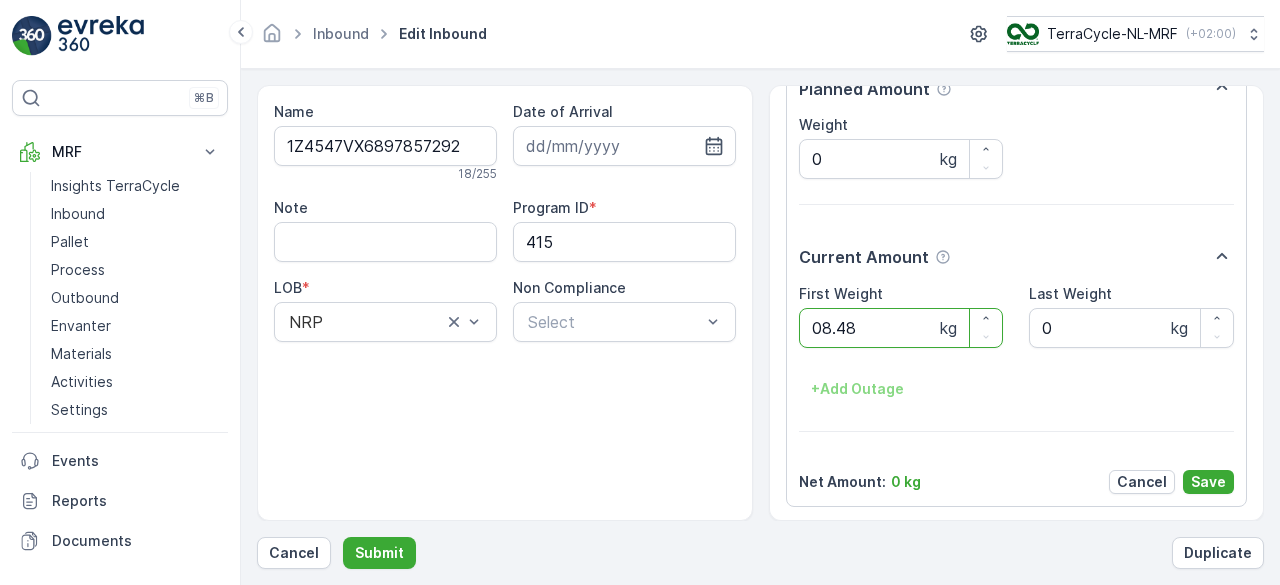 click on "Submit" at bounding box center [379, 553] 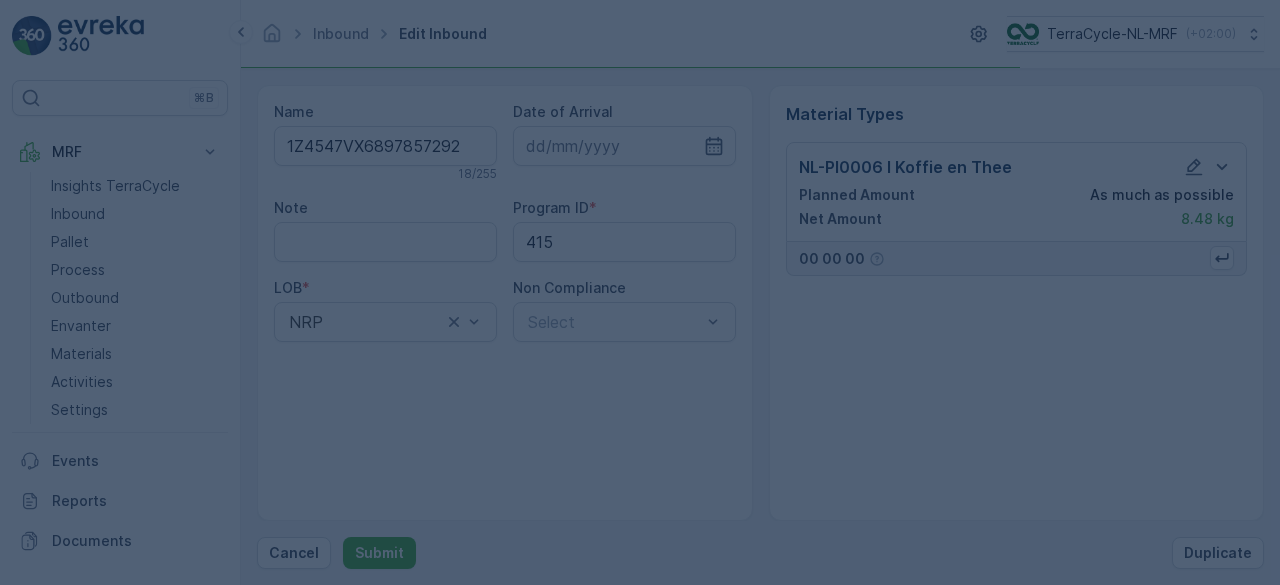 scroll, scrollTop: 0, scrollLeft: 0, axis: both 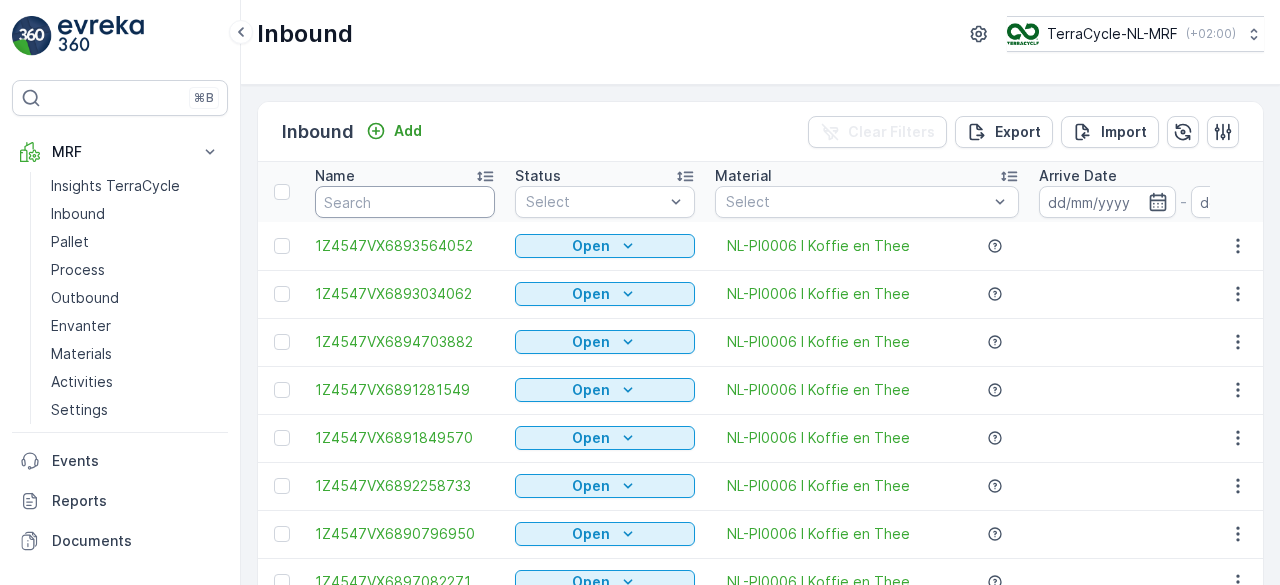 click at bounding box center [405, 202] 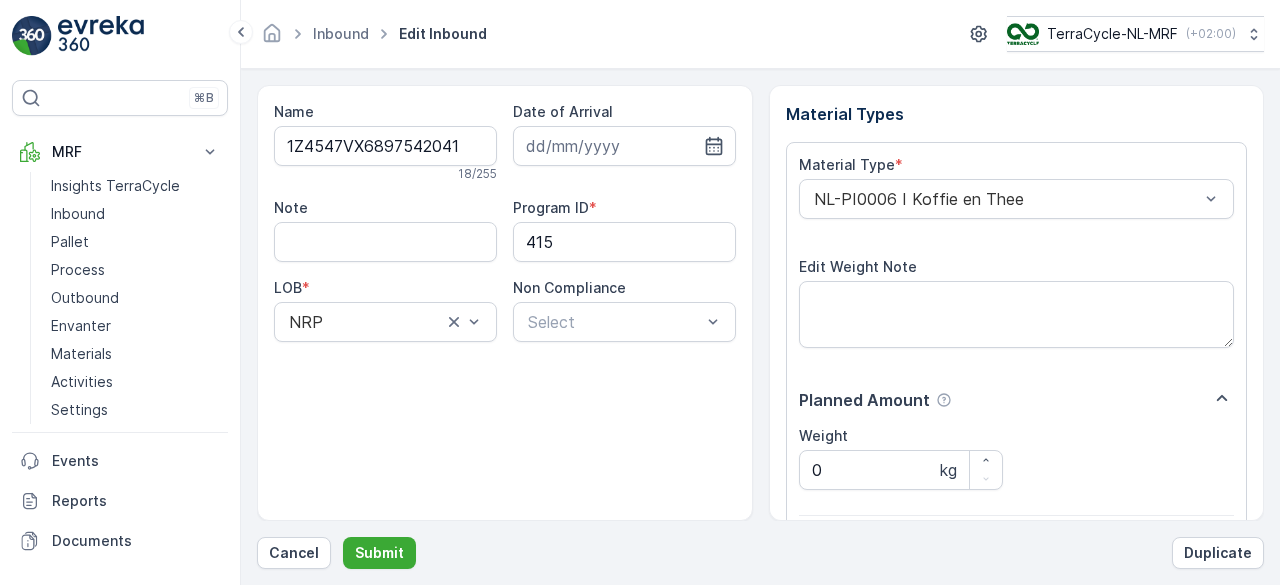 scroll, scrollTop: 311, scrollLeft: 0, axis: vertical 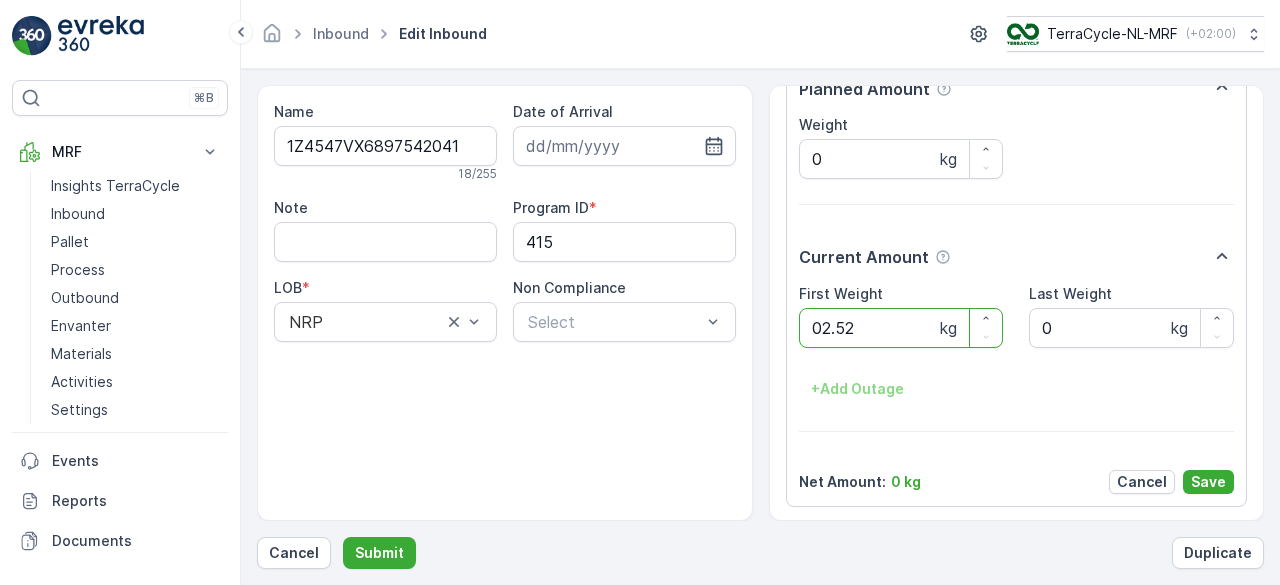 click on "Submit" at bounding box center [379, 553] 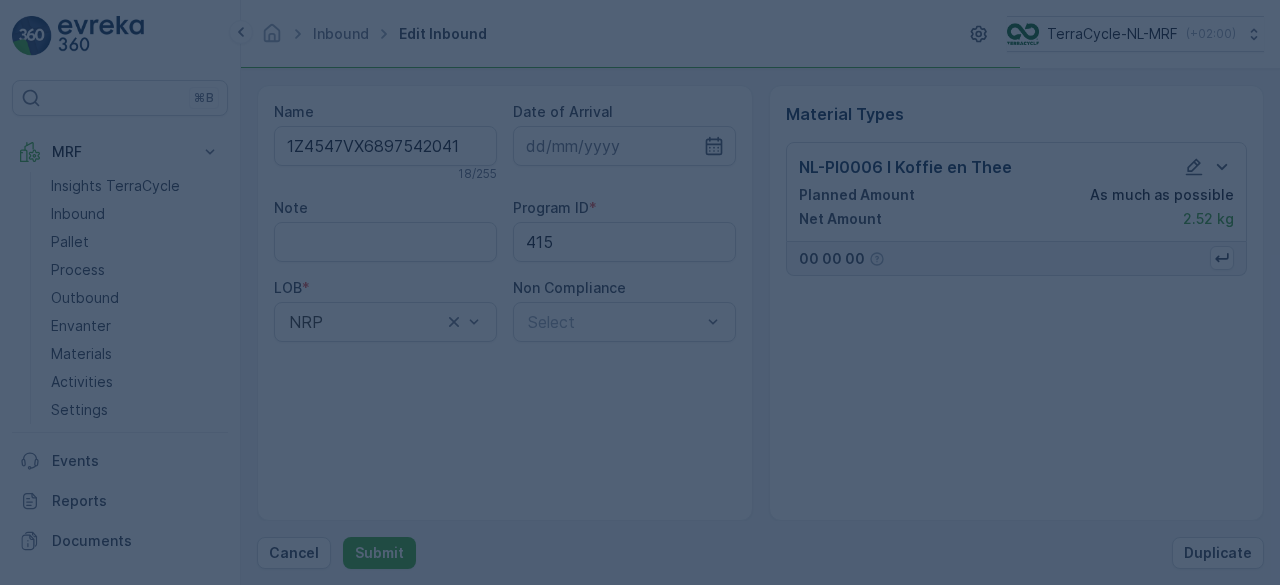 scroll, scrollTop: 0, scrollLeft: 0, axis: both 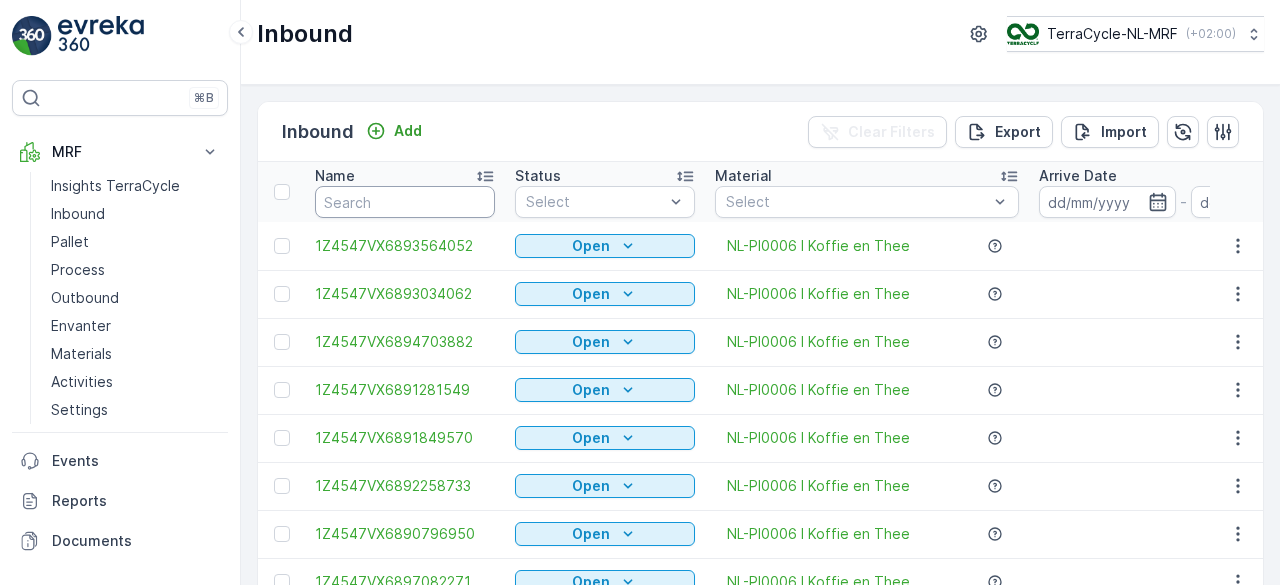 click at bounding box center [405, 202] 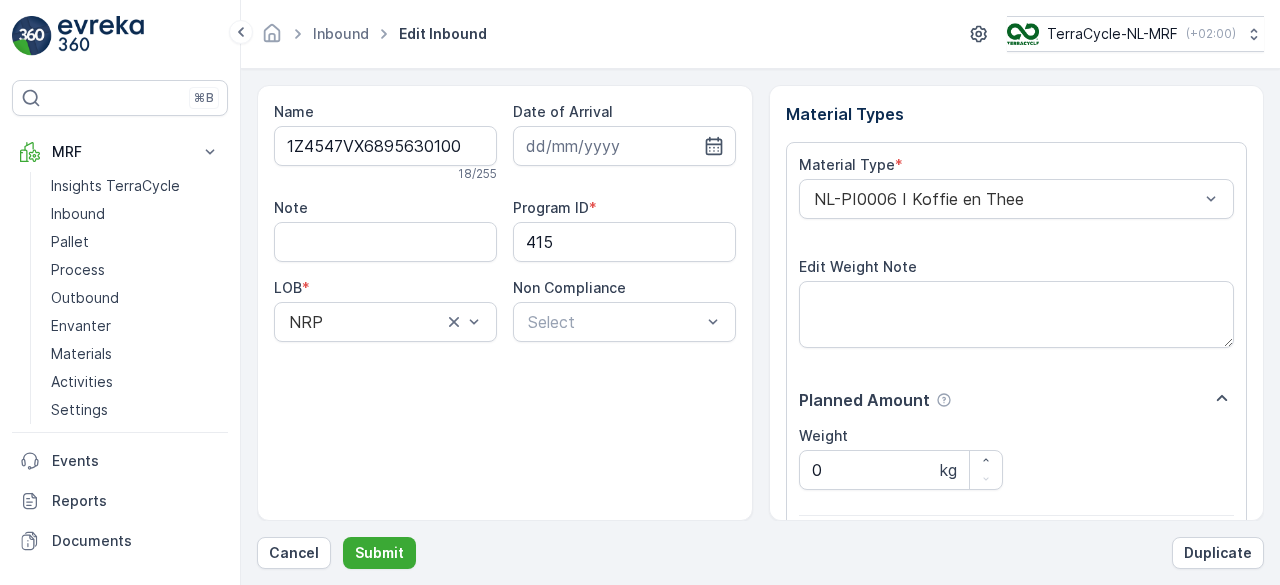 scroll, scrollTop: 311, scrollLeft: 0, axis: vertical 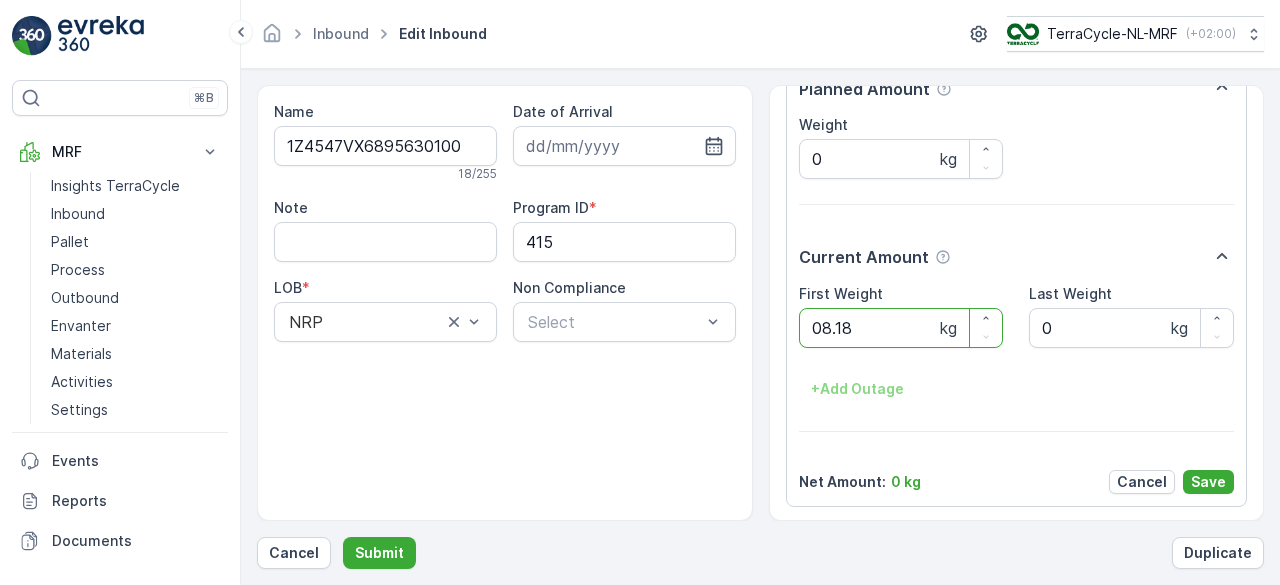 click on "Submit" at bounding box center (379, 553) 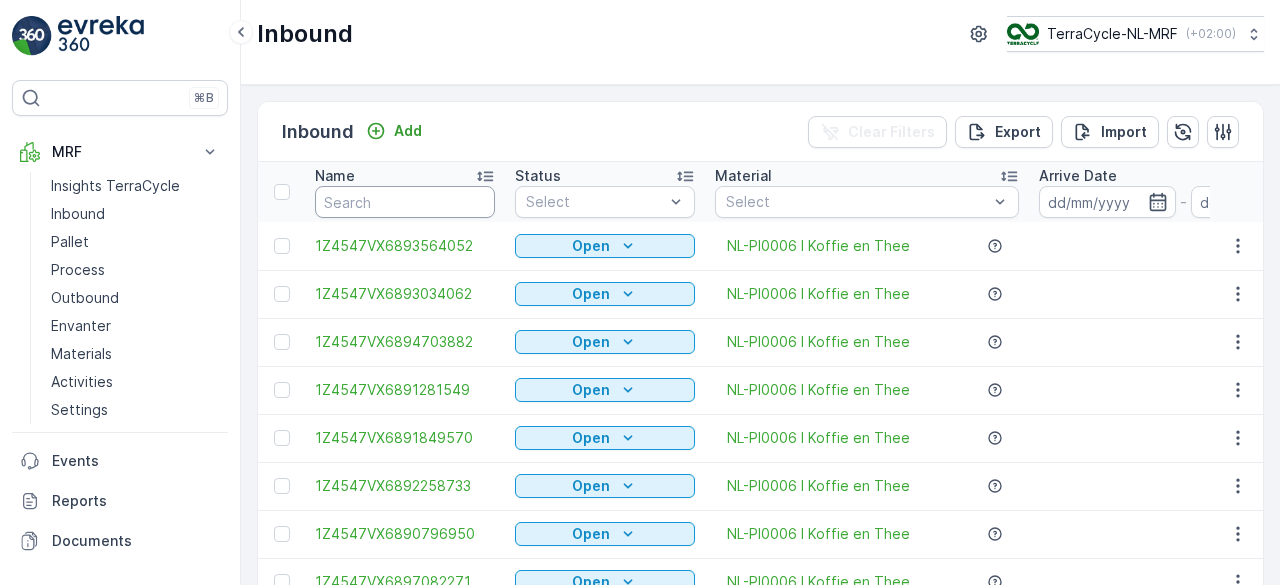 click at bounding box center [405, 202] 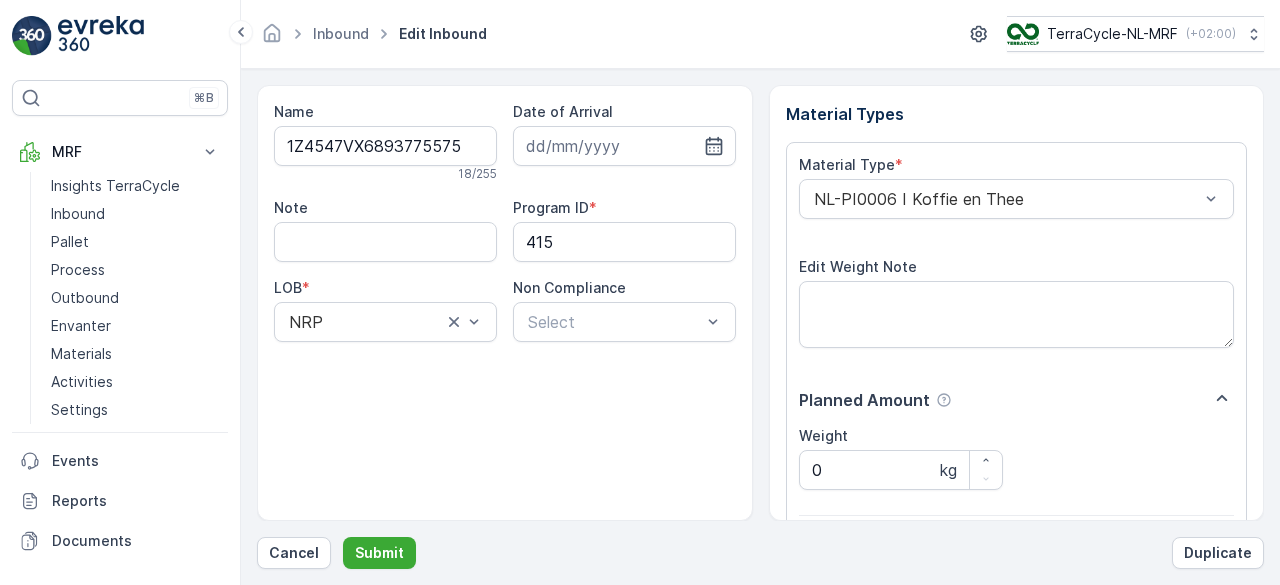 scroll, scrollTop: 311, scrollLeft: 0, axis: vertical 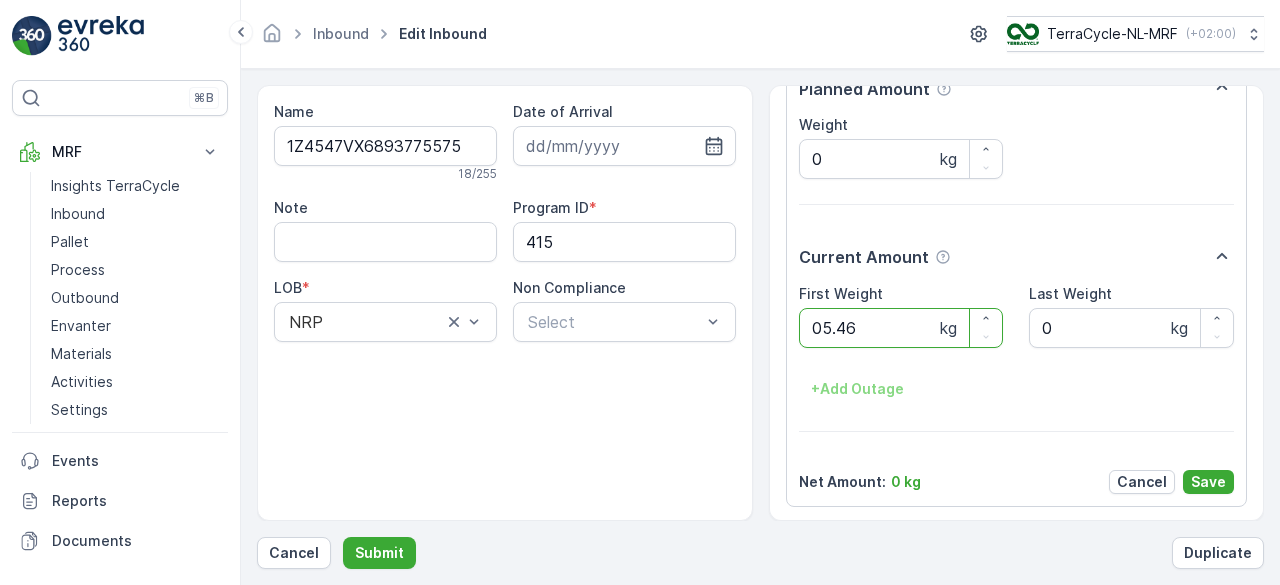 click on "Submit" at bounding box center (379, 553) 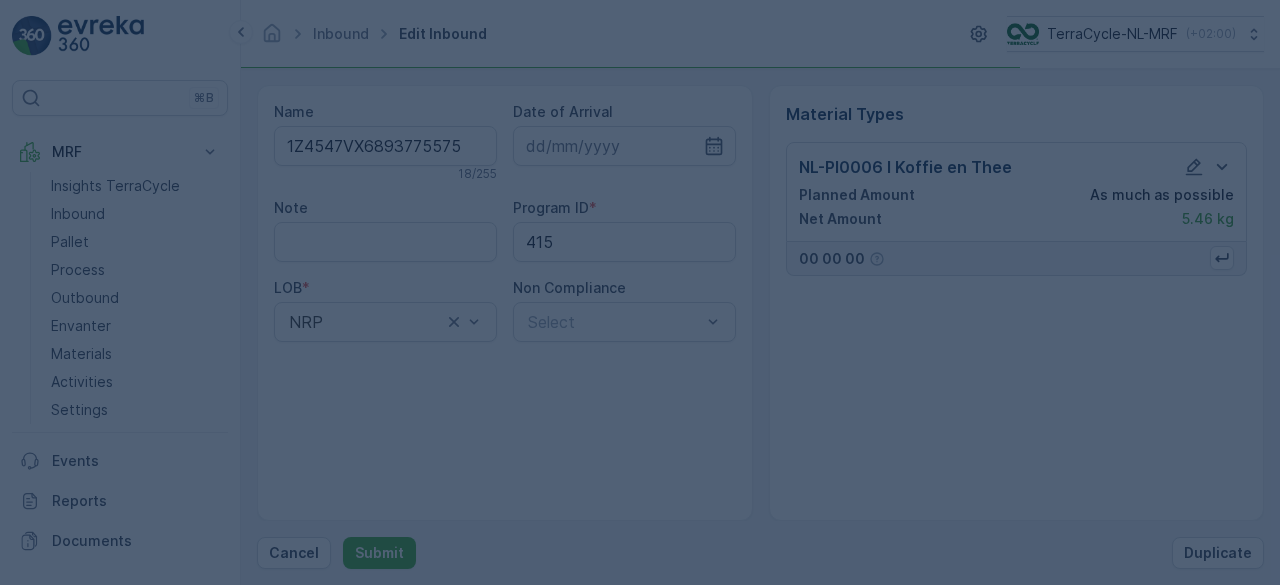 scroll, scrollTop: 0, scrollLeft: 0, axis: both 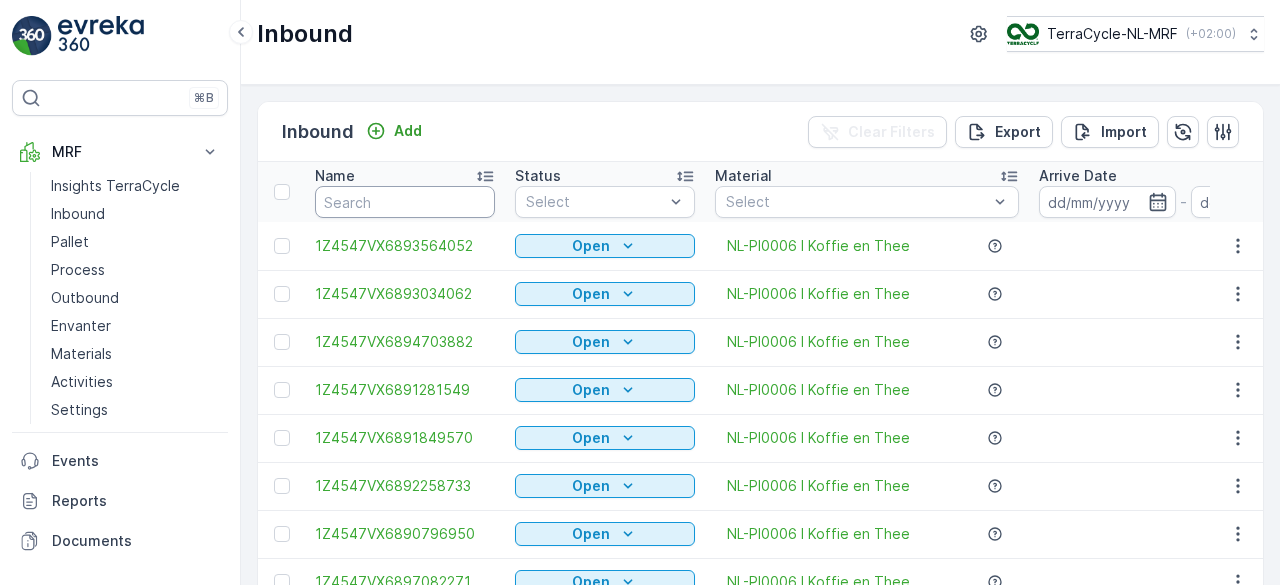 click at bounding box center [405, 202] 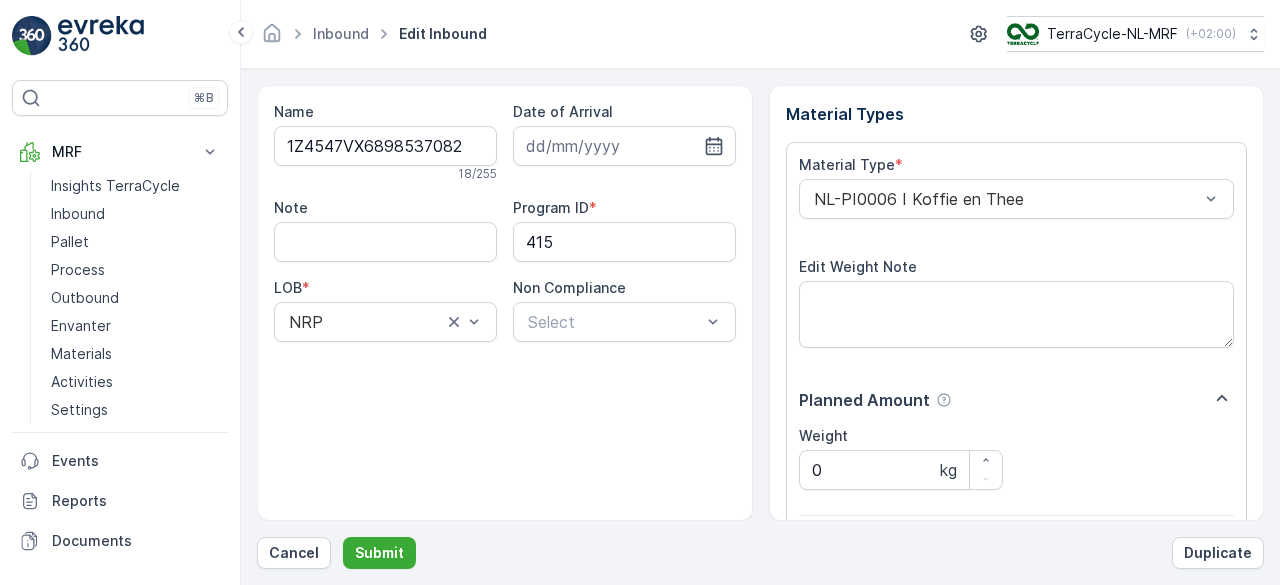 scroll, scrollTop: 311, scrollLeft: 0, axis: vertical 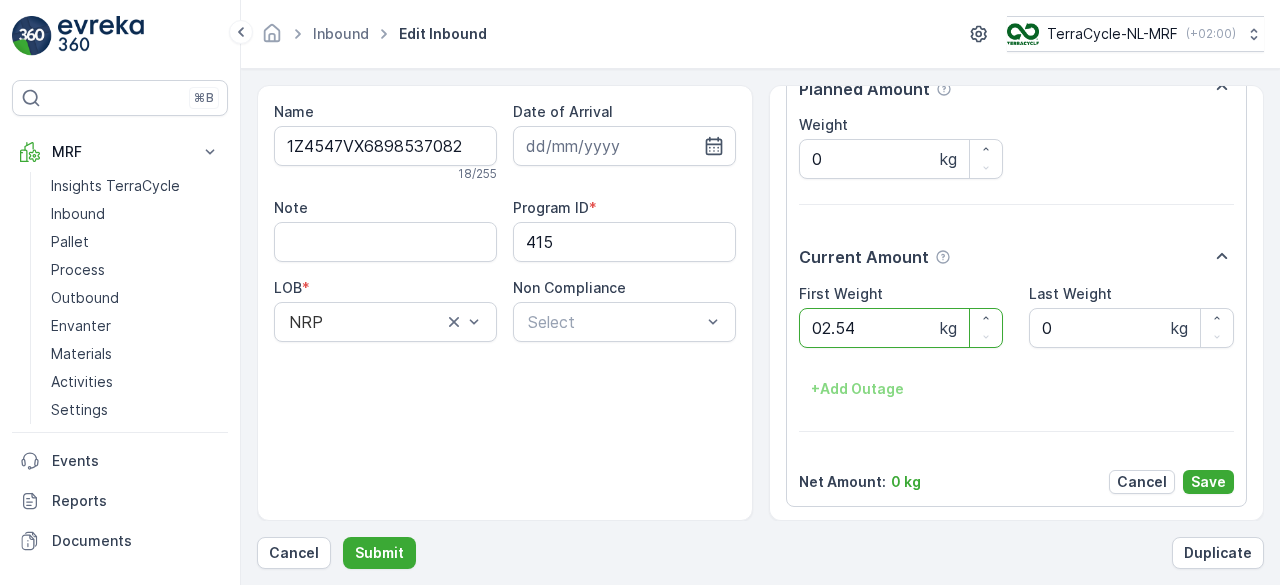 click on "Submit" at bounding box center [379, 553] 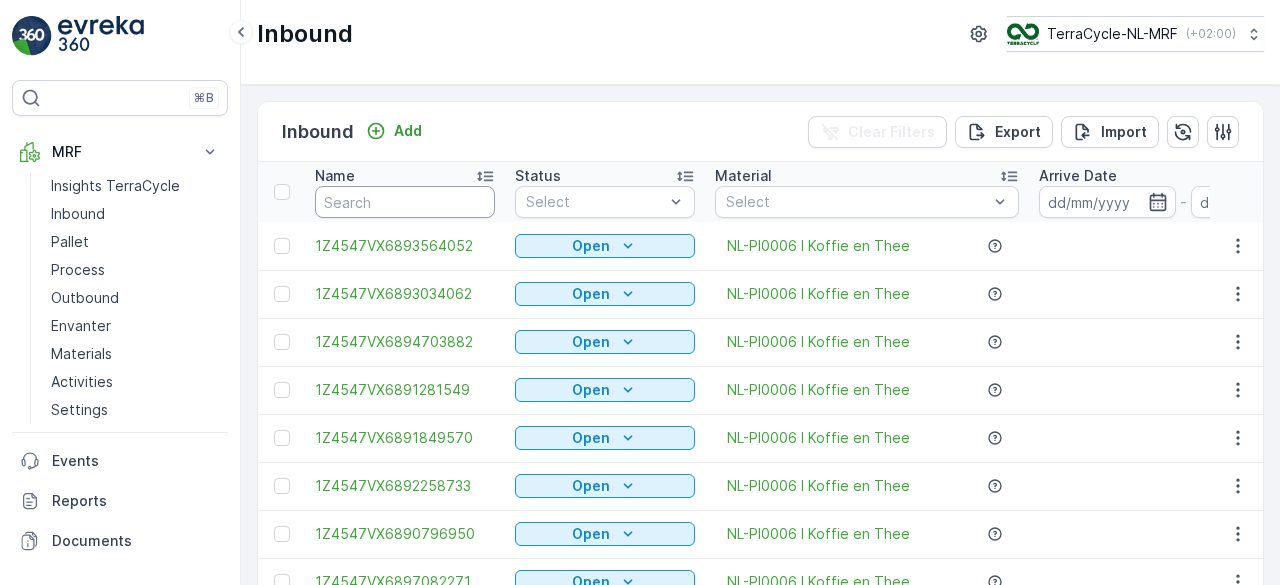 click at bounding box center [405, 202] 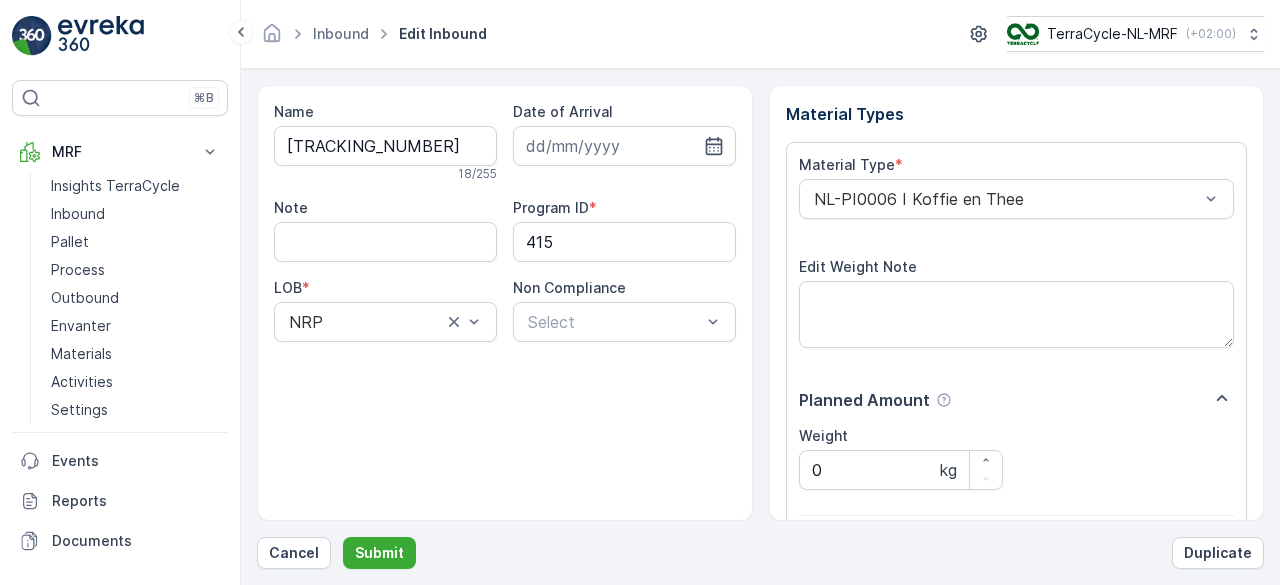 scroll, scrollTop: 311, scrollLeft: 0, axis: vertical 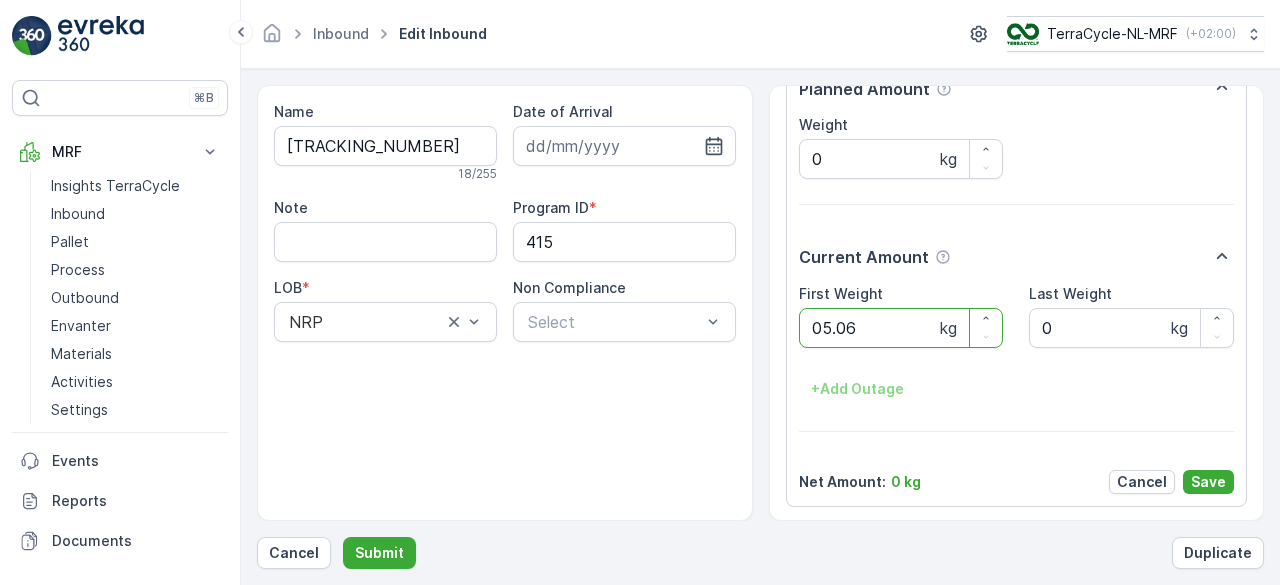 click on "Submit" at bounding box center (379, 553) 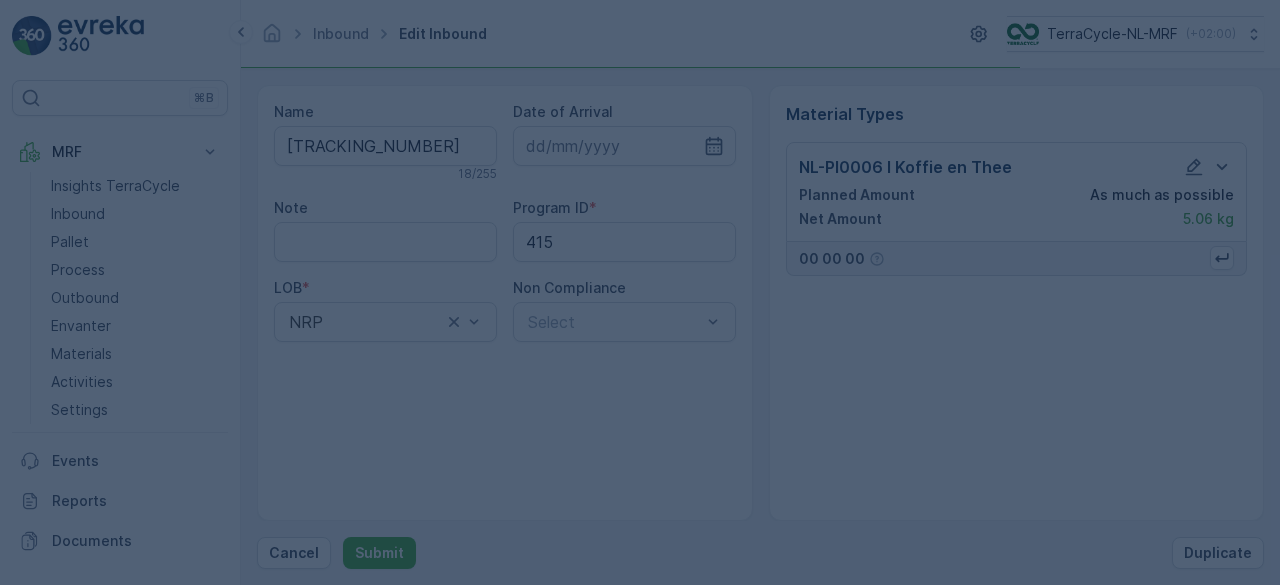 scroll, scrollTop: 0, scrollLeft: 0, axis: both 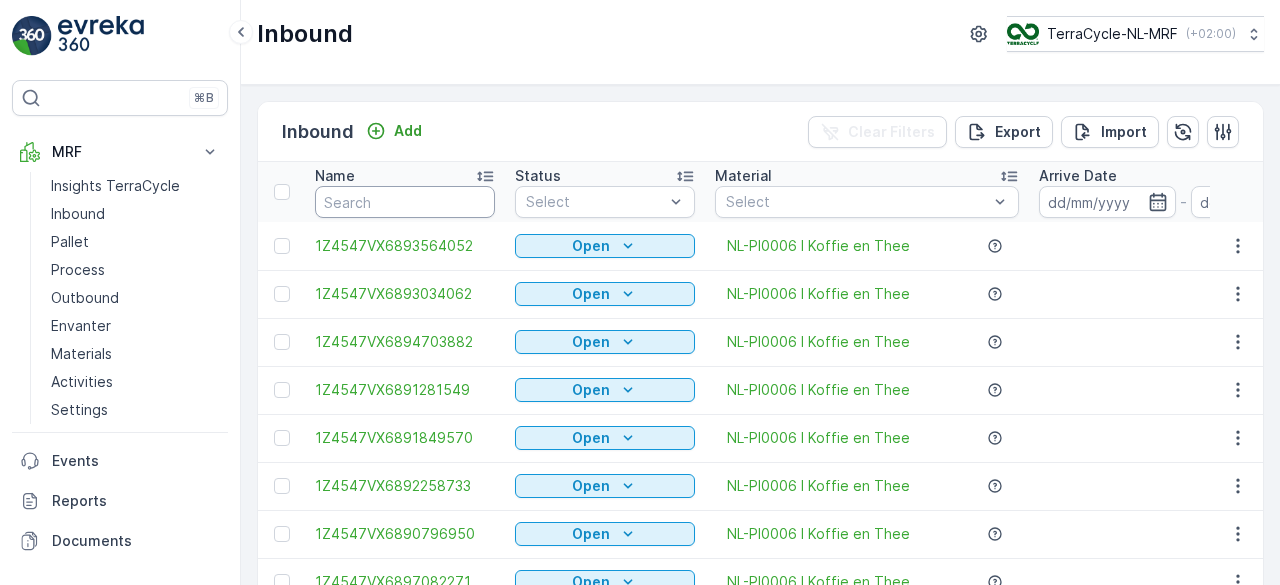 click at bounding box center (405, 202) 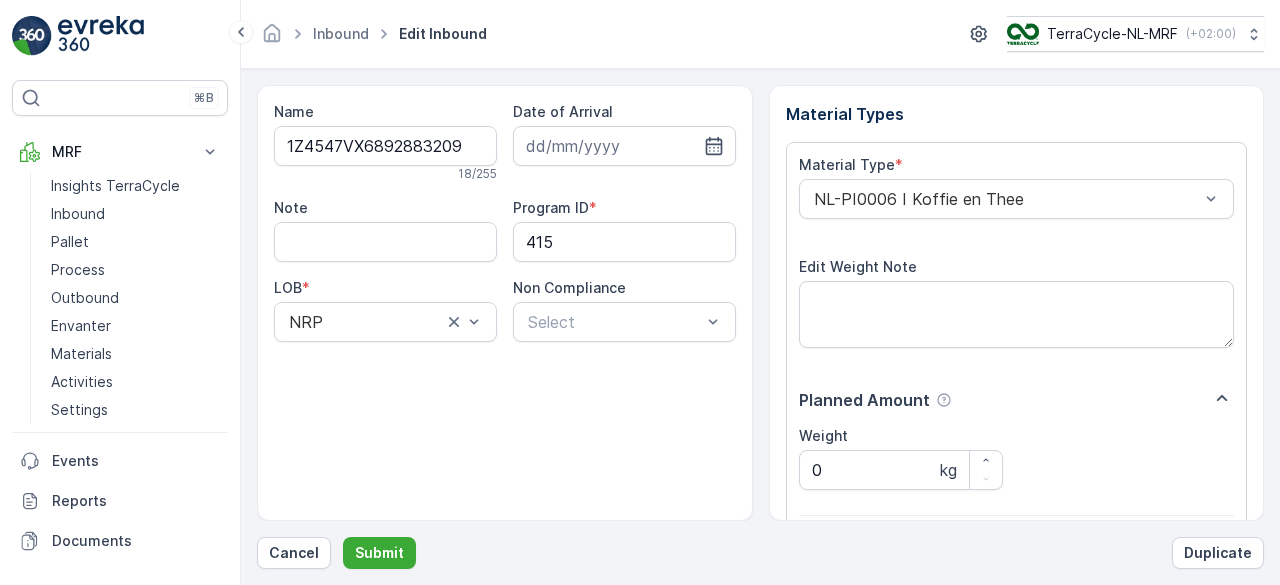 scroll, scrollTop: 311, scrollLeft: 0, axis: vertical 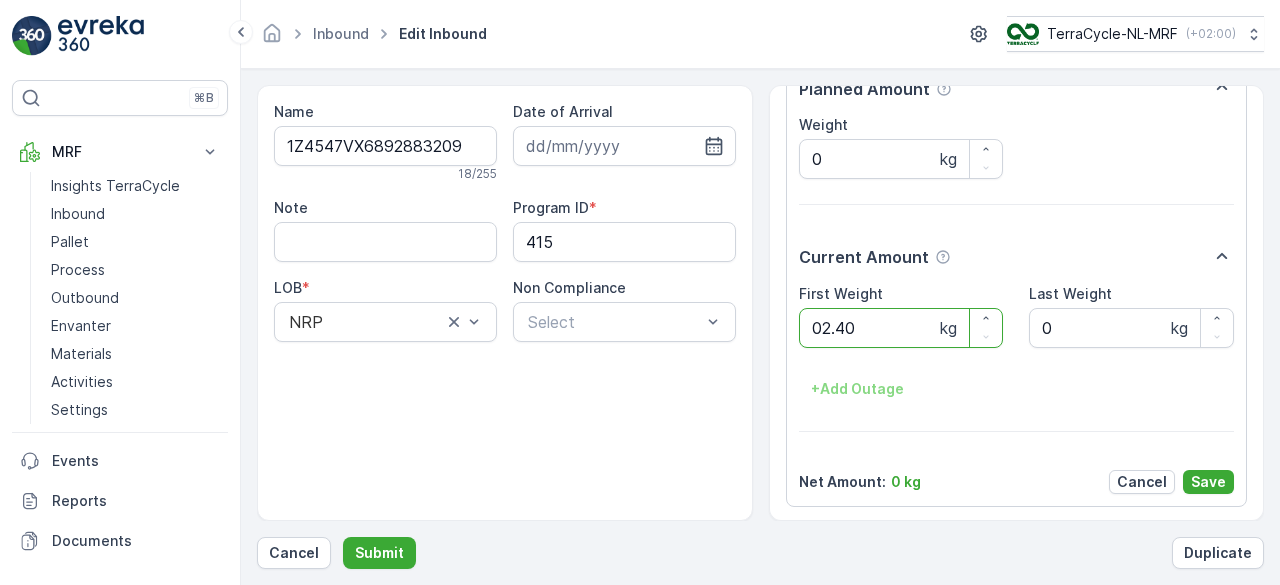 click on "Submit" at bounding box center [379, 553] 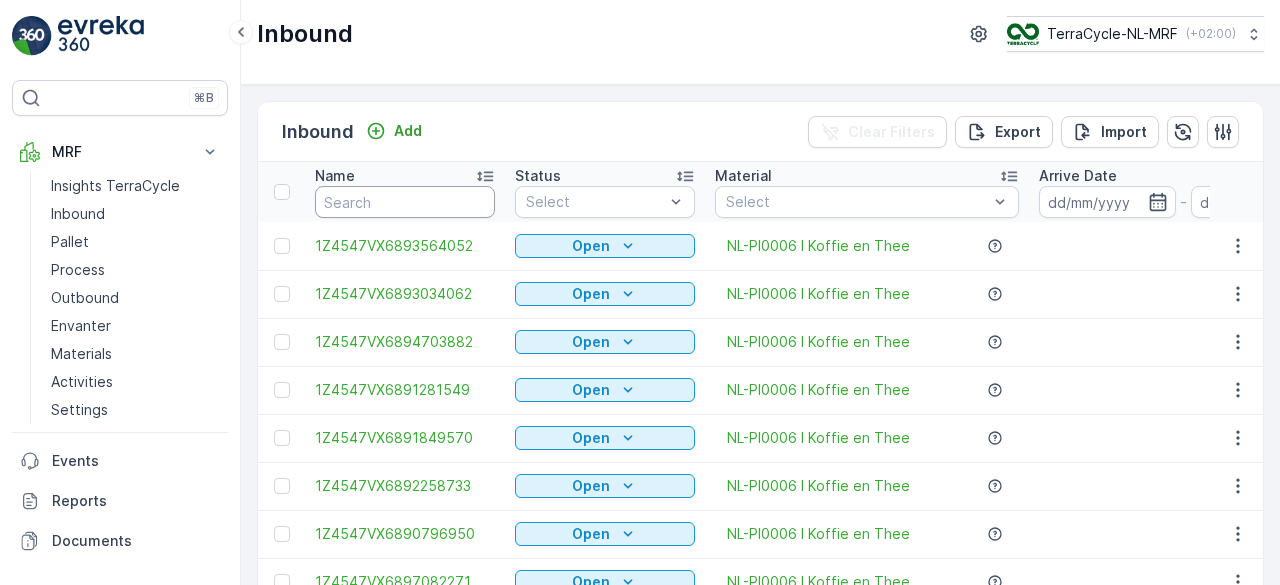 click at bounding box center (405, 202) 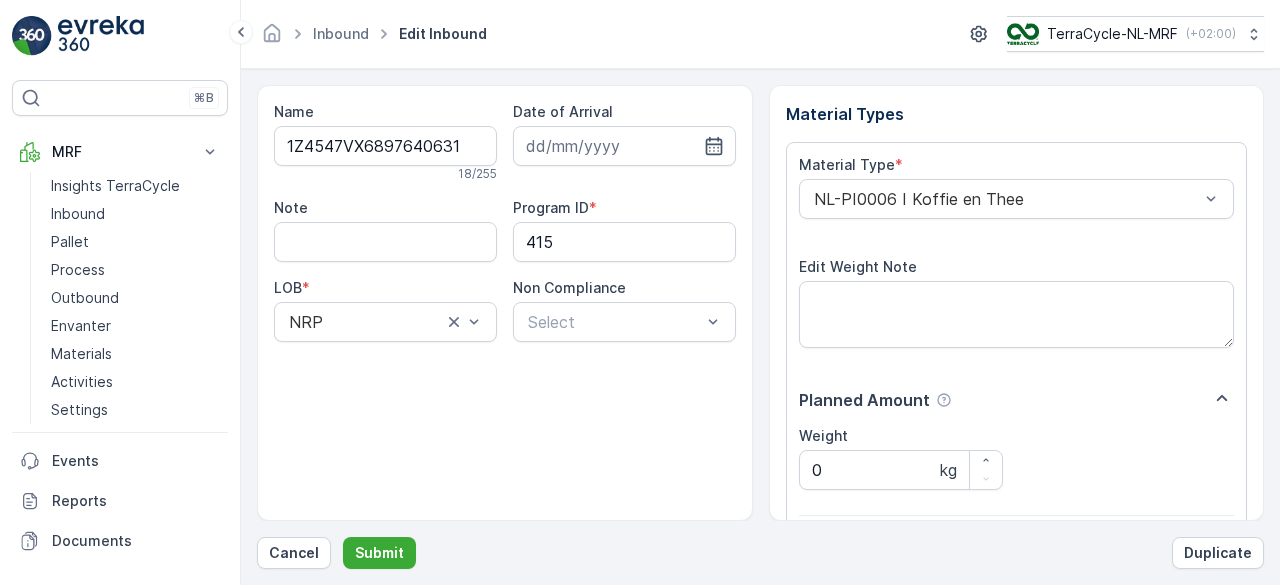 scroll, scrollTop: 311, scrollLeft: 0, axis: vertical 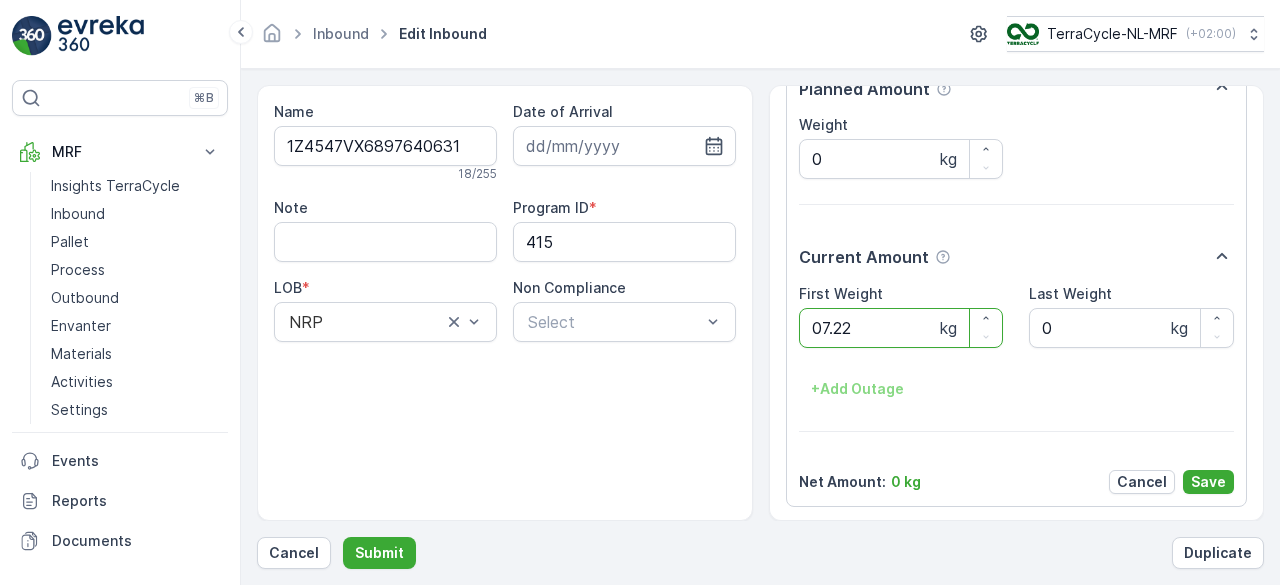 click on "Submit" at bounding box center (379, 553) 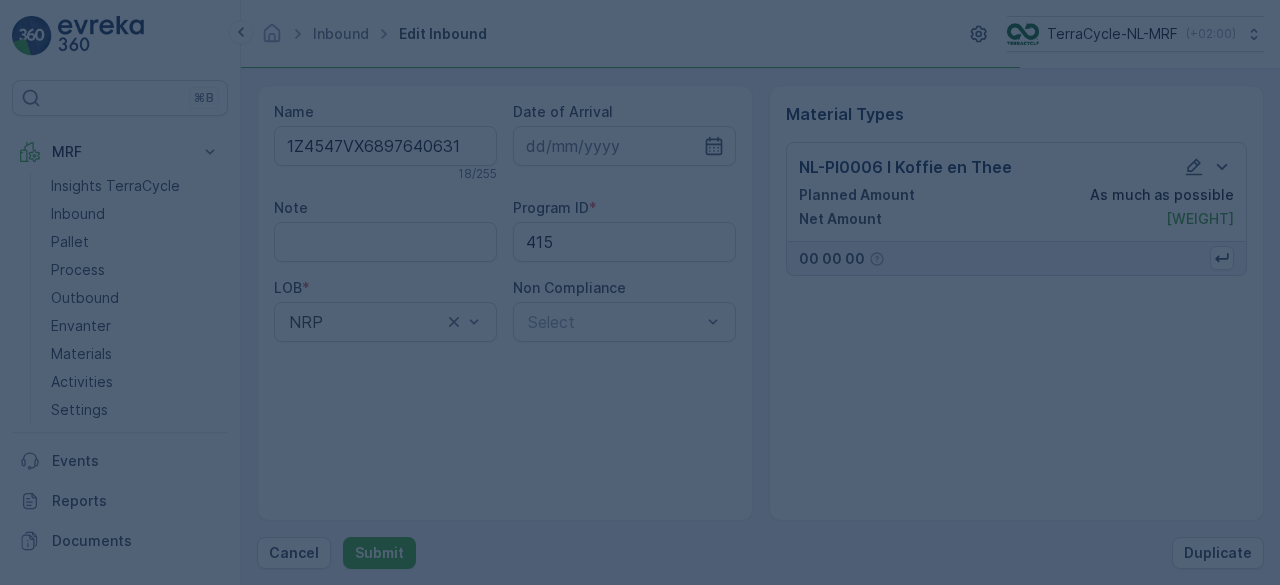 scroll, scrollTop: 0, scrollLeft: 0, axis: both 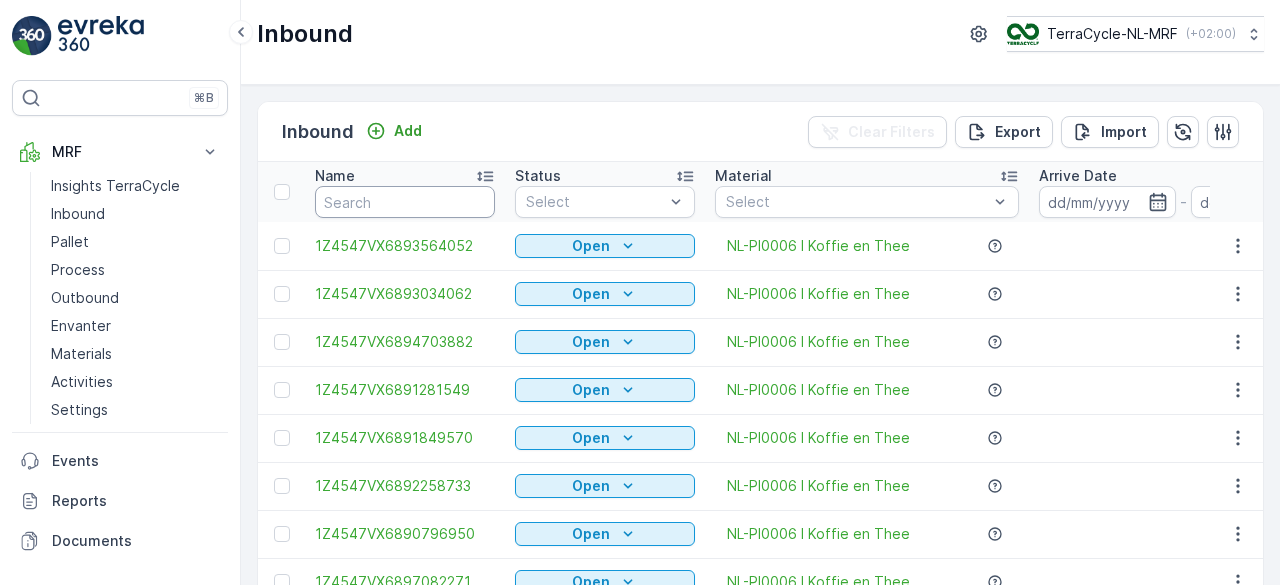 click at bounding box center (405, 202) 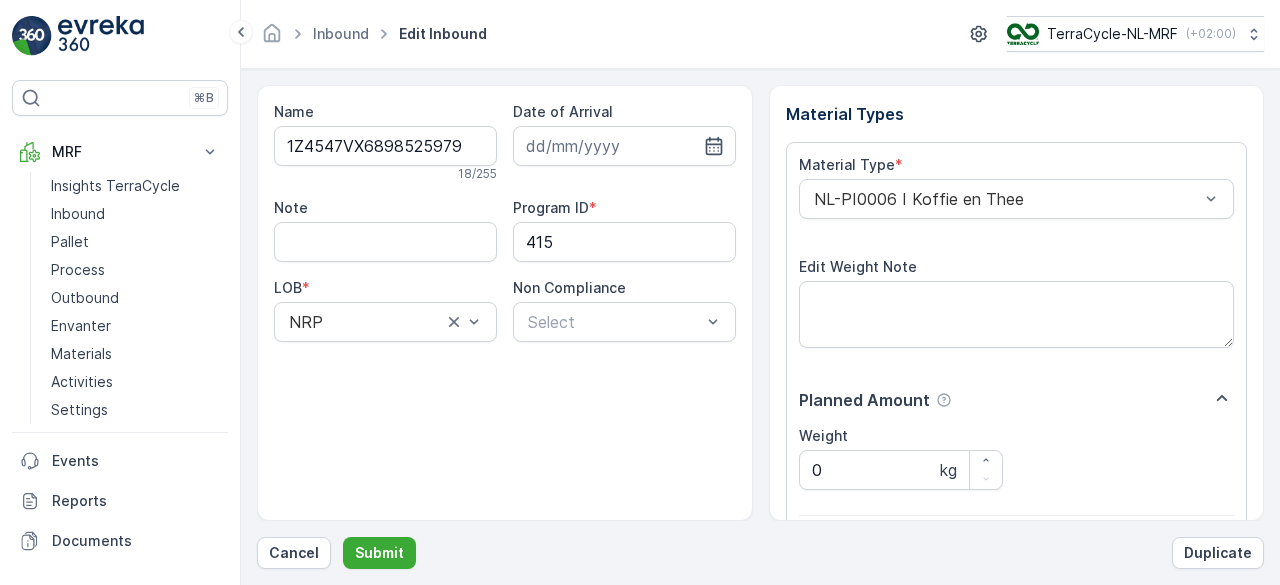scroll, scrollTop: 311, scrollLeft: 0, axis: vertical 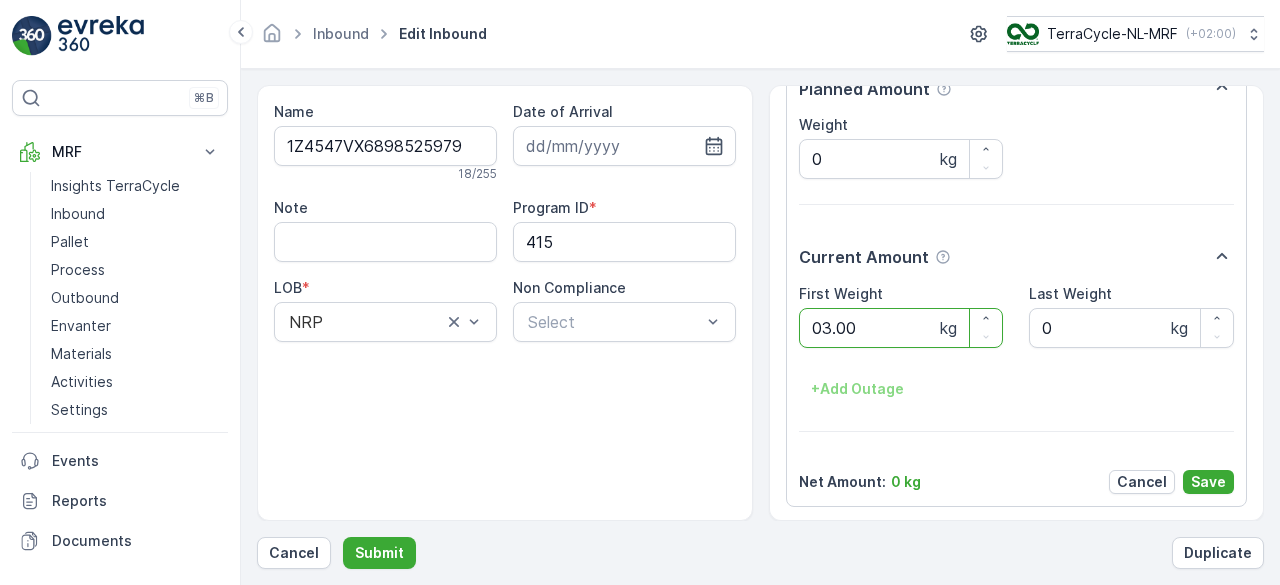 click on "Submit" at bounding box center [379, 553] 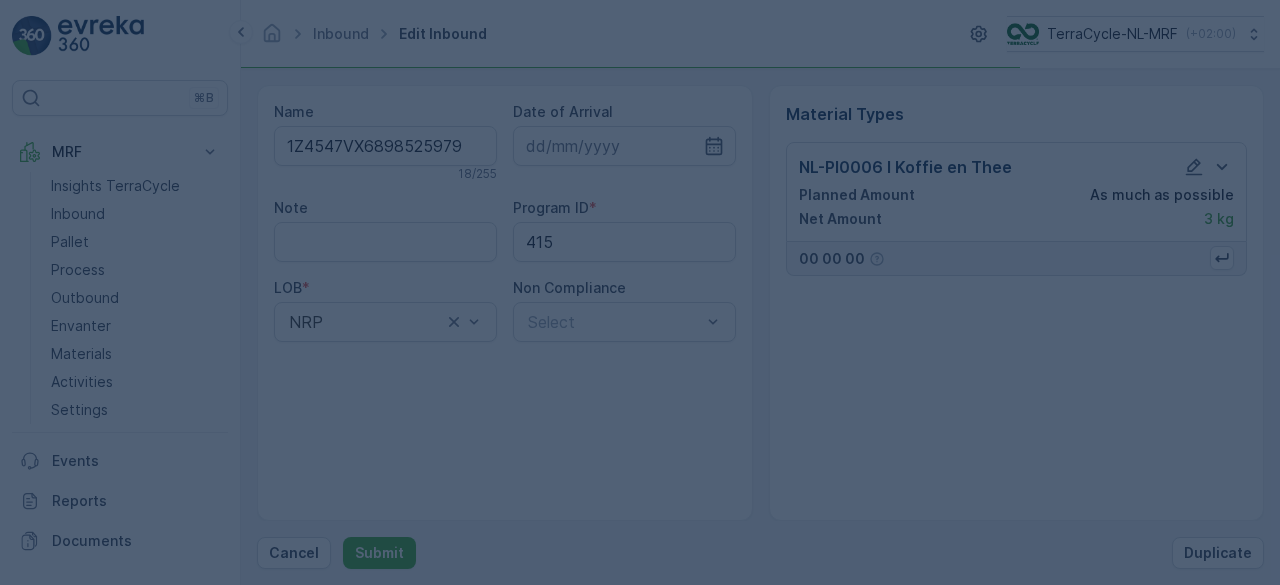 scroll, scrollTop: 0, scrollLeft: 0, axis: both 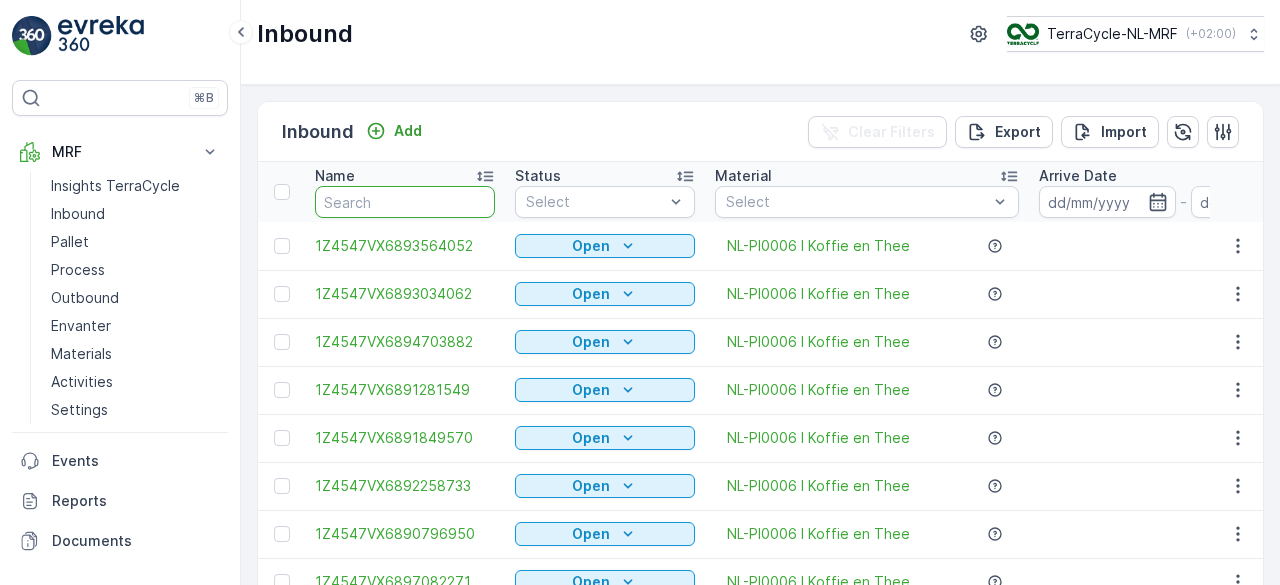 click at bounding box center [405, 202] 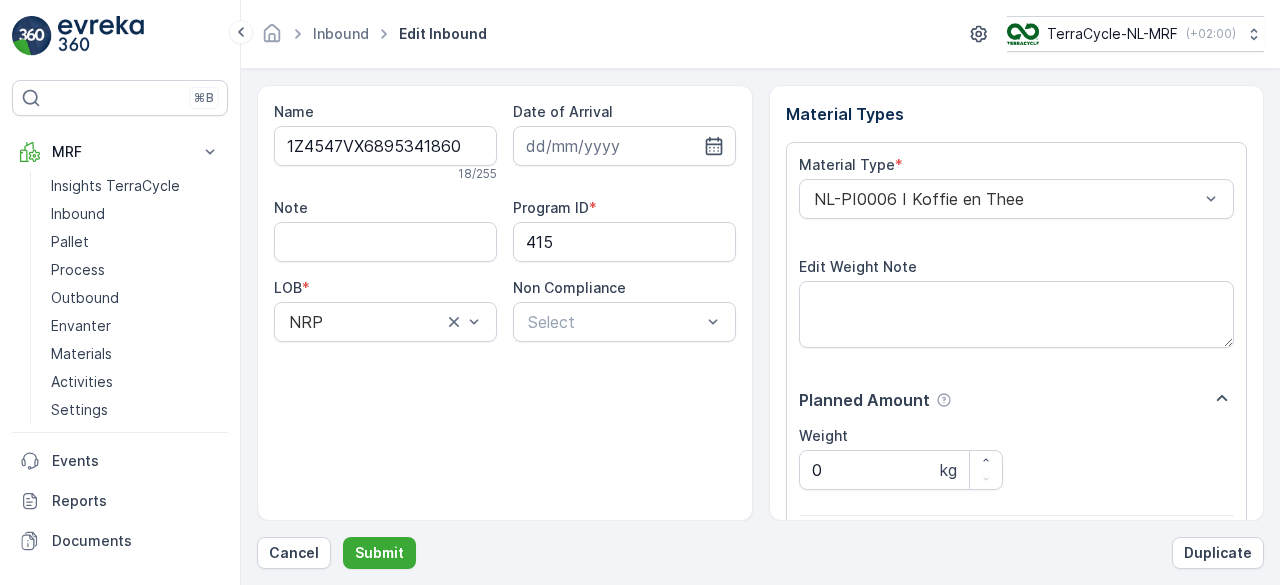 scroll, scrollTop: 311, scrollLeft: 0, axis: vertical 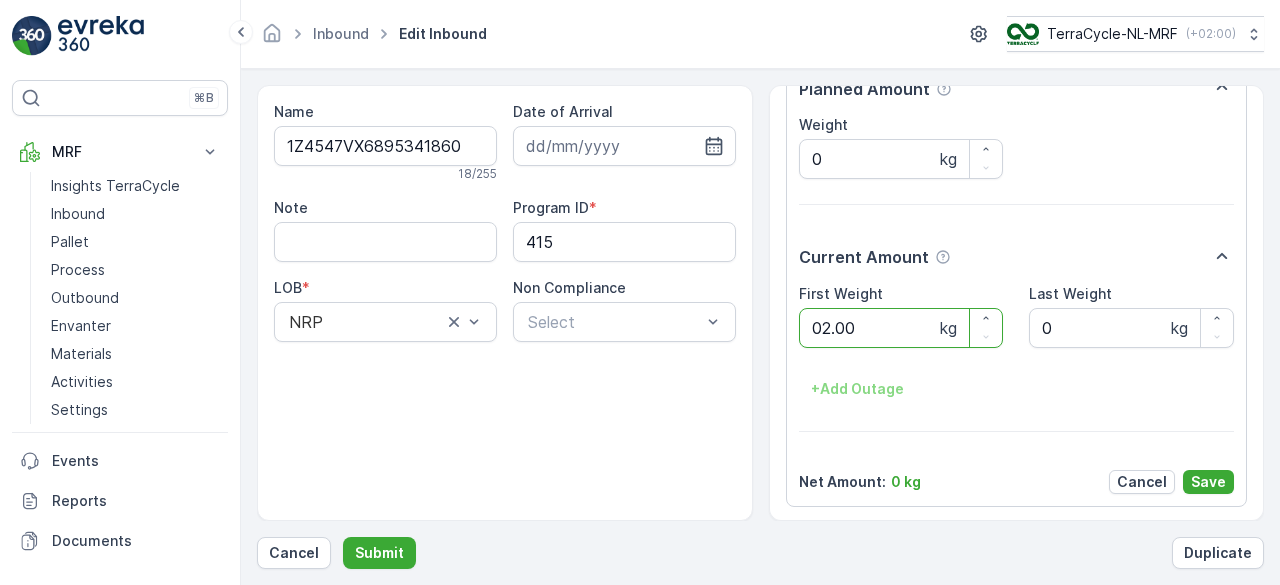 click on "Submit" at bounding box center [379, 553] 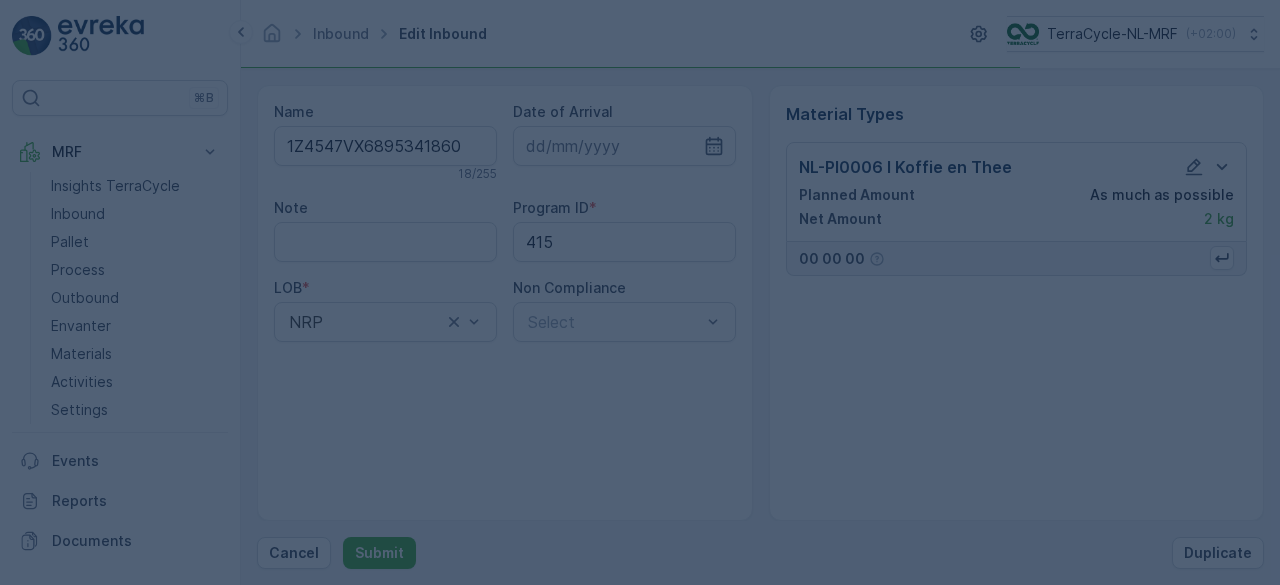 scroll, scrollTop: 0, scrollLeft: 0, axis: both 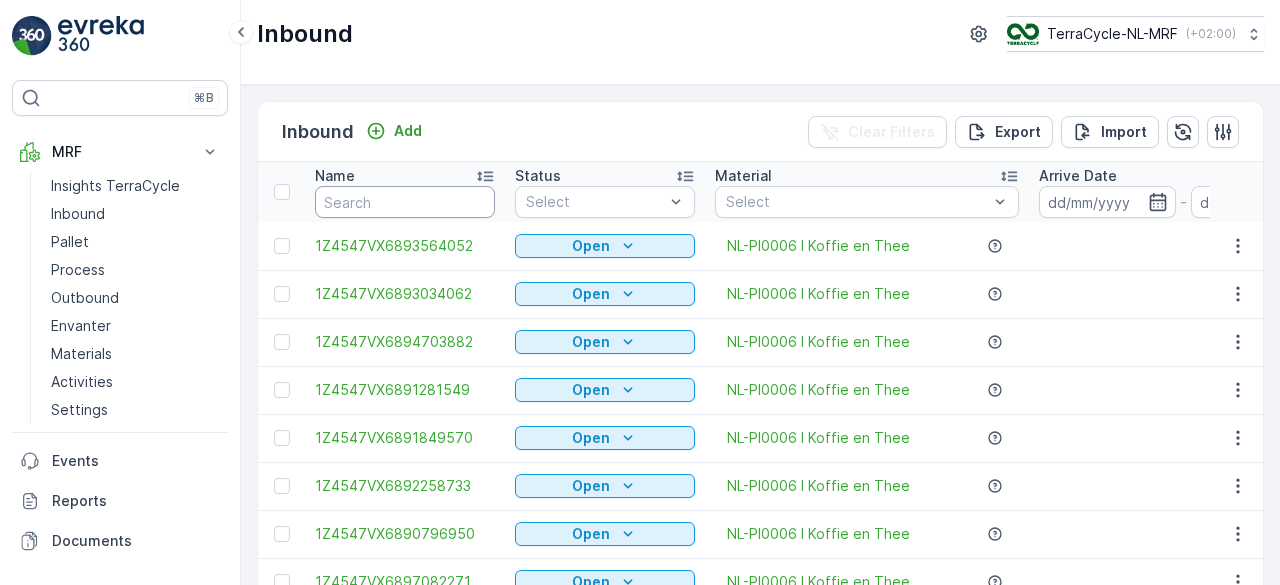 click at bounding box center [405, 202] 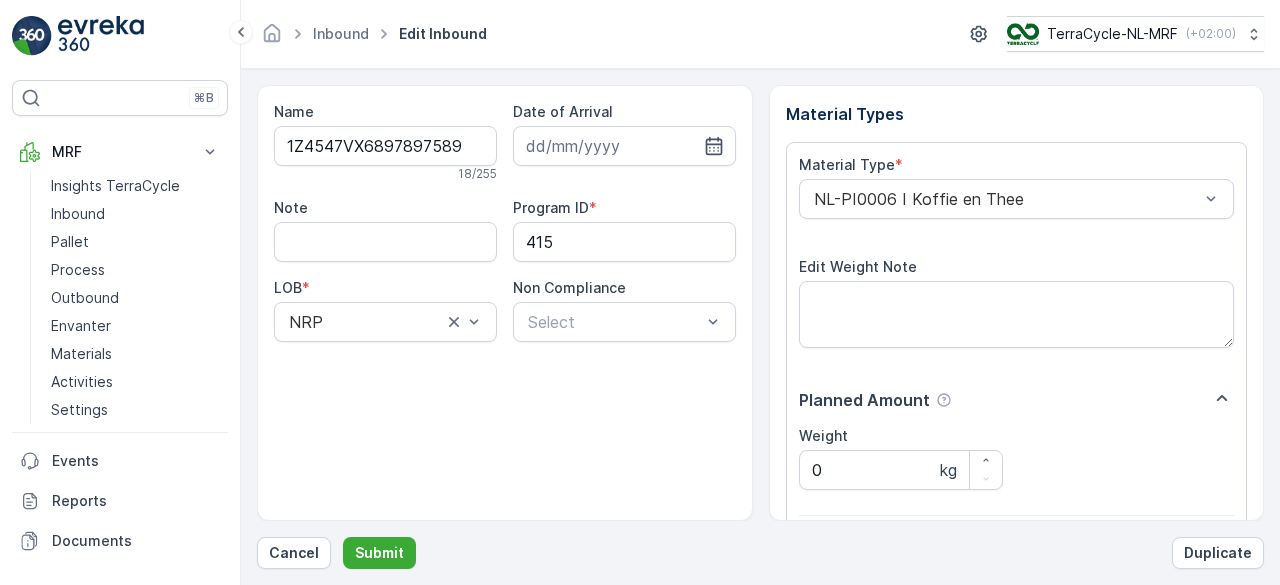 scroll, scrollTop: 311, scrollLeft: 0, axis: vertical 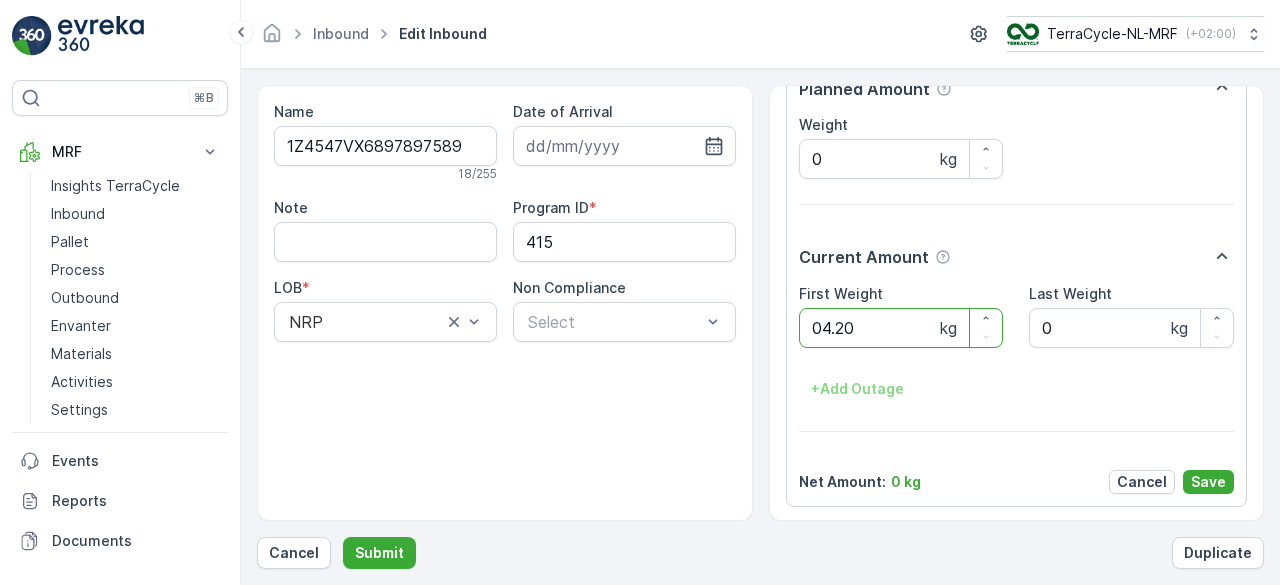 click on "Submit" at bounding box center [379, 553] 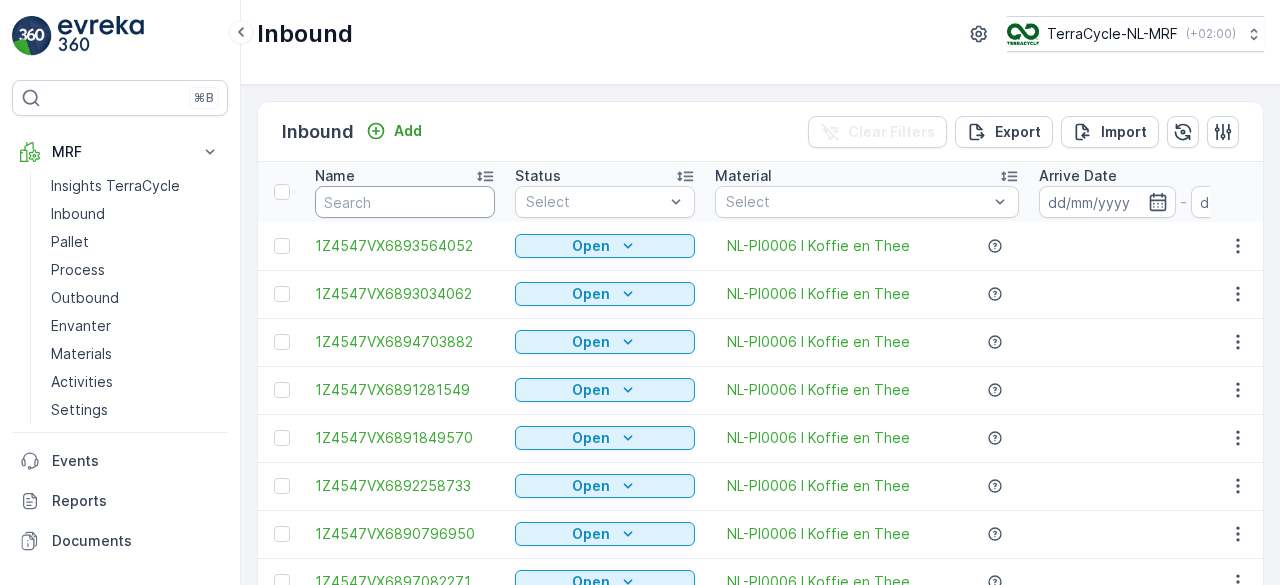 click at bounding box center (405, 202) 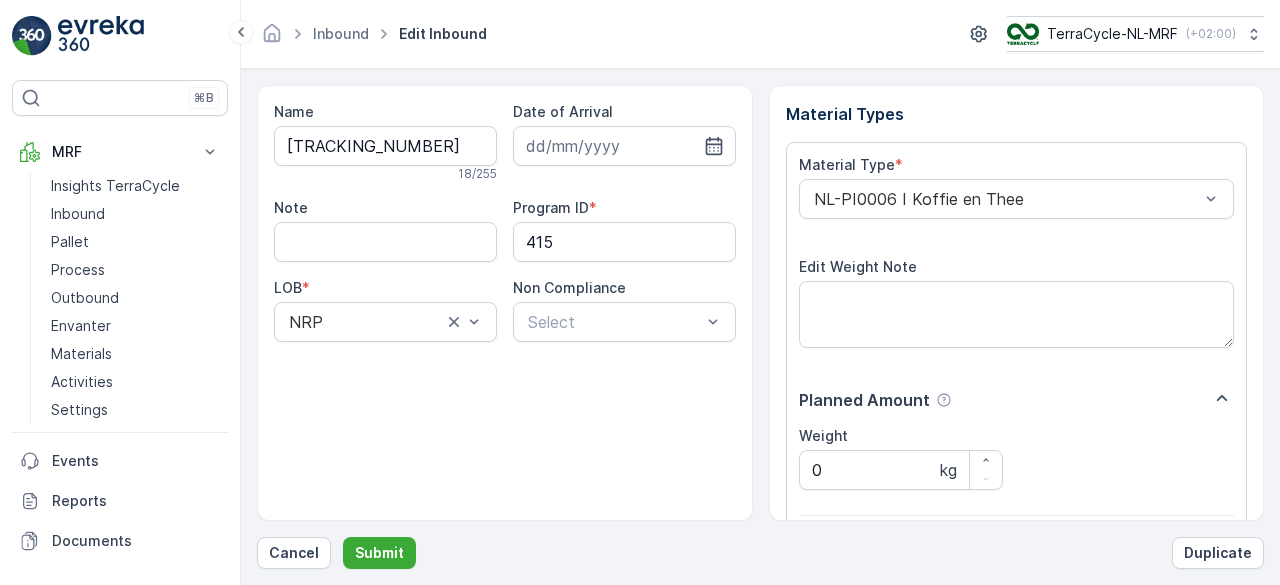 scroll, scrollTop: 311, scrollLeft: 0, axis: vertical 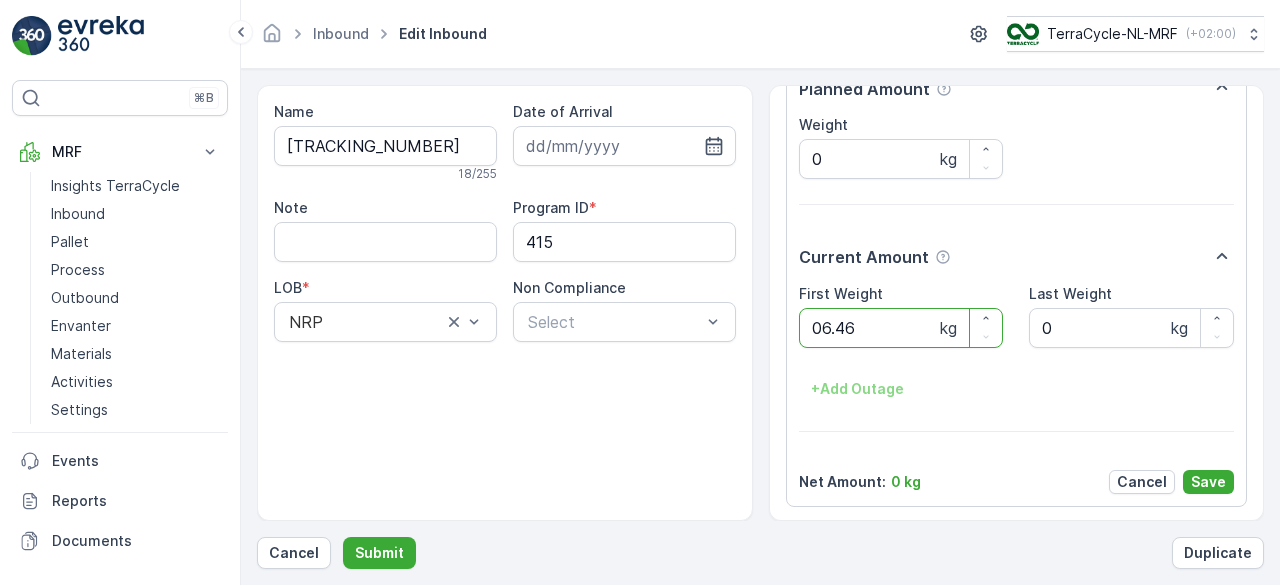 click on "Submit" at bounding box center (379, 553) 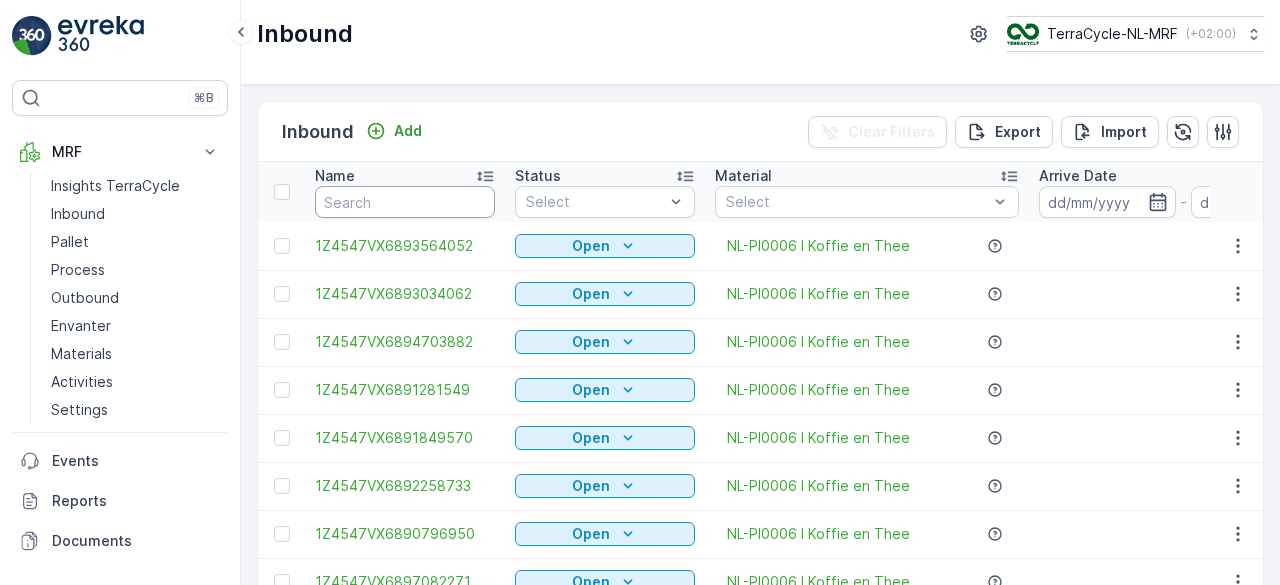 click at bounding box center [405, 202] 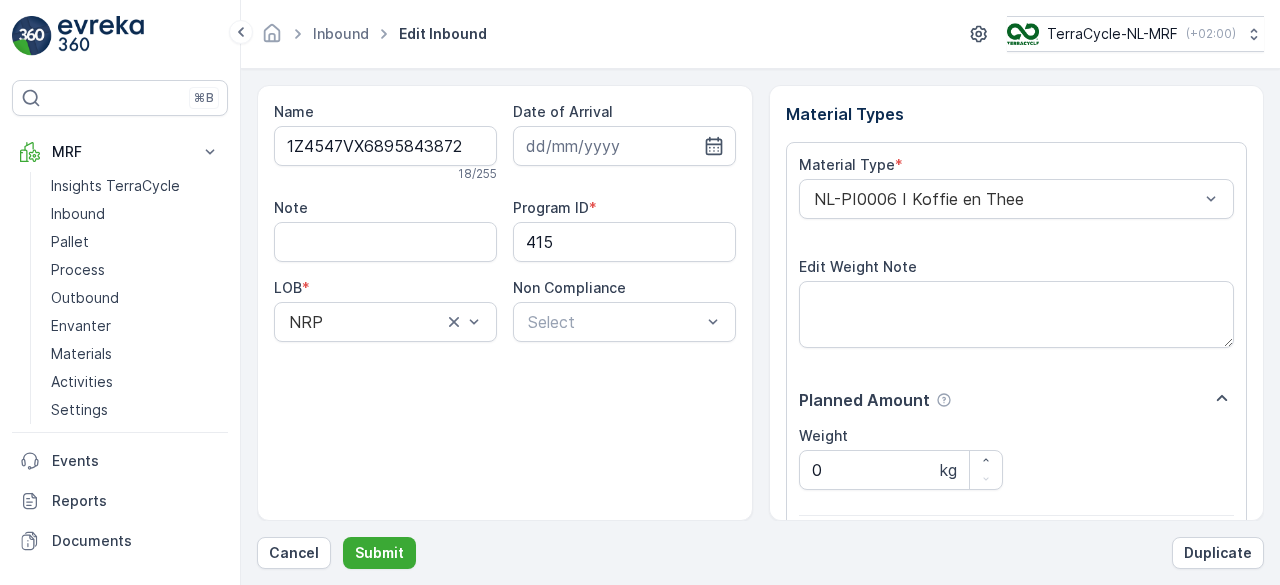 scroll, scrollTop: 311, scrollLeft: 0, axis: vertical 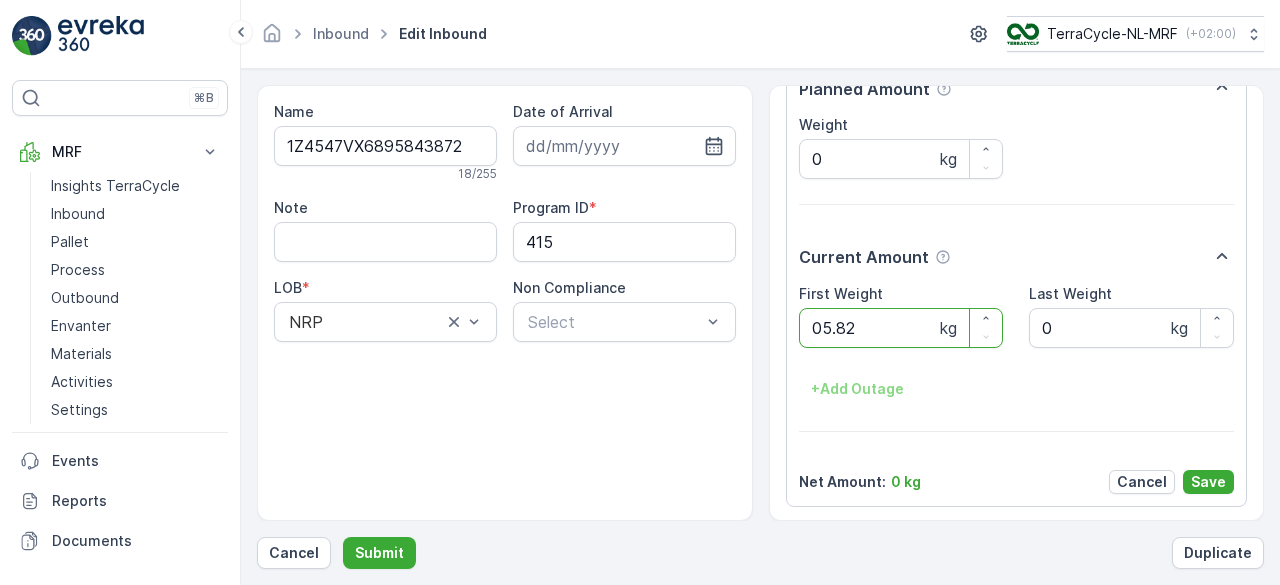 click on "Submit" at bounding box center [379, 553] 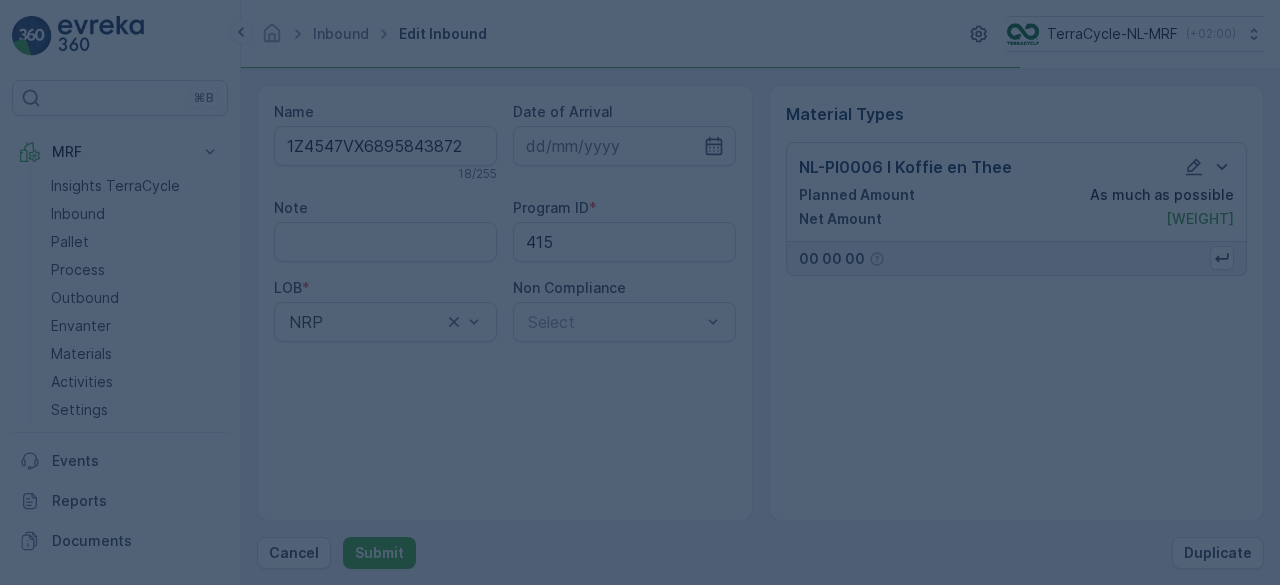 scroll, scrollTop: 0, scrollLeft: 0, axis: both 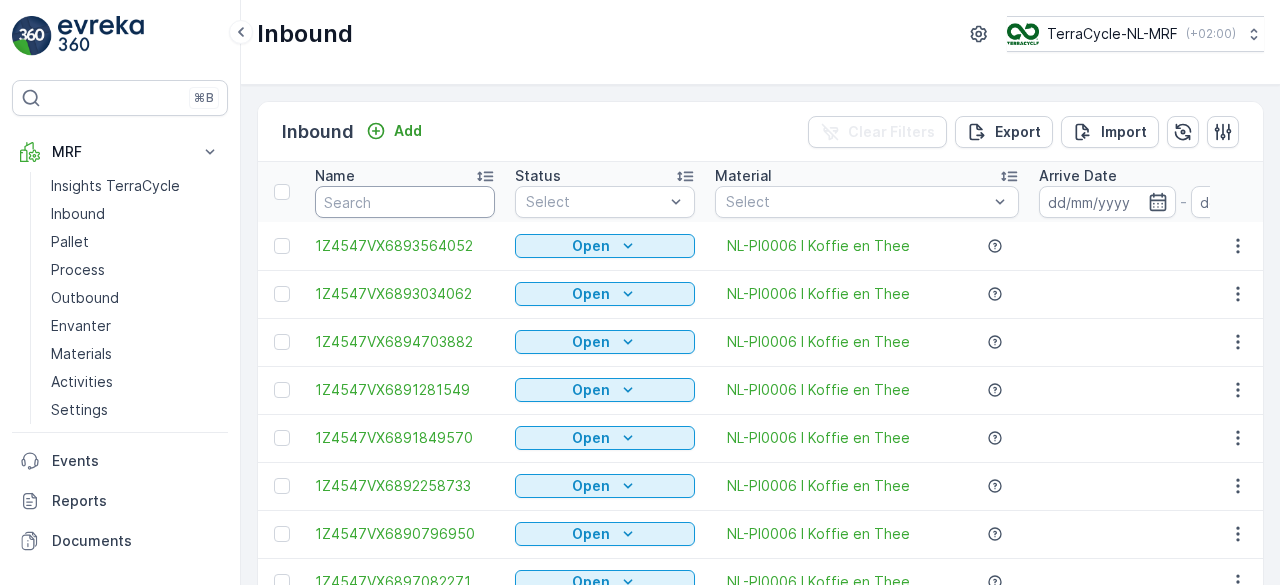 click at bounding box center (405, 202) 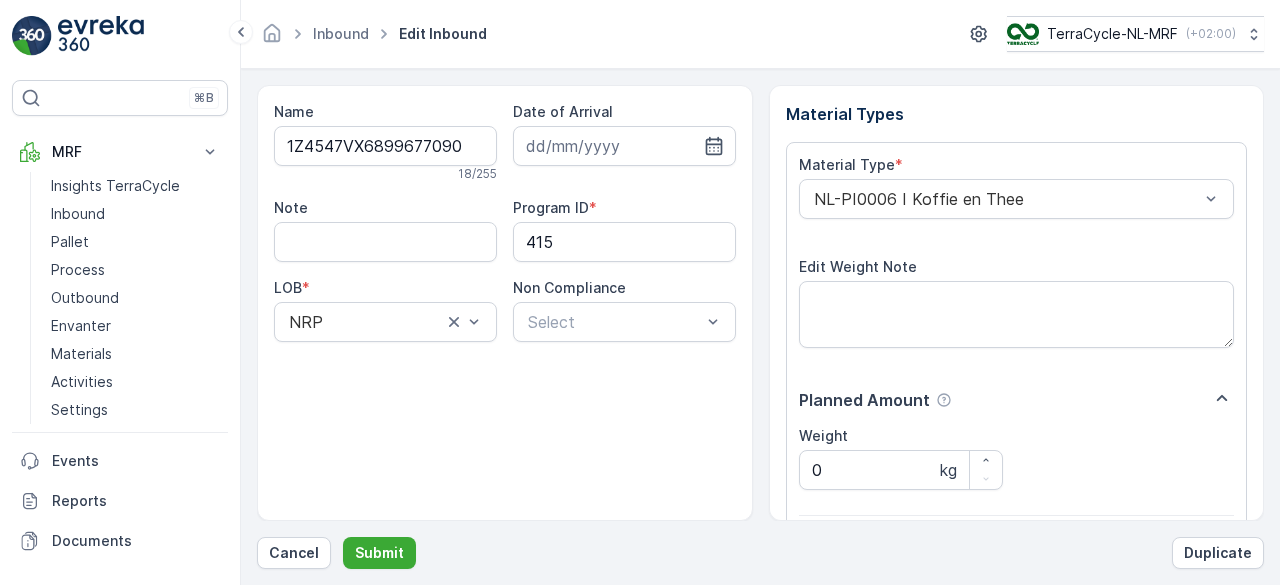 scroll, scrollTop: 311, scrollLeft: 0, axis: vertical 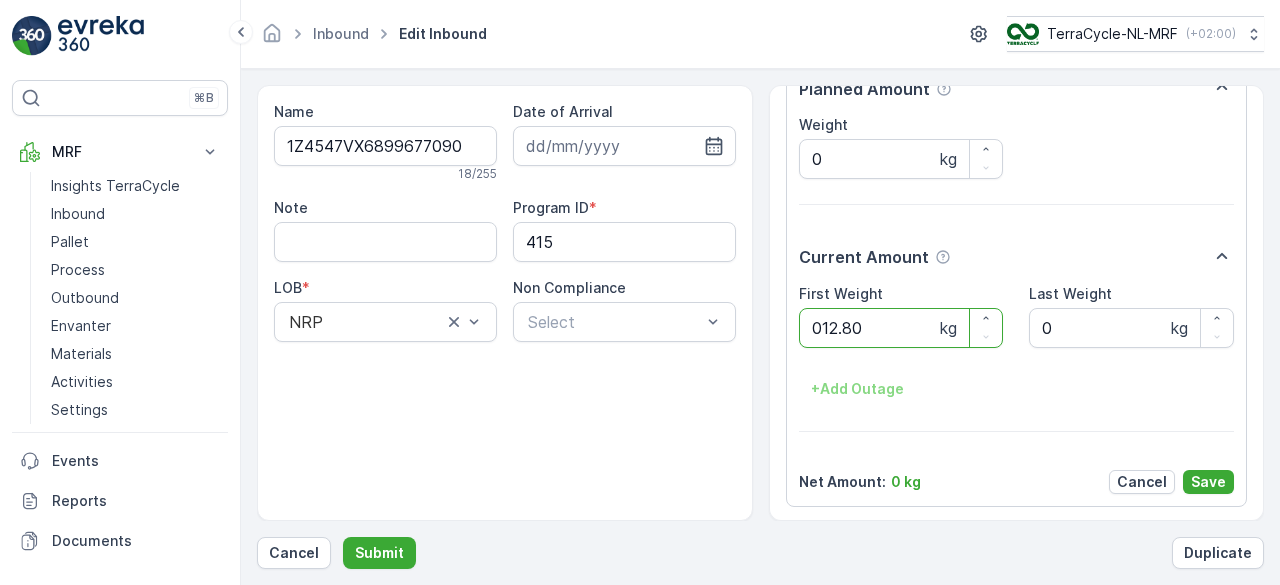 click on "Submit" at bounding box center (379, 553) 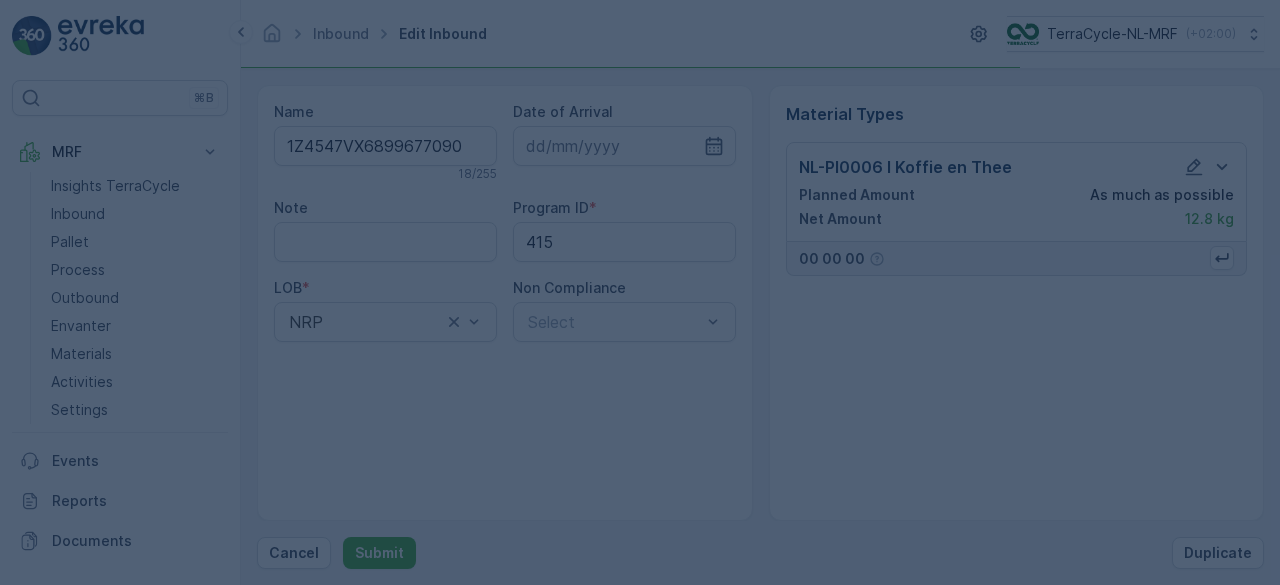scroll, scrollTop: 0, scrollLeft: 0, axis: both 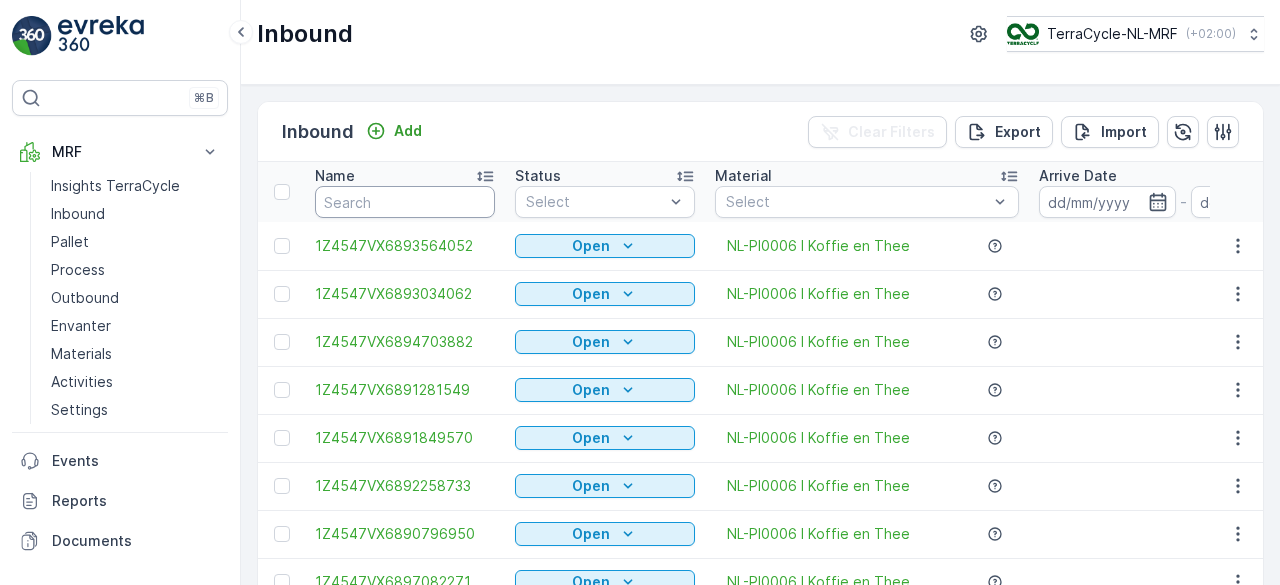 click at bounding box center [405, 202] 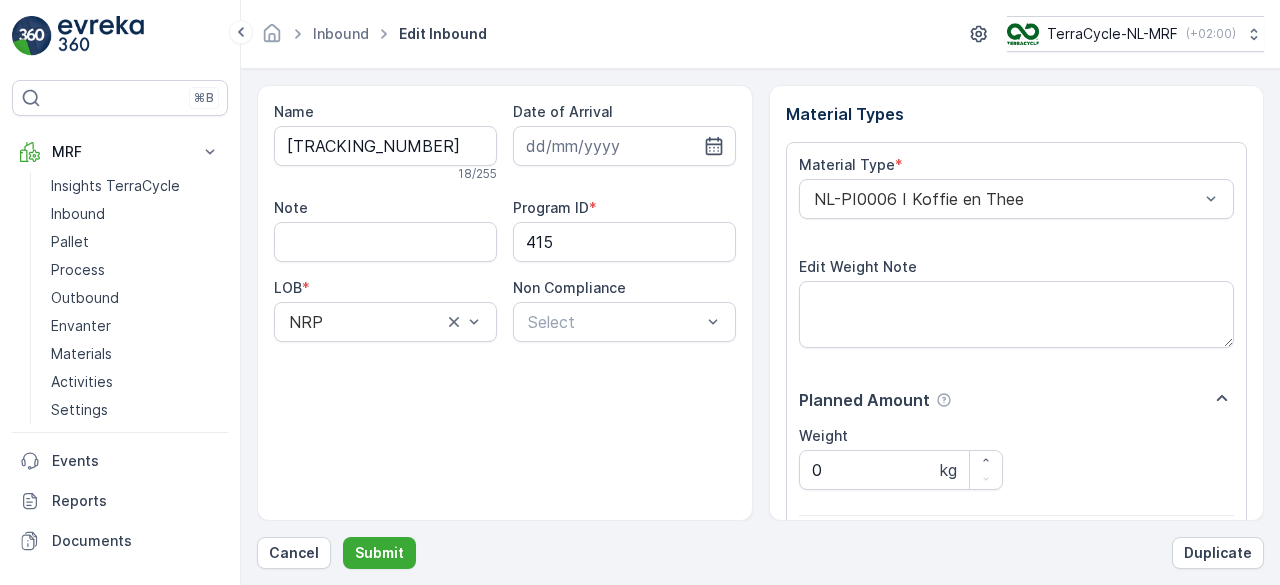 scroll, scrollTop: 311, scrollLeft: 0, axis: vertical 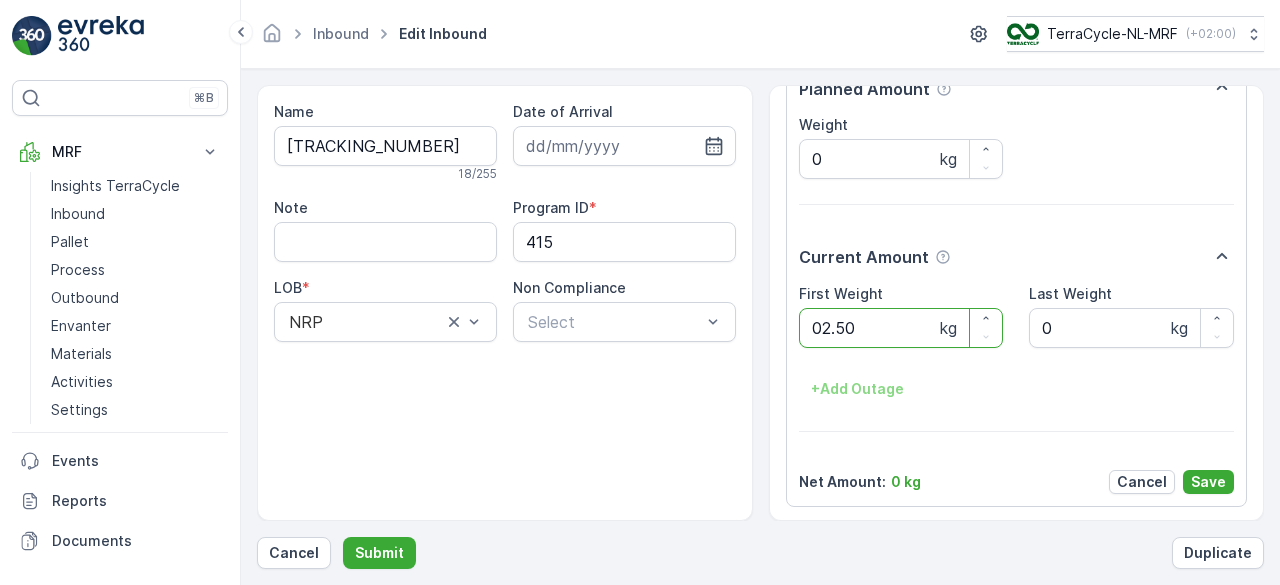 click on "Submit" at bounding box center [379, 553] 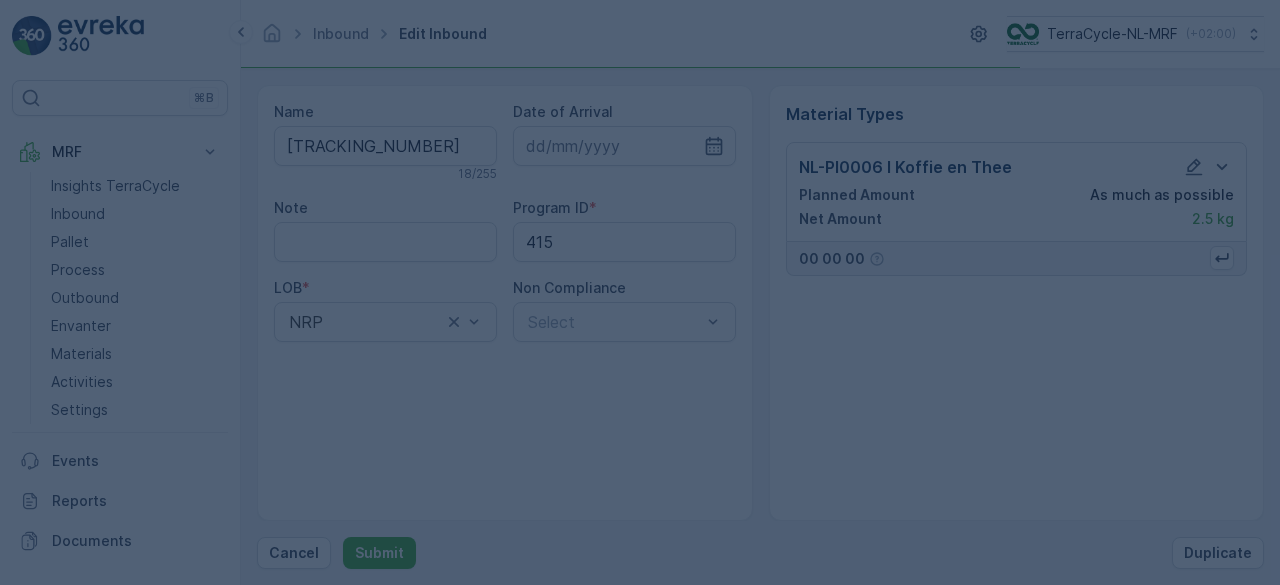 scroll, scrollTop: 0, scrollLeft: 0, axis: both 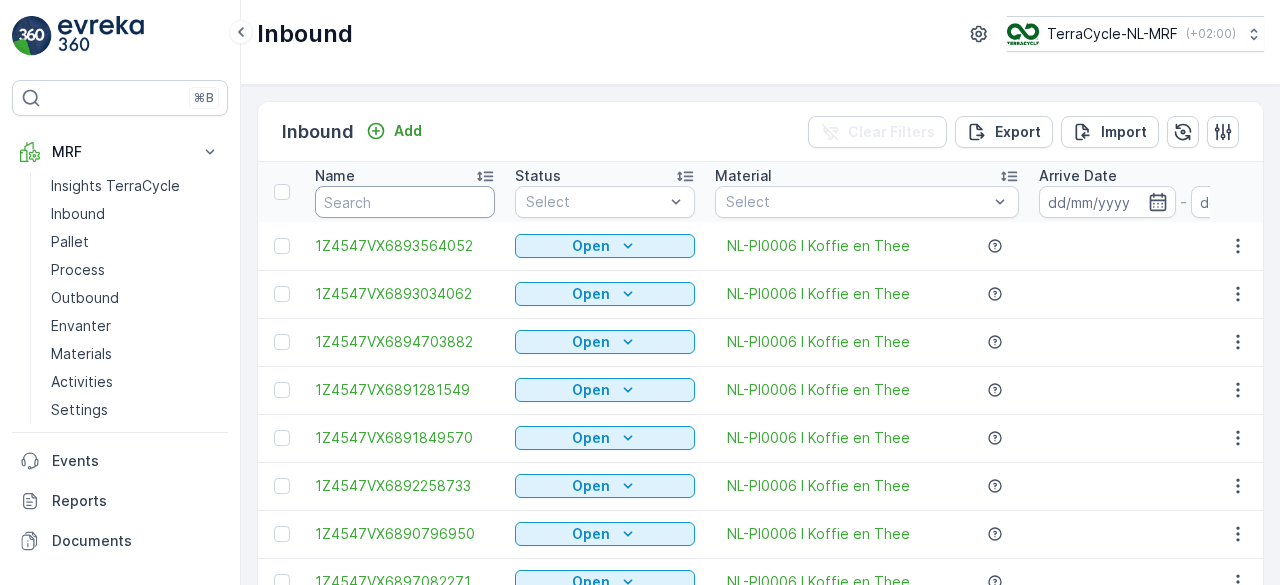 click at bounding box center [405, 202] 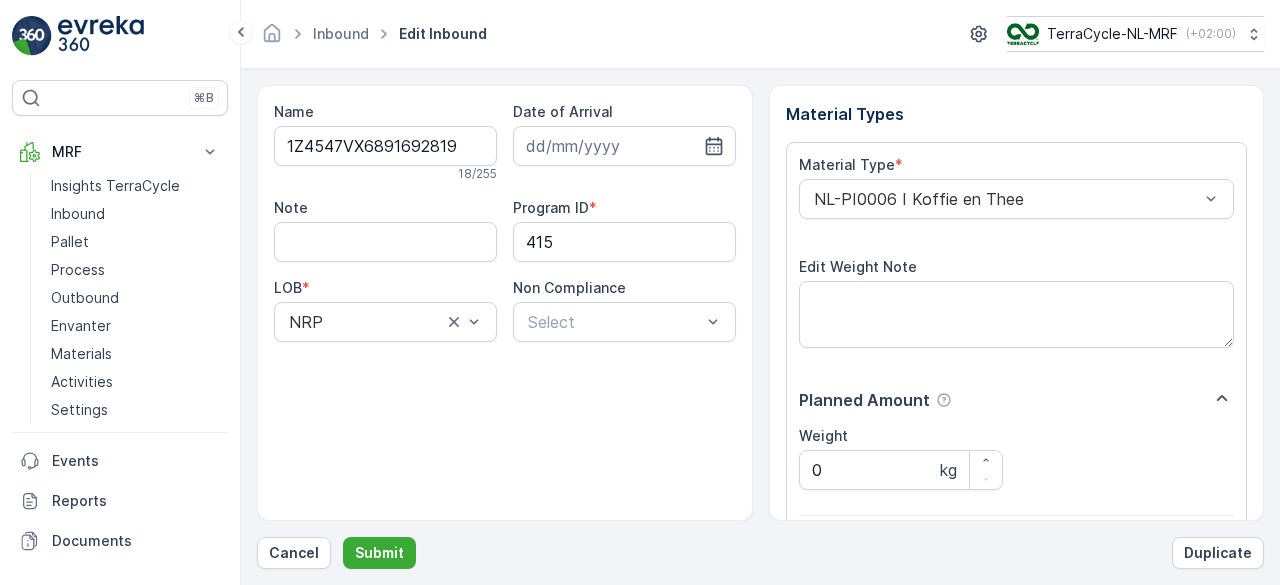 scroll, scrollTop: 311, scrollLeft: 0, axis: vertical 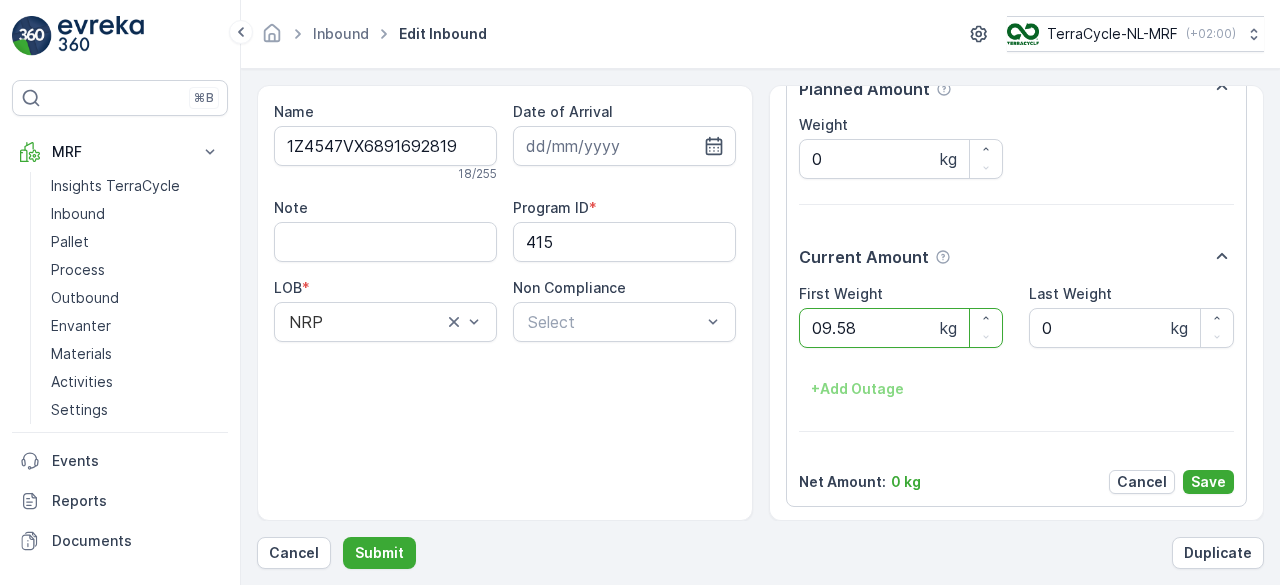 click on "Submit" at bounding box center [379, 553] 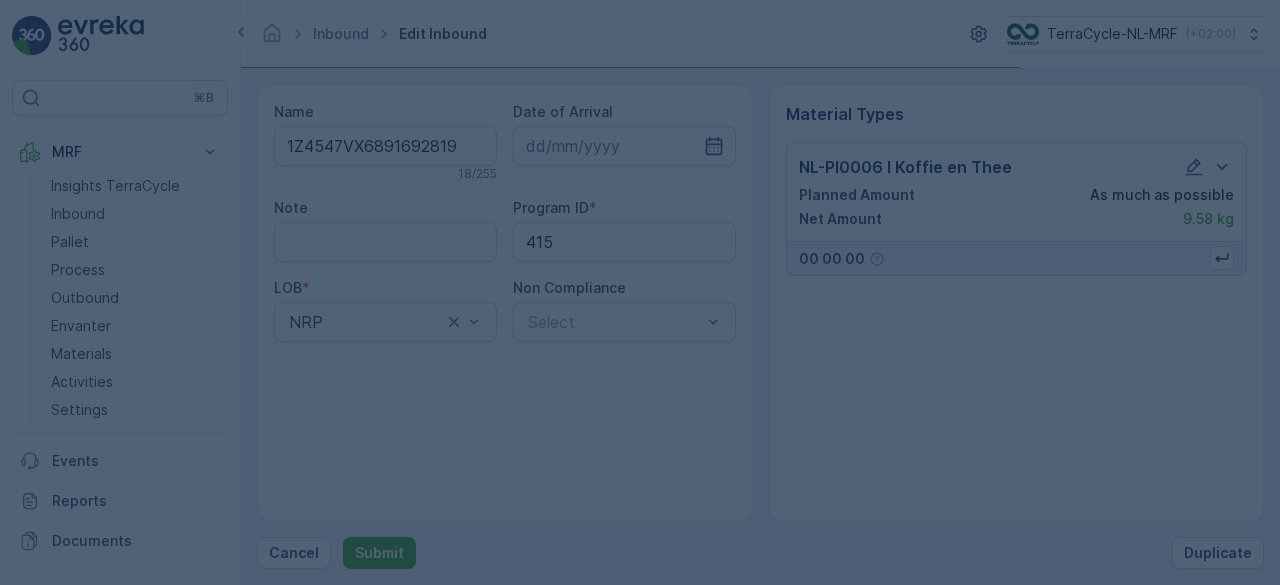 scroll, scrollTop: 0, scrollLeft: 0, axis: both 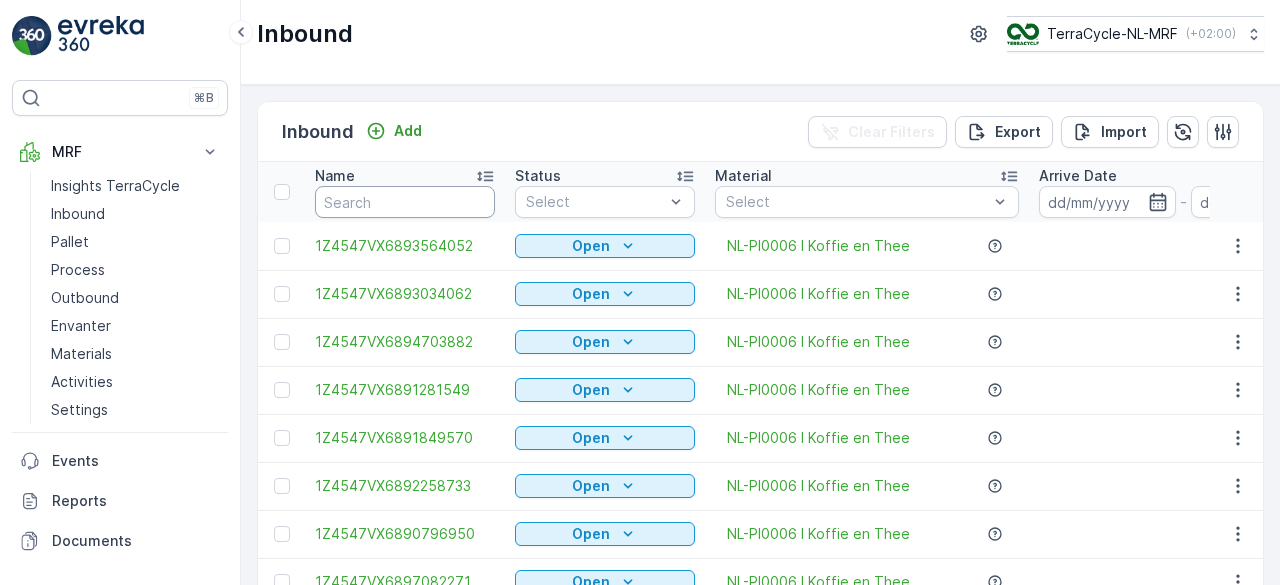 click at bounding box center [405, 202] 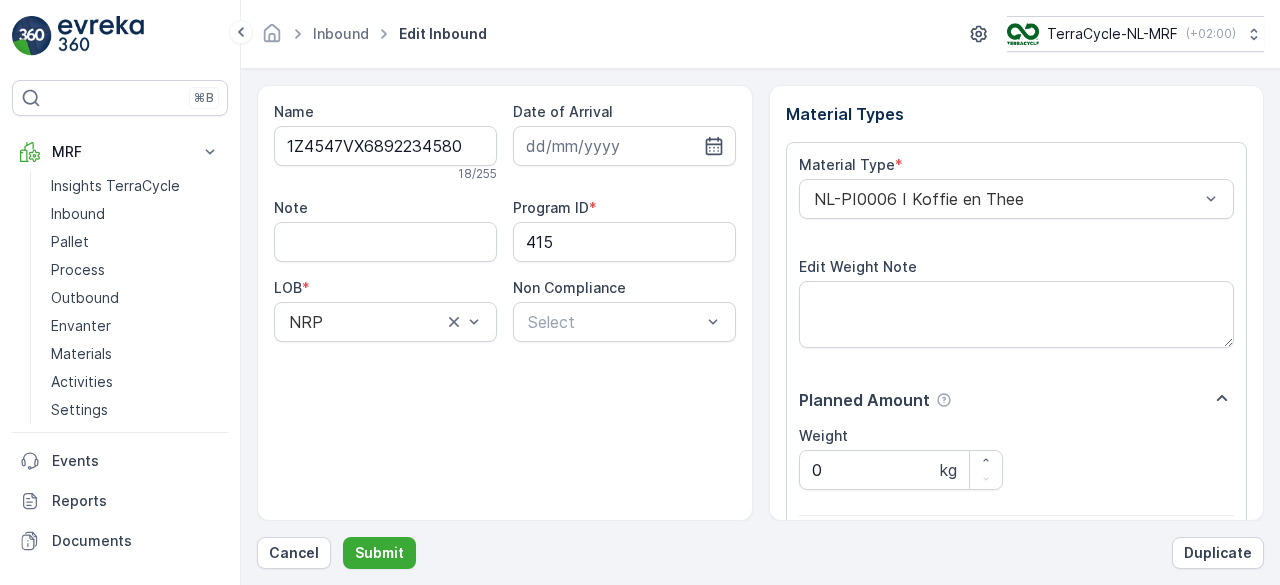 scroll, scrollTop: 311, scrollLeft: 0, axis: vertical 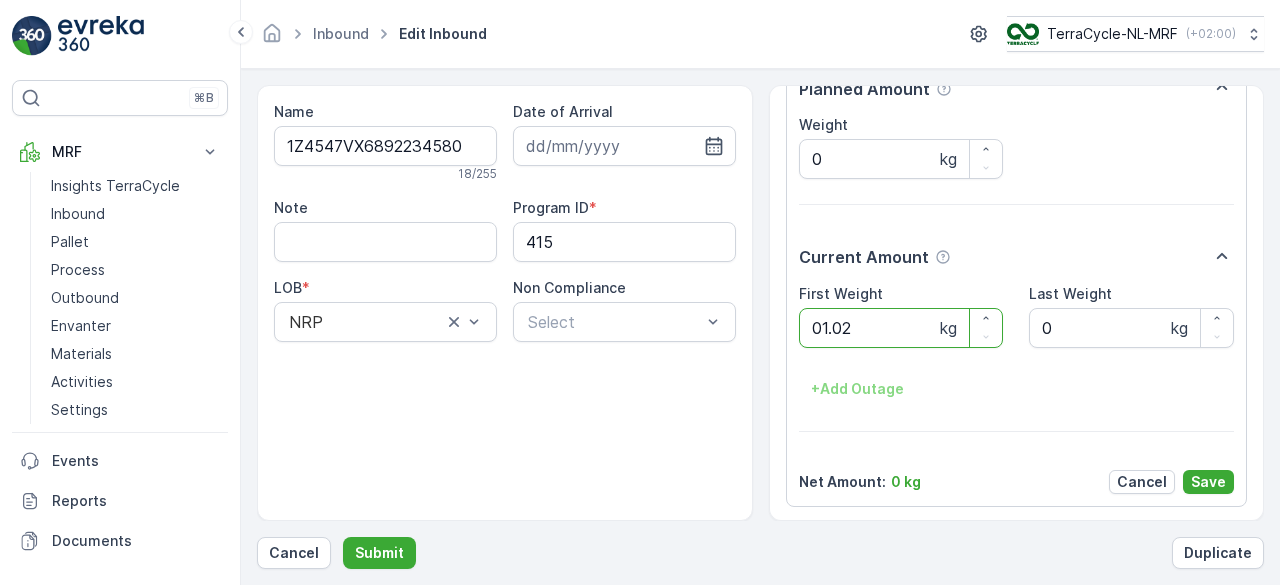 click on "Submit" at bounding box center [379, 553] 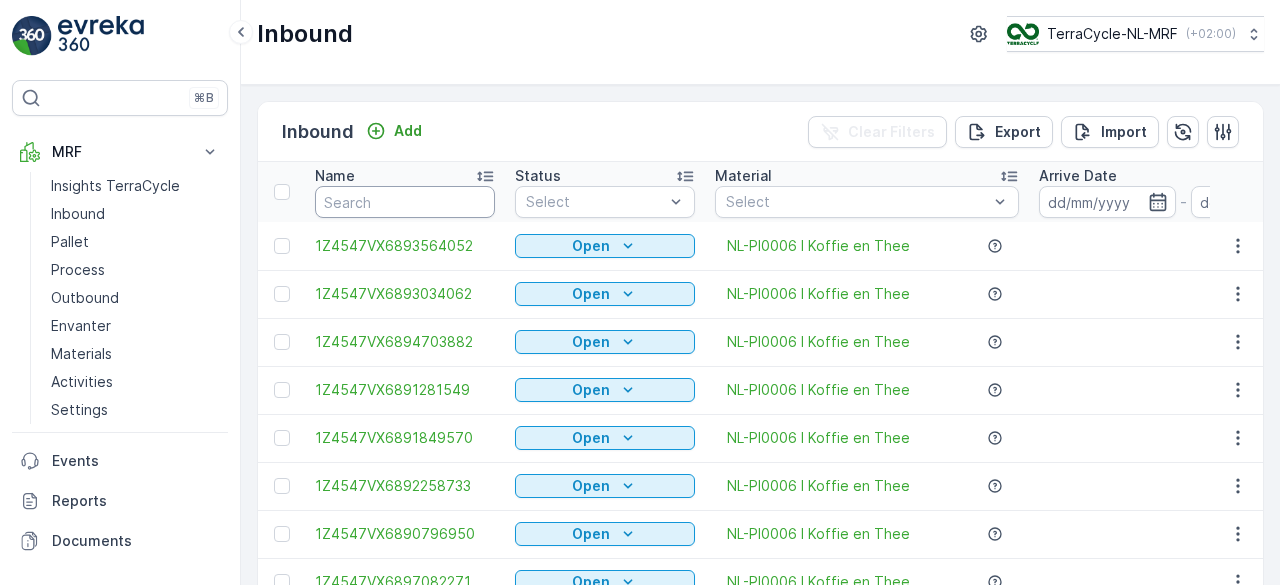 click at bounding box center (405, 202) 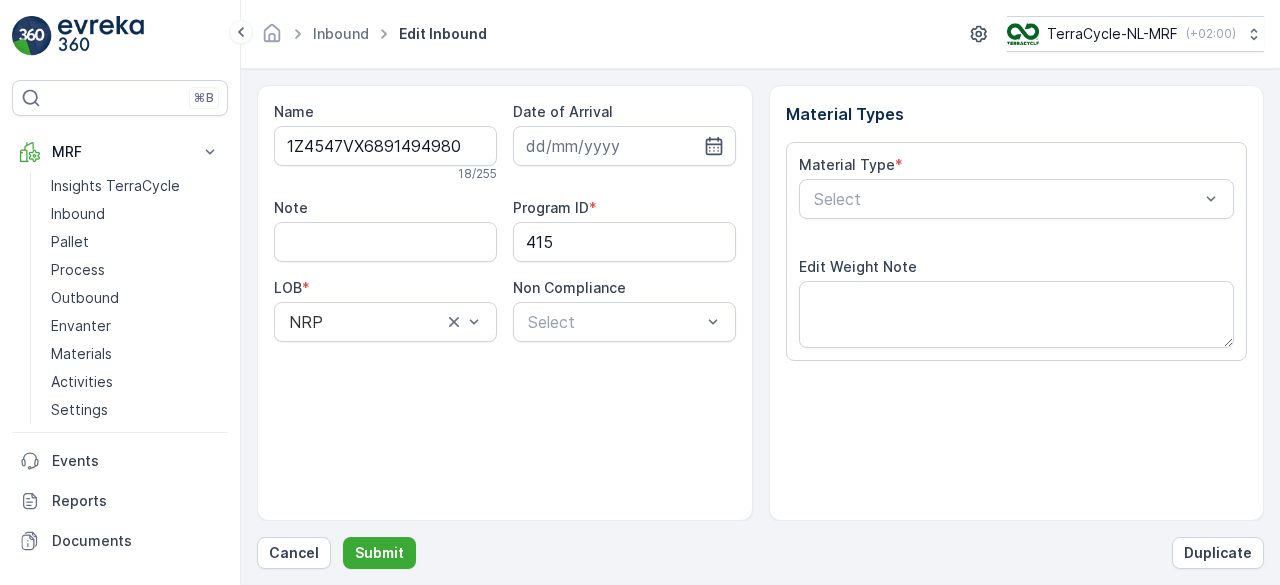 scroll, scrollTop: 311, scrollLeft: 0, axis: vertical 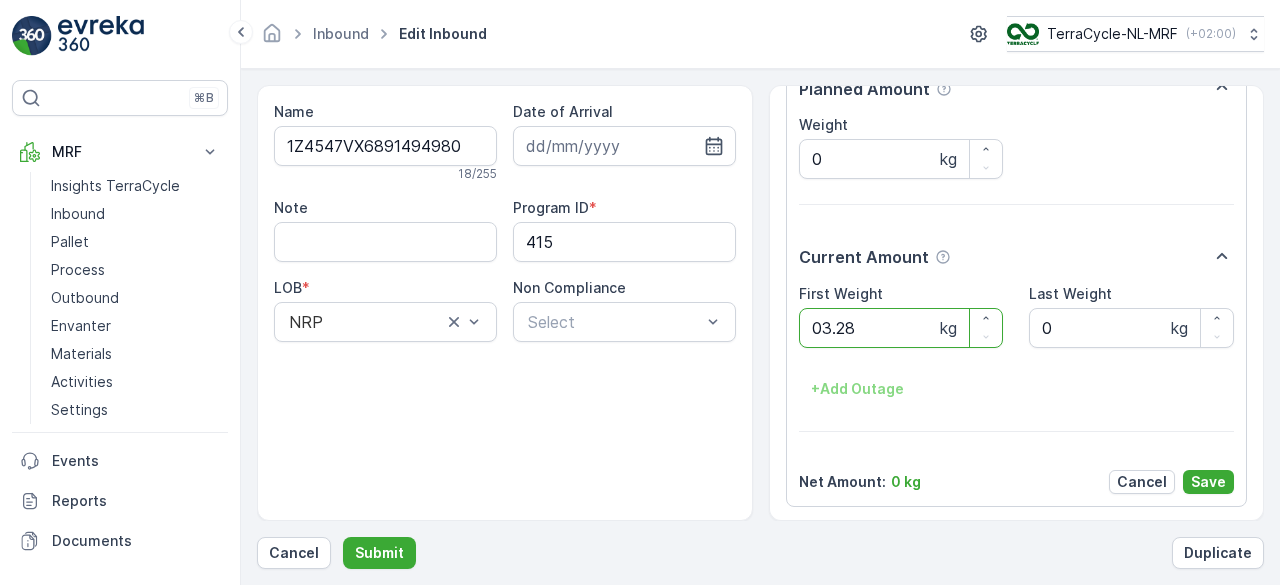 click on "Submit" at bounding box center [379, 553] 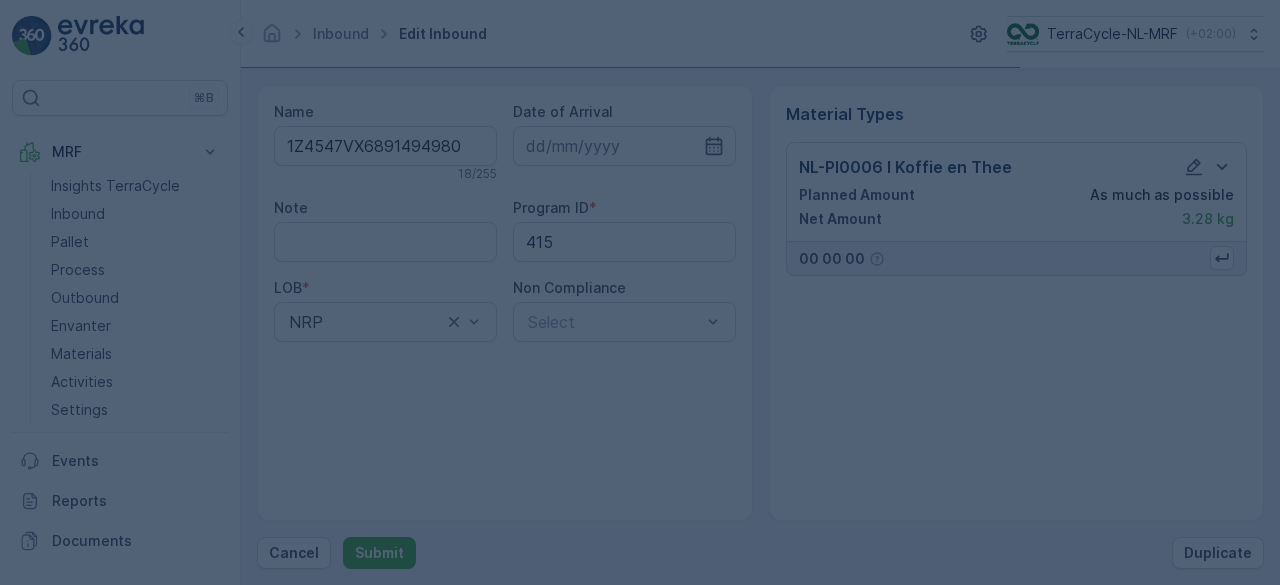 scroll, scrollTop: 0, scrollLeft: 0, axis: both 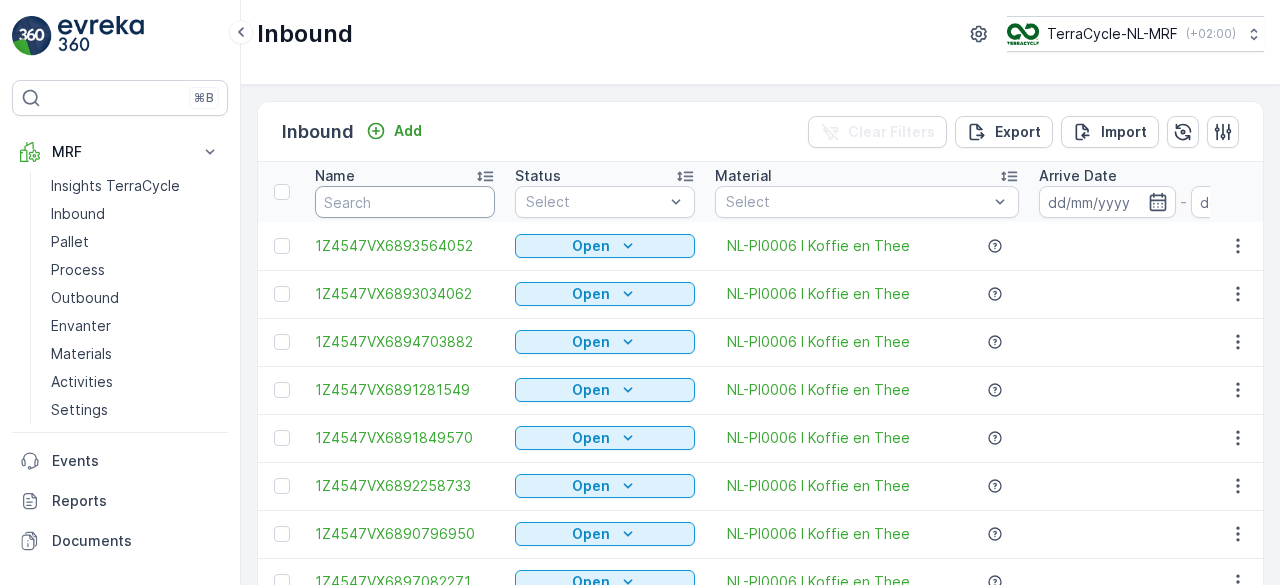 click at bounding box center [405, 202] 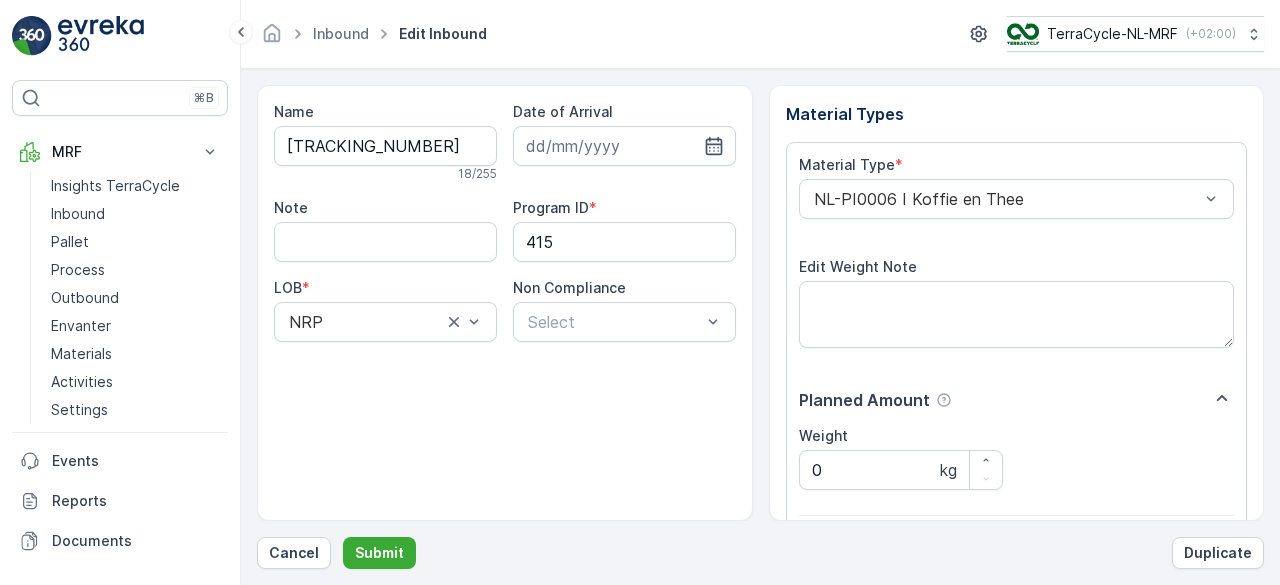 scroll, scrollTop: 311, scrollLeft: 0, axis: vertical 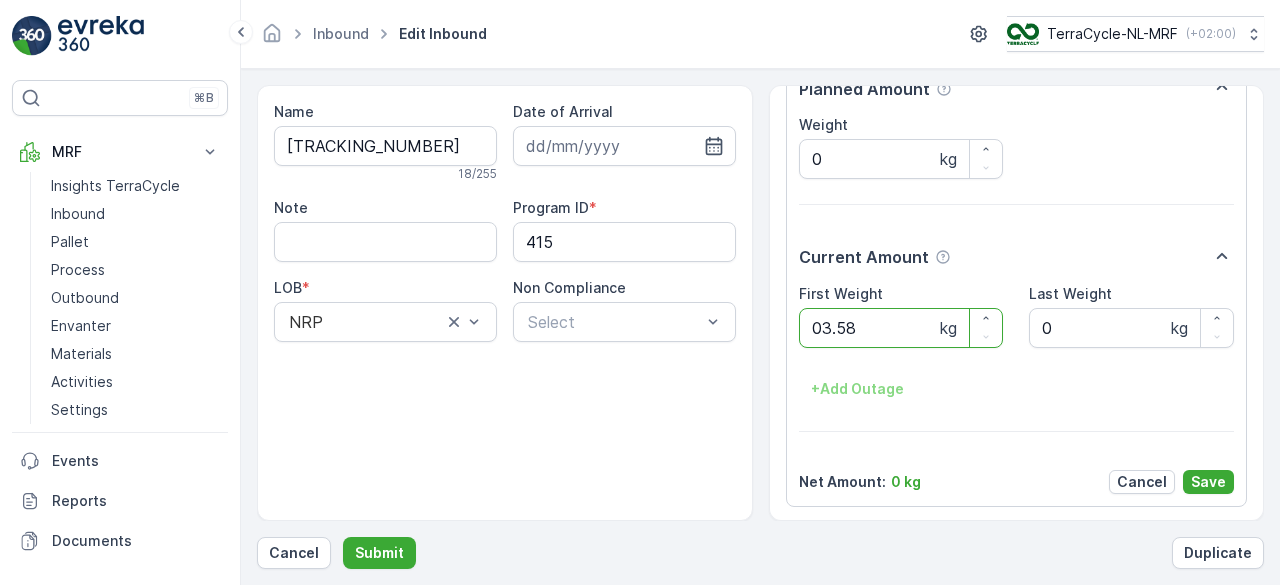 click on "Submit" at bounding box center [379, 553] 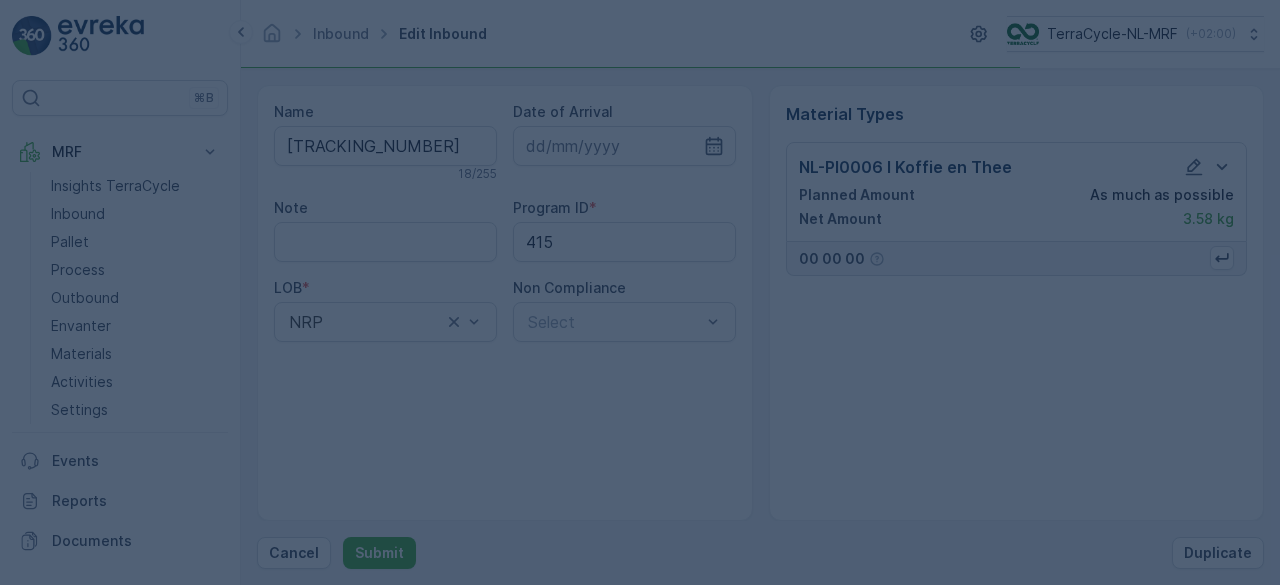 scroll, scrollTop: 0, scrollLeft: 0, axis: both 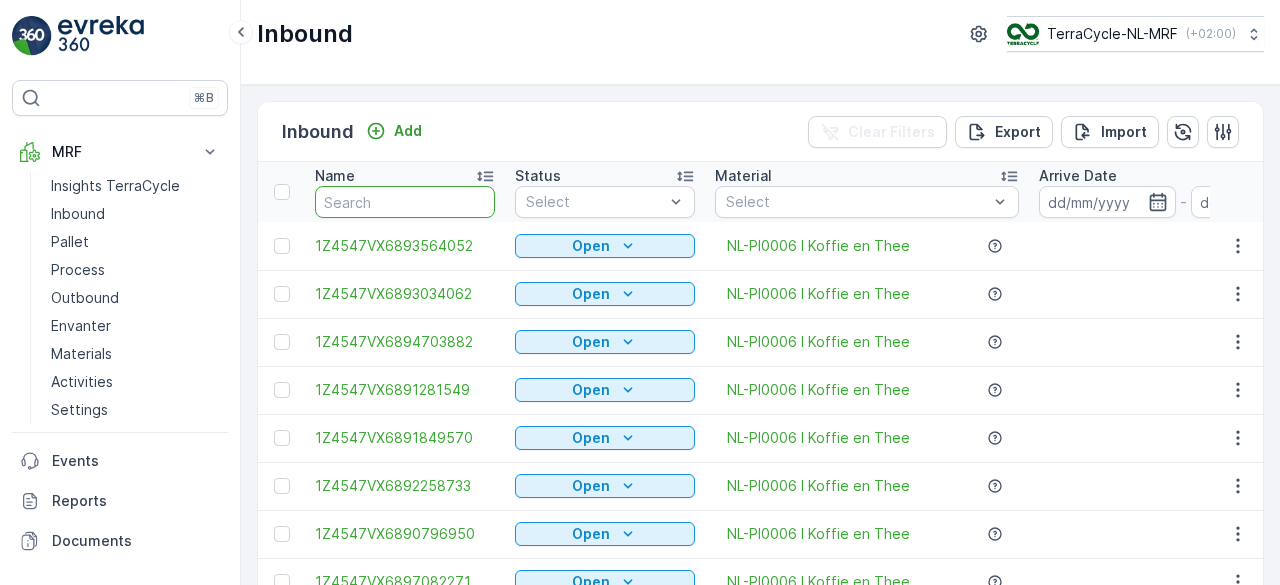 click at bounding box center (405, 202) 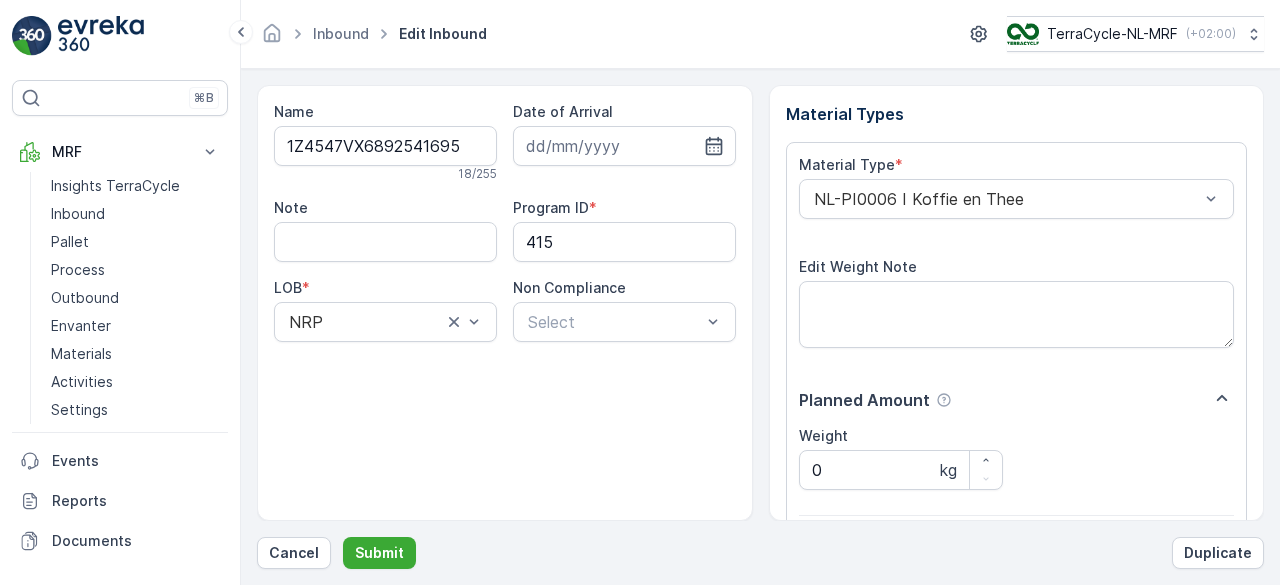 scroll, scrollTop: 311, scrollLeft: 0, axis: vertical 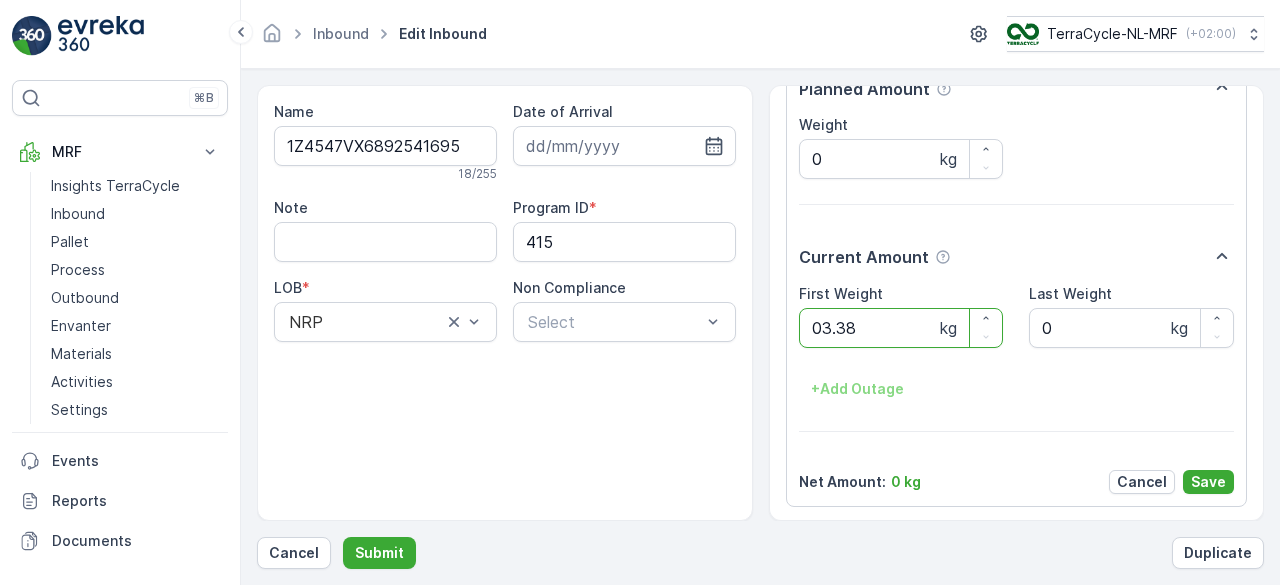 click on "Submit" at bounding box center (379, 553) 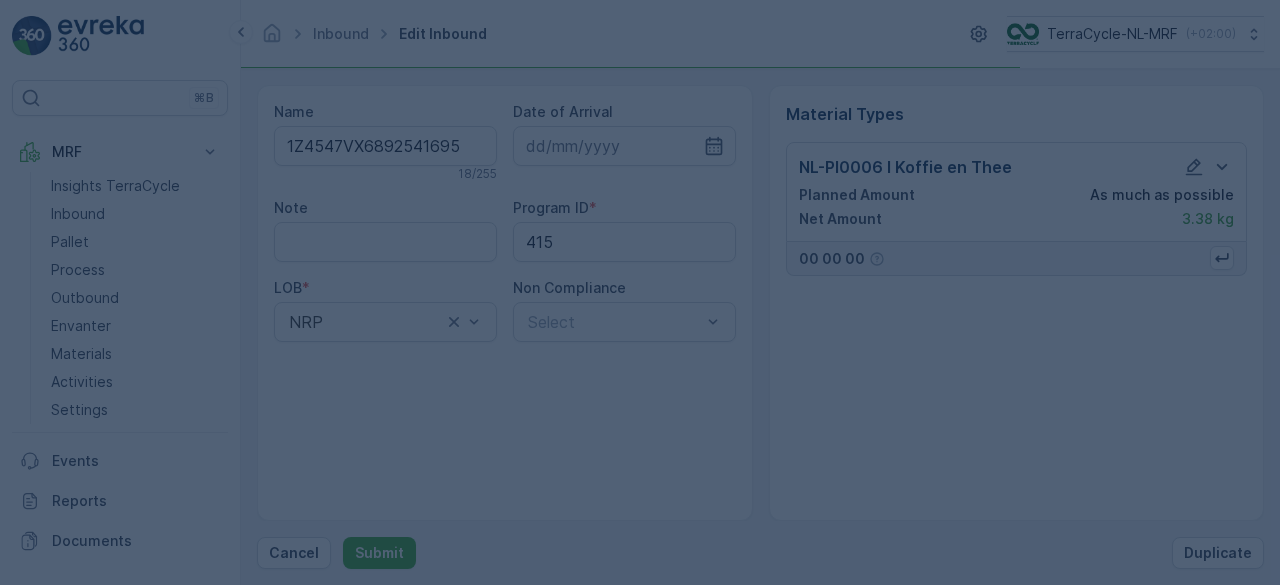 scroll, scrollTop: 0, scrollLeft: 0, axis: both 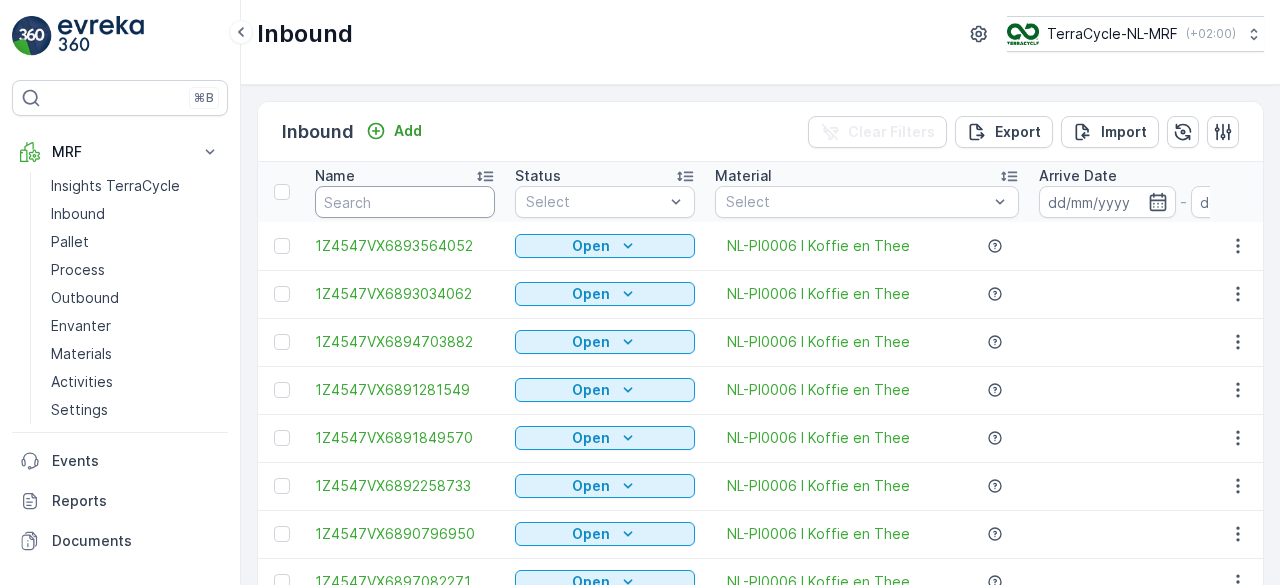 click at bounding box center [405, 202] 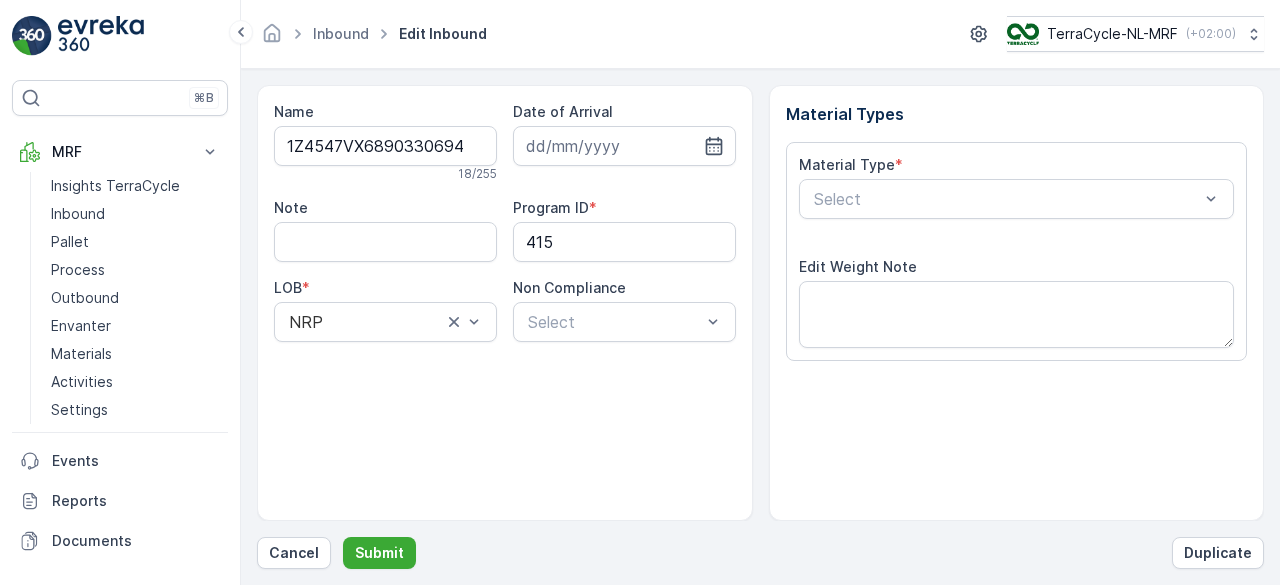 scroll, scrollTop: 311, scrollLeft: 0, axis: vertical 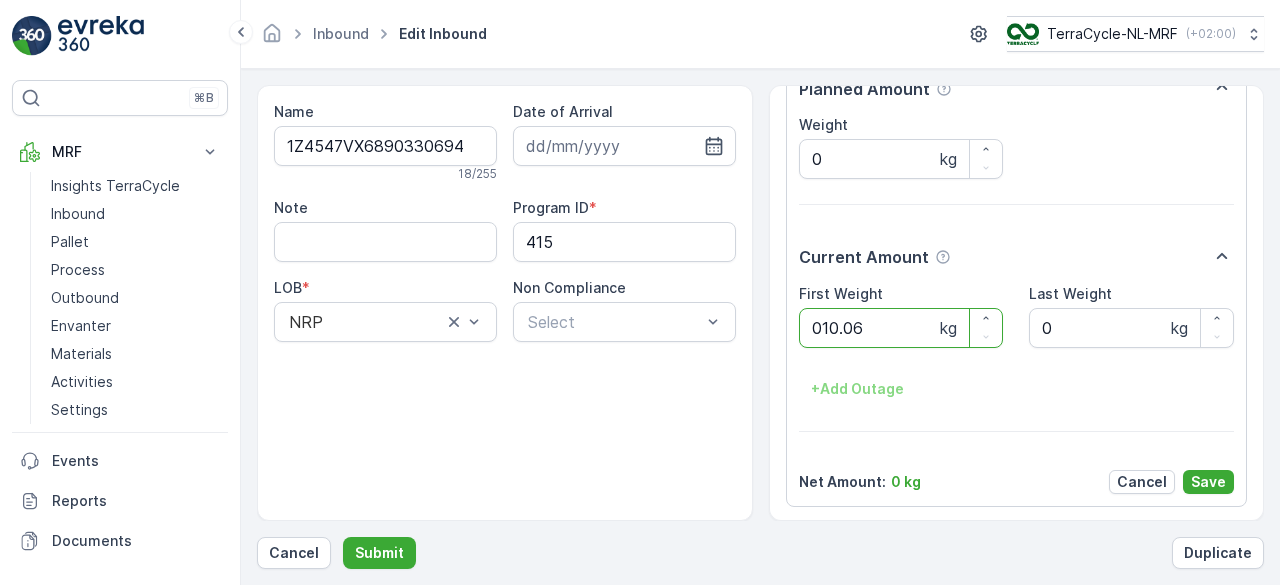 click on "Submit" at bounding box center [379, 553] 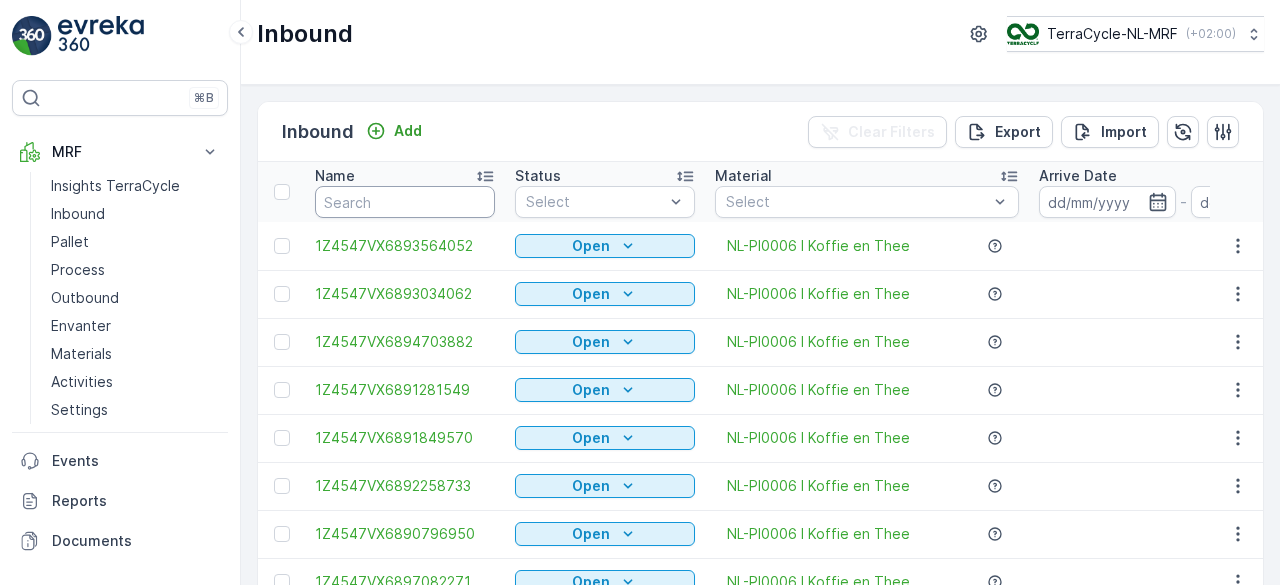 click at bounding box center [405, 202] 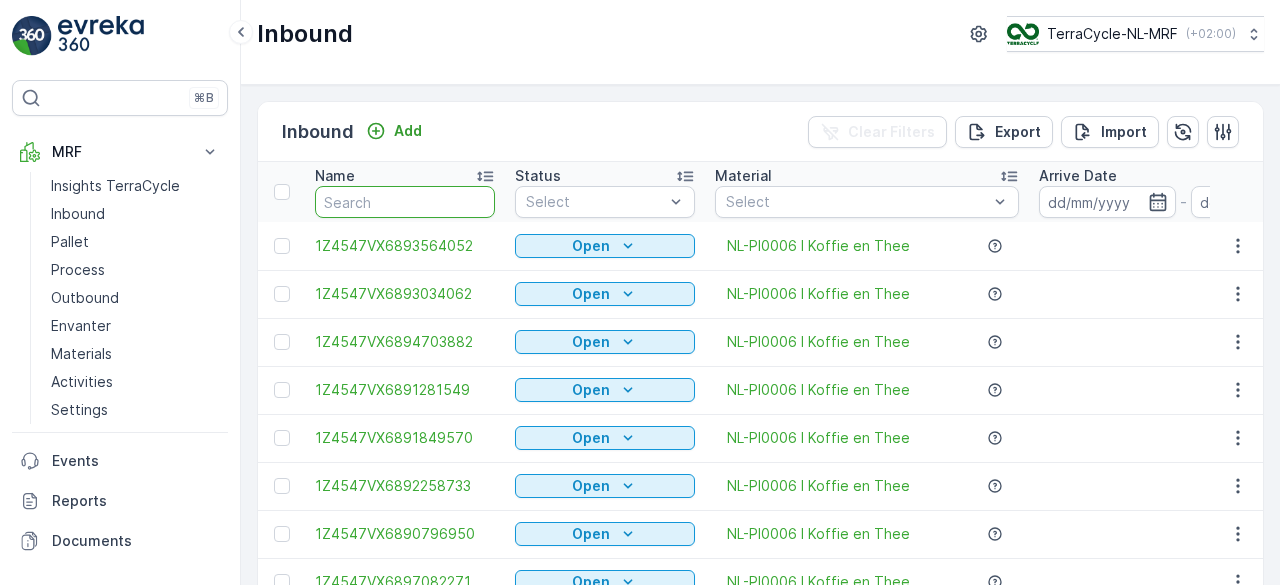 type on "6" 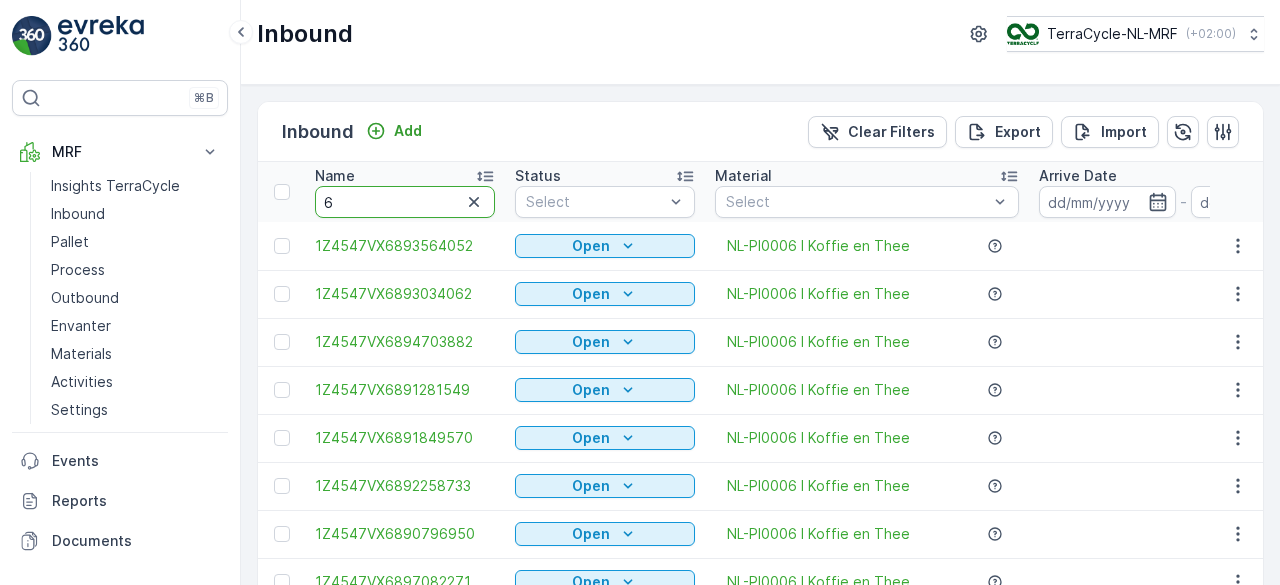 click on "6" at bounding box center [405, 202] 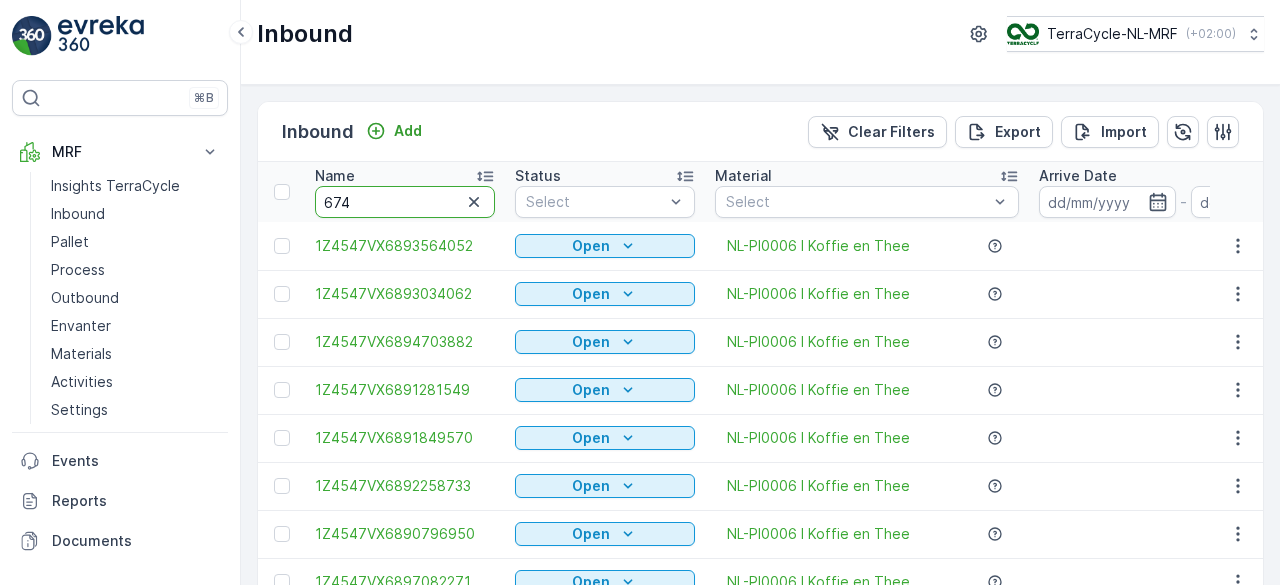 type on "6744" 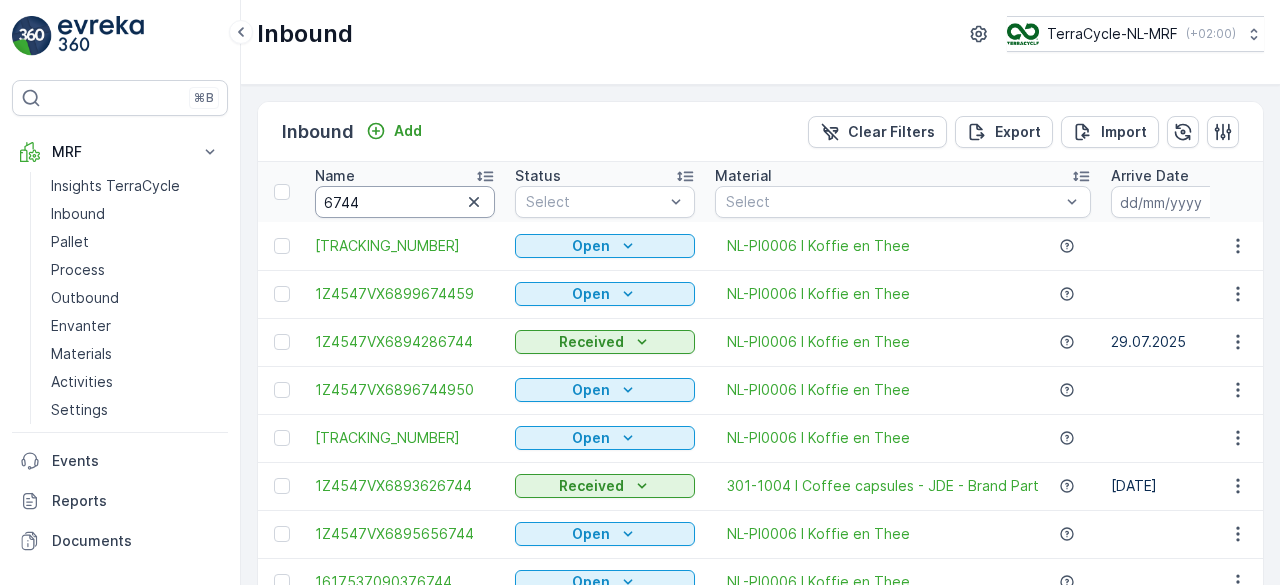 click on "6744" at bounding box center (405, 202) 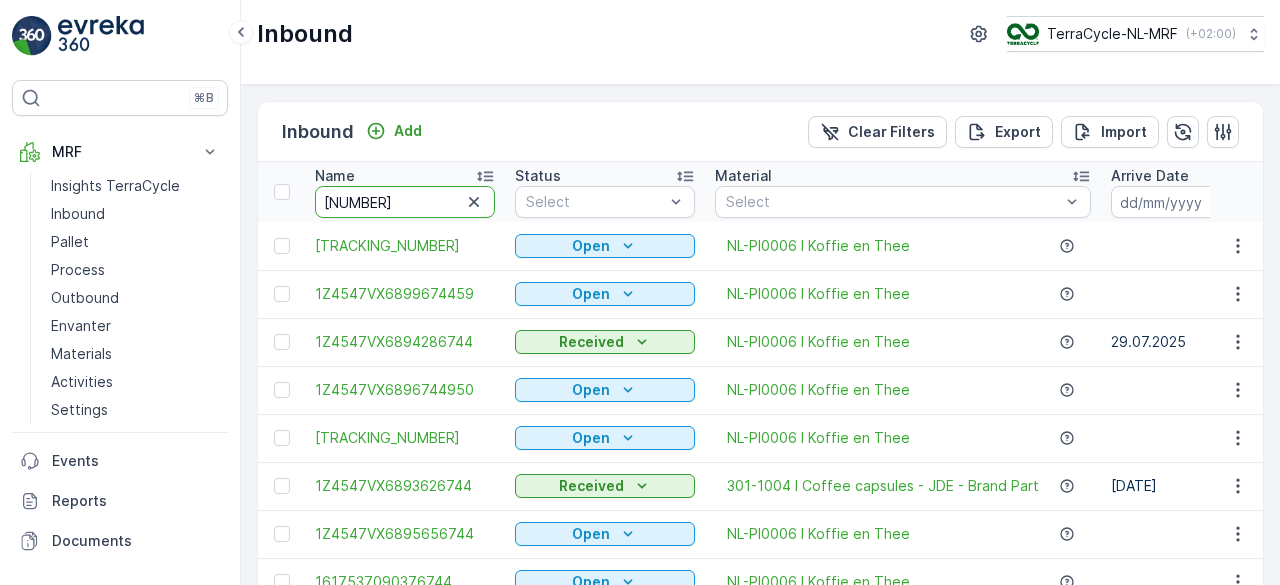 type on "674459" 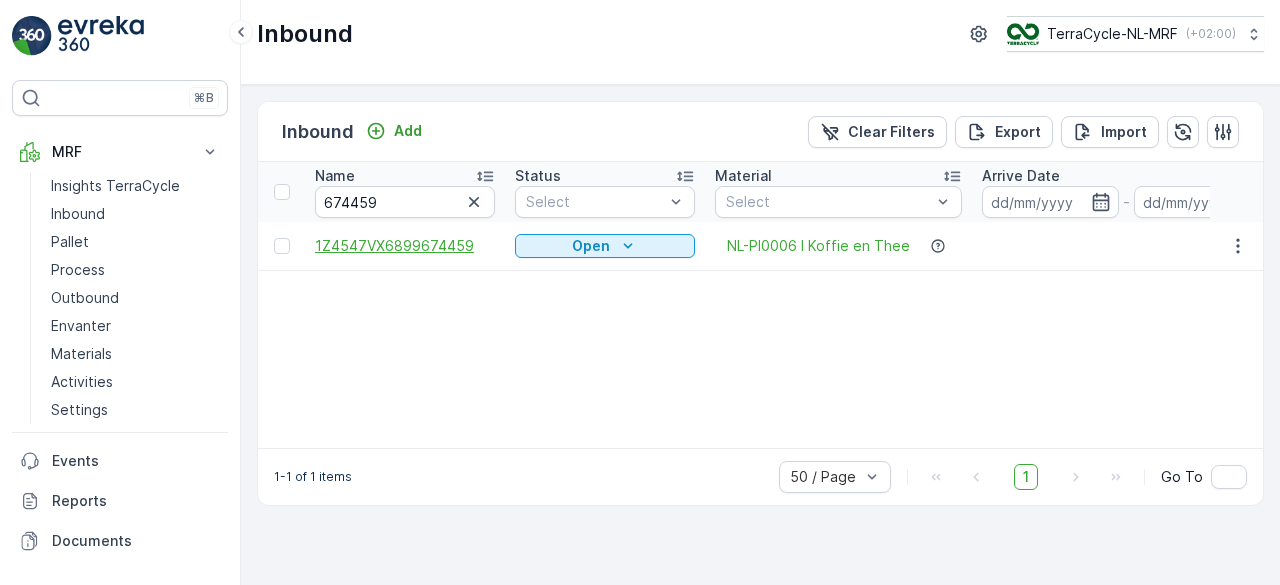 click on "1Z4547VX6899674459" at bounding box center [405, 246] 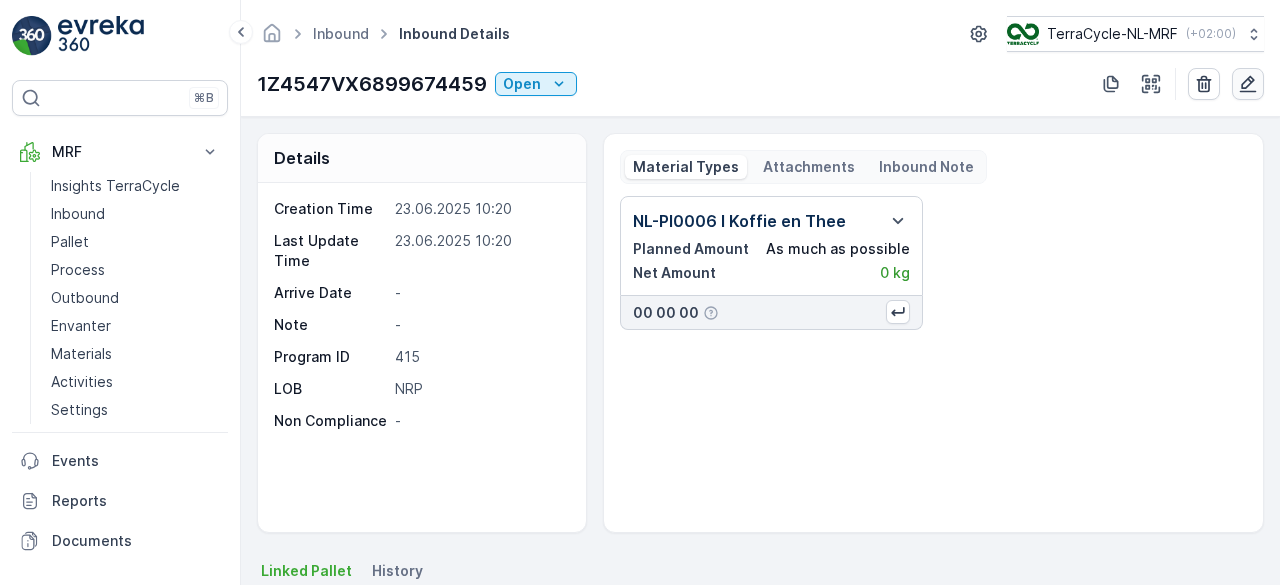 click 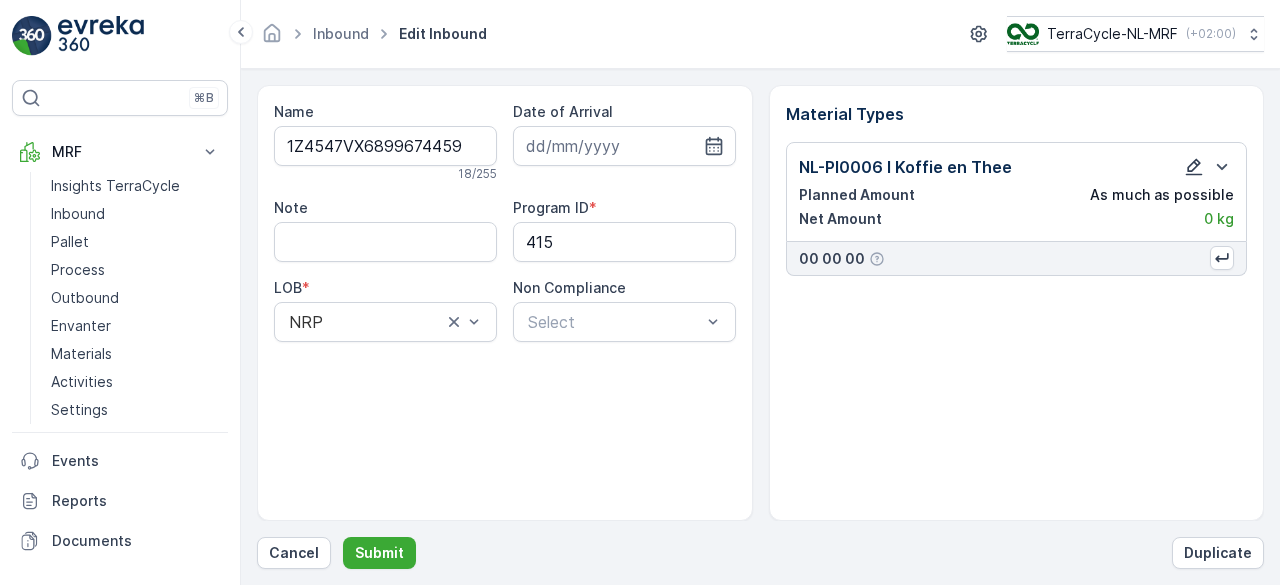 click 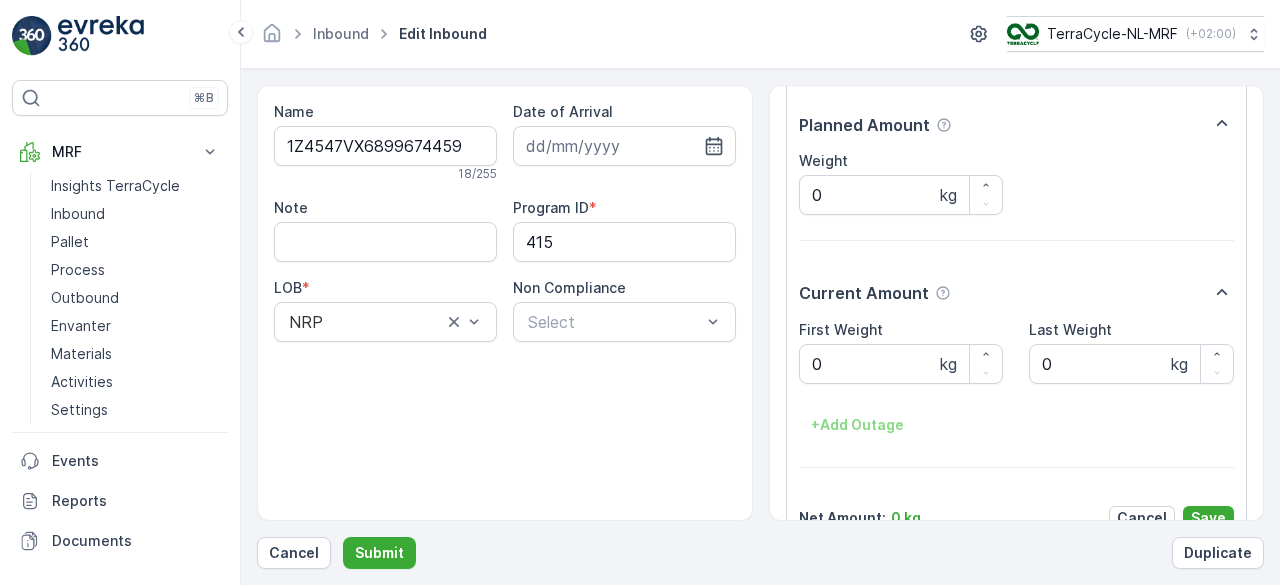 scroll, scrollTop: 284, scrollLeft: 0, axis: vertical 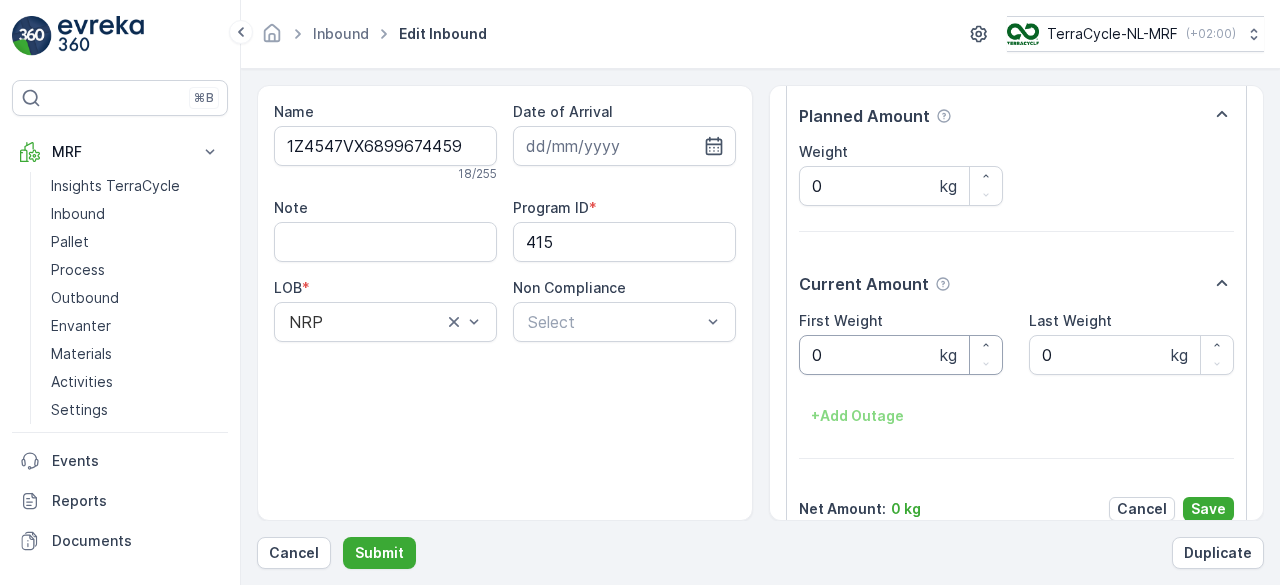 click on "0" at bounding box center (901, 355) 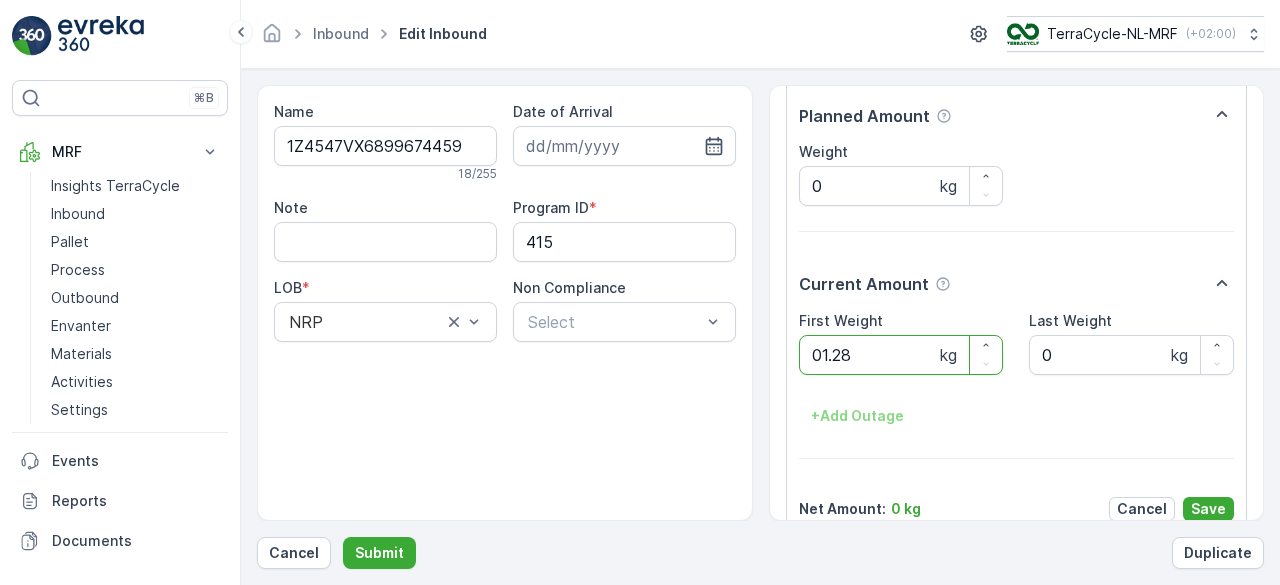 scroll, scrollTop: 0, scrollLeft: 0, axis: both 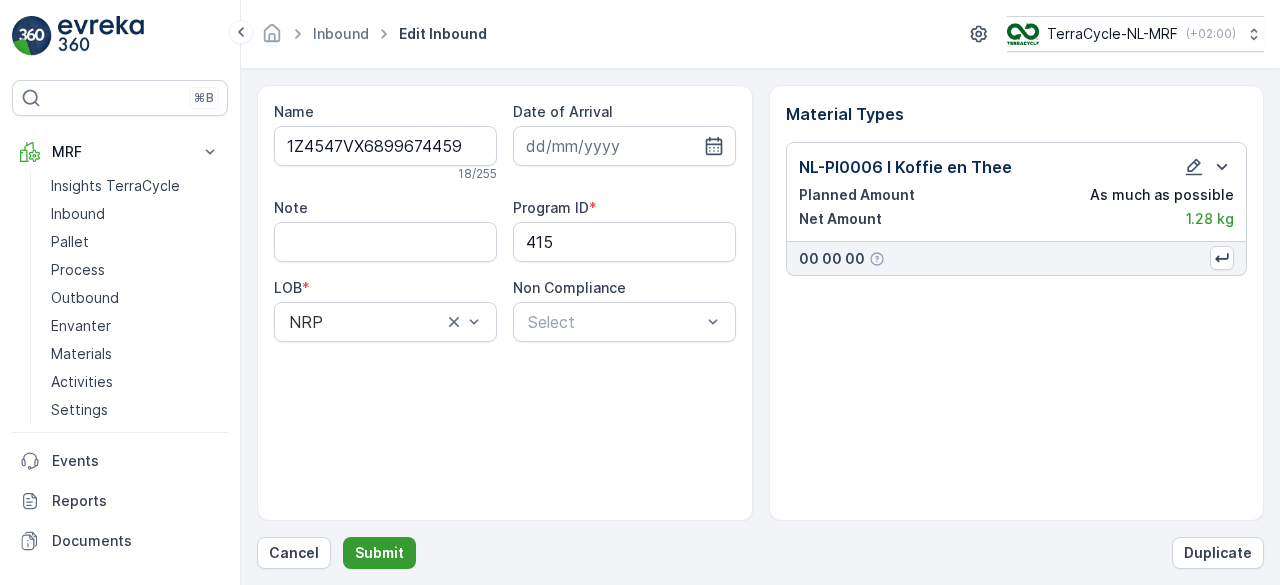 click on "Submit" at bounding box center [379, 553] 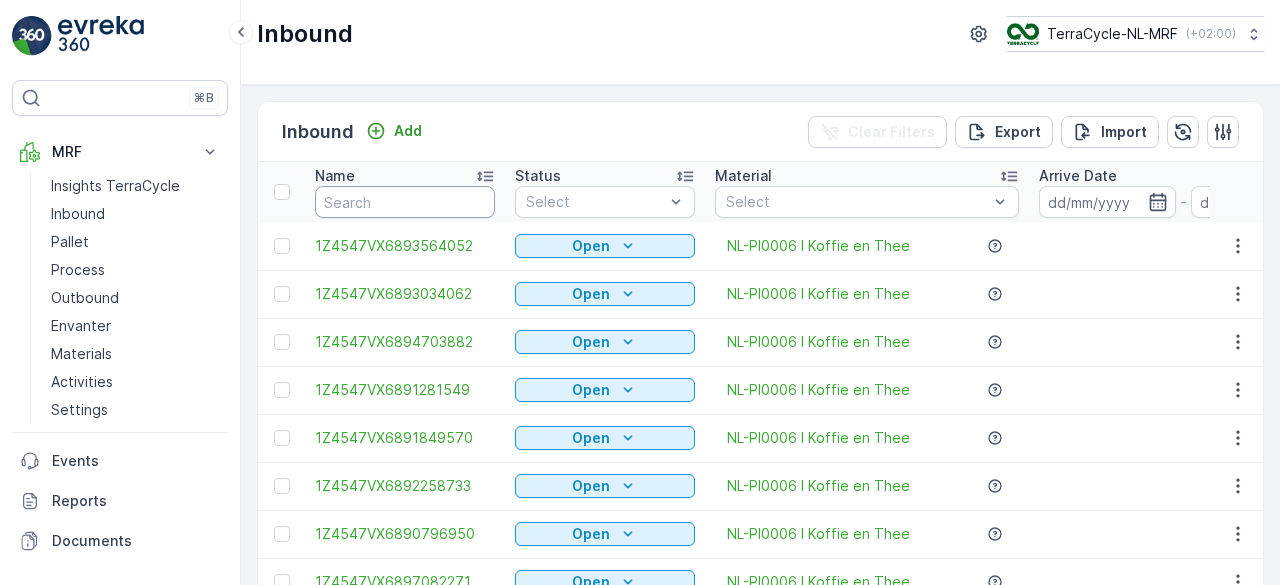click at bounding box center (405, 202) 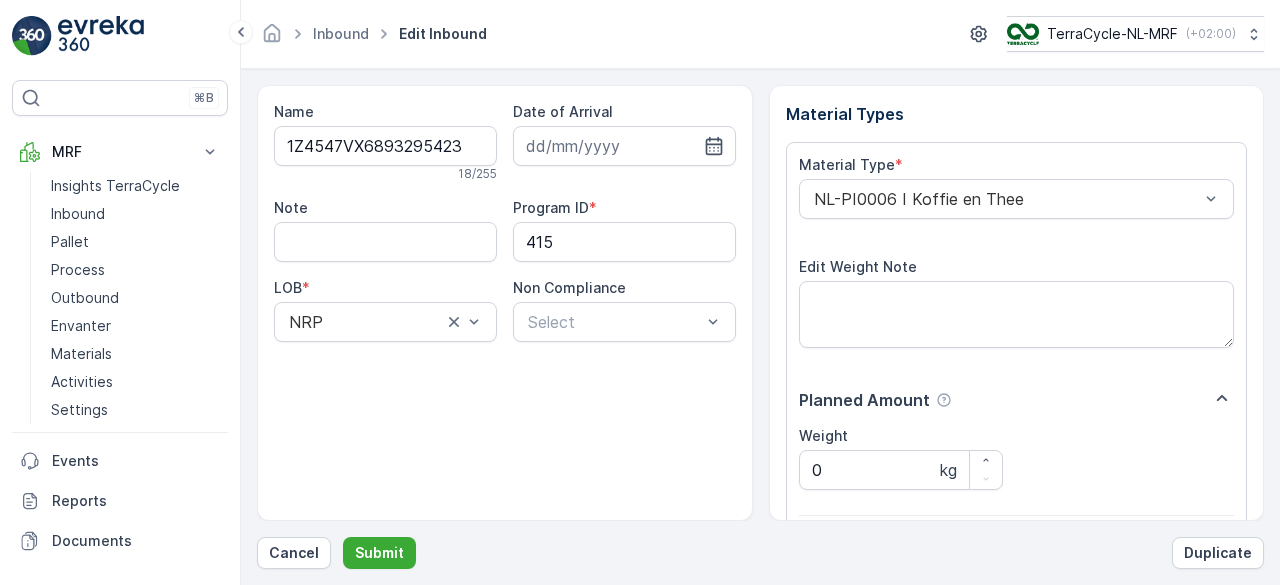 scroll, scrollTop: 311, scrollLeft: 0, axis: vertical 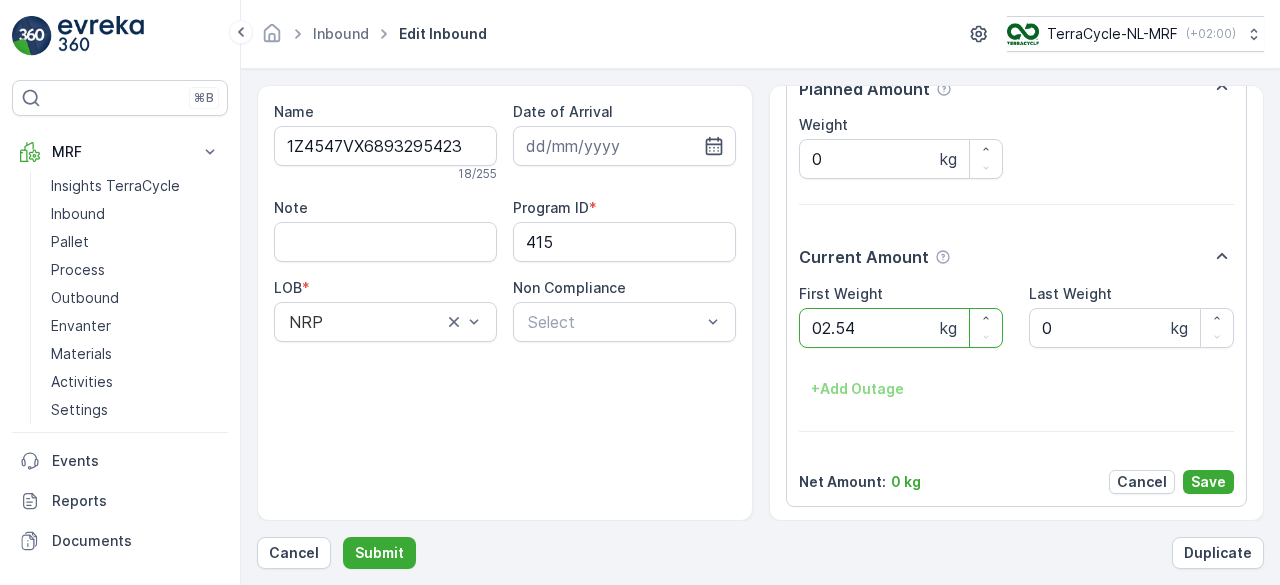 click on "Submit" at bounding box center (379, 553) 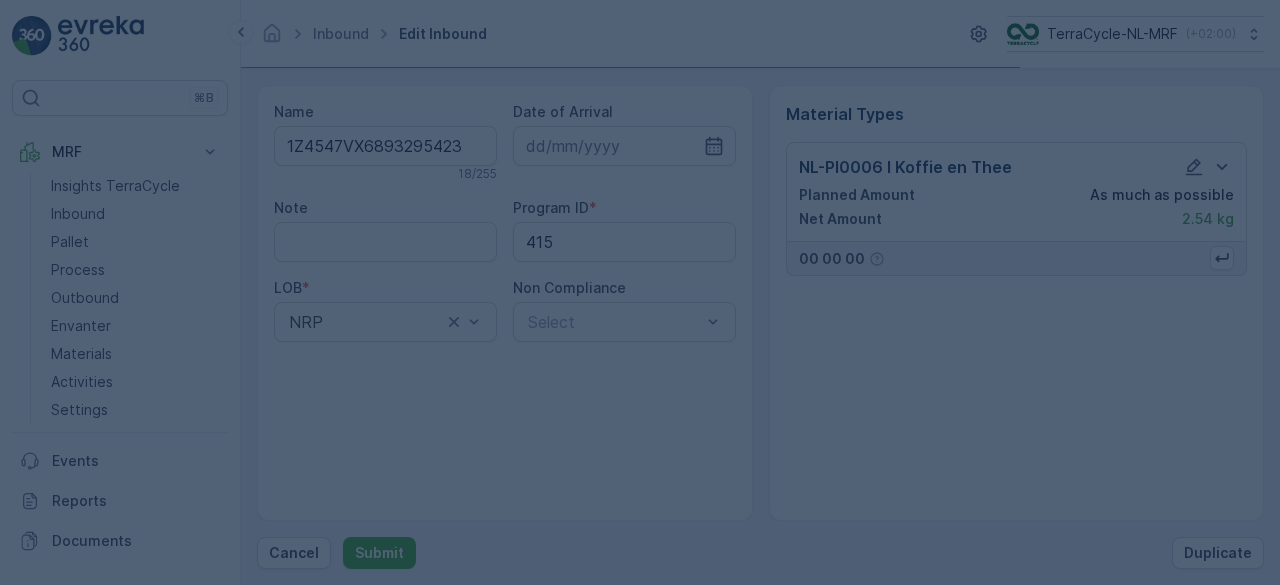 scroll, scrollTop: 0, scrollLeft: 0, axis: both 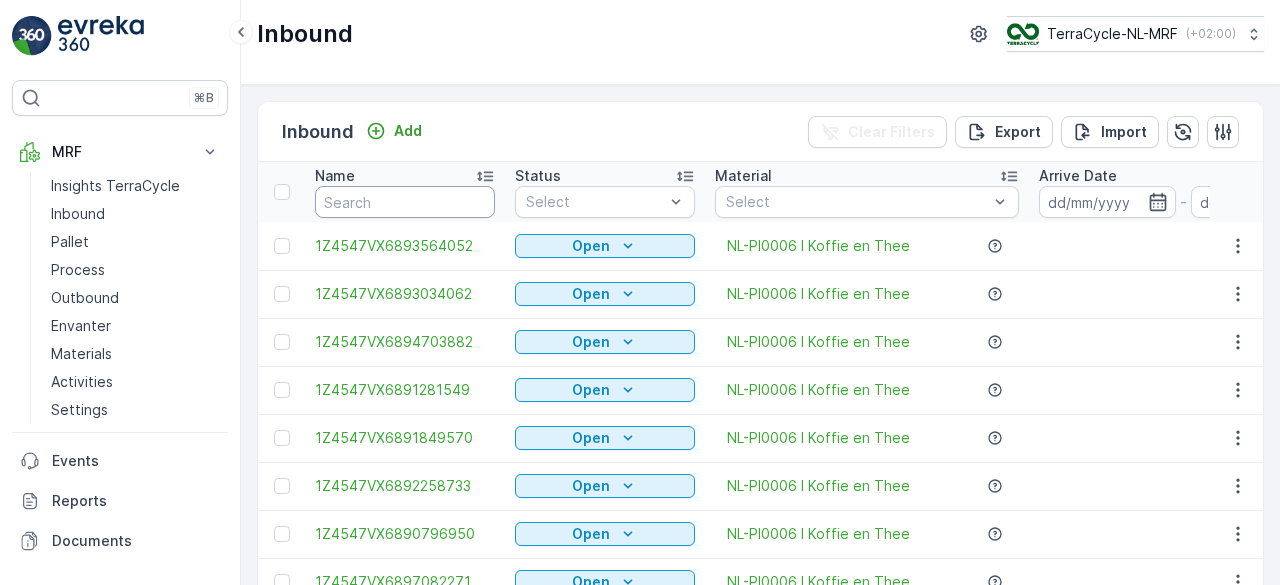 click at bounding box center (405, 202) 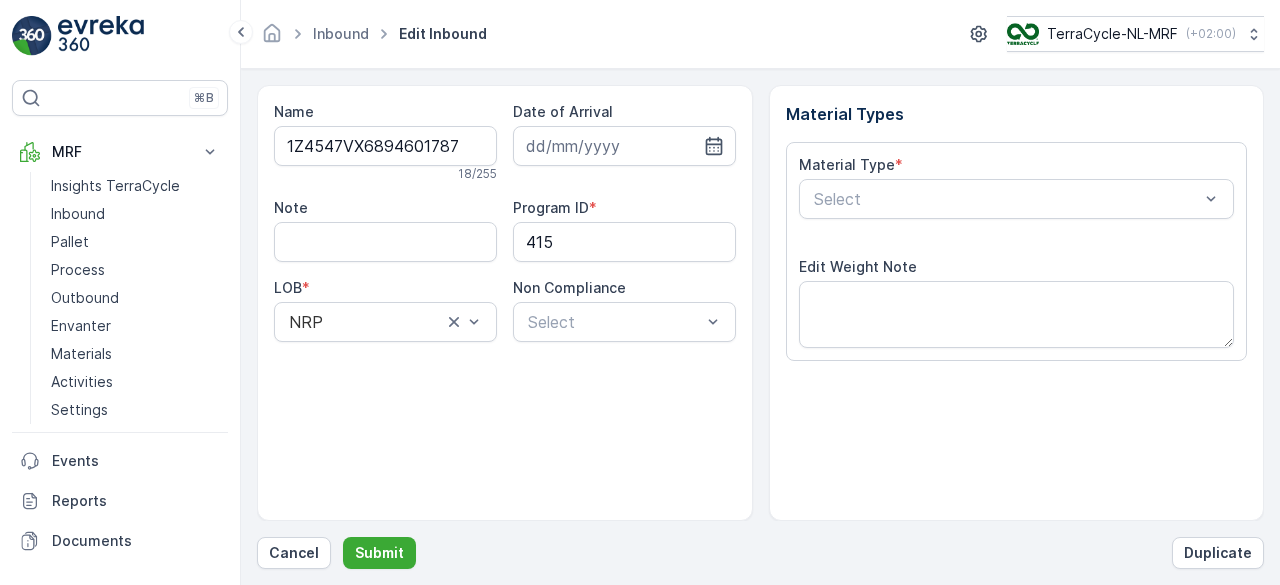 scroll, scrollTop: 311, scrollLeft: 0, axis: vertical 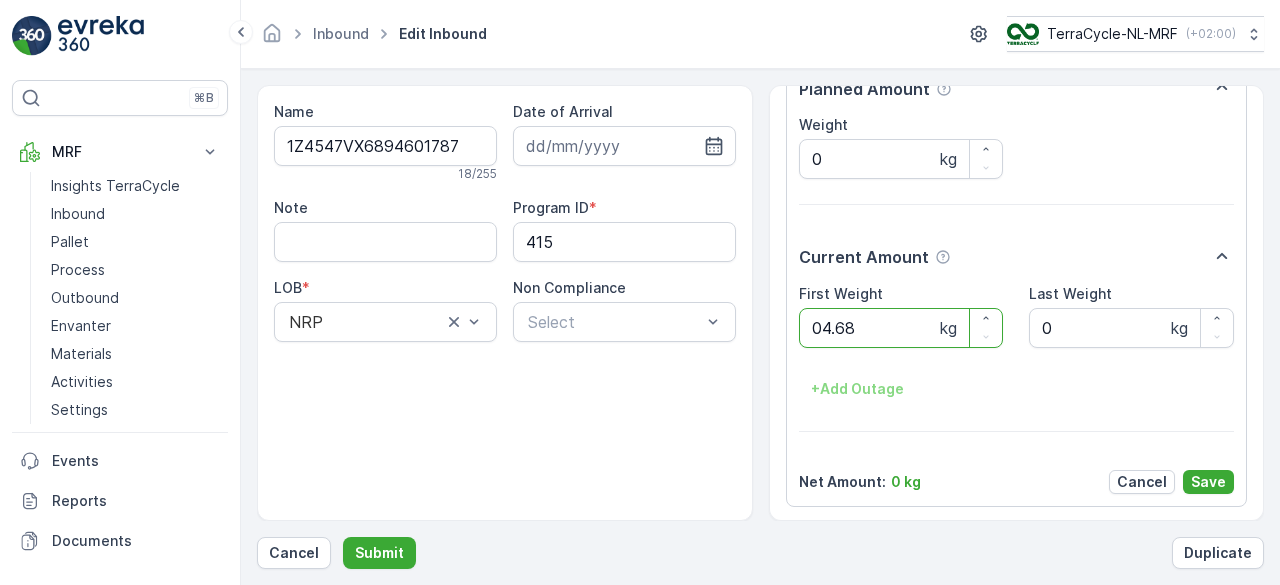 click on "Submit" at bounding box center [379, 553] 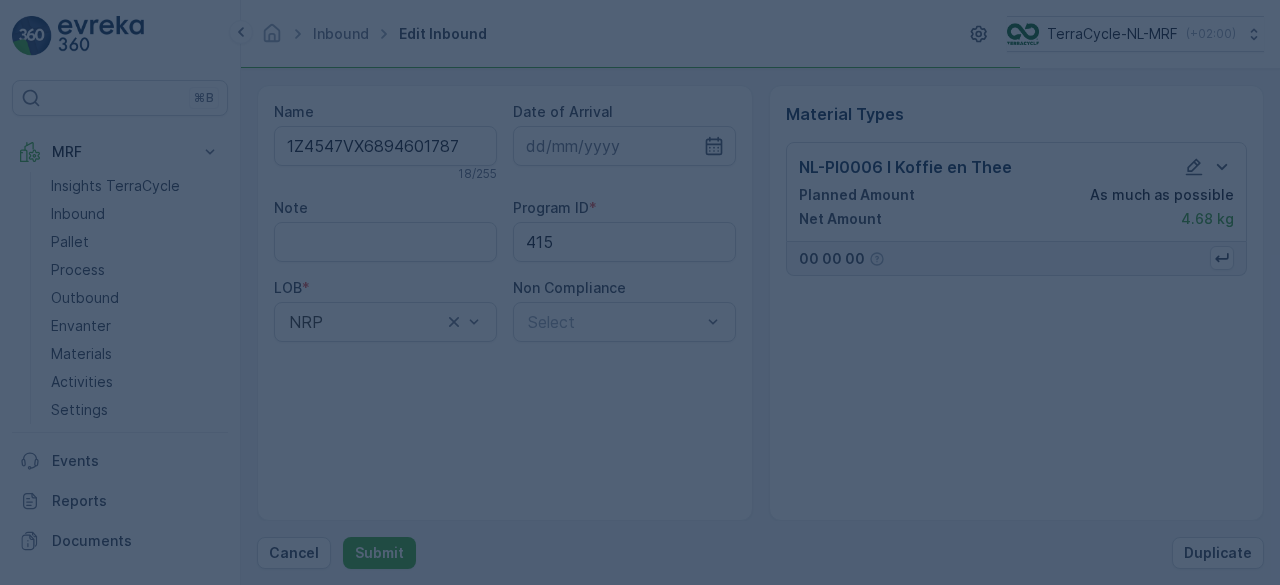 scroll, scrollTop: 0, scrollLeft: 0, axis: both 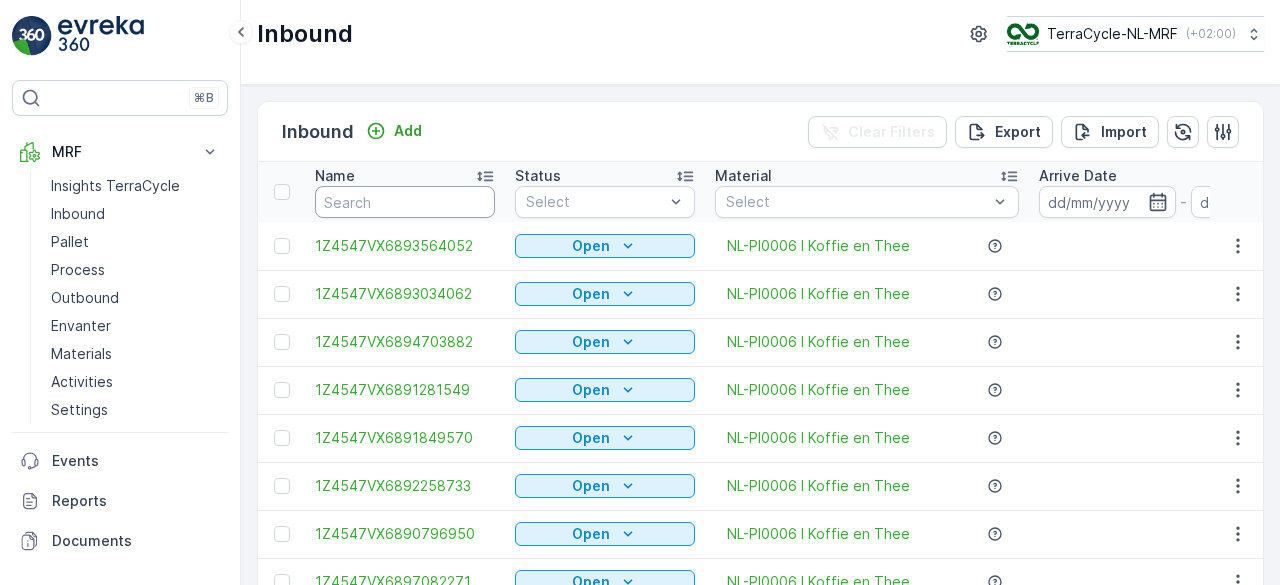 click at bounding box center [405, 202] 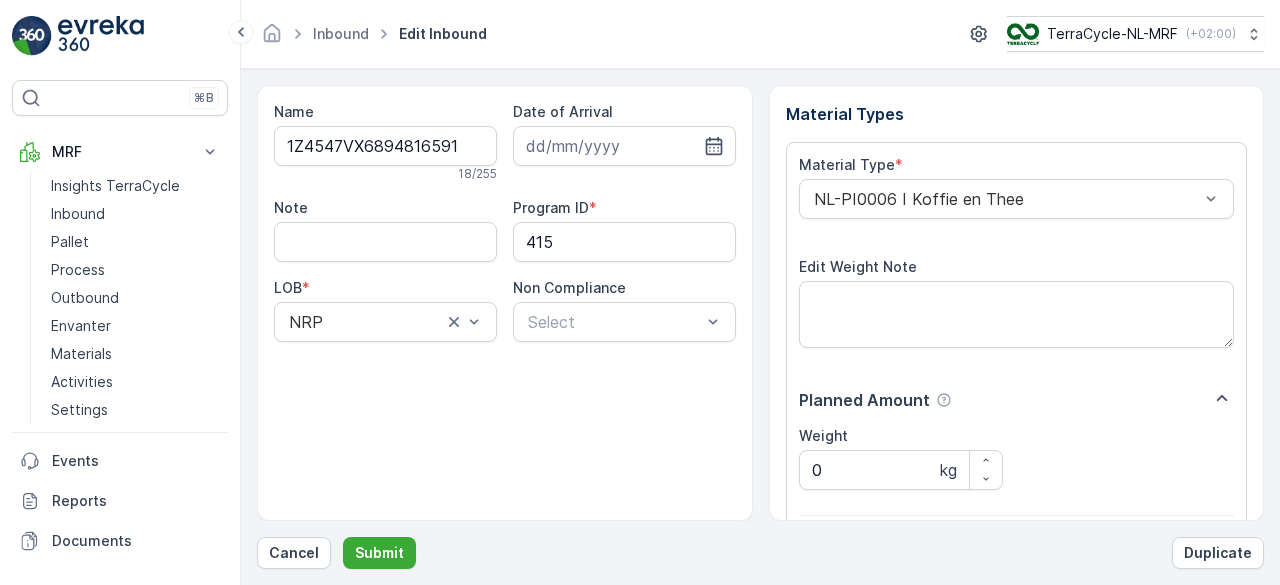 scroll, scrollTop: 311, scrollLeft: 0, axis: vertical 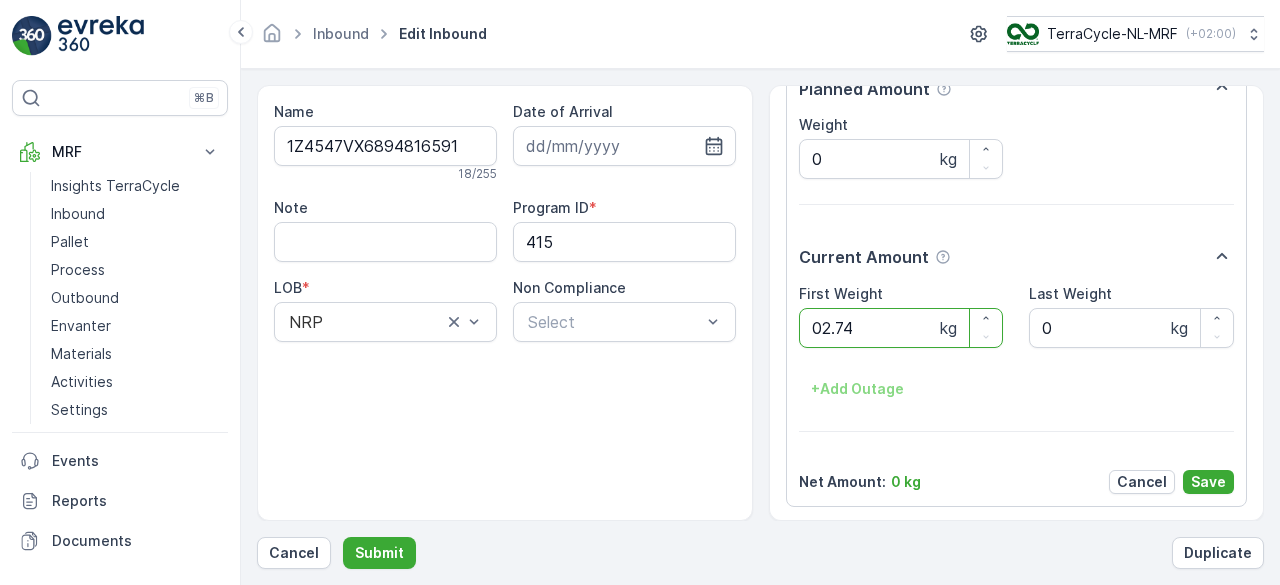click on "Submit" at bounding box center (379, 553) 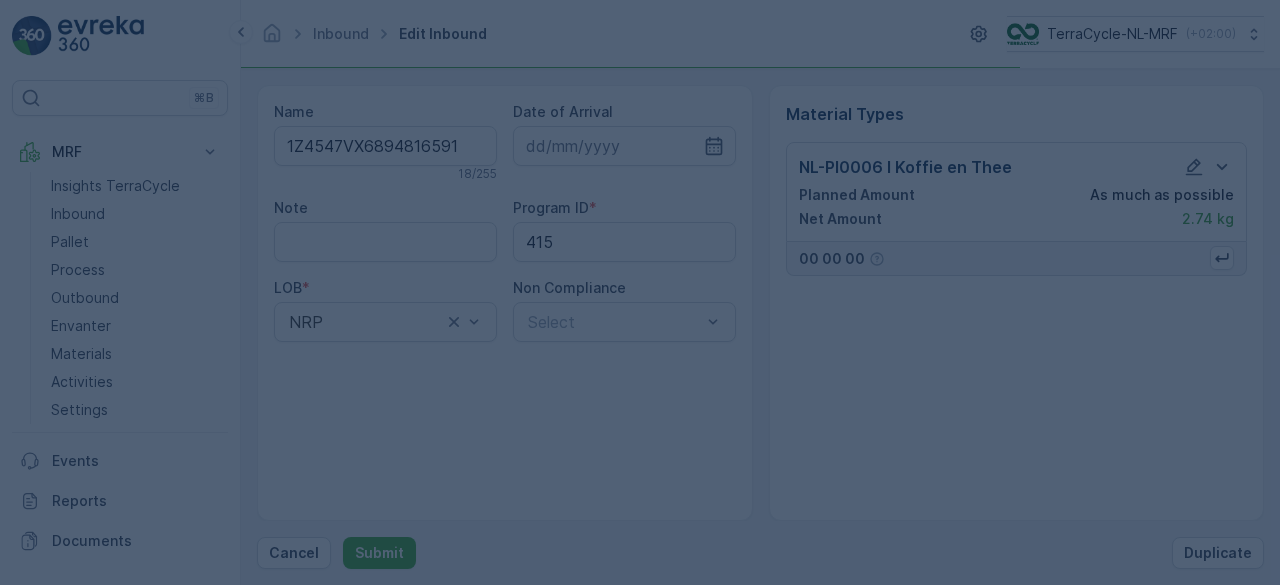 scroll, scrollTop: 0, scrollLeft: 0, axis: both 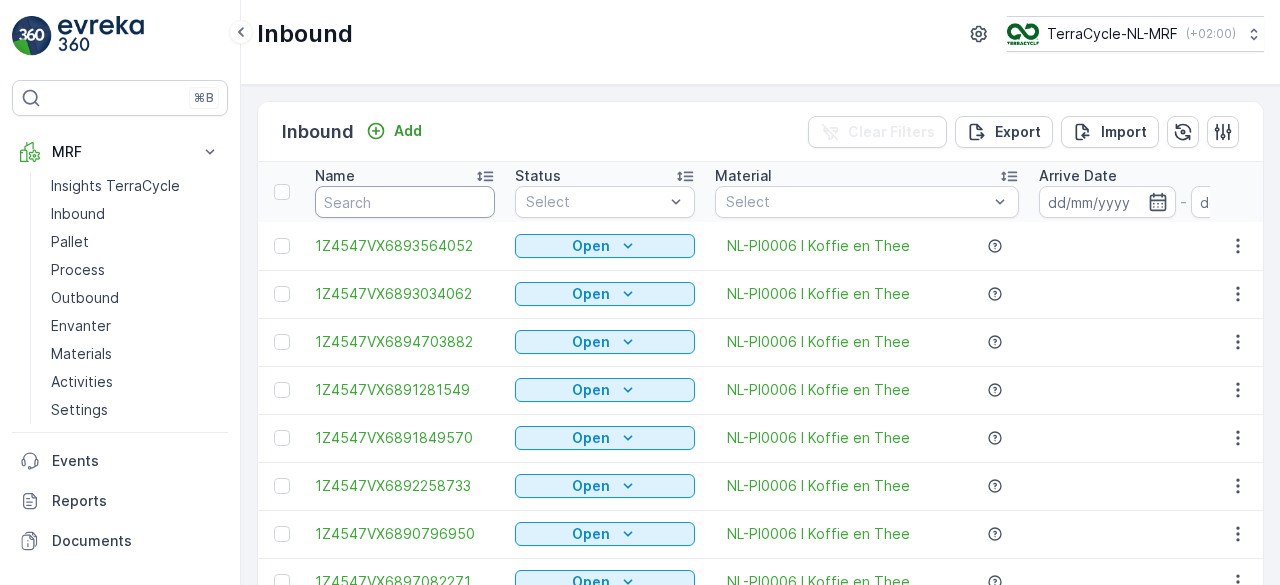 click at bounding box center (405, 202) 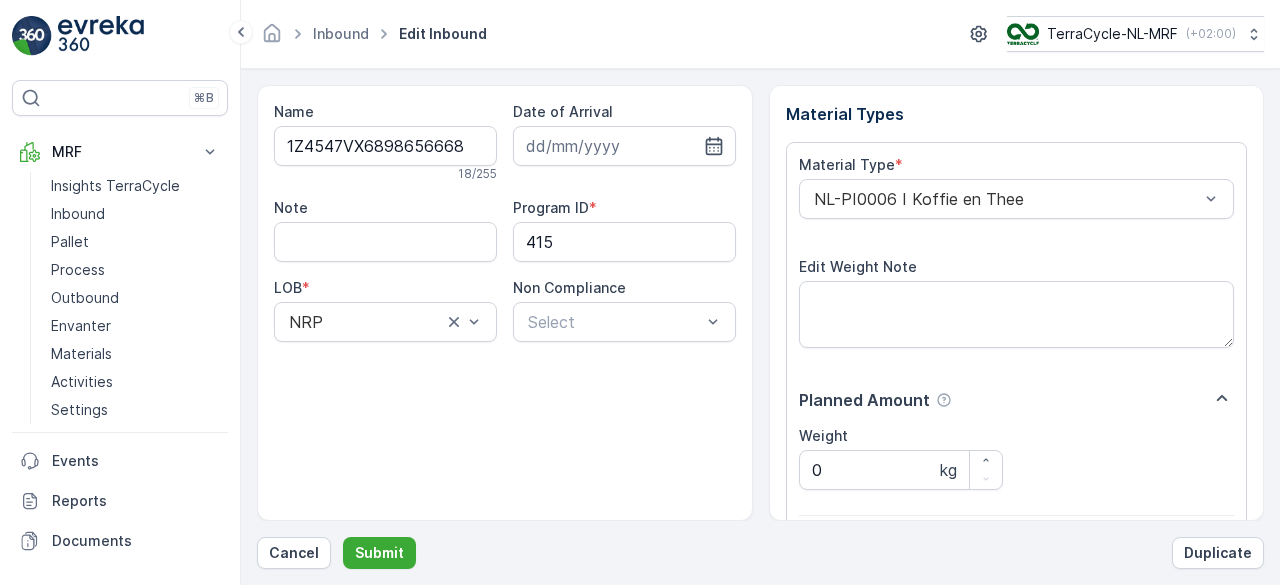 scroll, scrollTop: 311, scrollLeft: 0, axis: vertical 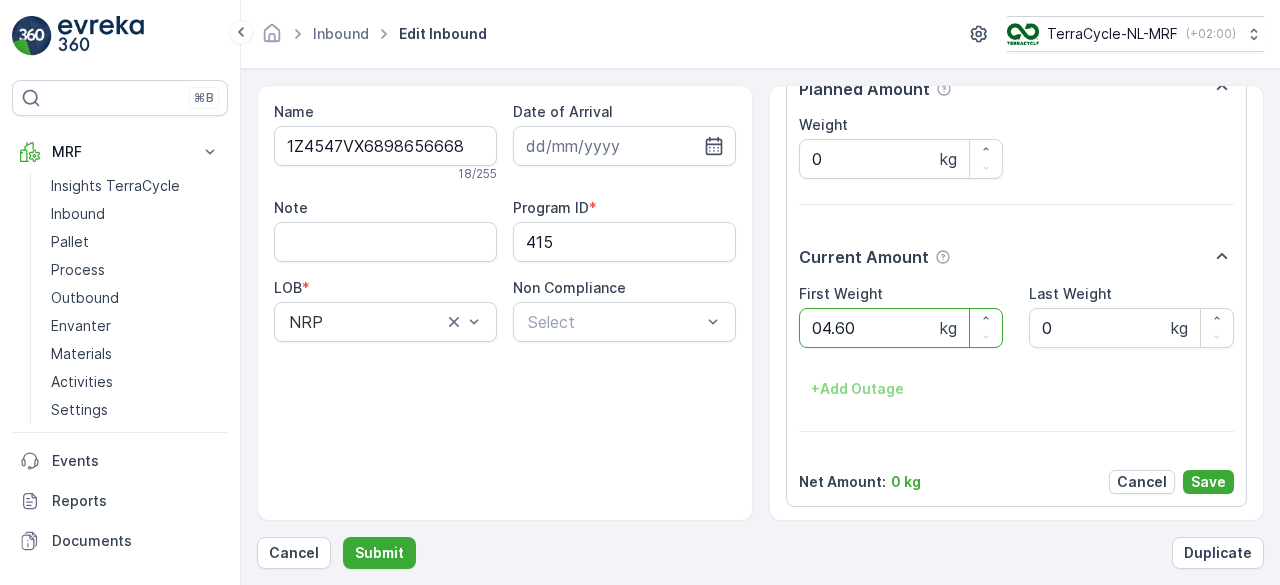click on "Submit" at bounding box center [379, 553] 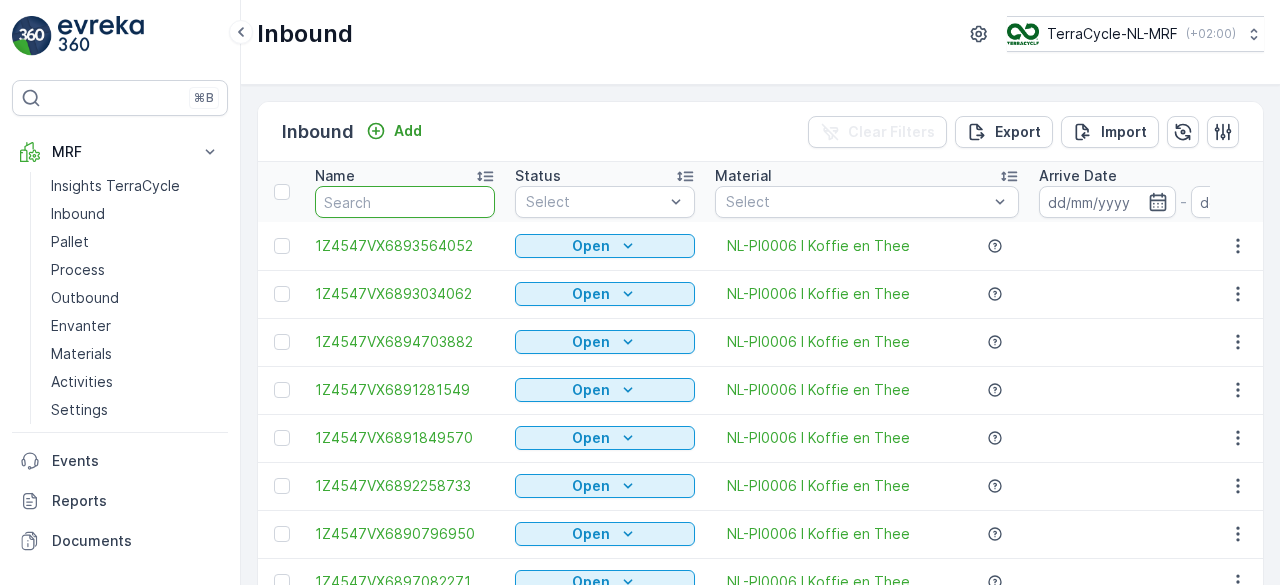 click at bounding box center [405, 202] 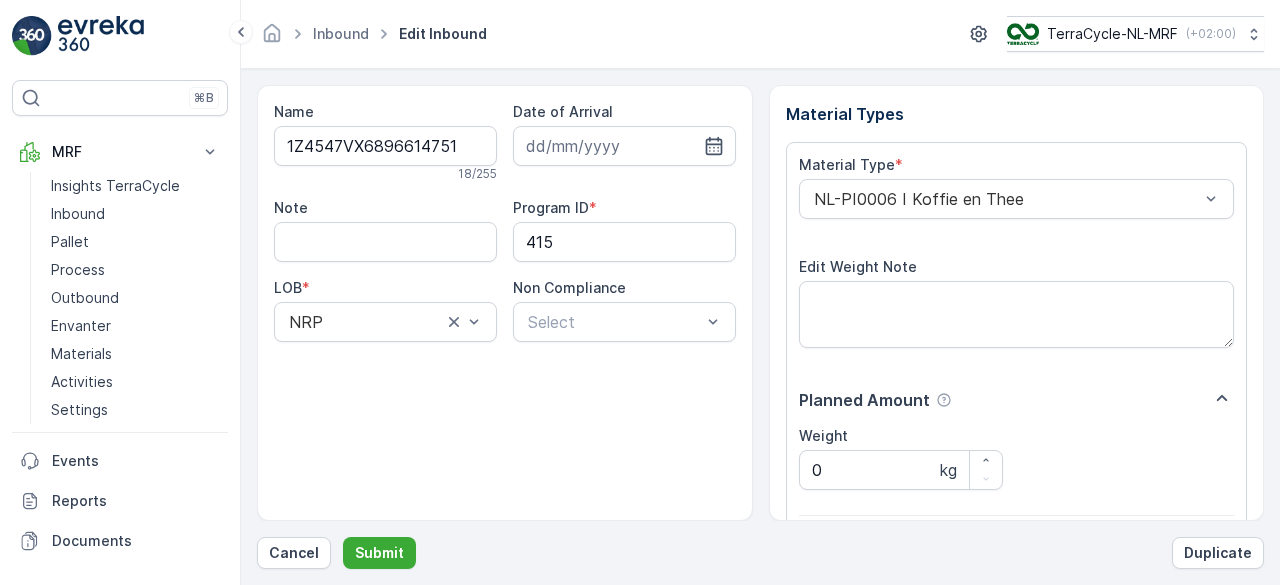 scroll, scrollTop: 311, scrollLeft: 0, axis: vertical 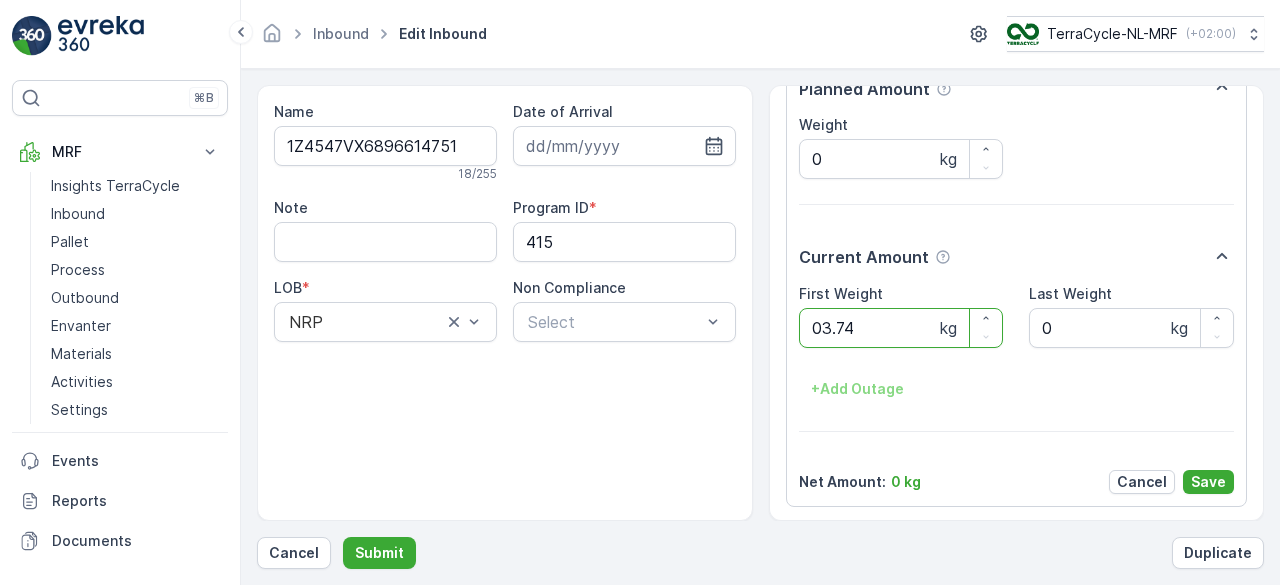 click on "Submit" at bounding box center (379, 553) 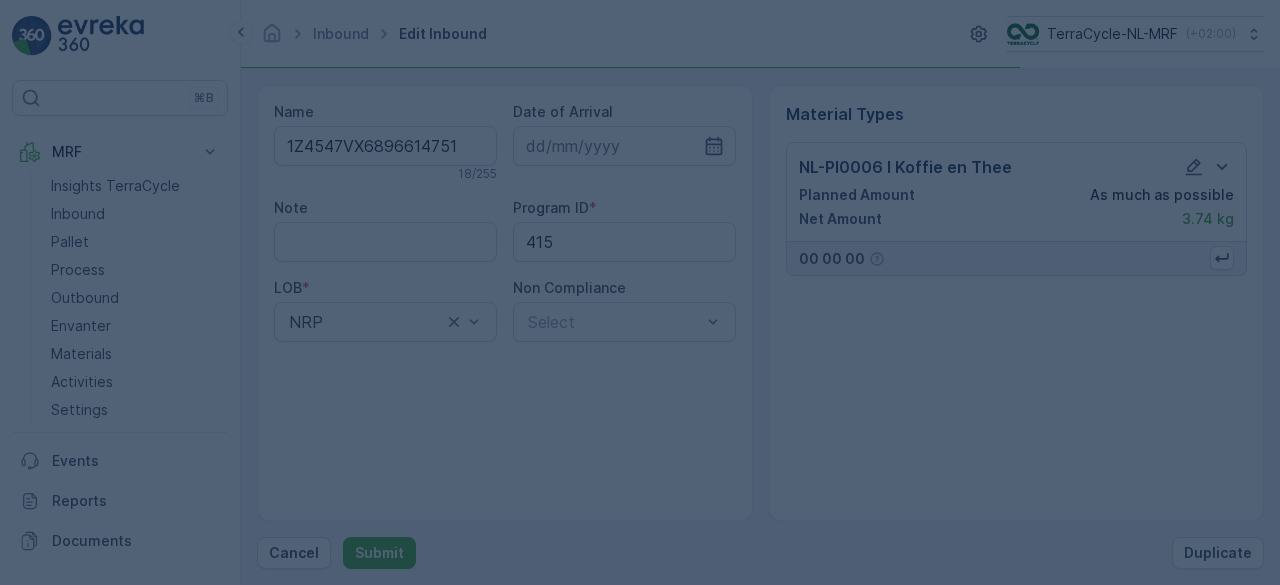 scroll, scrollTop: 0, scrollLeft: 0, axis: both 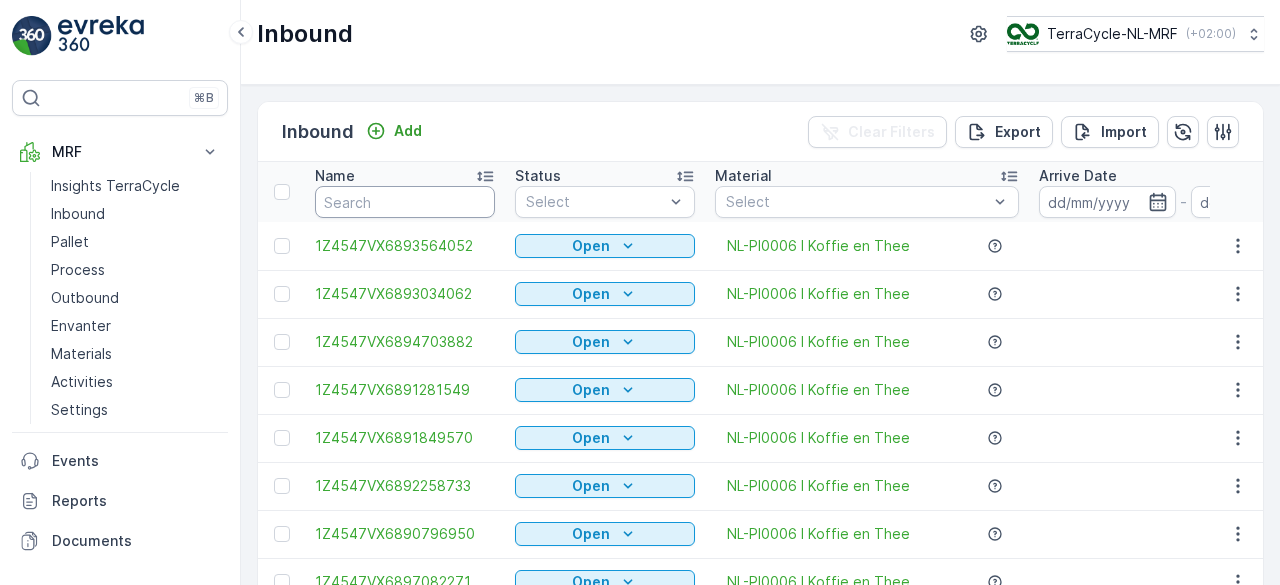 click at bounding box center [405, 202] 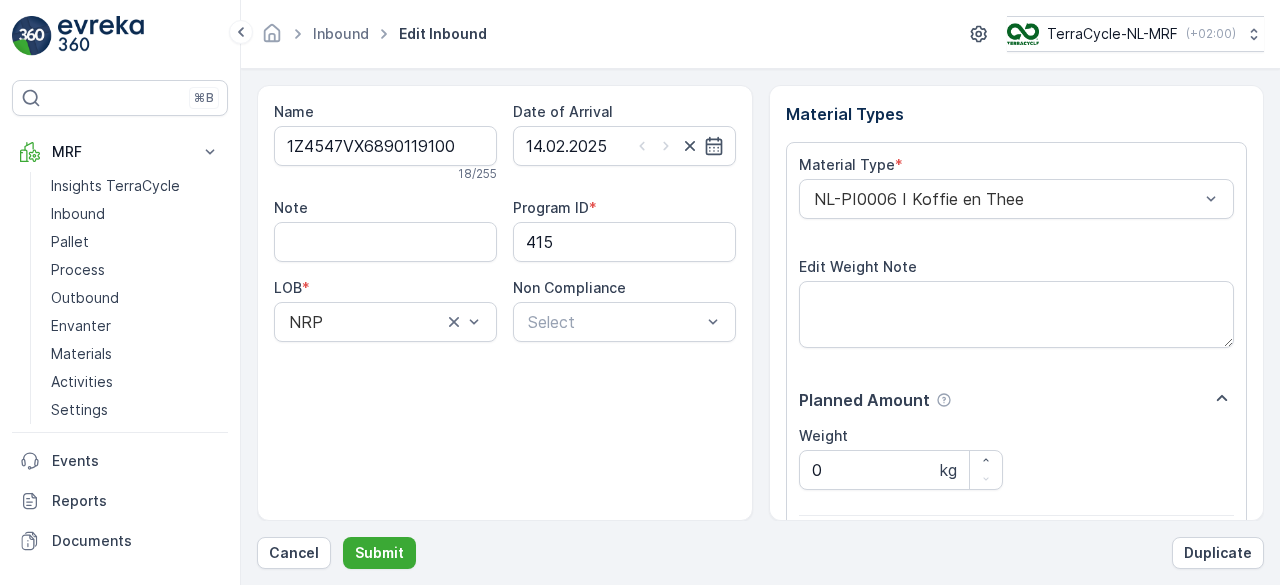 scroll, scrollTop: 311, scrollLeft: 0, axis: vertical 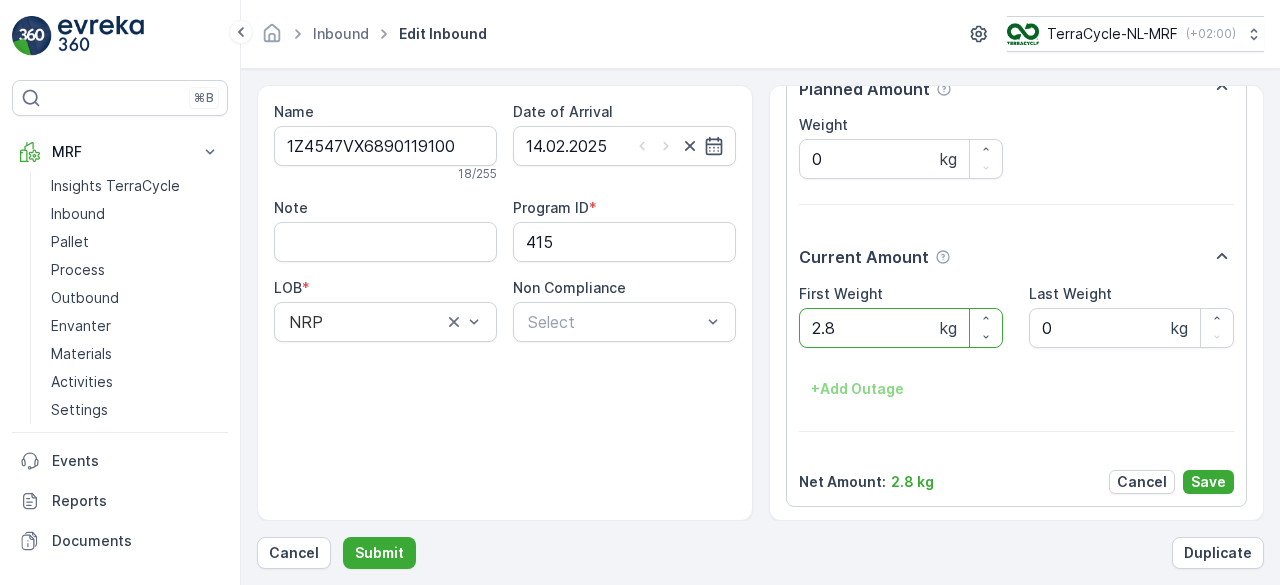 click on "Submit" at bounding box center (379, 553) 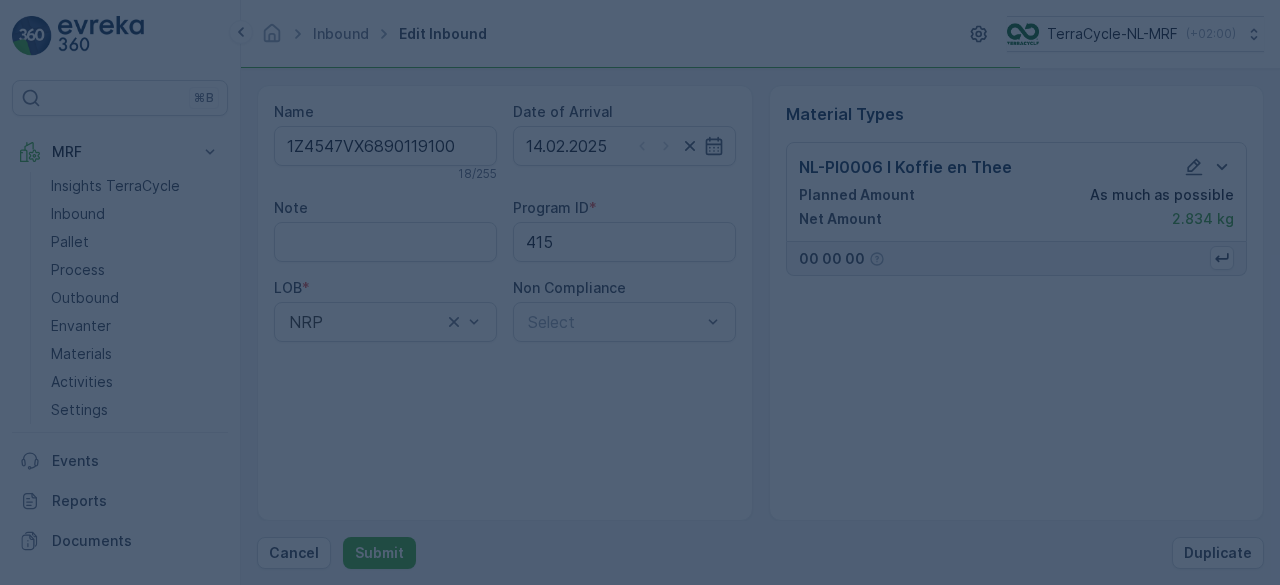 scroll, scrollTop: 0, scrollLeft: 0, axis: both 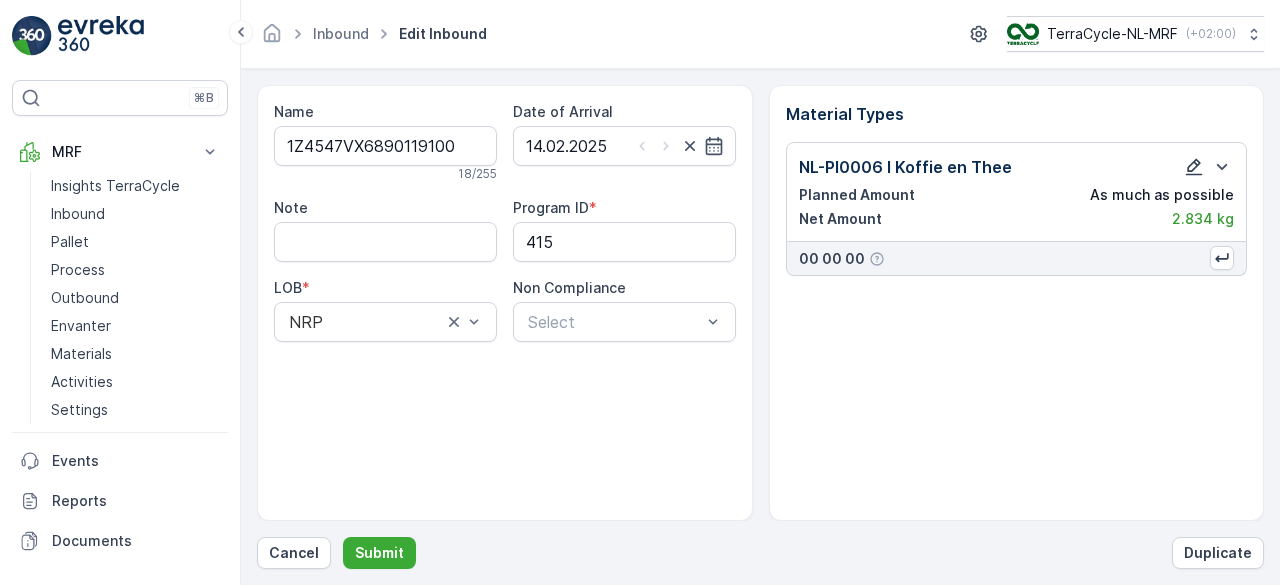 click 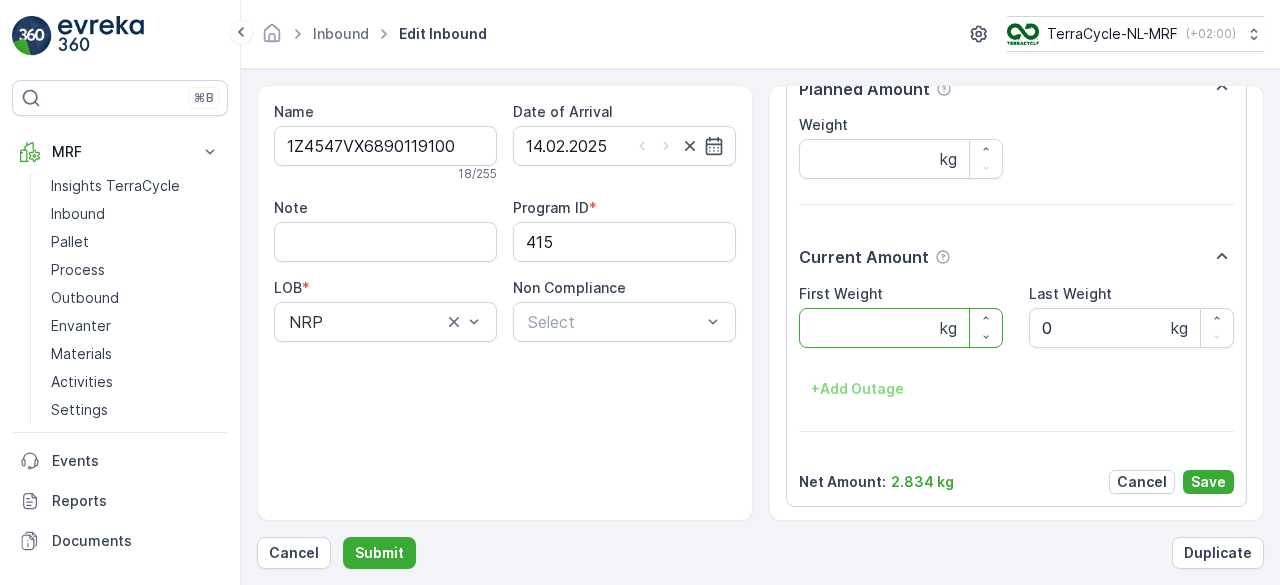 click on "[NUMBER]" at bounding box center (901, 328) 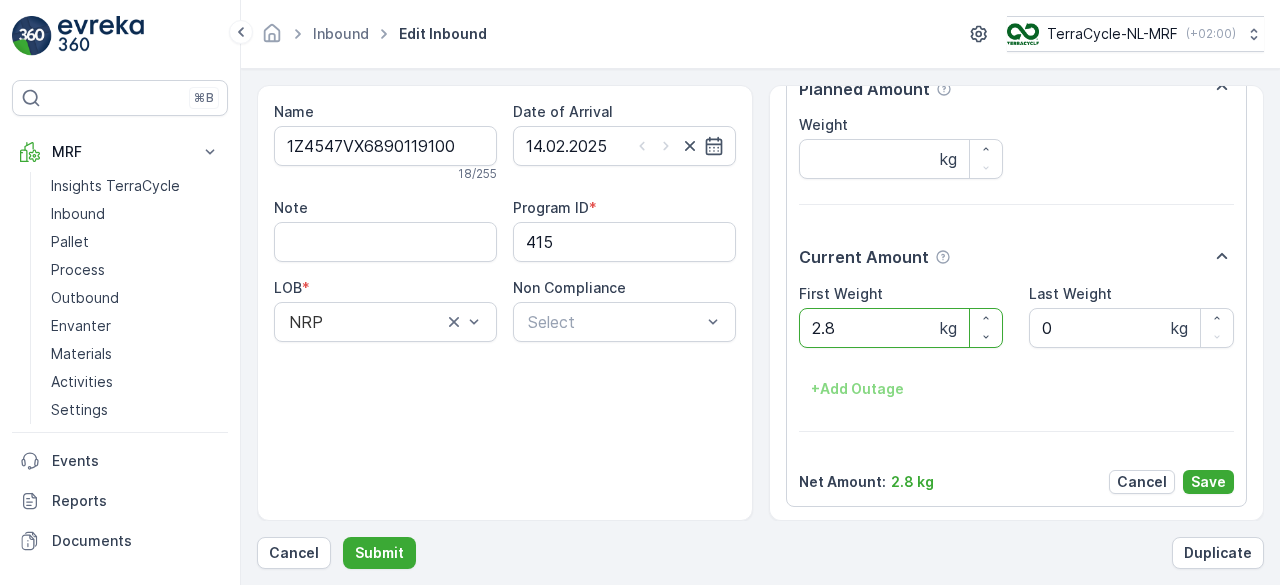 type on "2" 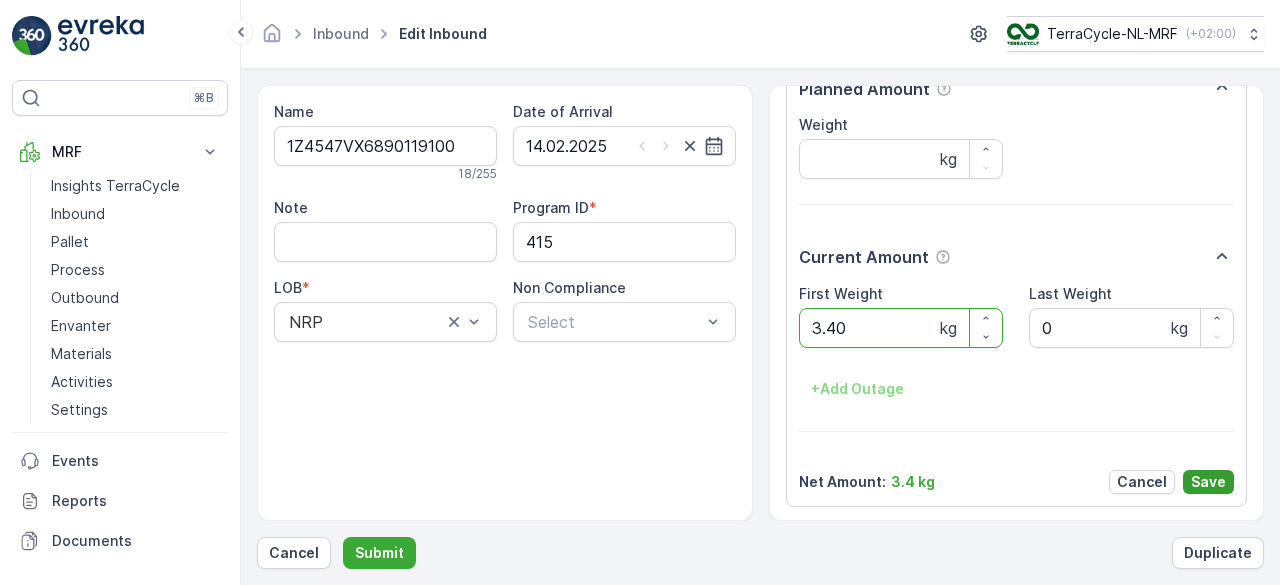 type on "3.40" 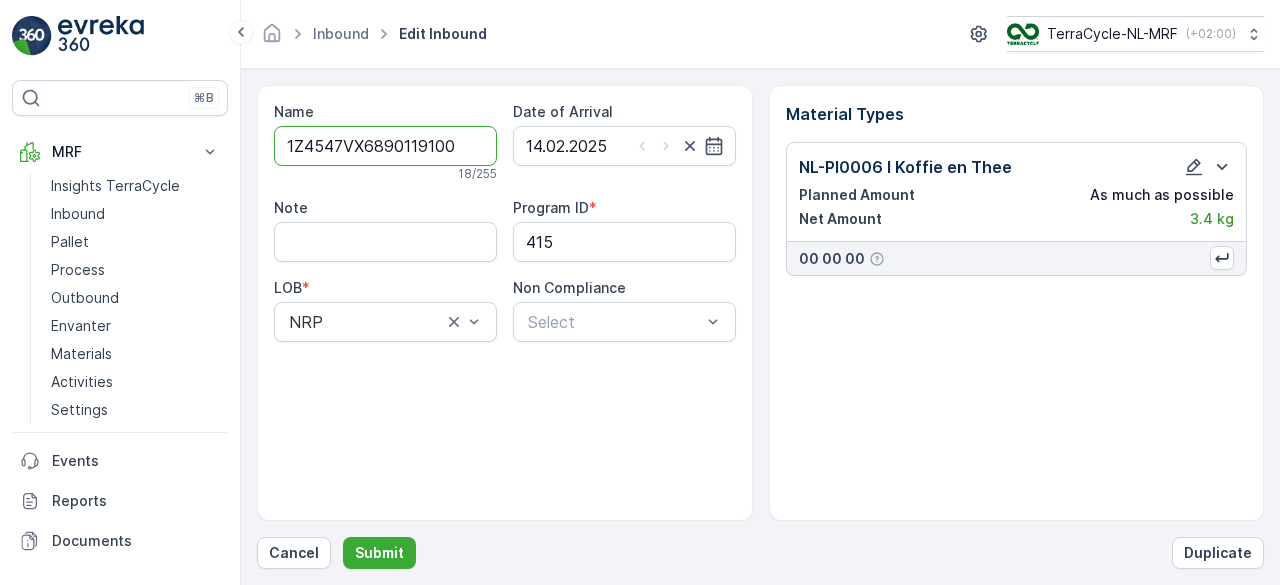 scroll, scrollTop: 0, scrollLeft: 0, axis: both 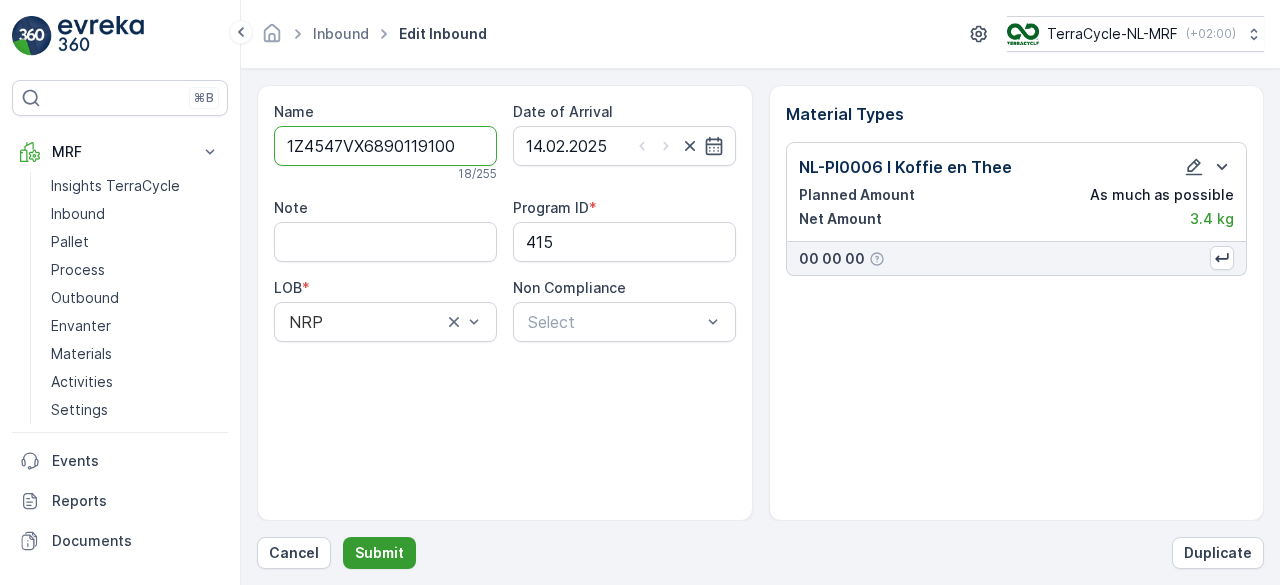 click on "Submit" at bounding box center (379, 553) 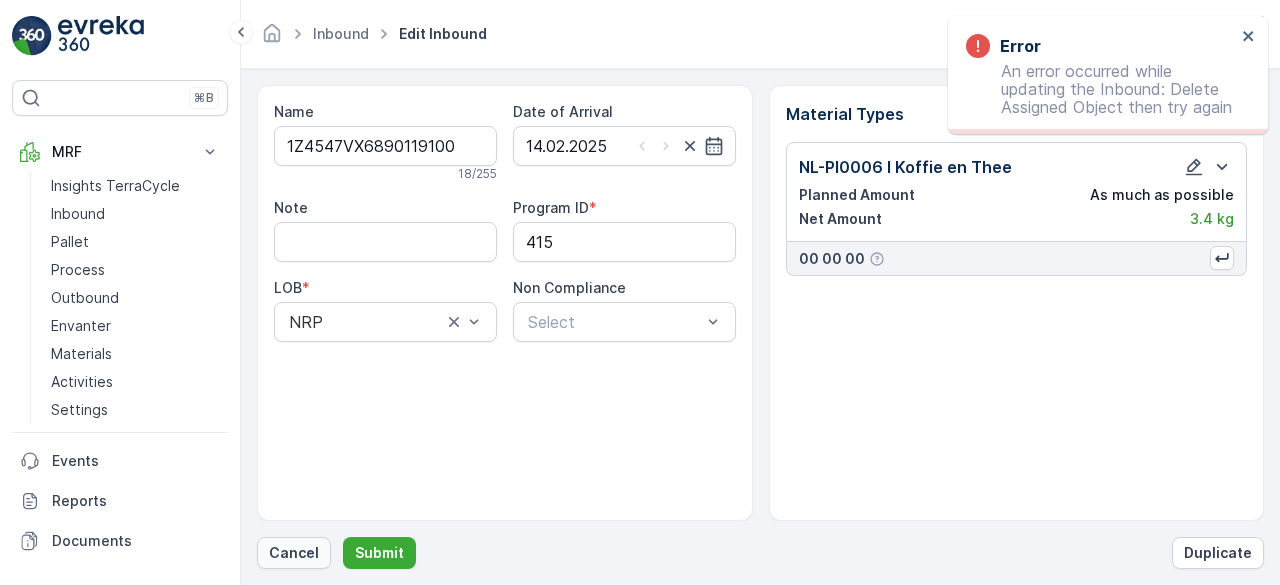 click on "Cancel" at bounding box center (294, 553) 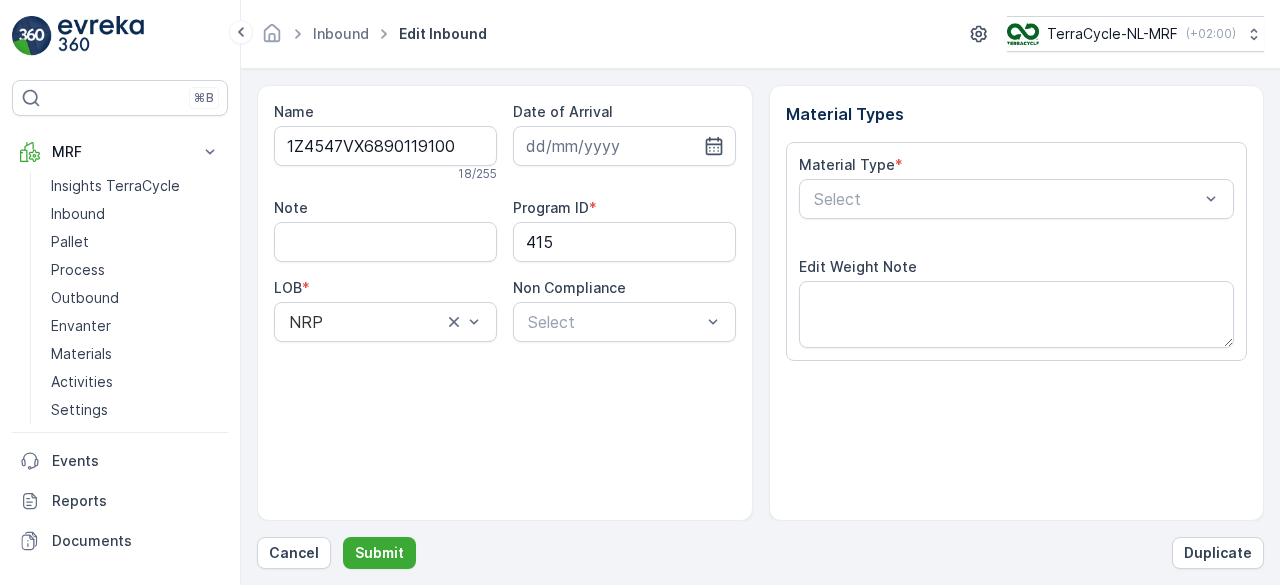 type on "14.02.2025" 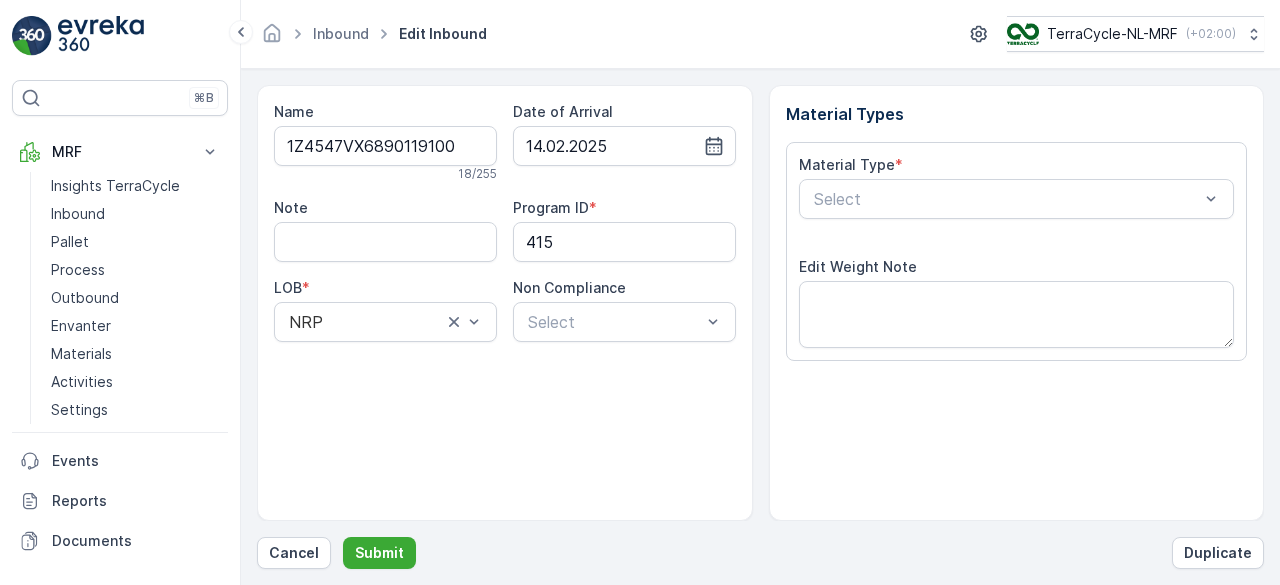 scroll, scrollTop: 311, scrollLeft: 0, axis: vertical 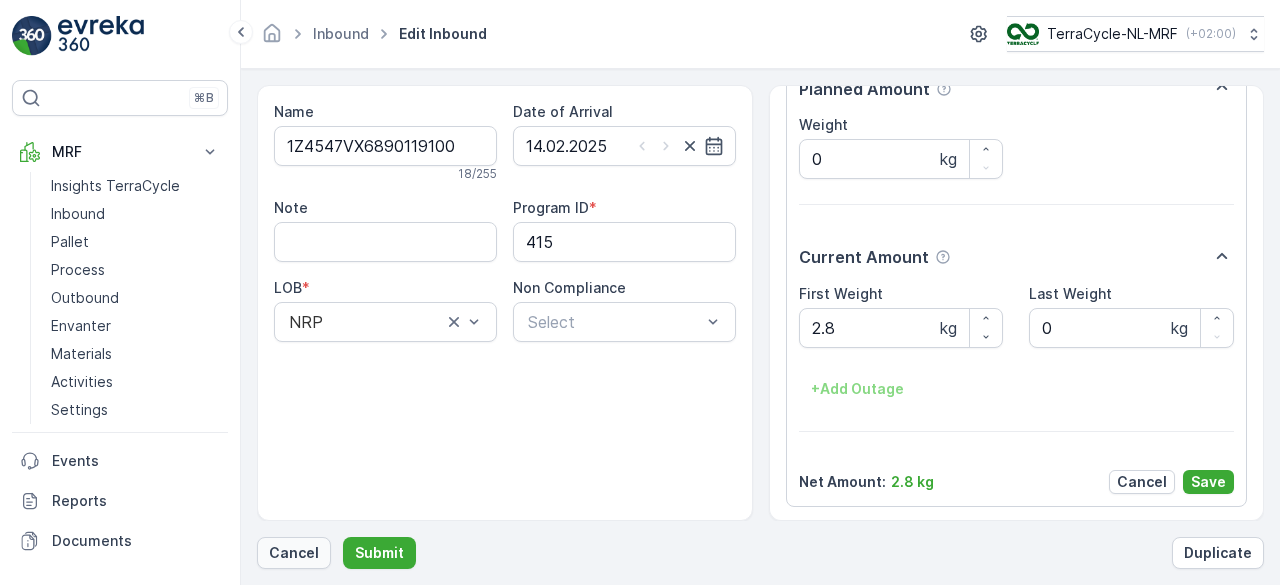 click on "Cancel" at bounding box center [294, 553] 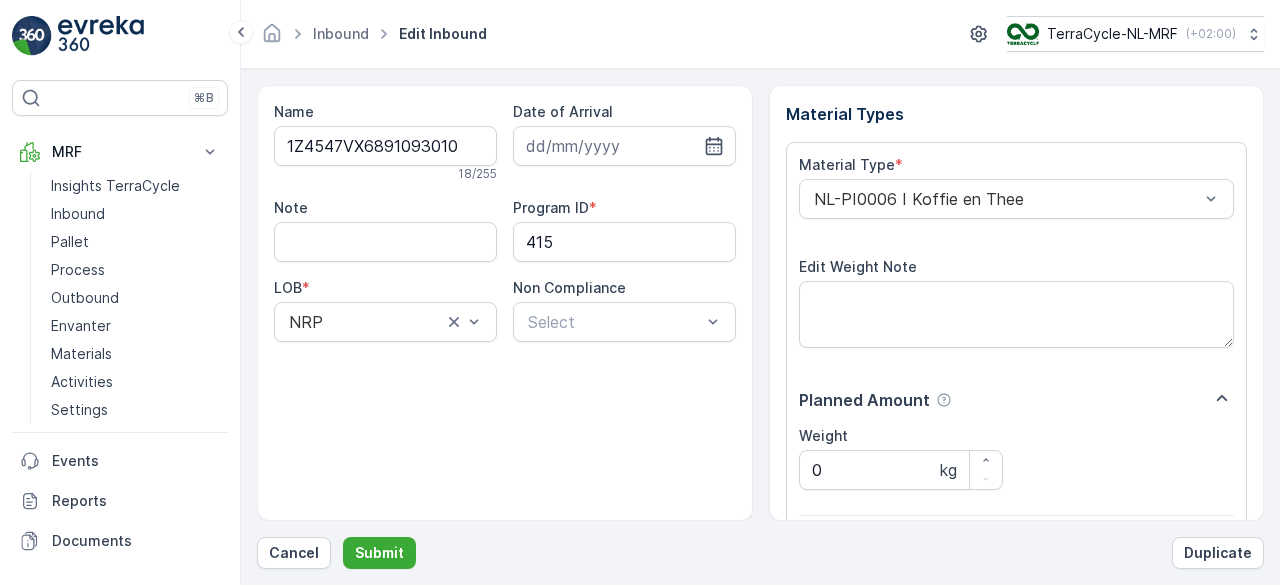 scroll, scrollTop: 311, scrollLeft: 0, axis: vertical 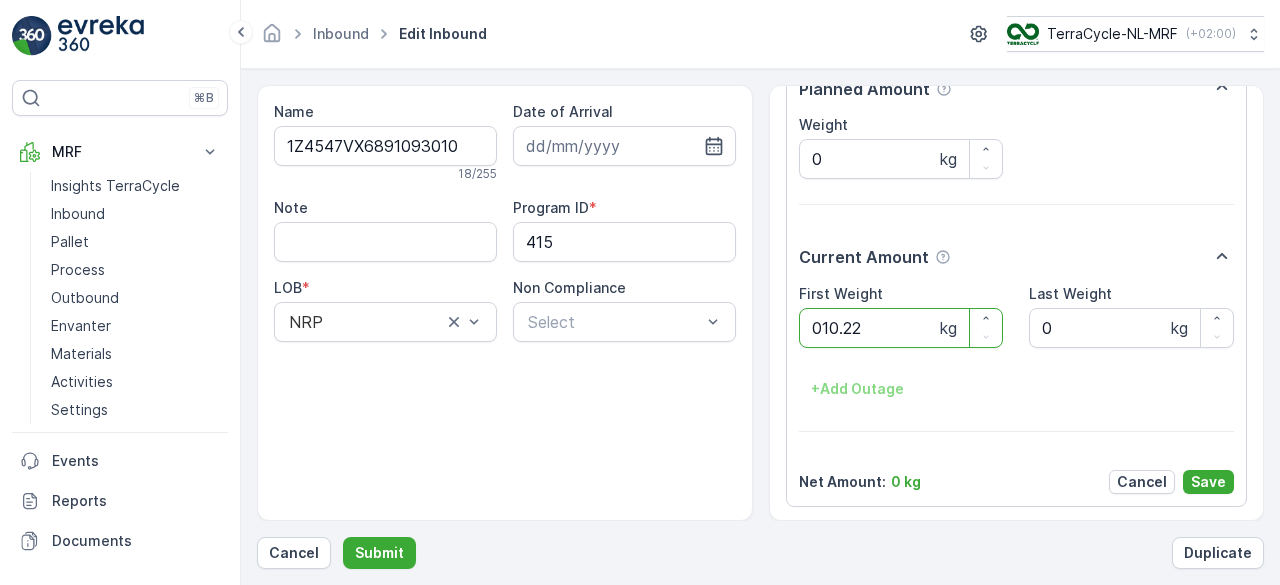 click on "Submit" at bounding box center [379, 553] 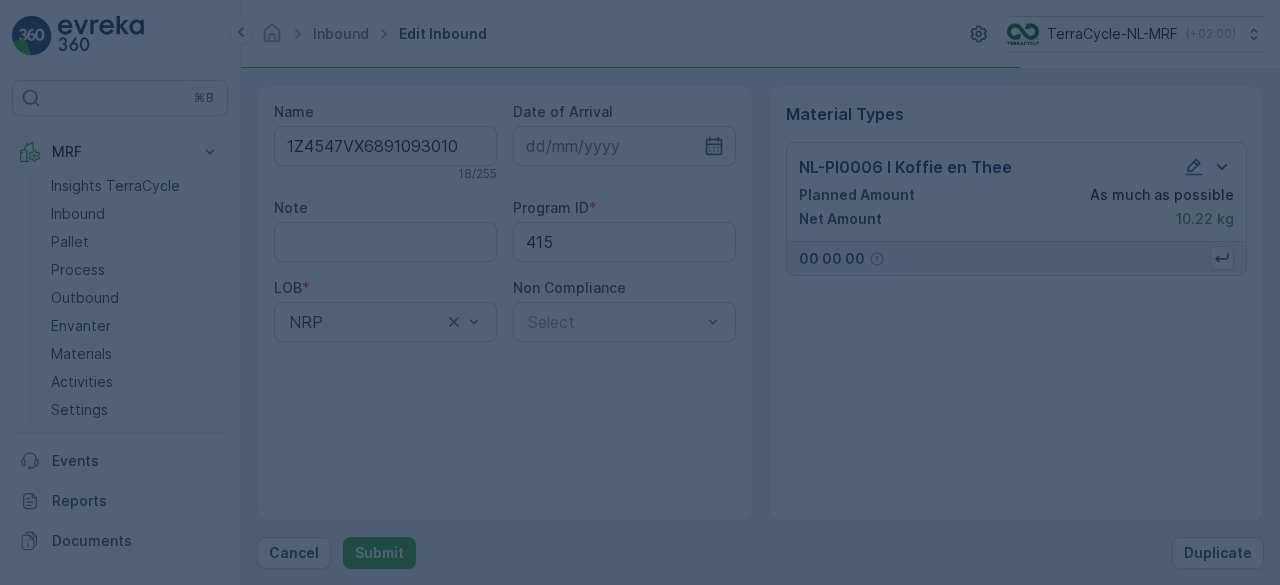 scroll, scrollTop: 0, scrollLeft: 0, axis: both 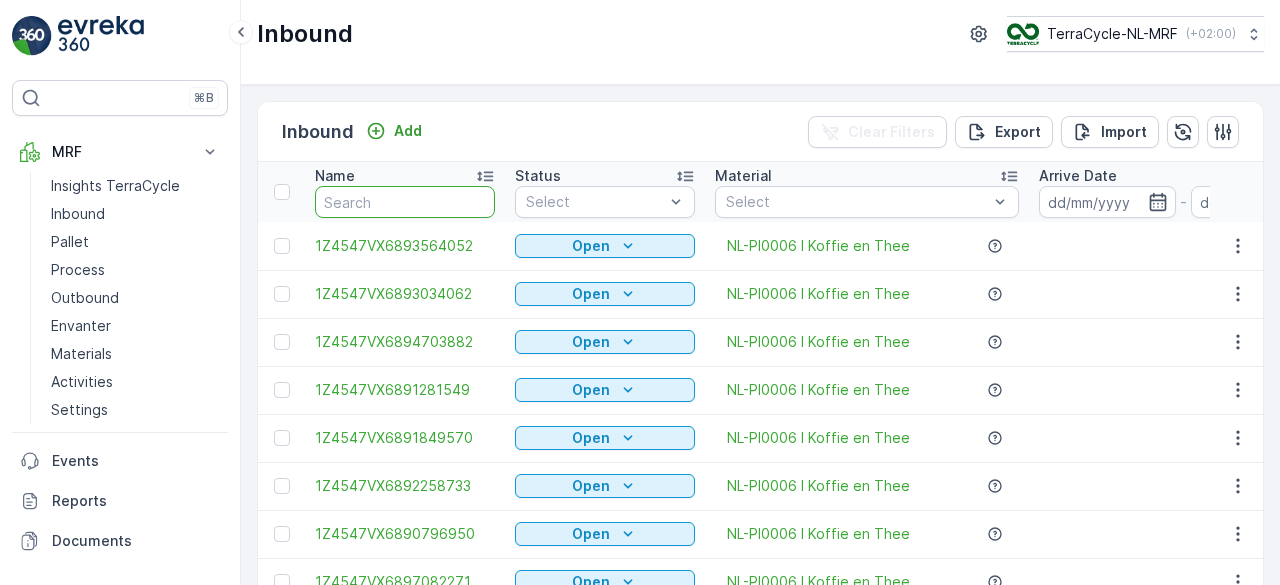 click at bounding box center (405, 202) 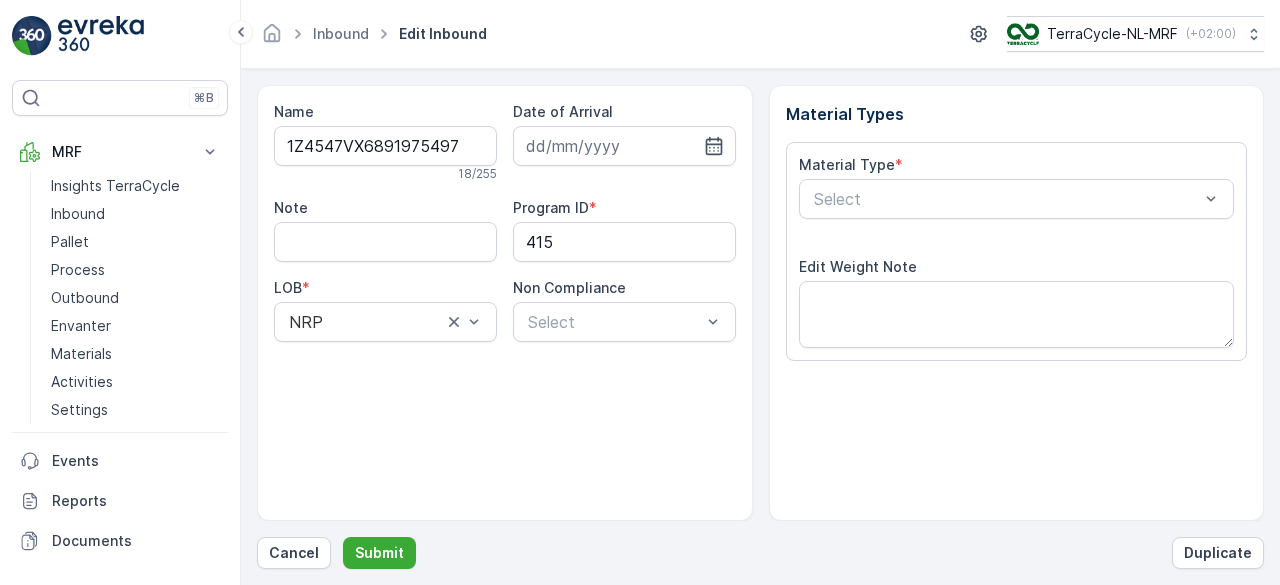 scroll, scrollTop: 311, scrollLeft: 0, axis: vertical 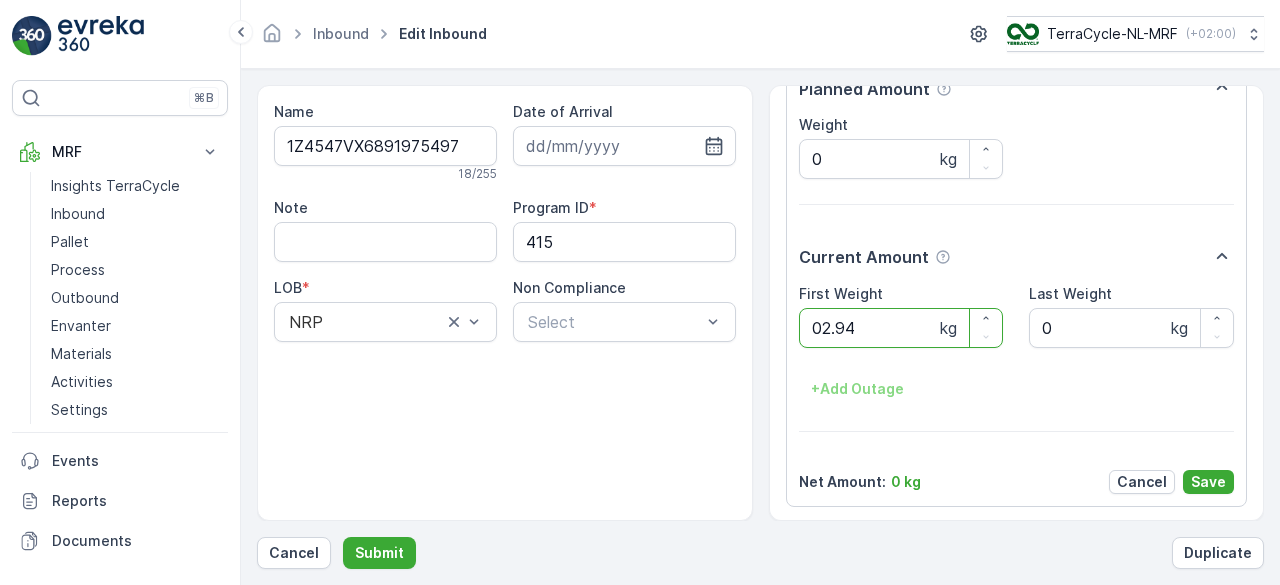 click on "Submit" at bounding box center [379, 553] 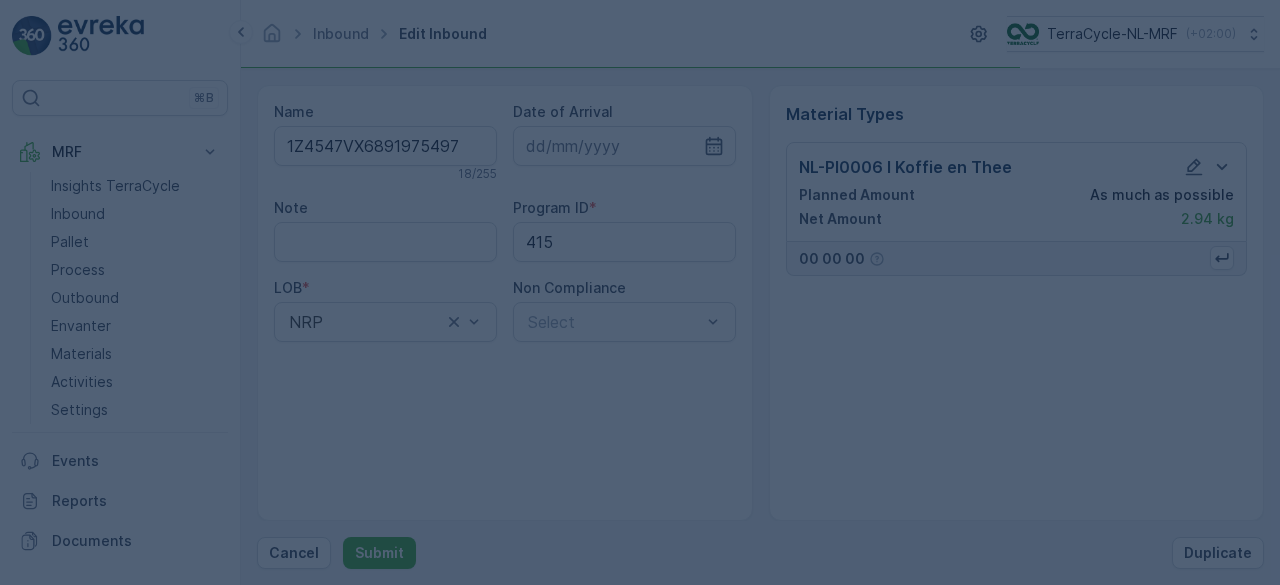 scroll, scrollTop: 0, scrollLeft: 0, axis: both 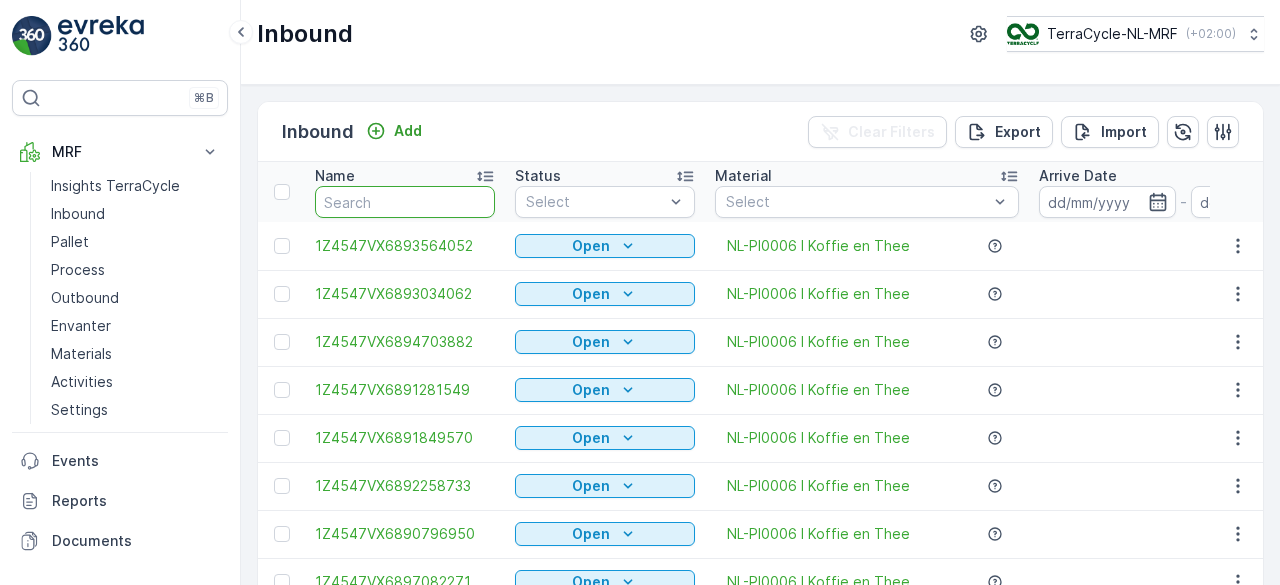 click at bounding box center [405, 202] 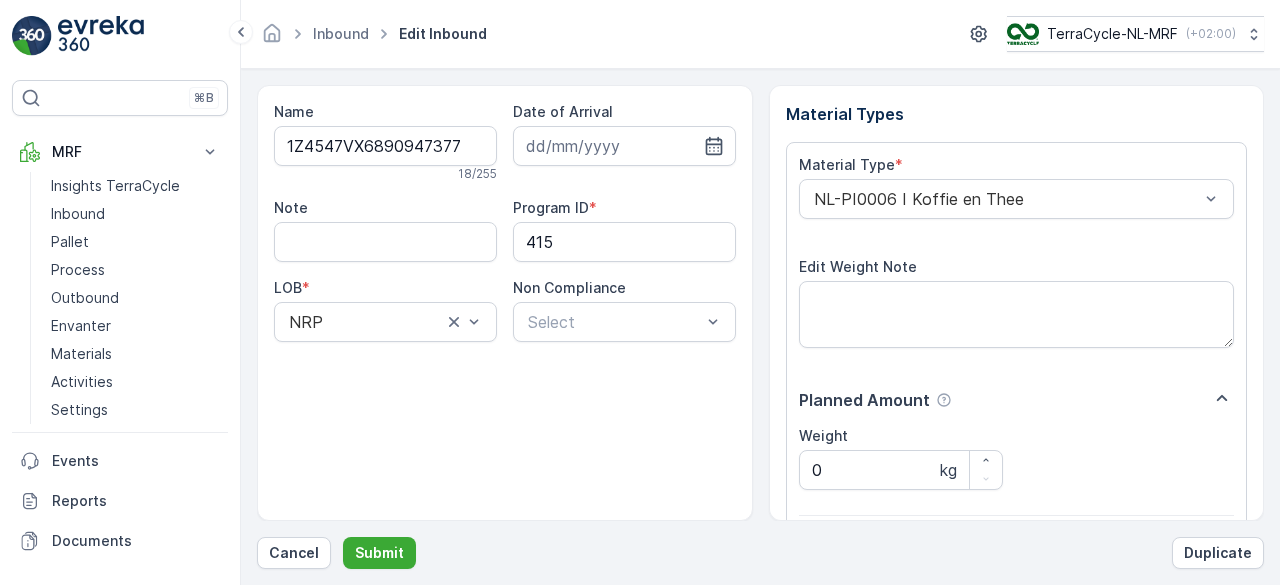 scroll, scrollTop: 311, scrollLeft: 0, axis: vertical 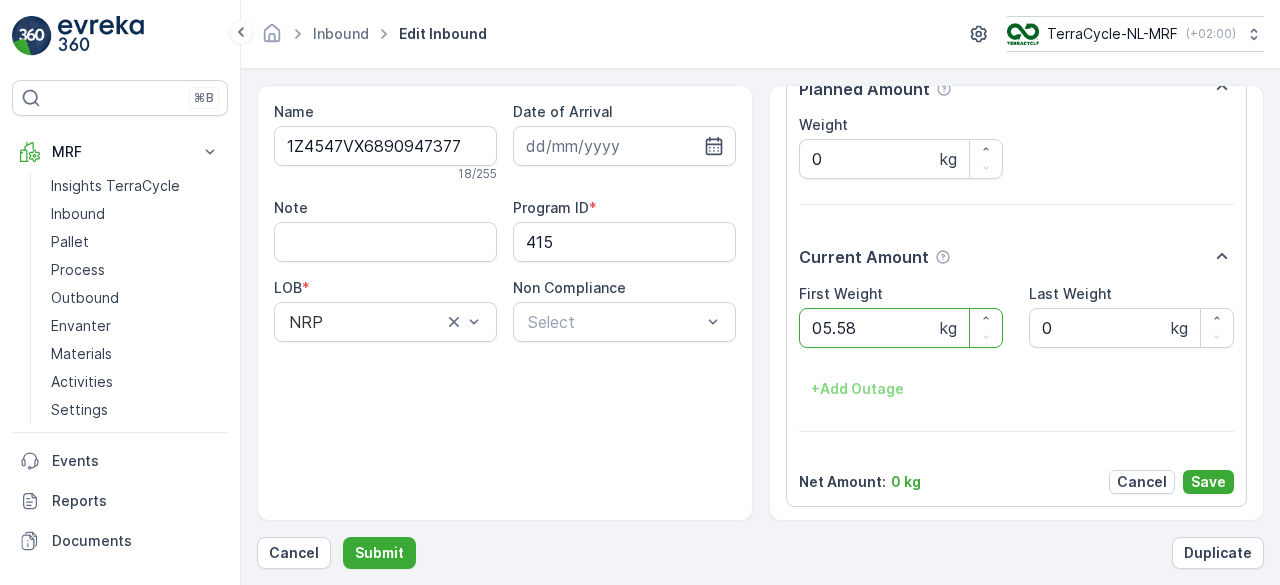 click on "Submit" at bounding box center (379, 553) 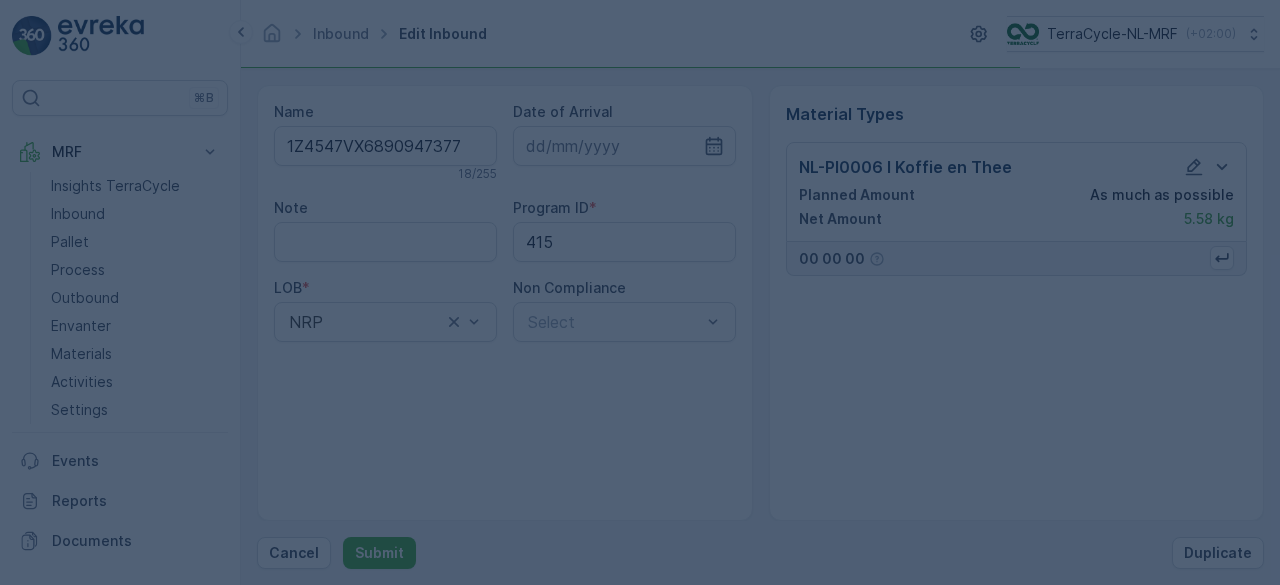scroll, scrollTop: 0, scrollLeft: 0, axis: both 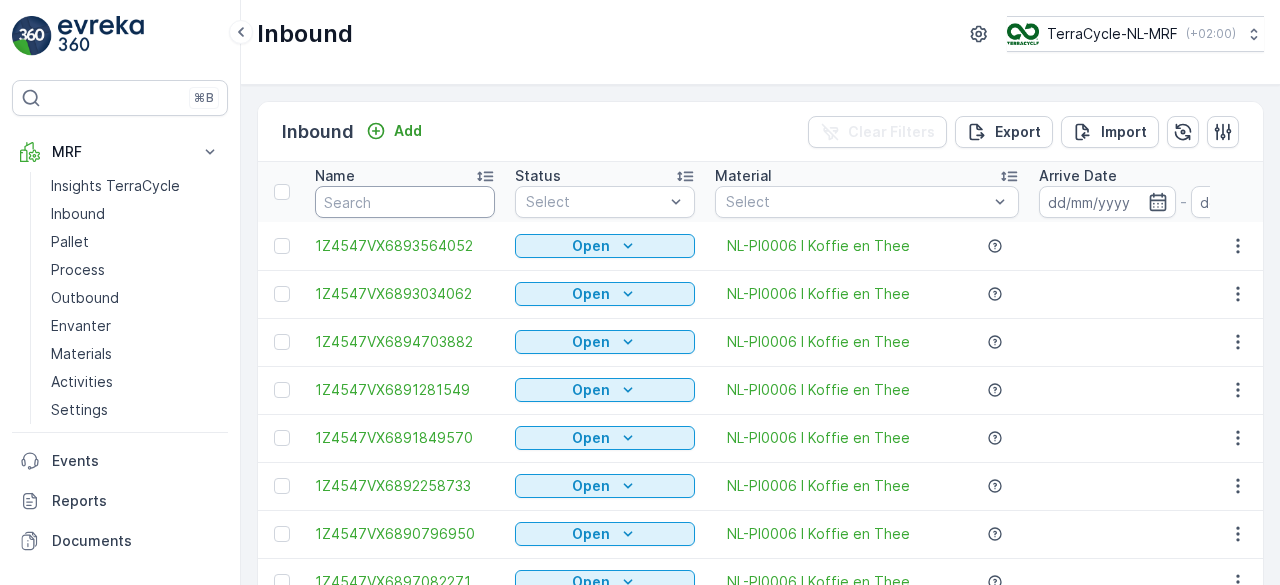 click at bounding box center [405, 202] 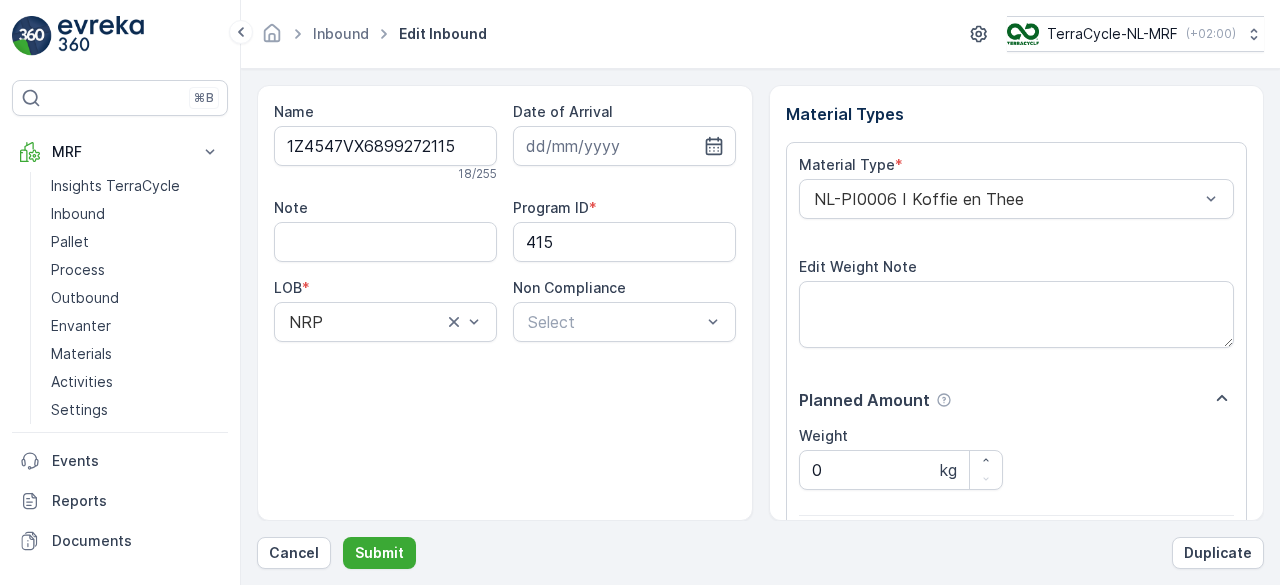scroll, scrollTop: 311, scrollLeft: 0, axis: vertical 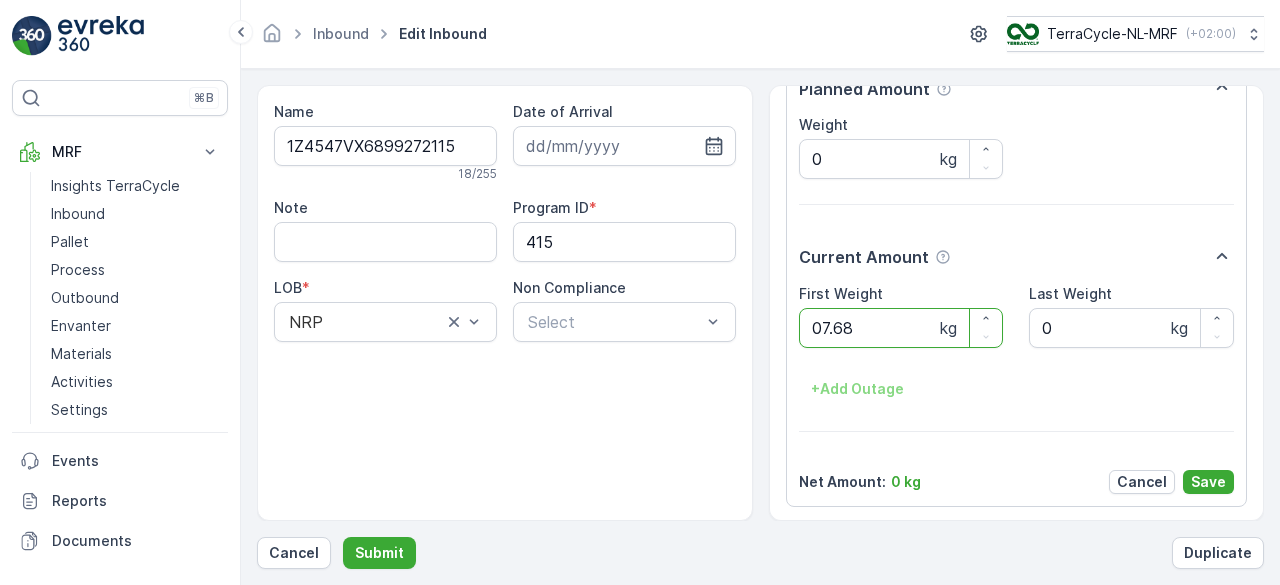 click on "Submit" at bounding box center [379, 553] 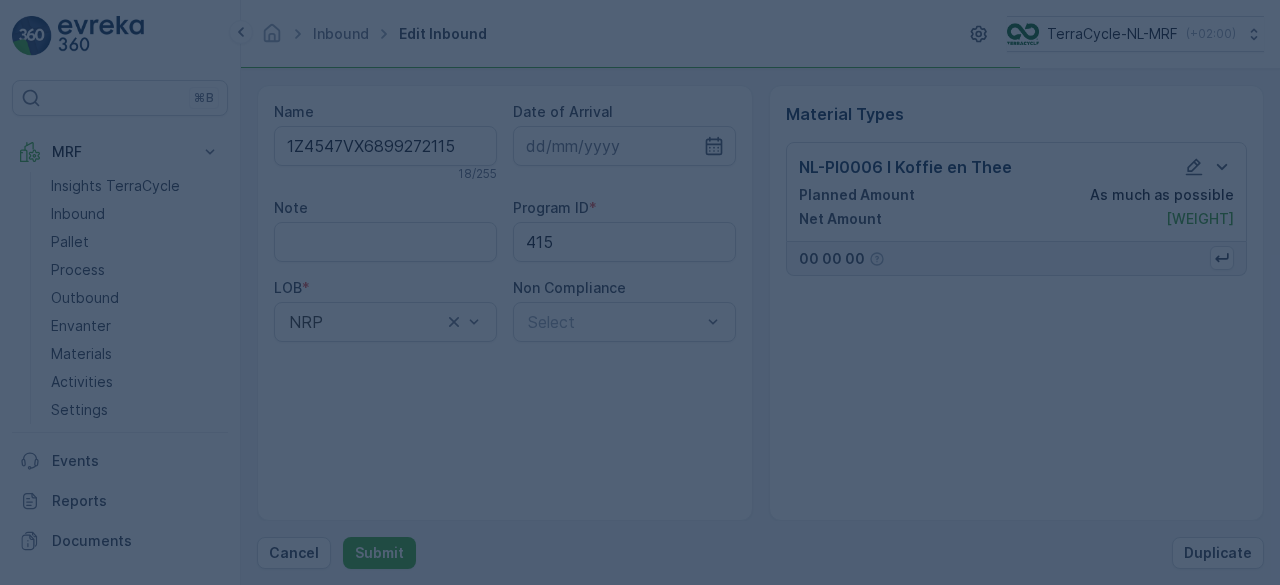 scroll, scrollTop: 0, scrollLeft: 0, axis: both 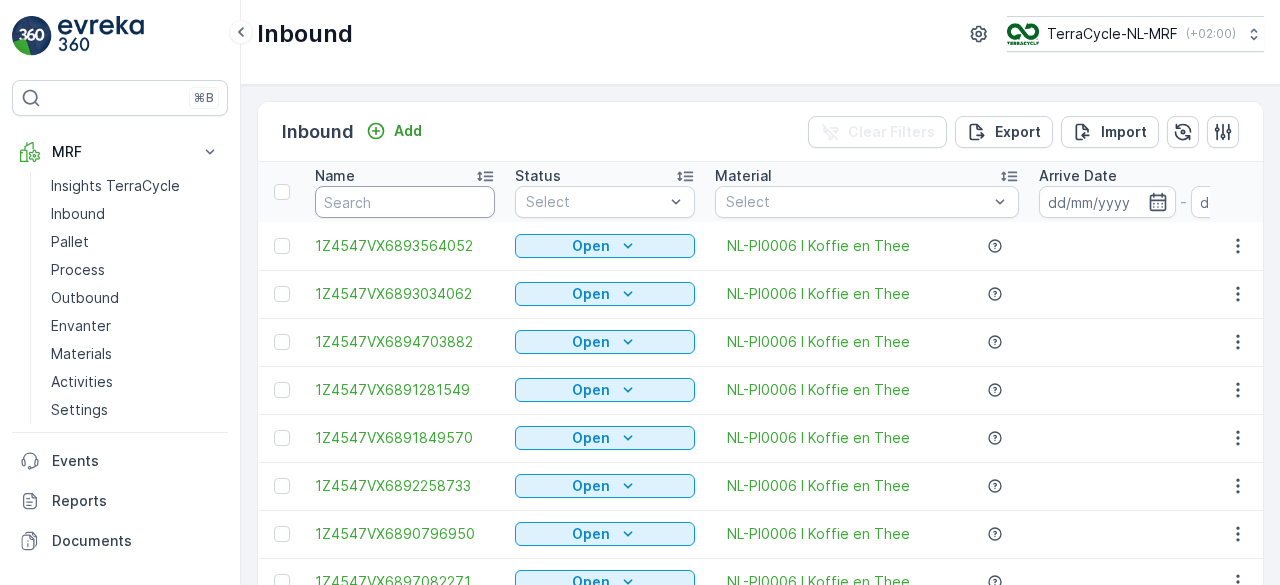 click at bounding box center (405, 202) 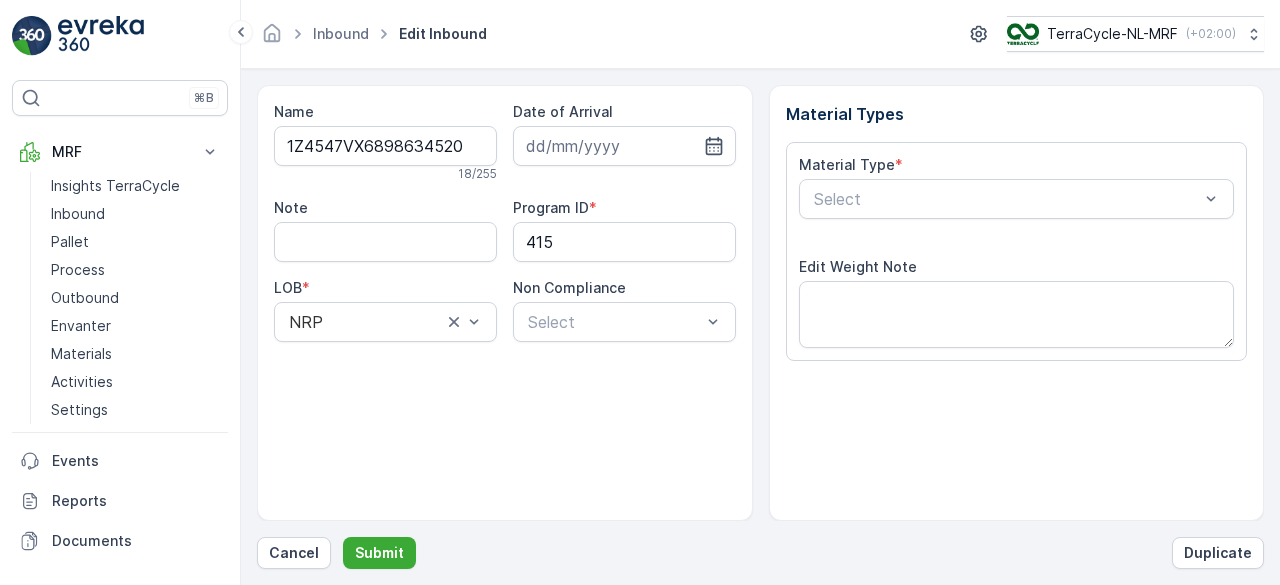 scroll, scrollTop: 311, scrollLeft: 0, axis: vertical 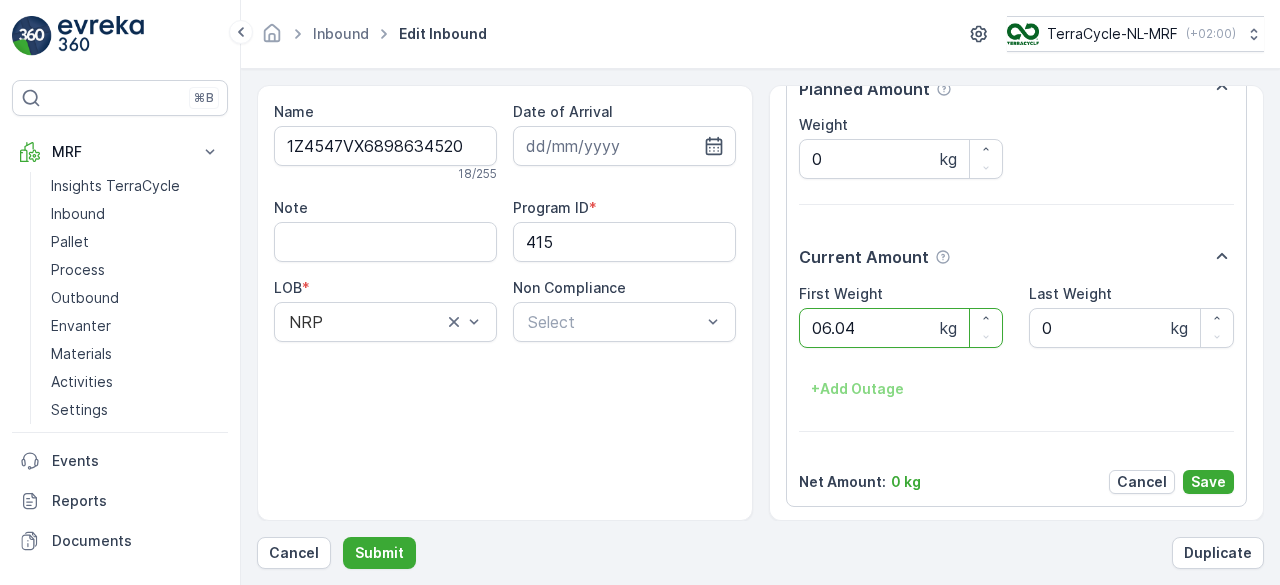 click on "Submit" at bounding box center [379, 553] 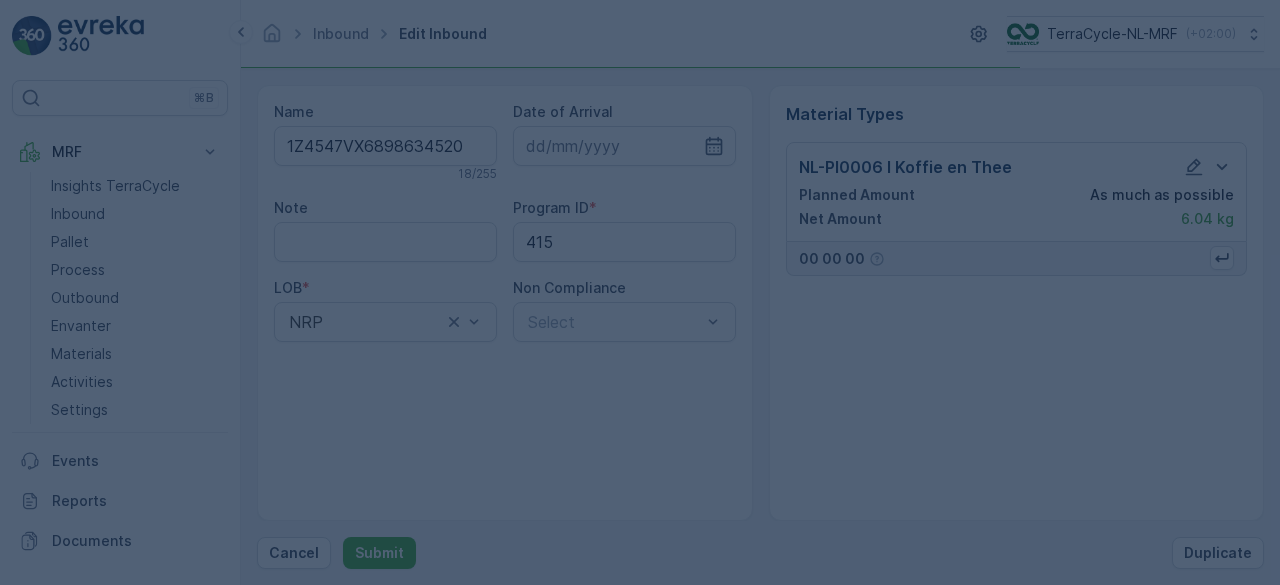 scroll, scrollTop: 0, scrollLeft: 0, axis: both 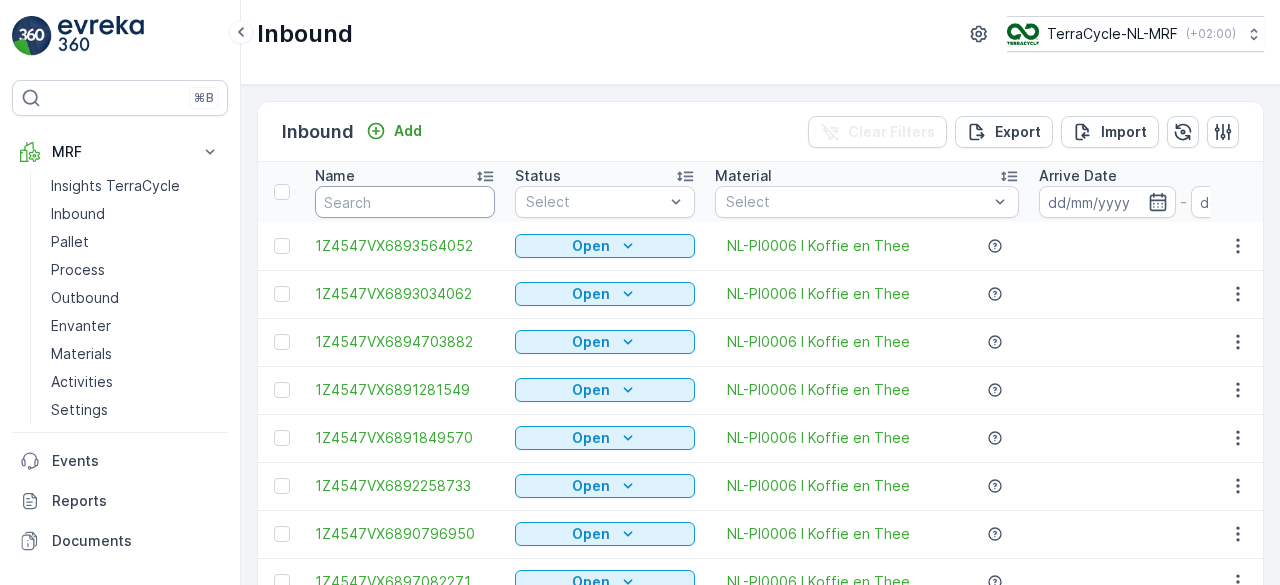 click at bounding box center (405, 202) 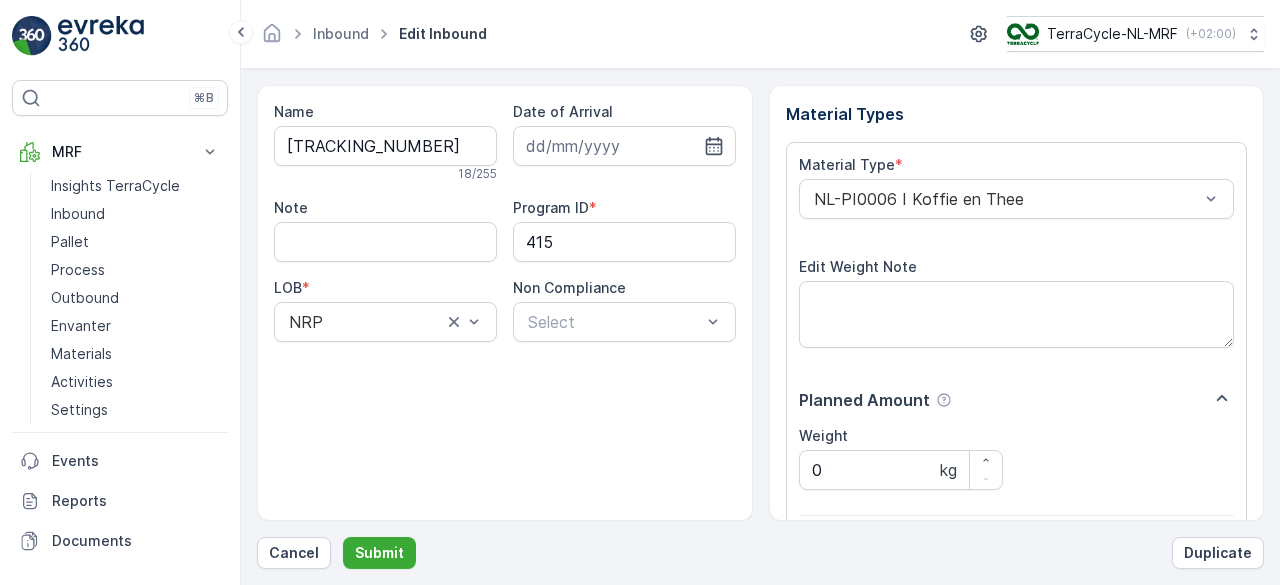 scroll, scrollTop: 311, scrollLeft: 0, axis: vertical 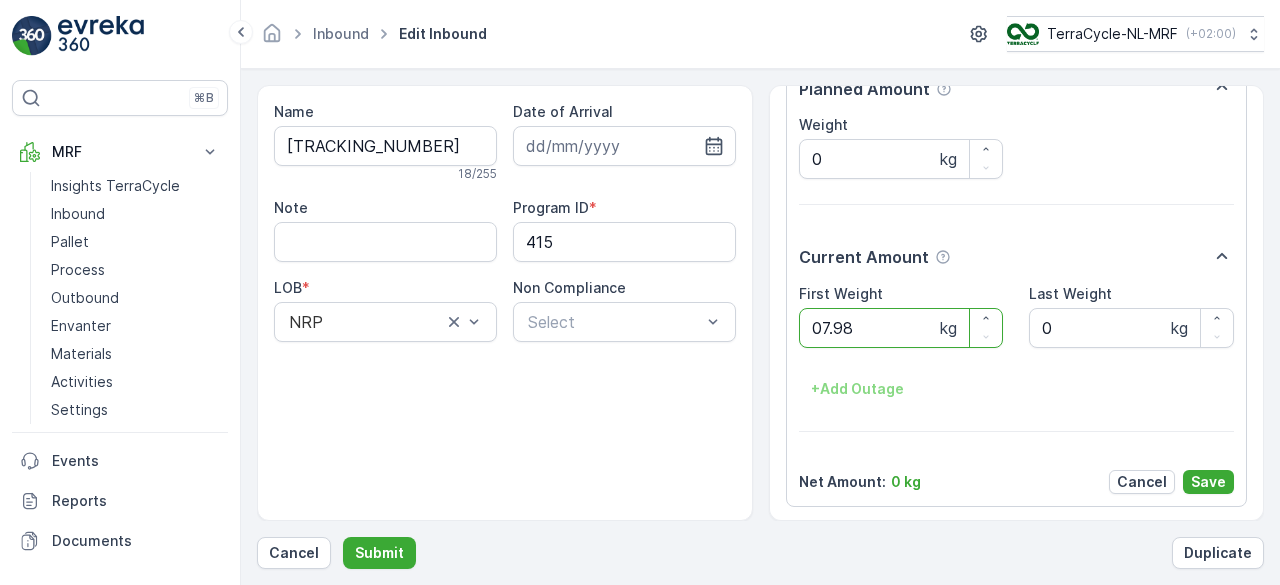 click on "Submit" at bounding box center (379, 553) 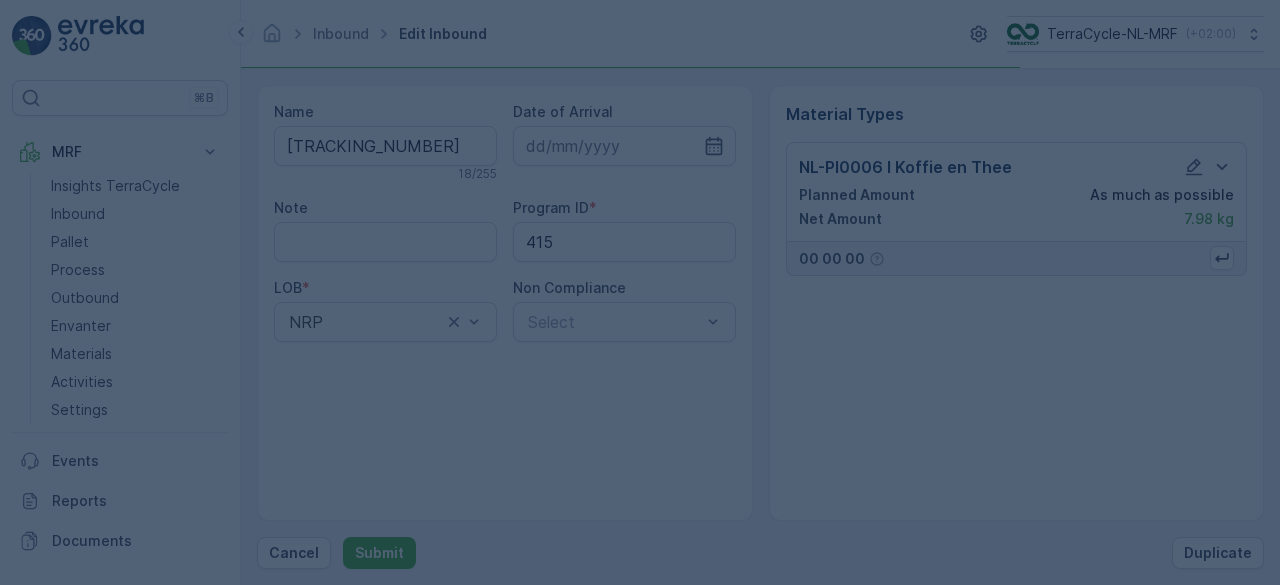 scroll, scrollTop: 0, scrollLeft: 0, axis: both 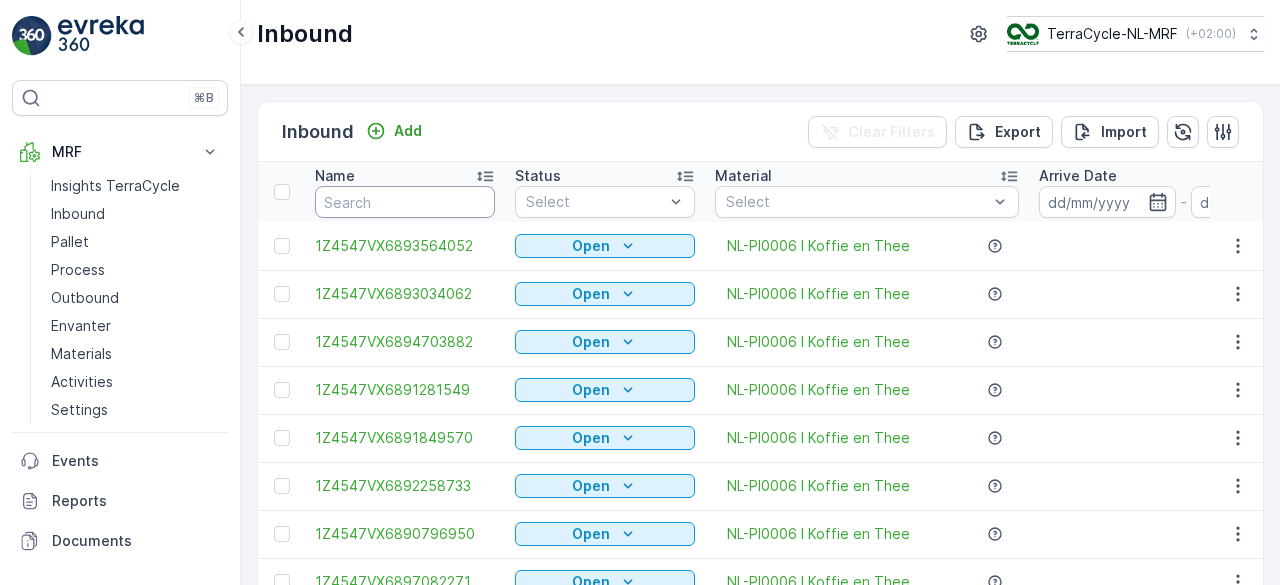 click at bounding box center (405, 202) 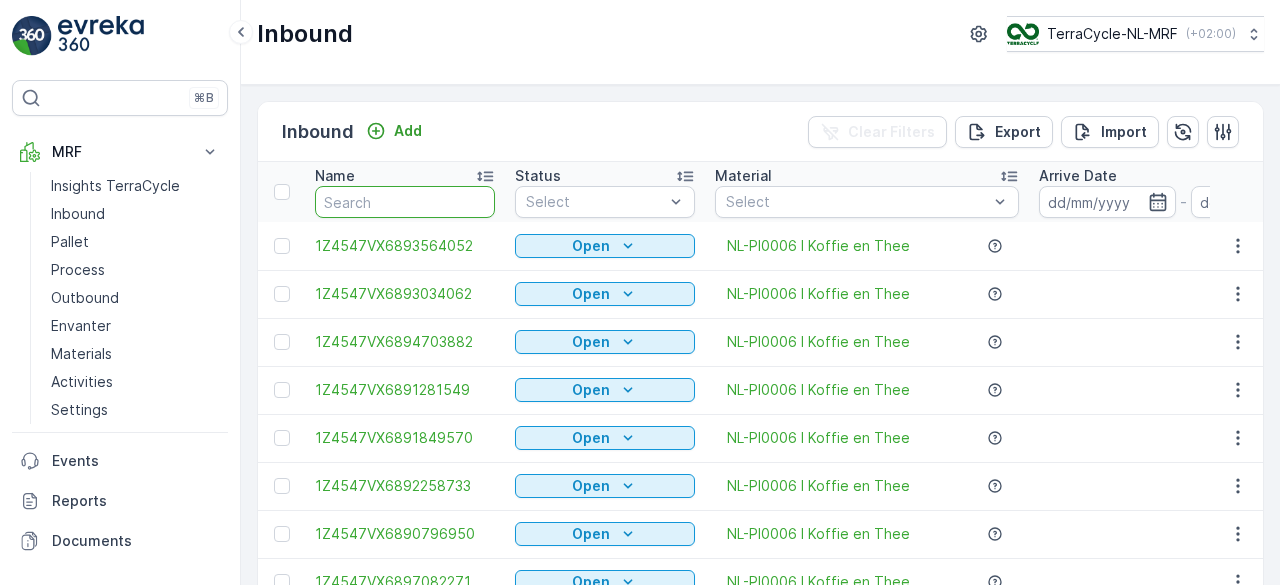 click at bounding box center (405, 202) 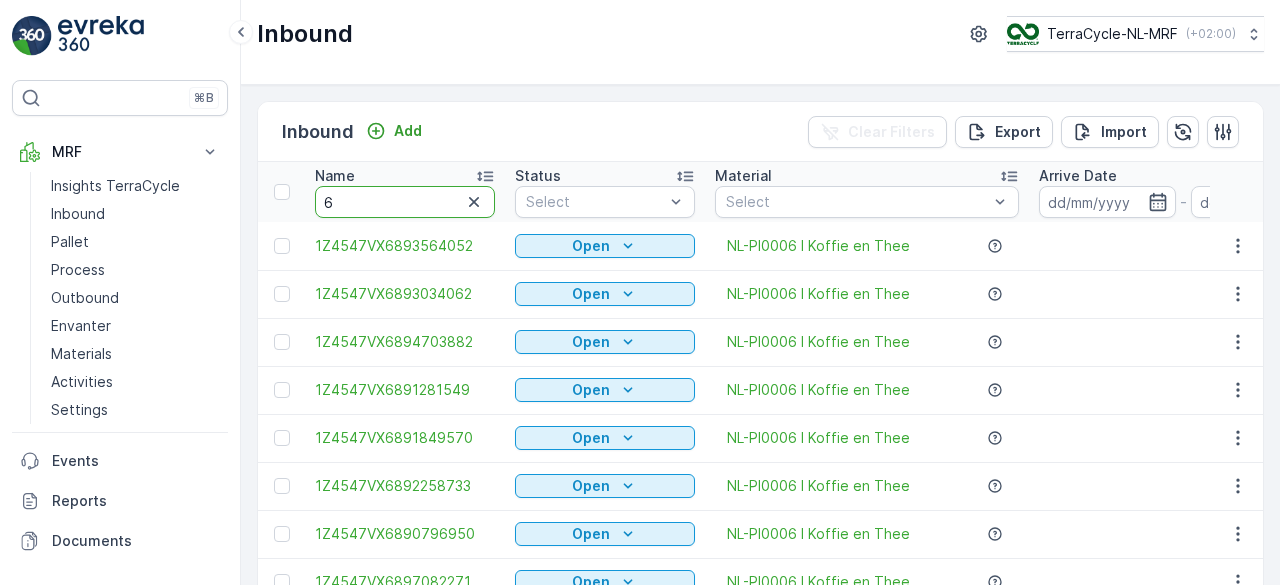 type on "65" 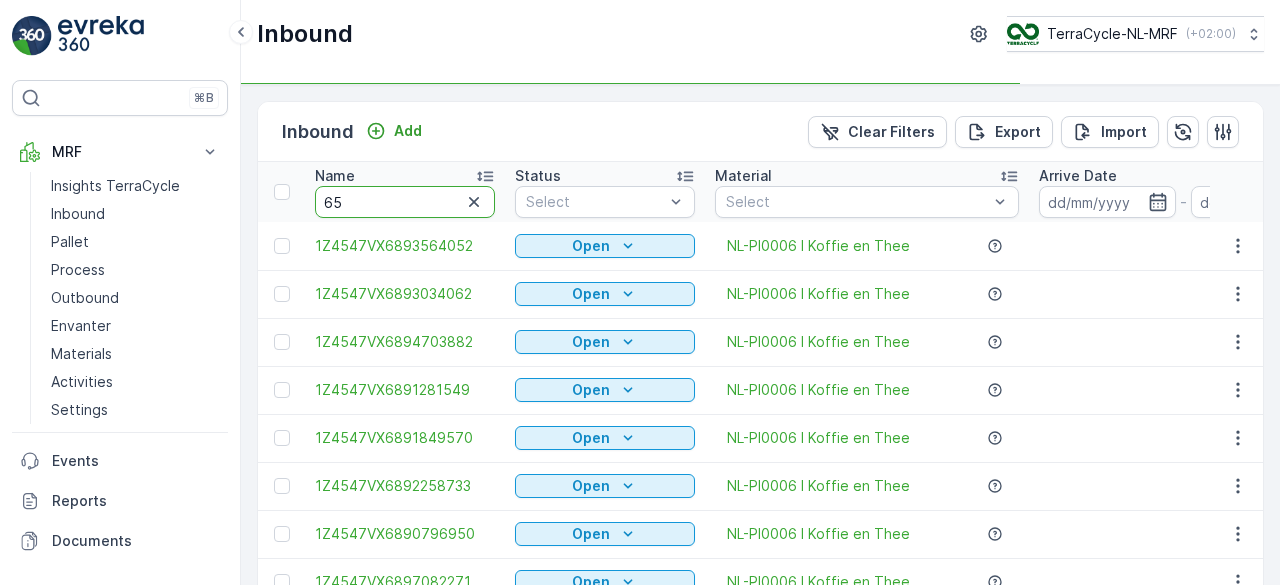 click on "65" at bounding box center [405, 202] 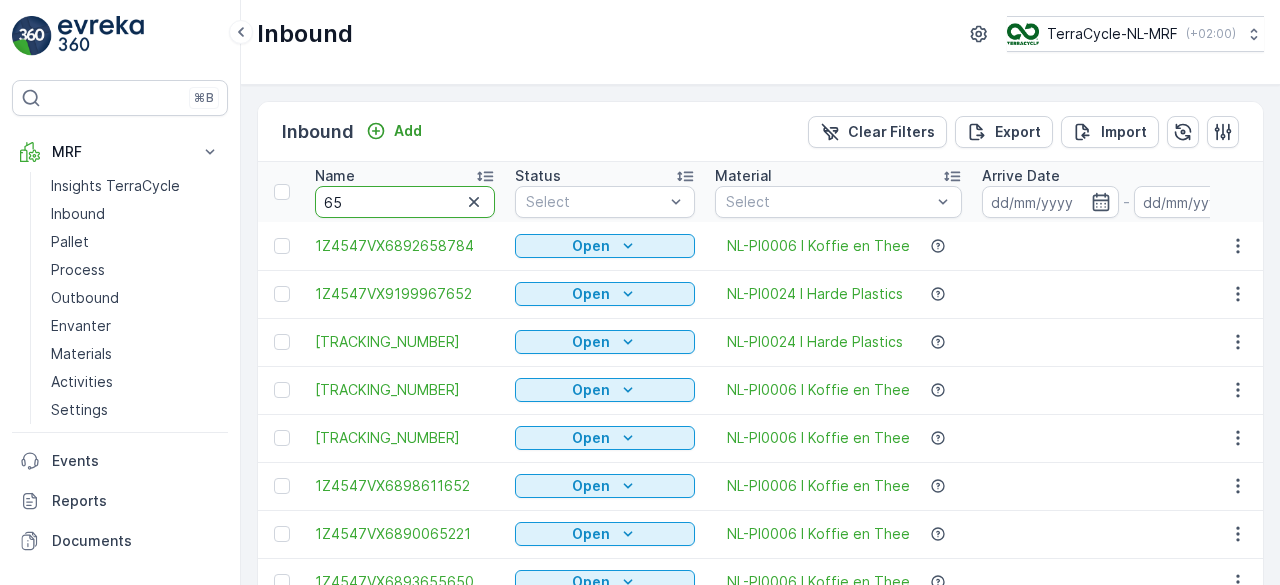 click on "65" at bounding box center (405, 202) 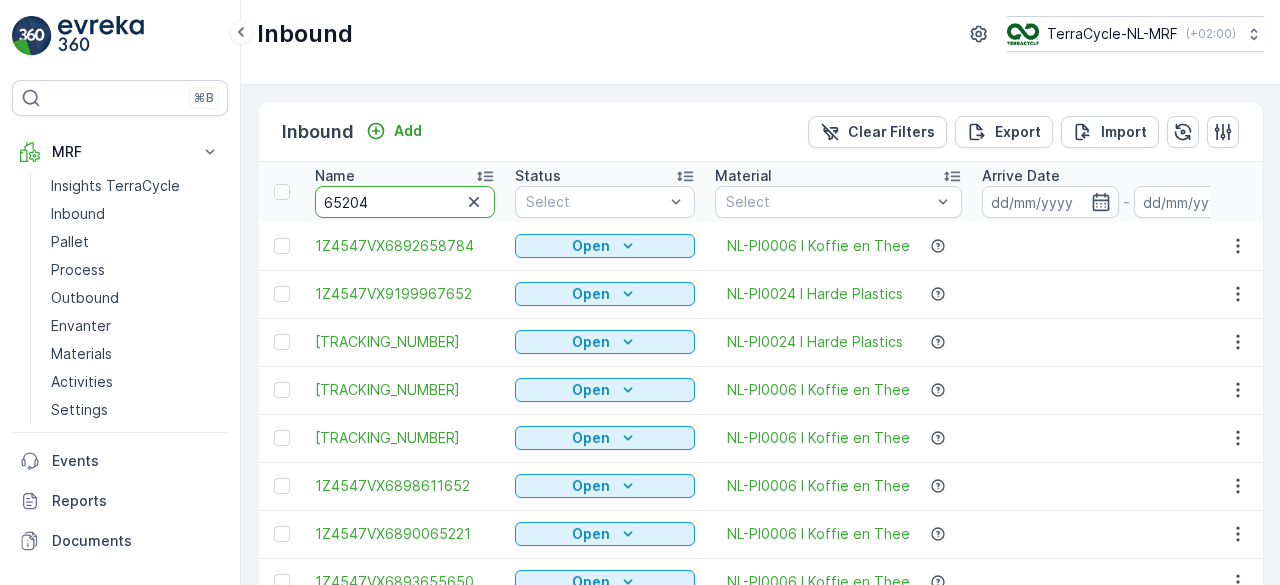type on "[NUMBER]" 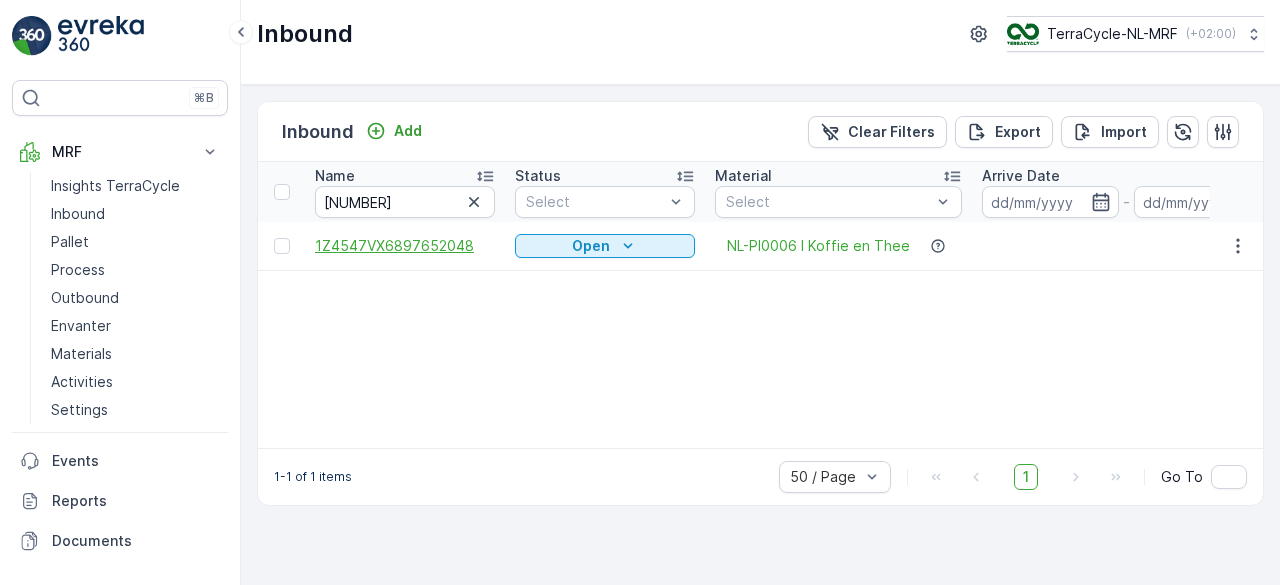 click on "1Z4547VX6897652048" at bounding box center (405, 246) 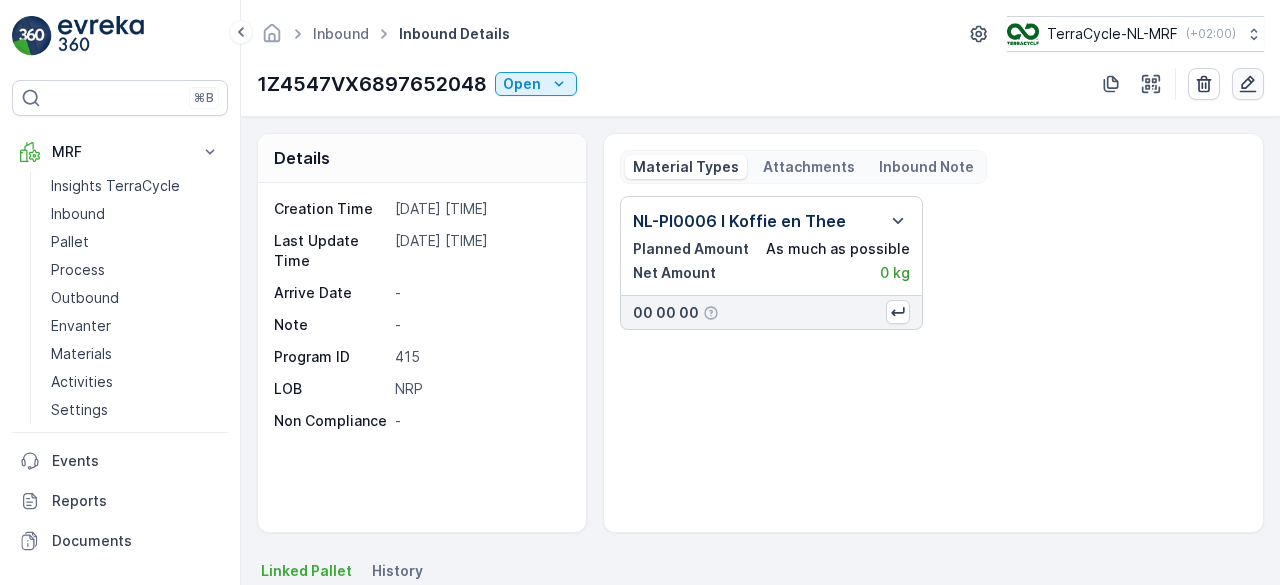 click 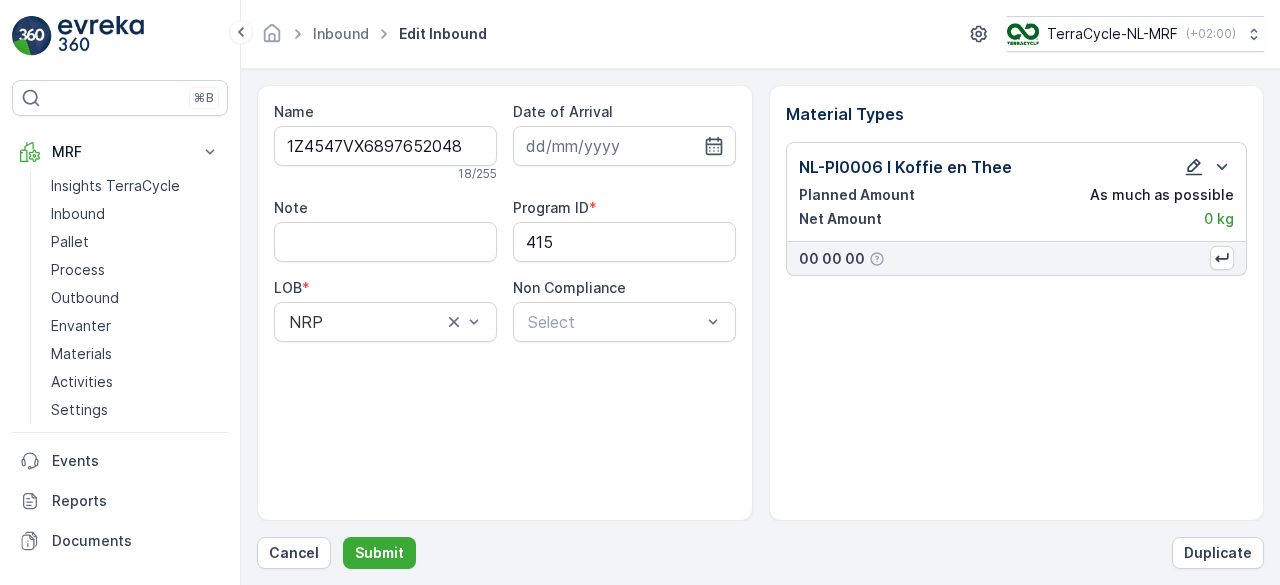 click 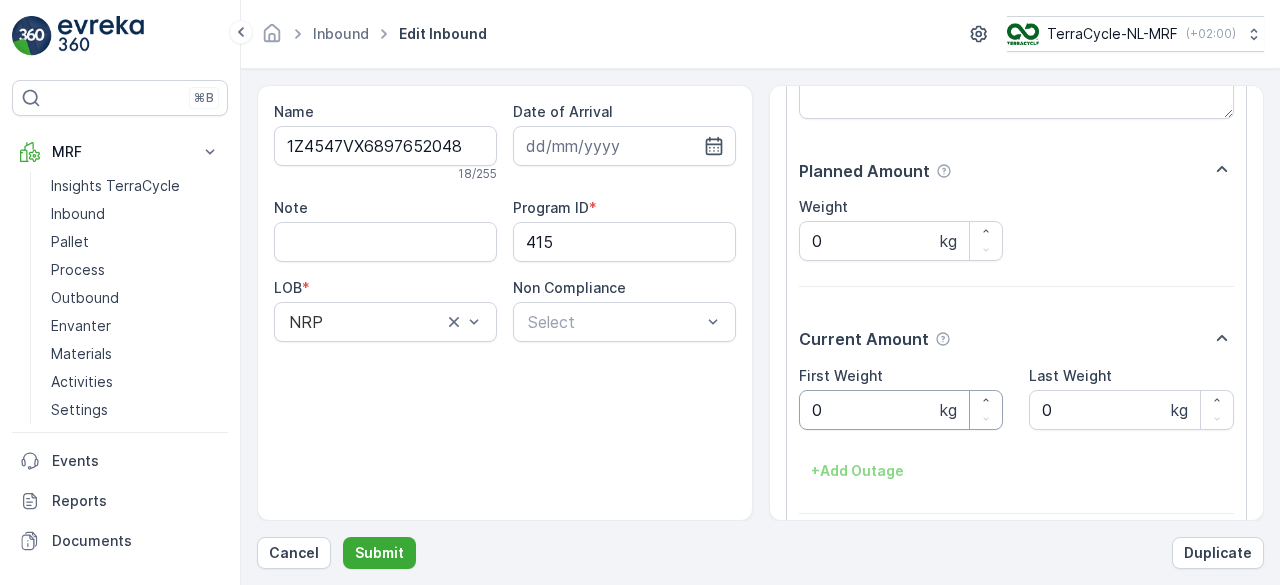 scroll, scrollTop: 230, scrollLeft: 0, axis: vertical 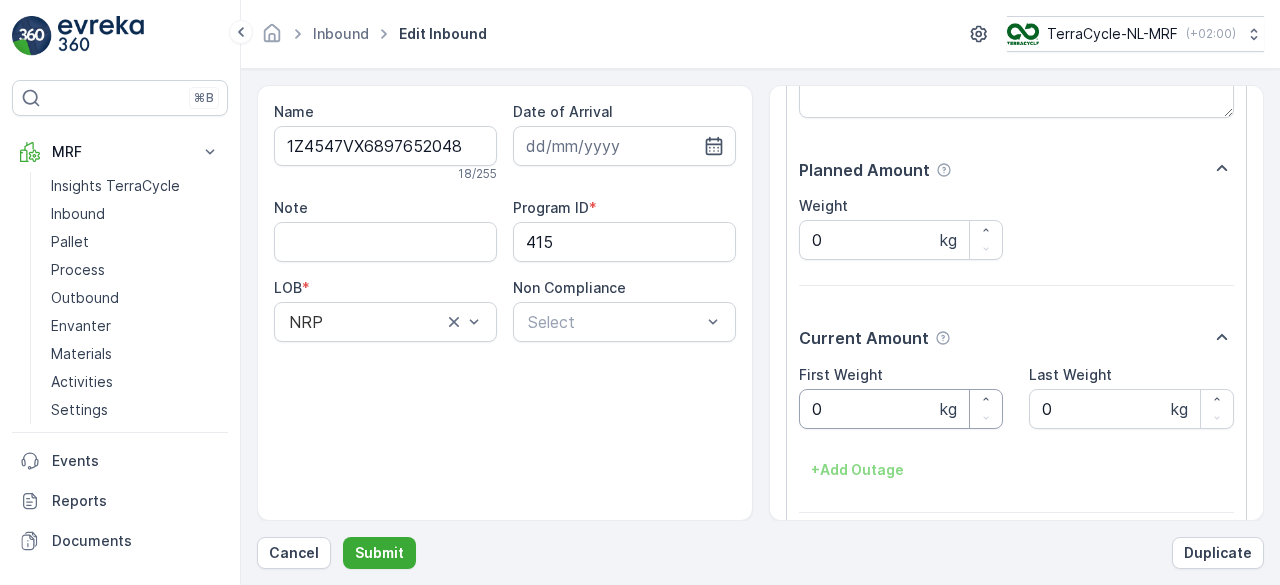 click on "0" at bounding box center (901, 409) 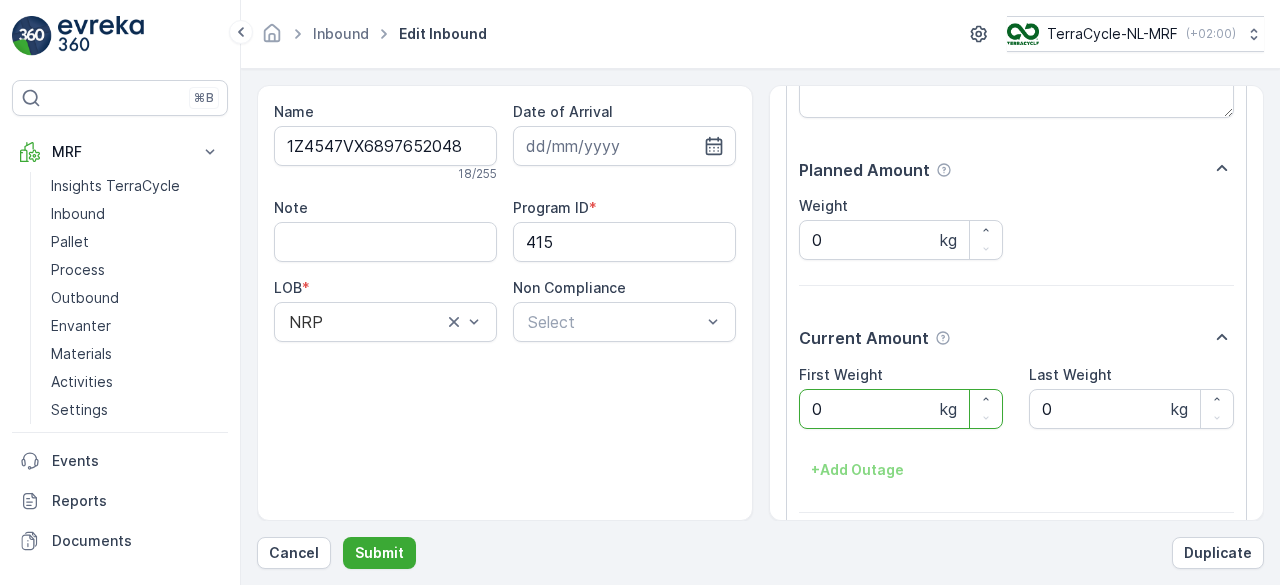 type 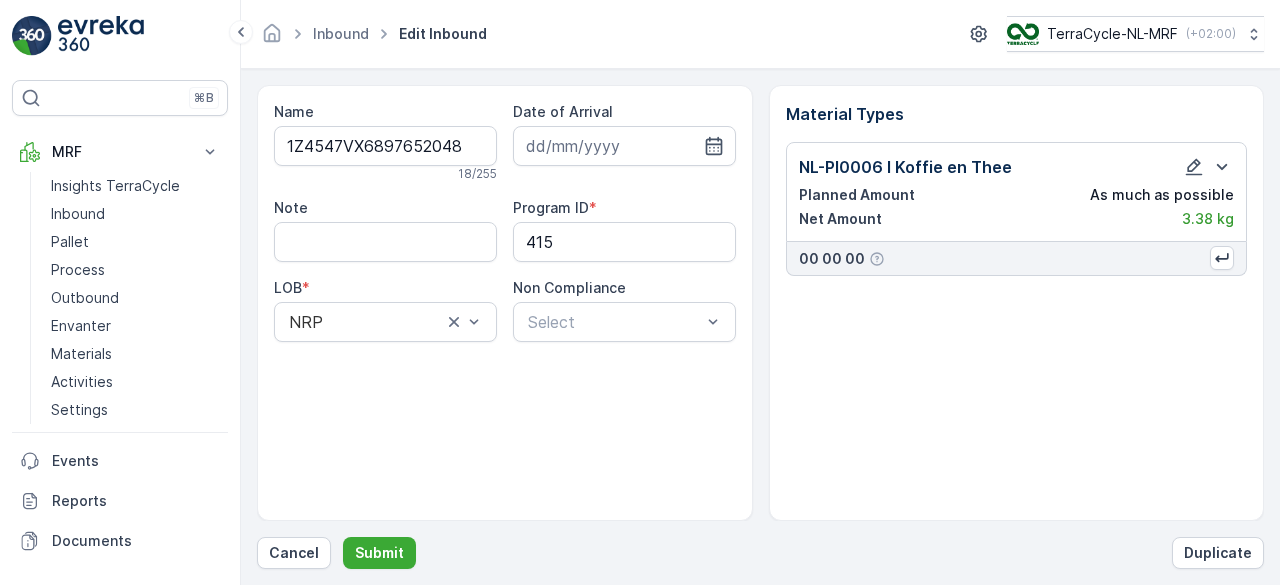 scroll, scrollTop: 0, scrollLeft: 0, axis: both 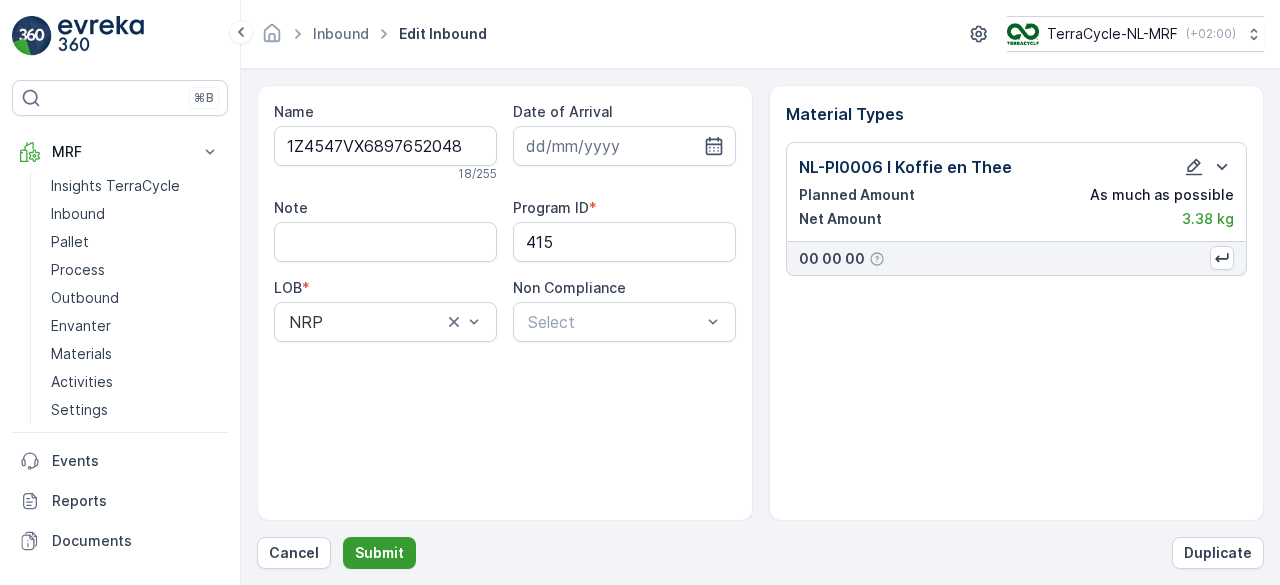 click on "Submit" at bounding box center [379, 553] 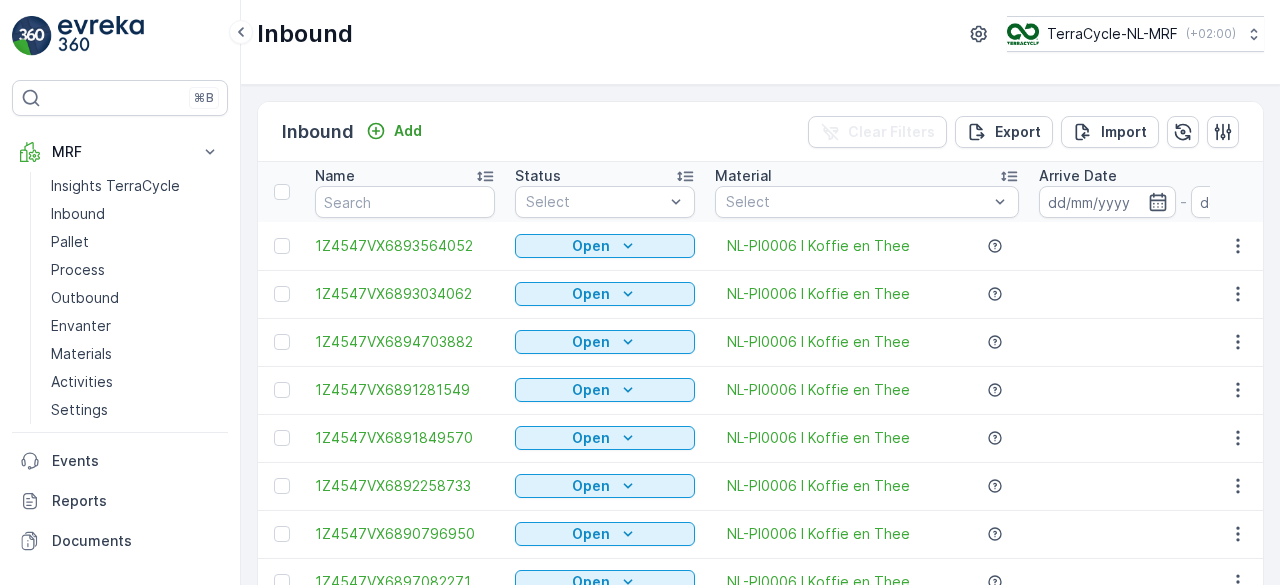 click on "1Z4547VX6890796950" at bounding box center (405, 534) 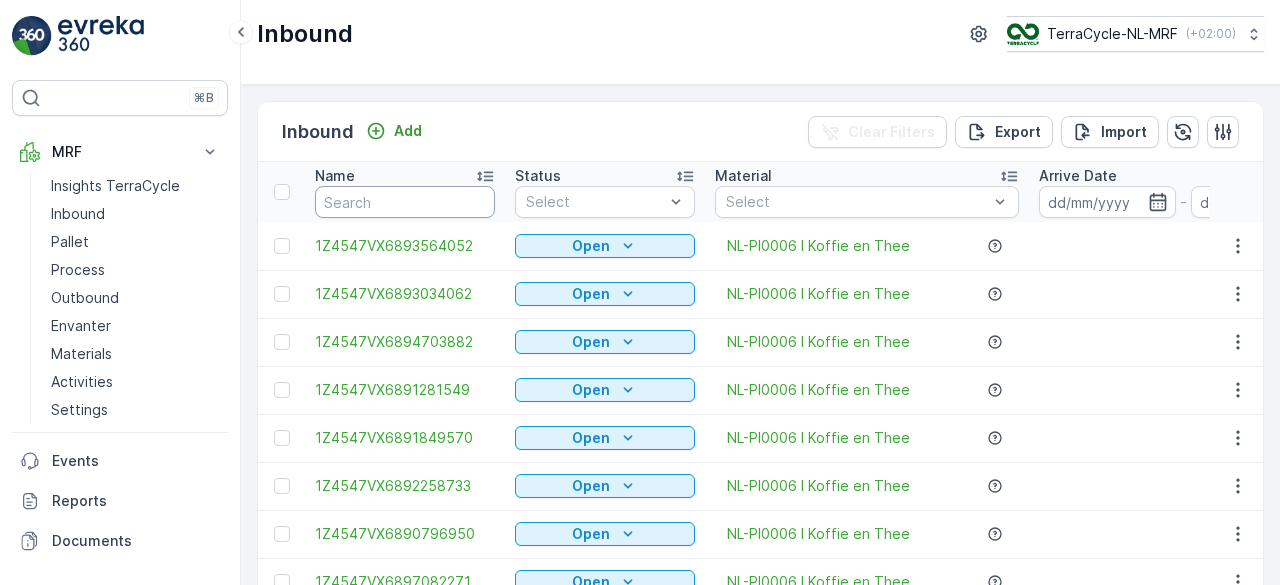 click at bounding box center [405, 202] 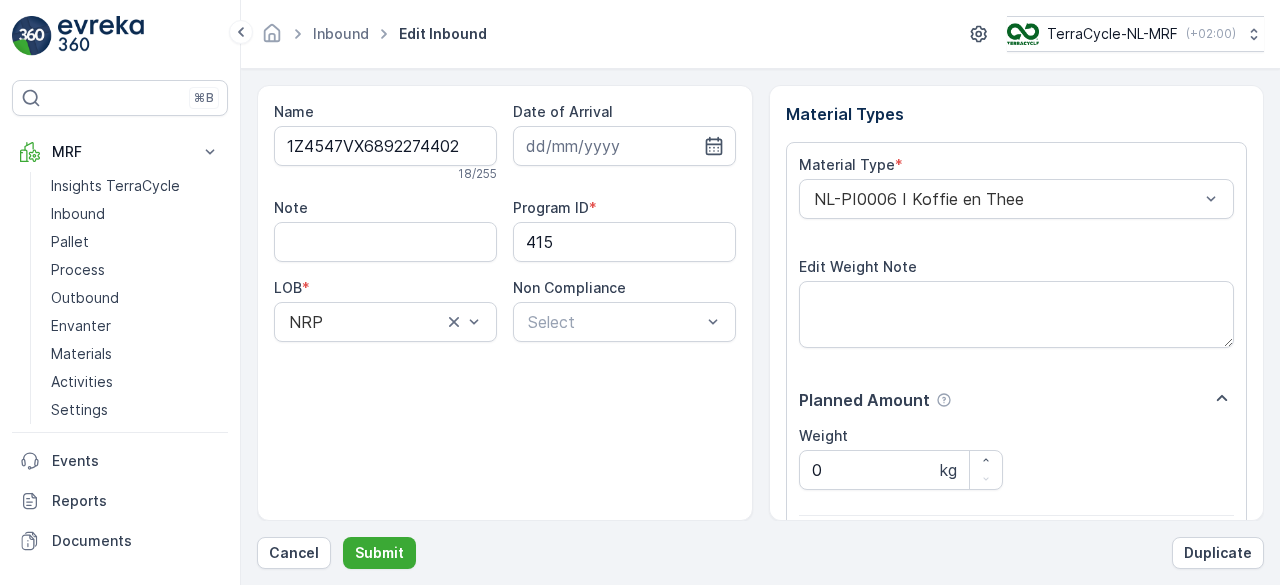 scroll, scrollTop: 311, scrollLeft: 0, axis: vertical 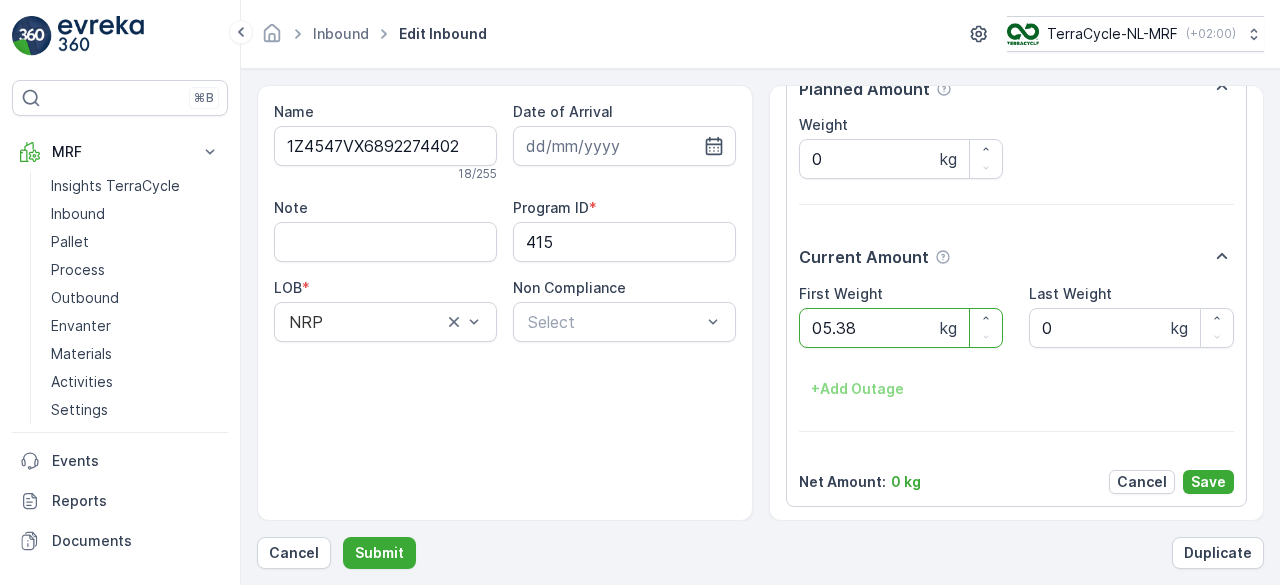 click on "Submit" at bounding box center (379, 553) 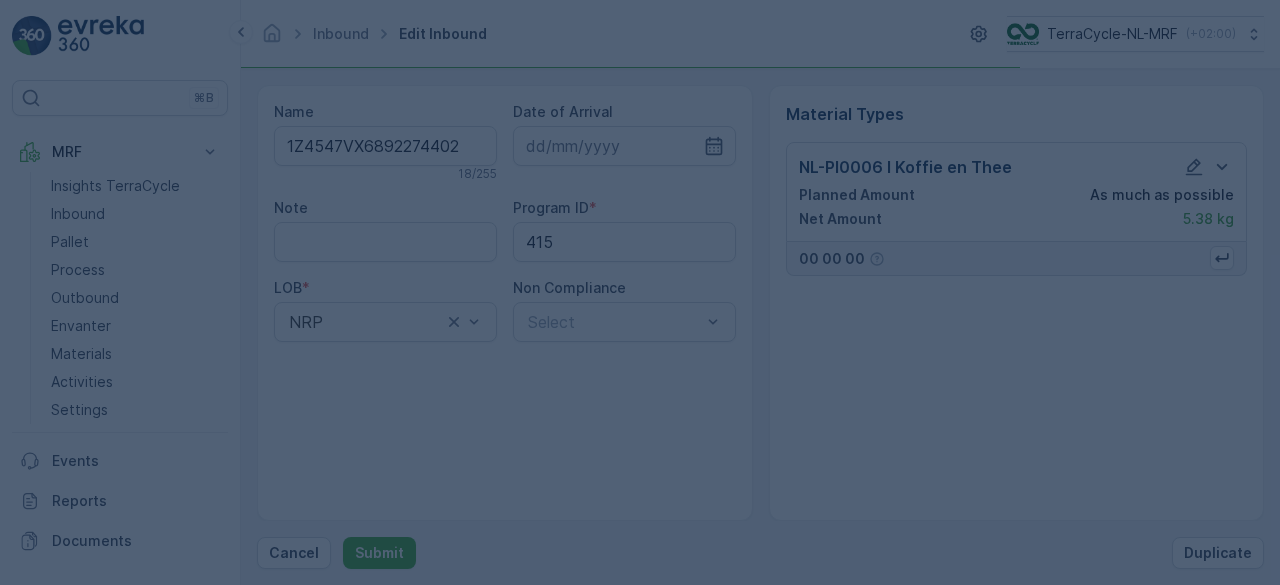 scroll, scrollTop: 0, scrollLeft: 0, axis: both 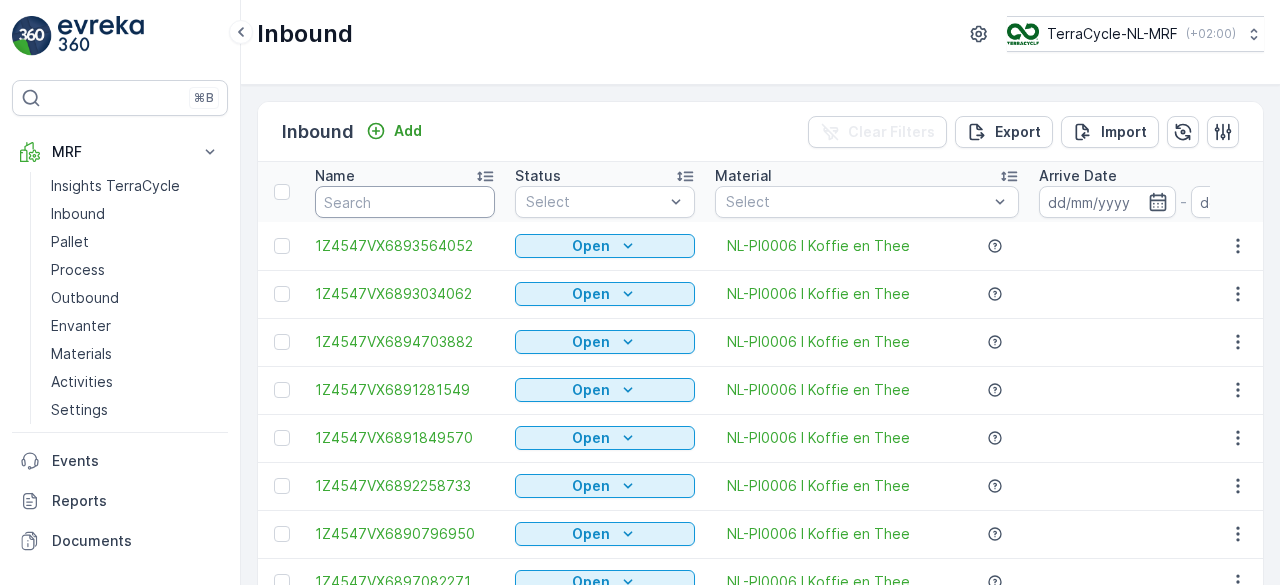 click at bounding box center (405, 202) 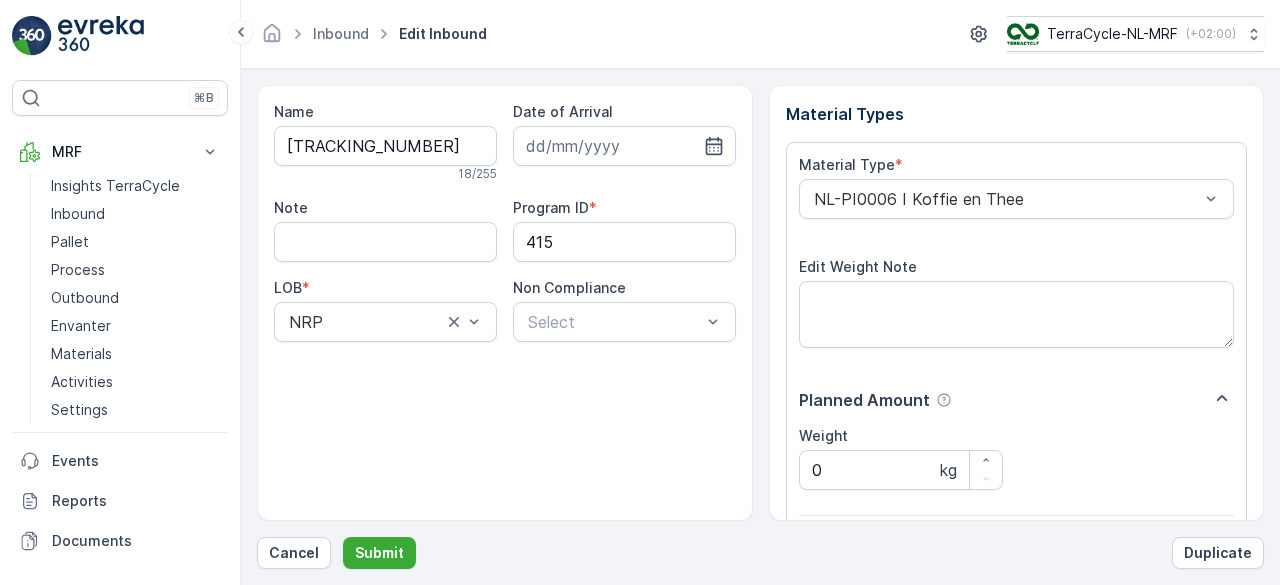 scroll, scrollTop: 311, scrollLeft: 0, axis: vertical 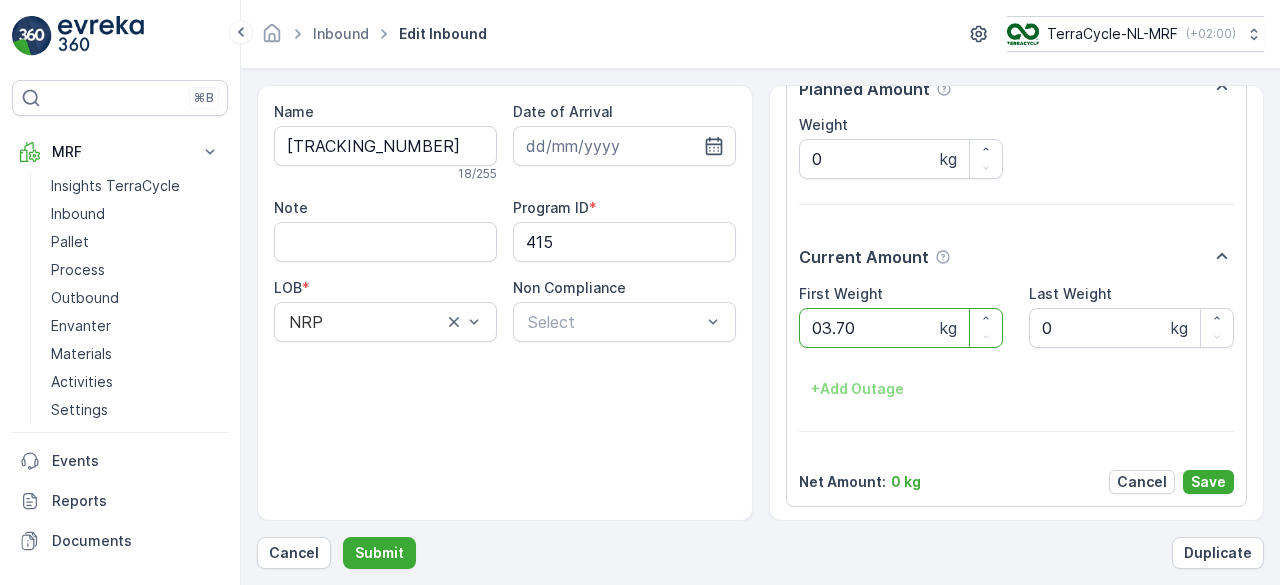 click on "Submit" at bounding box center [379, 553] 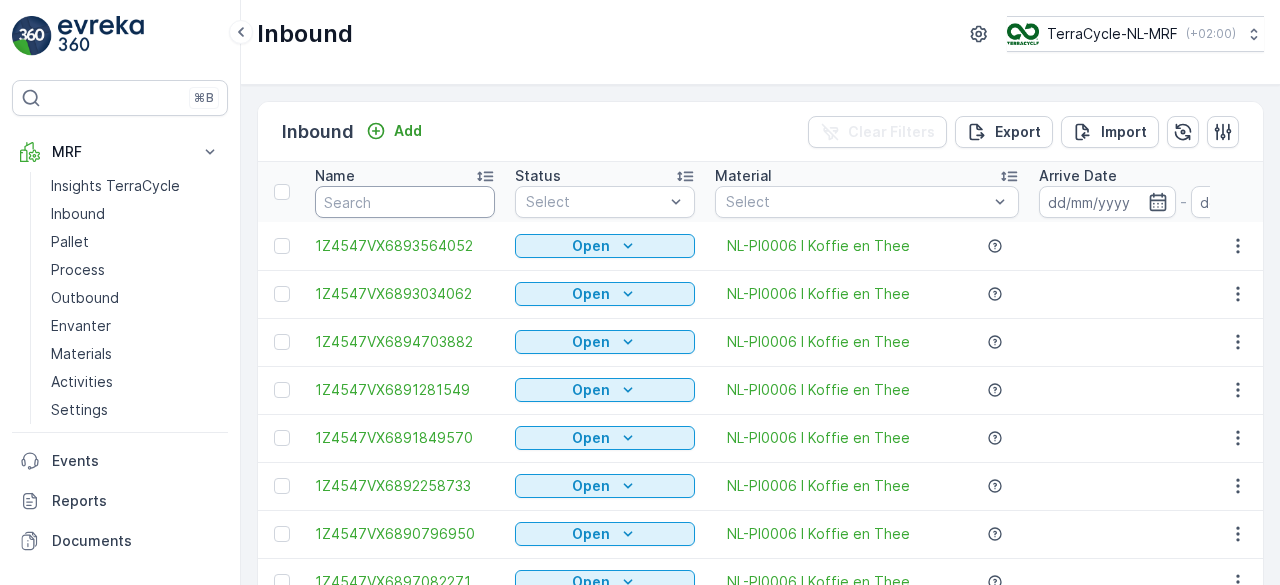 click at bounding box center (405, 202) 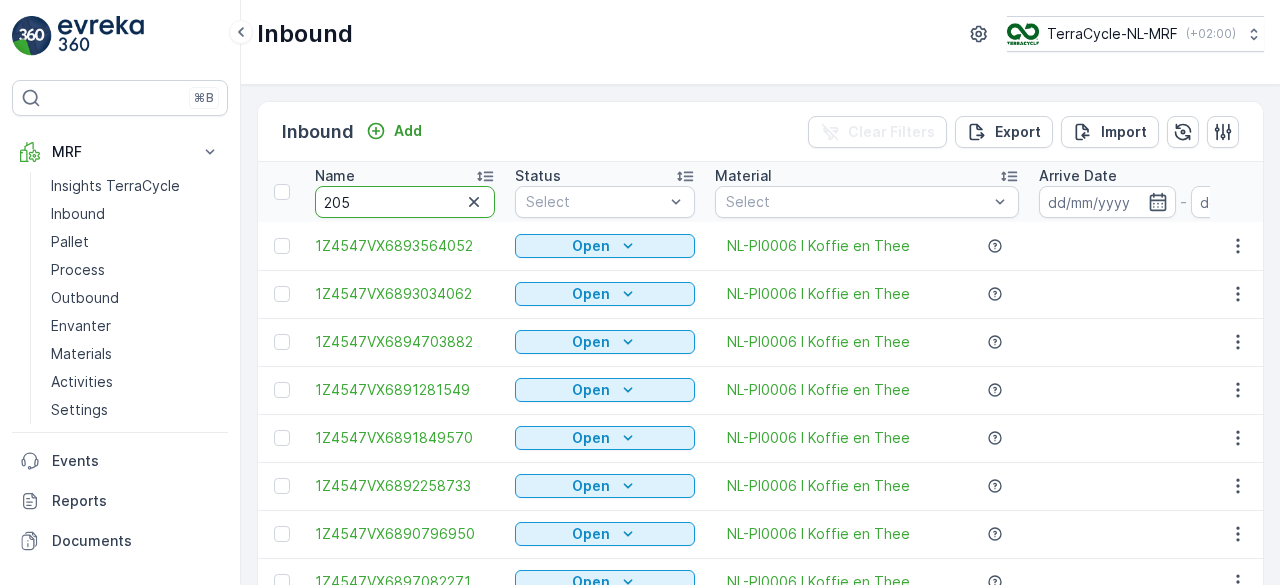 type on "2058" 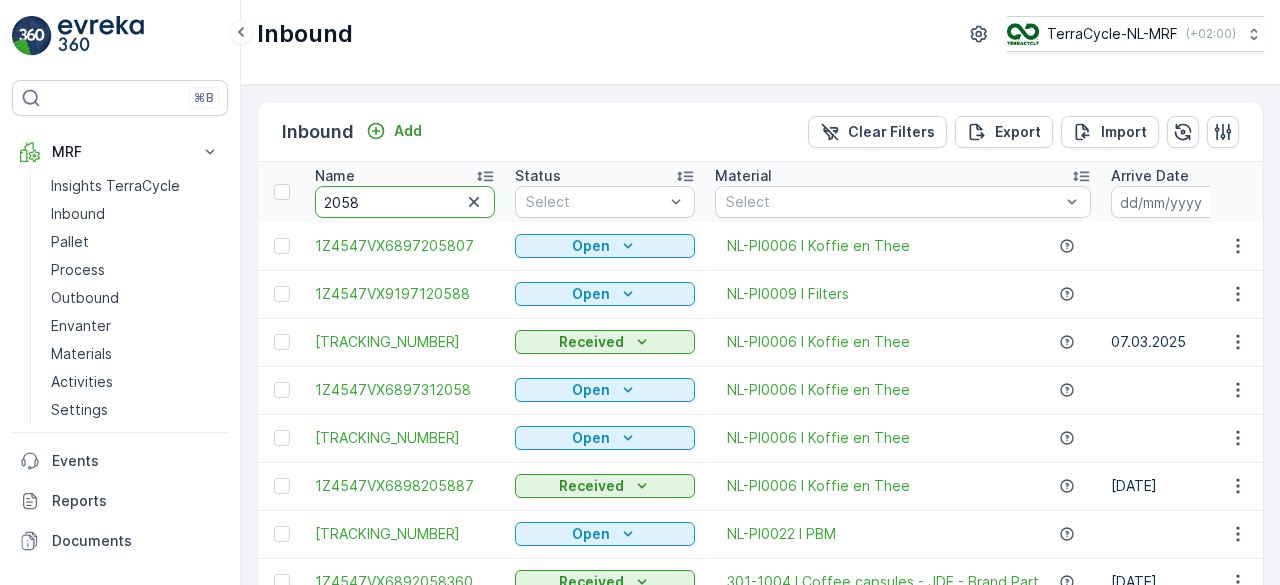 click on "2058" at bounding box center (405, 202) 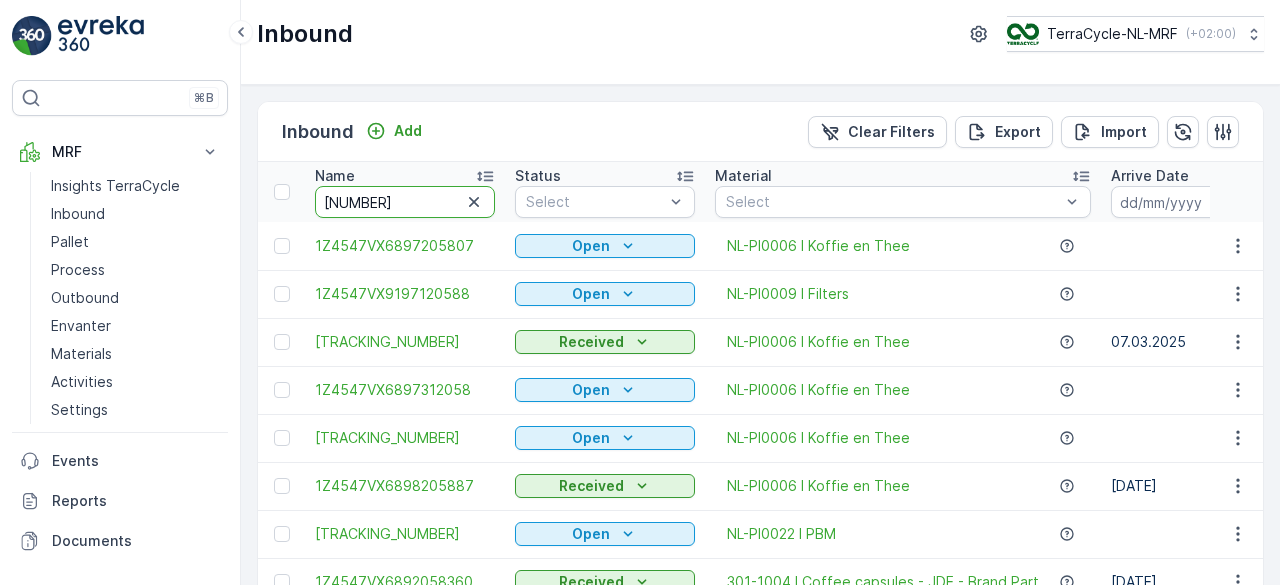 type on "[NUMBER]" 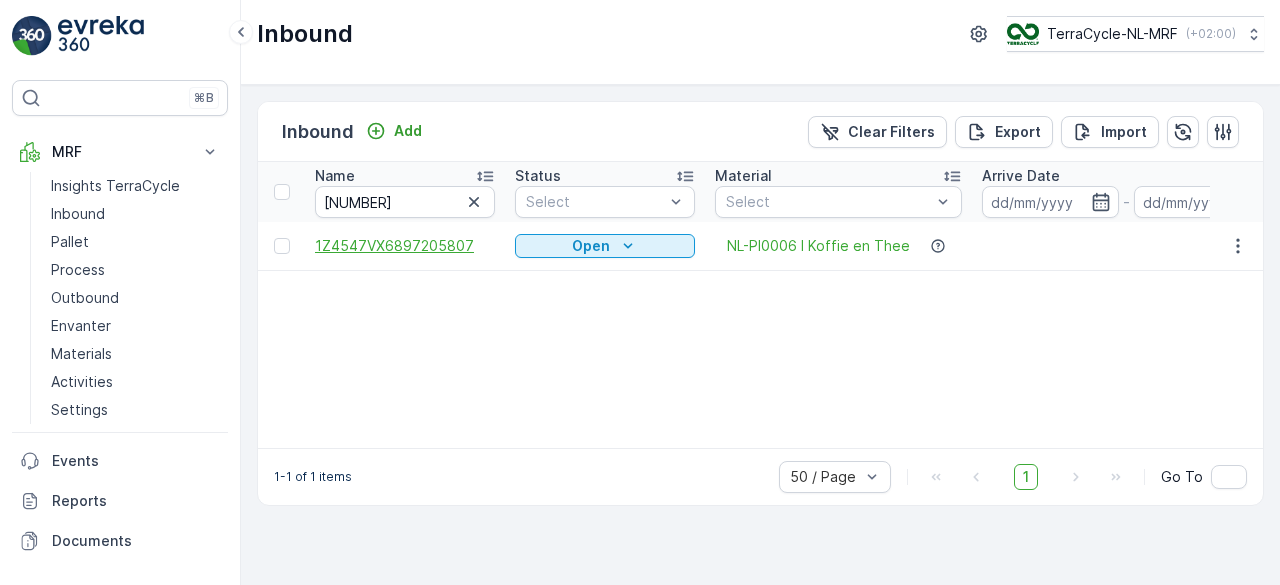 click on "1Z4547VX6897205807" at bounding box center (405, 246) 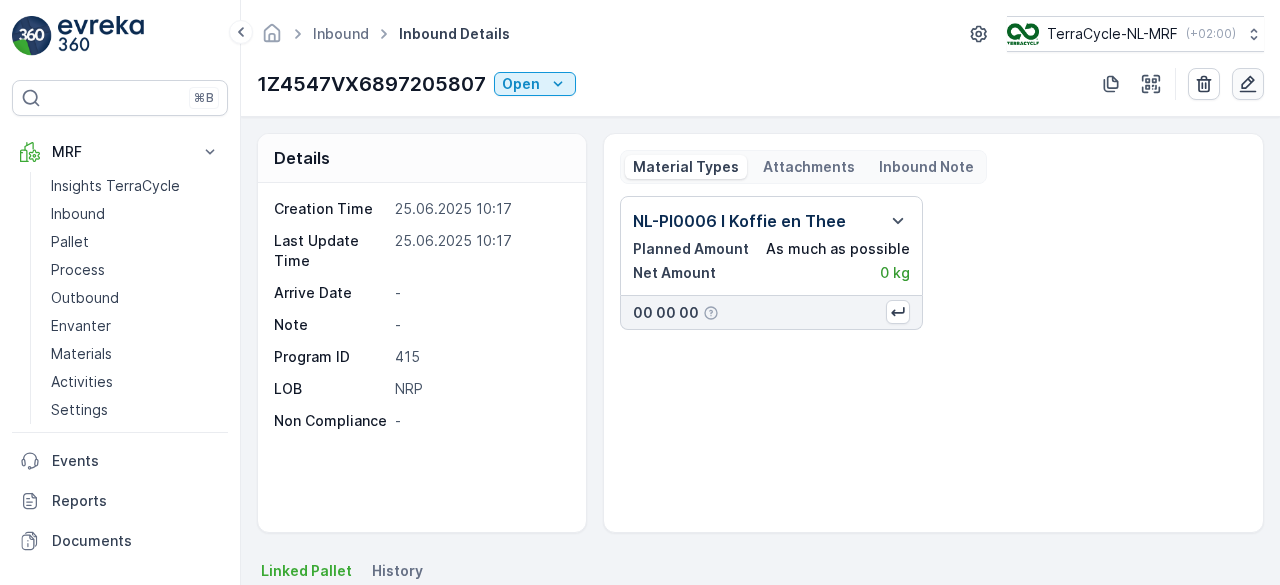 click 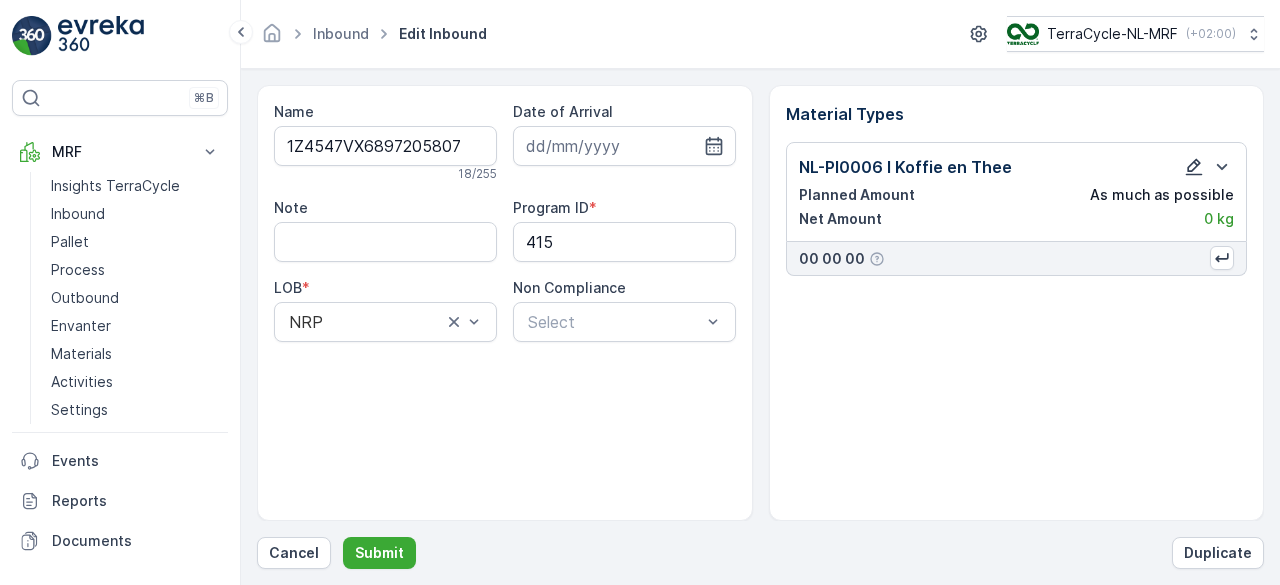 click 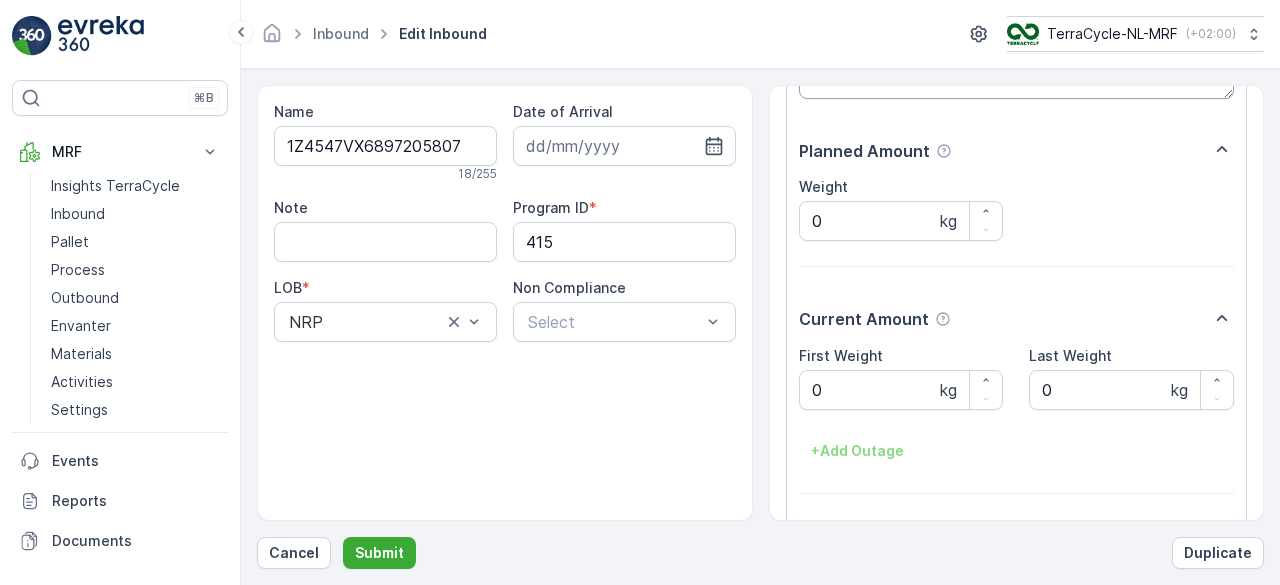 scroll, scrollTop: 254, scrollLeft: 0, axis: vertical 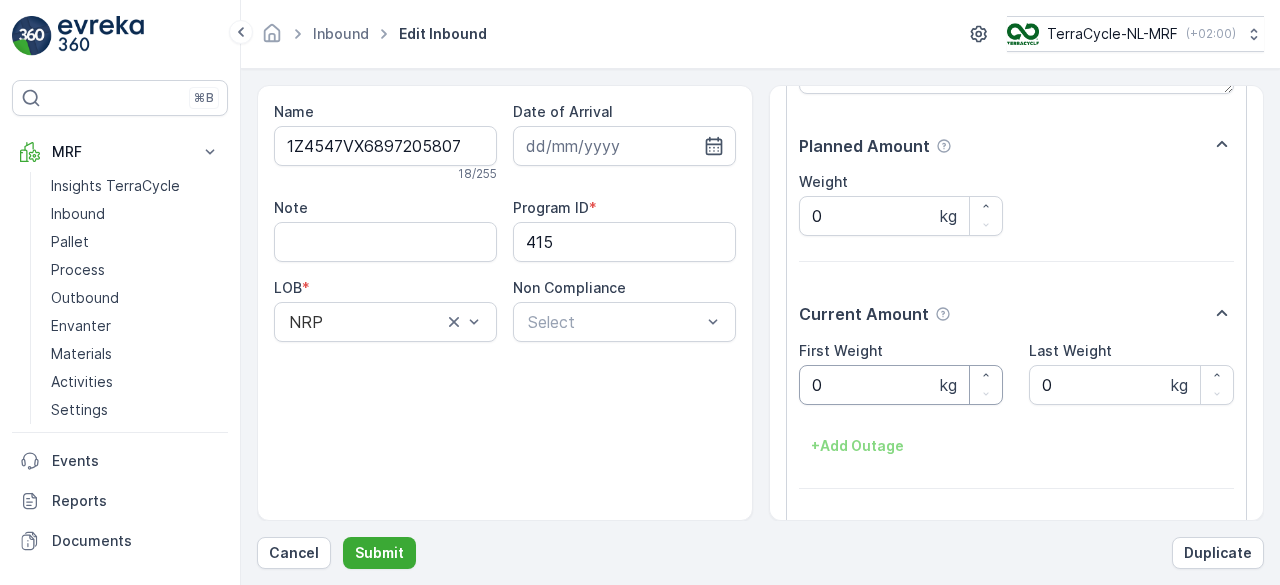 click on "0" at bounding box center [901, 385] 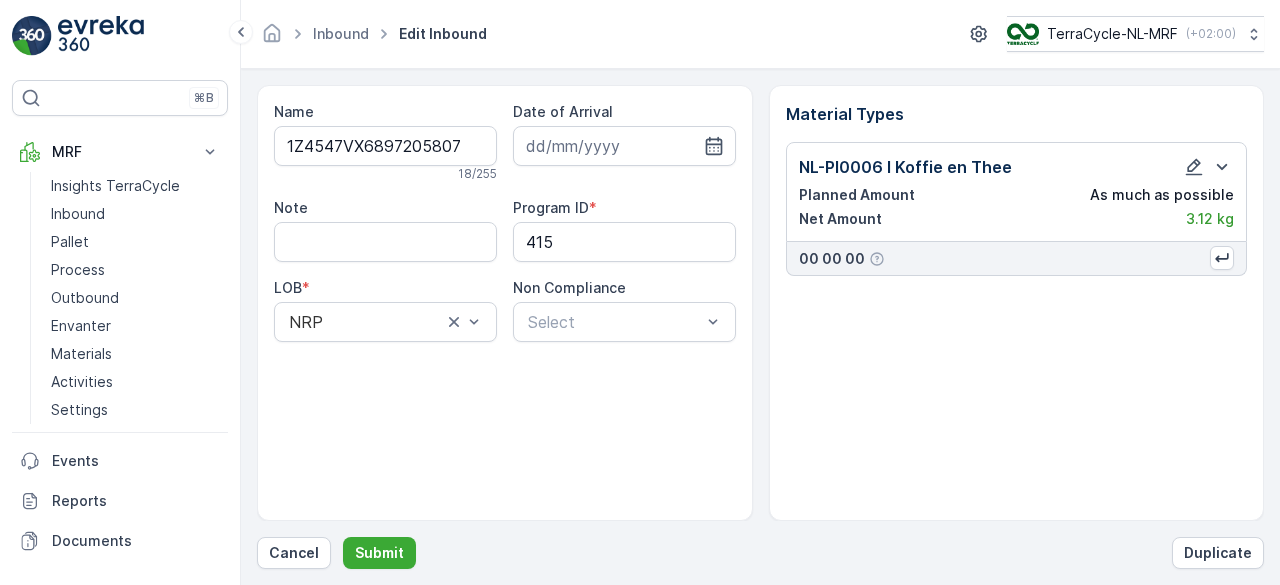 scroll, scrollTop: 0, scrollLeft: 0, axis: both 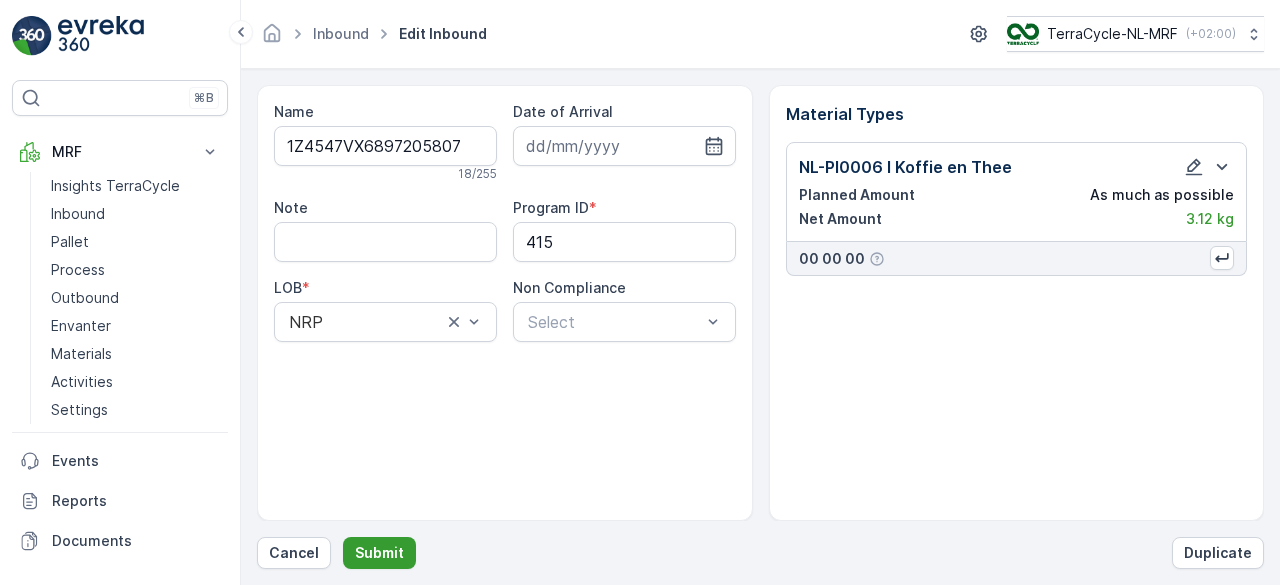 click on "Submit" at bounding box center (379, 553) 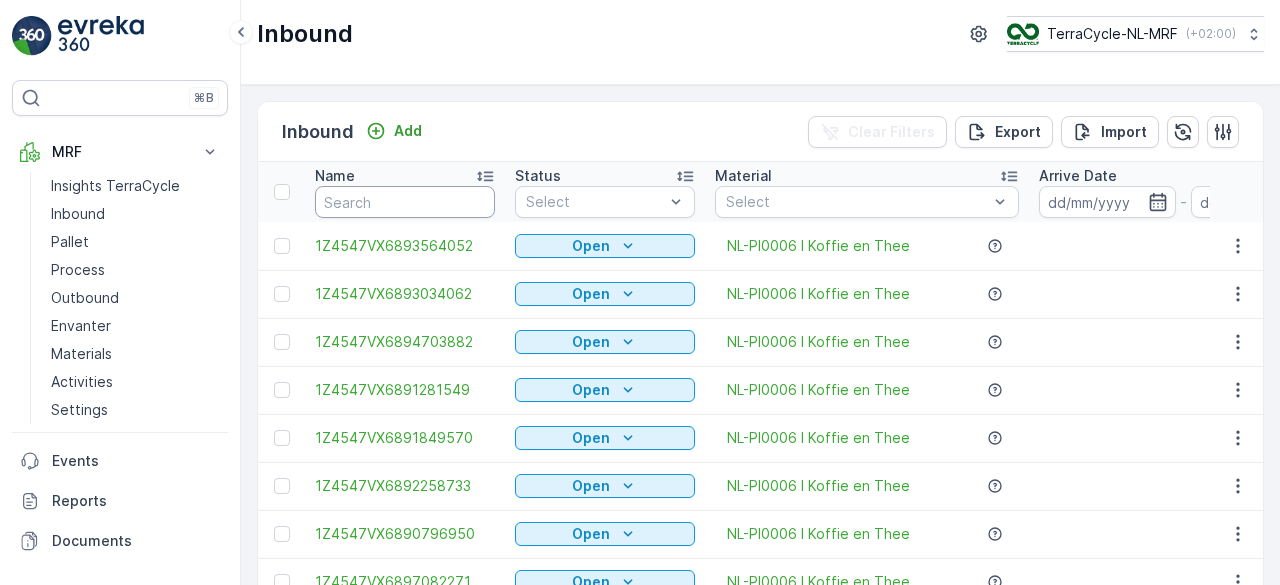 click at bounding box center [405, 202] 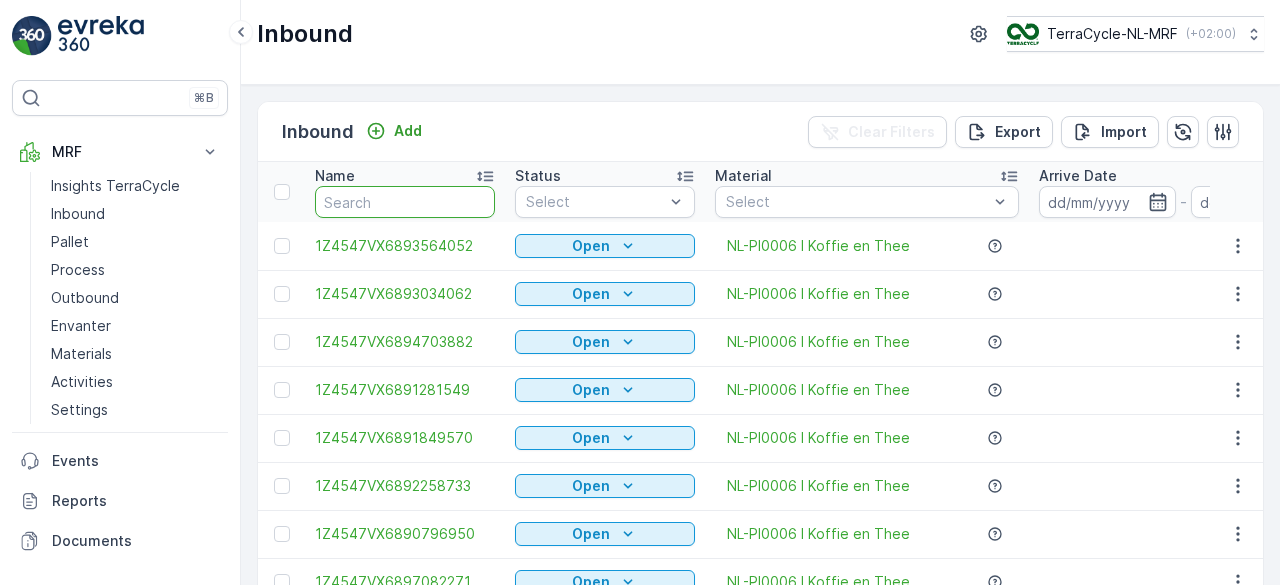 click at bounding box center [405, 202] 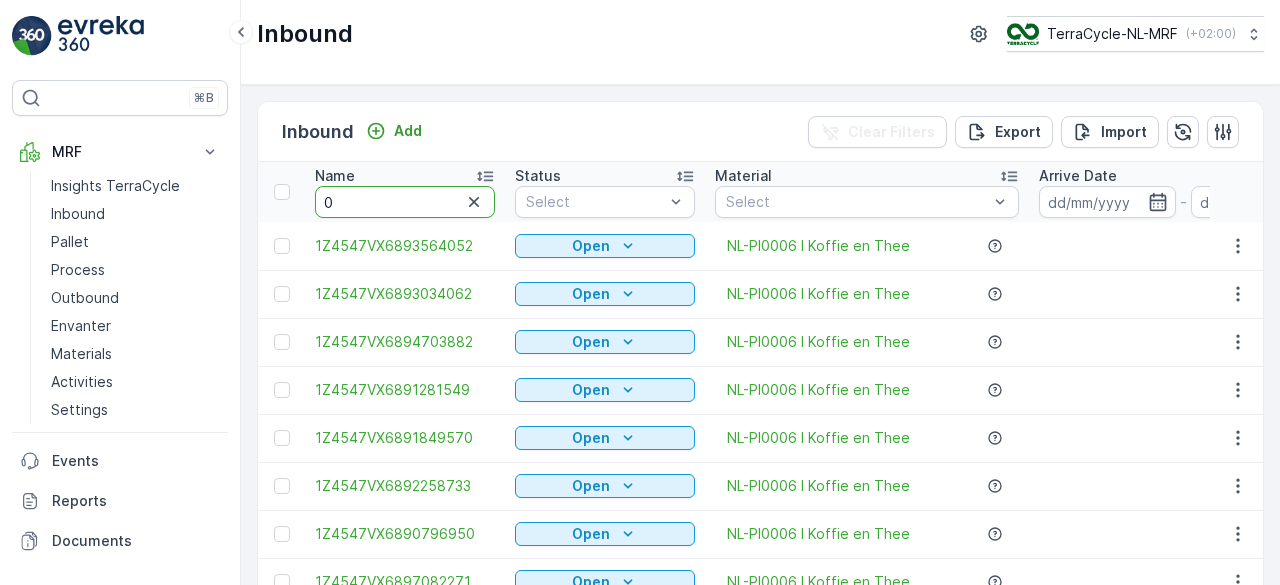 type on "06" 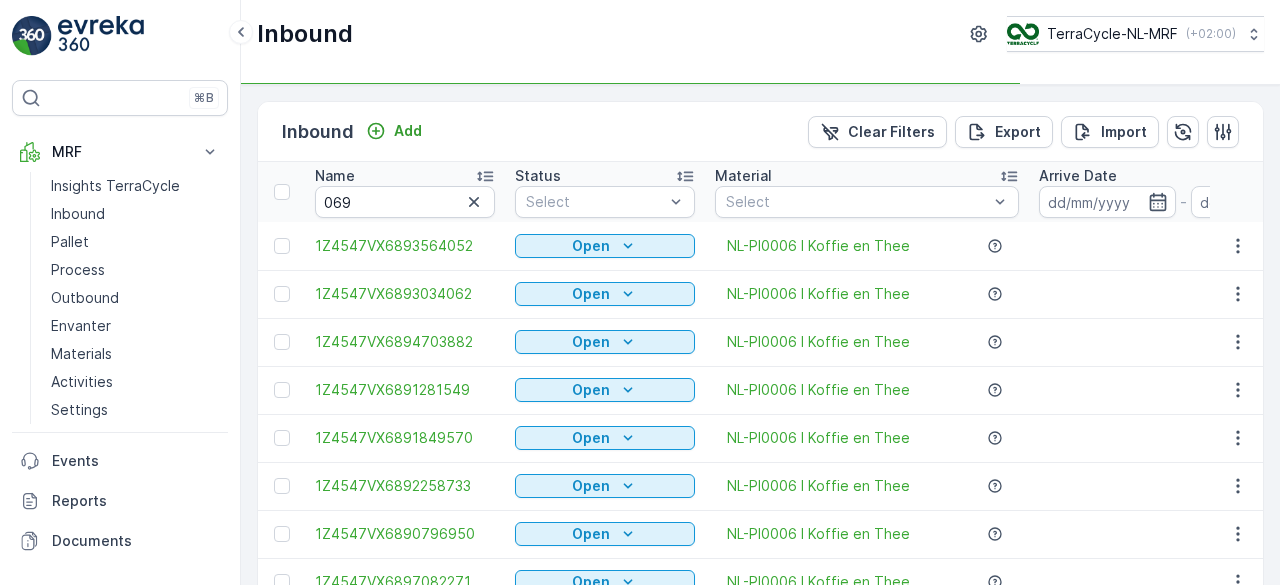 type on "06" 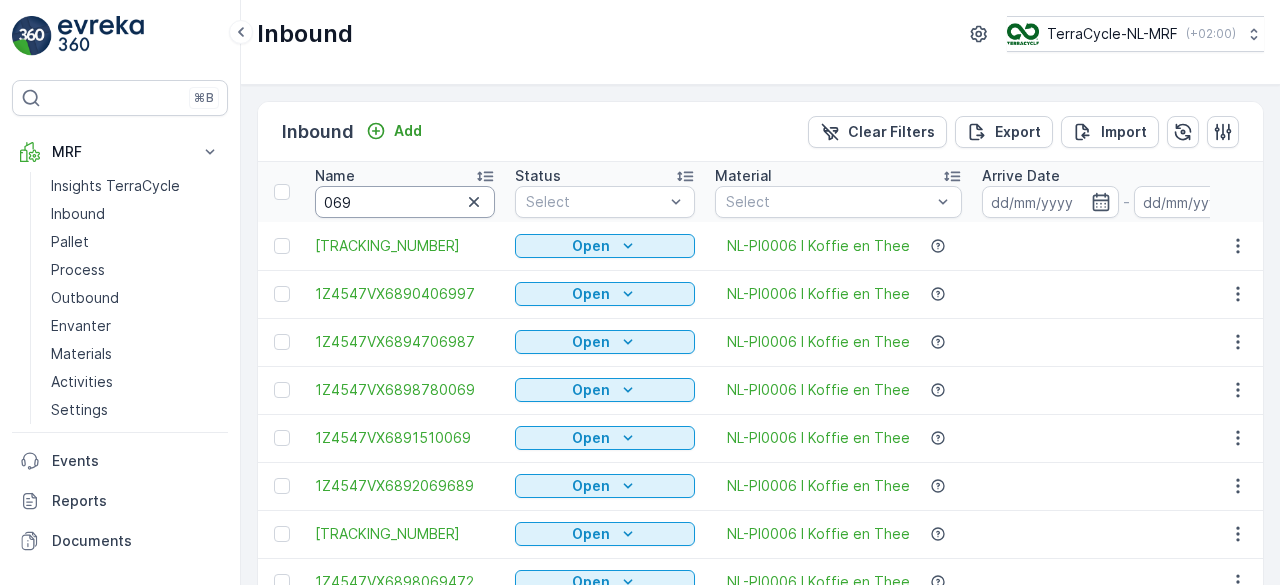 click on "069" at bounding box center [405, 202] 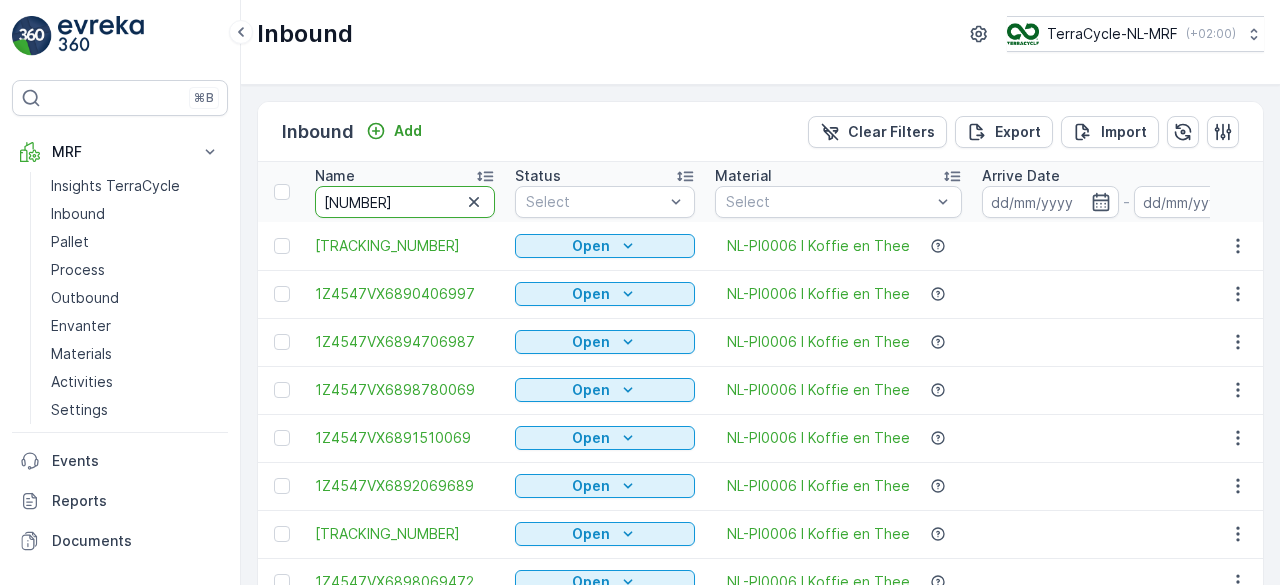 type on "069472" 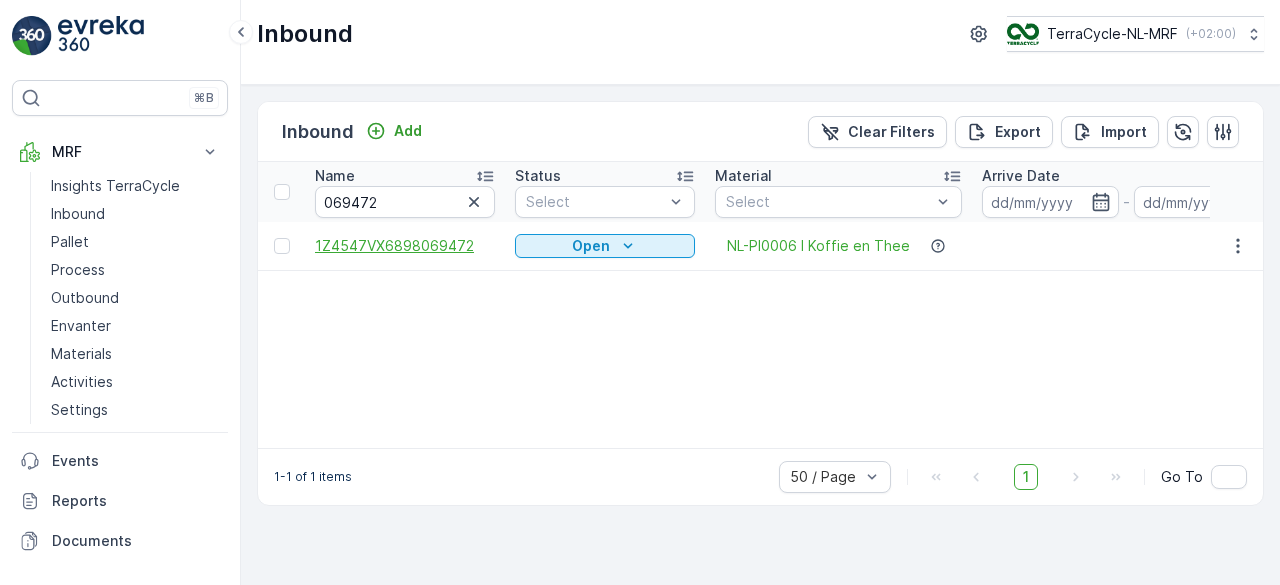 click on "1Z4547VX6898069472" at bounding box center (405, 246) 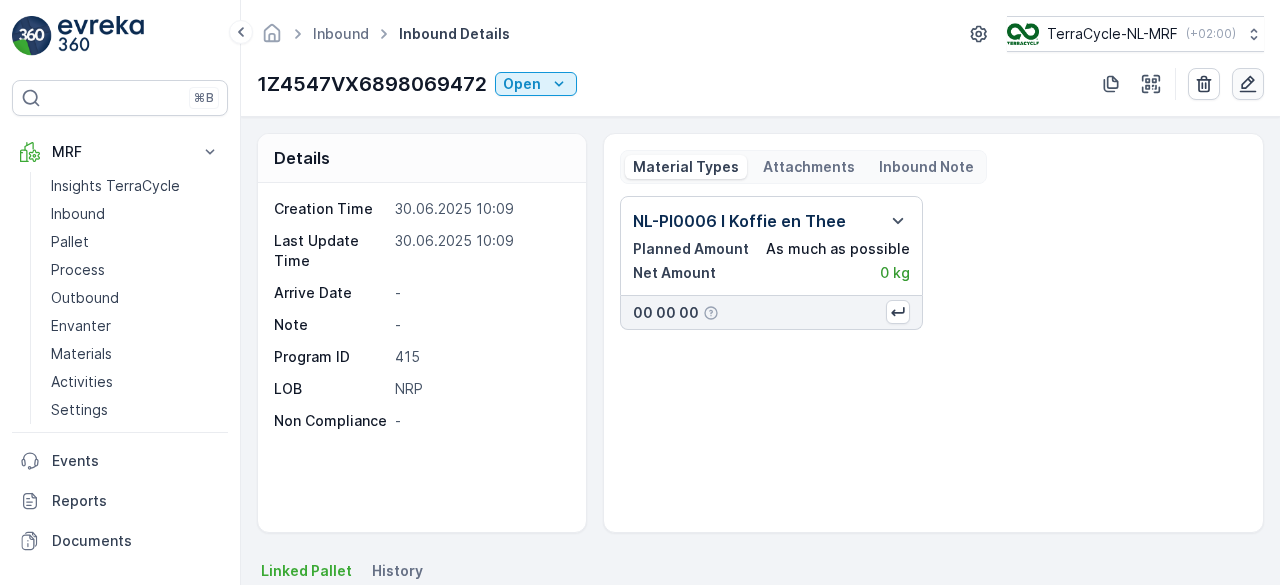 click 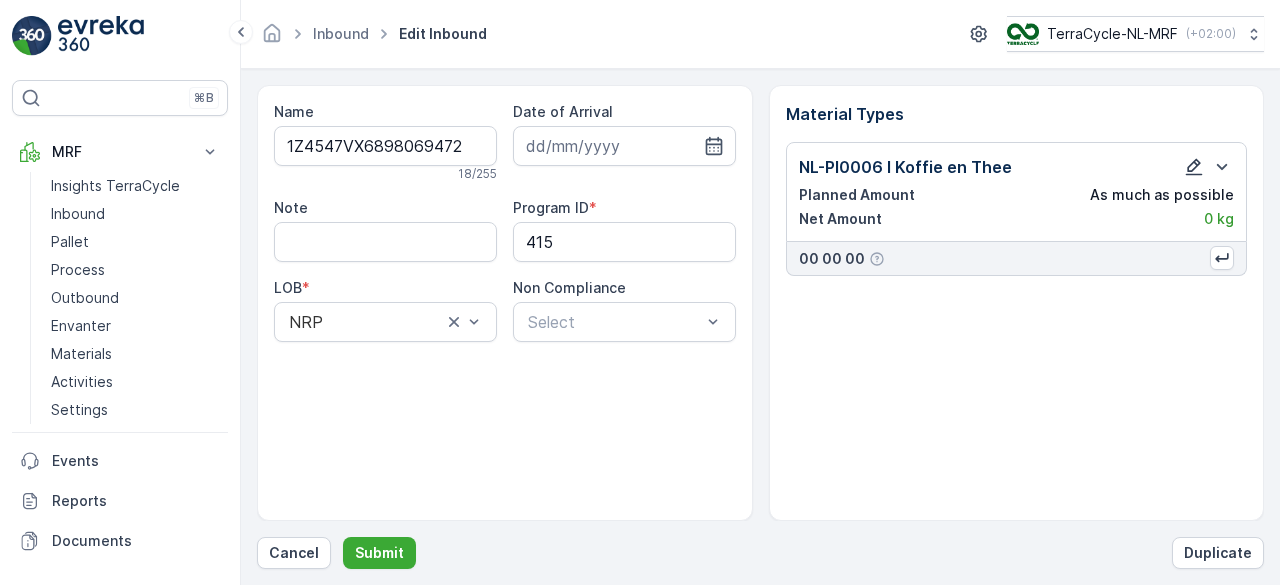 click 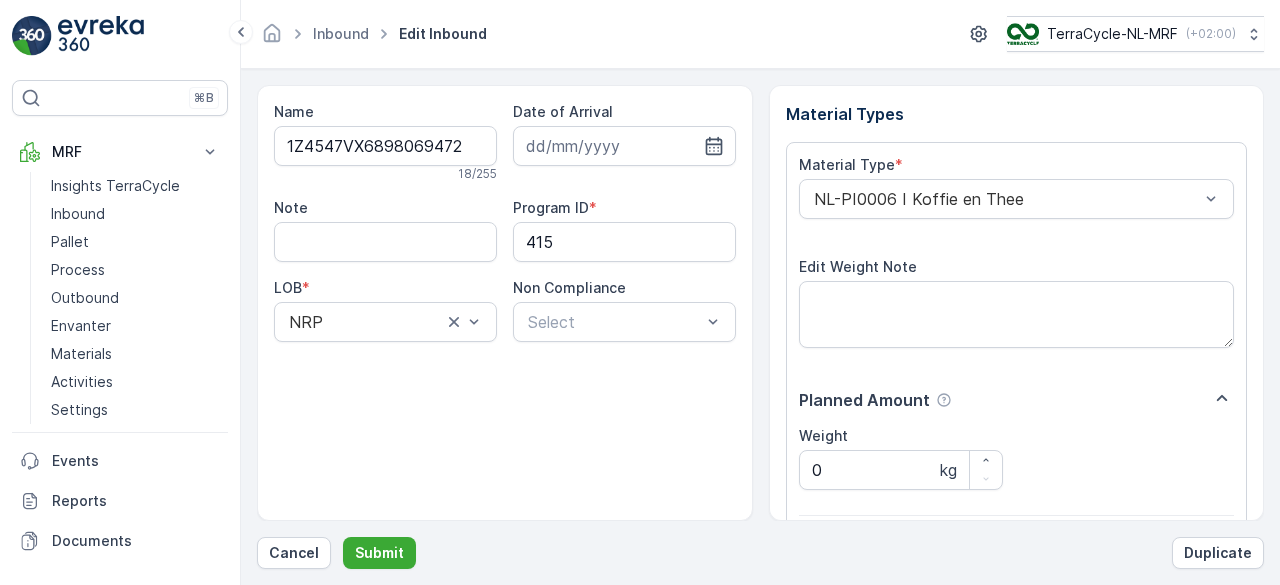 click on "Material Type *" at bounding box center [1017, 165] 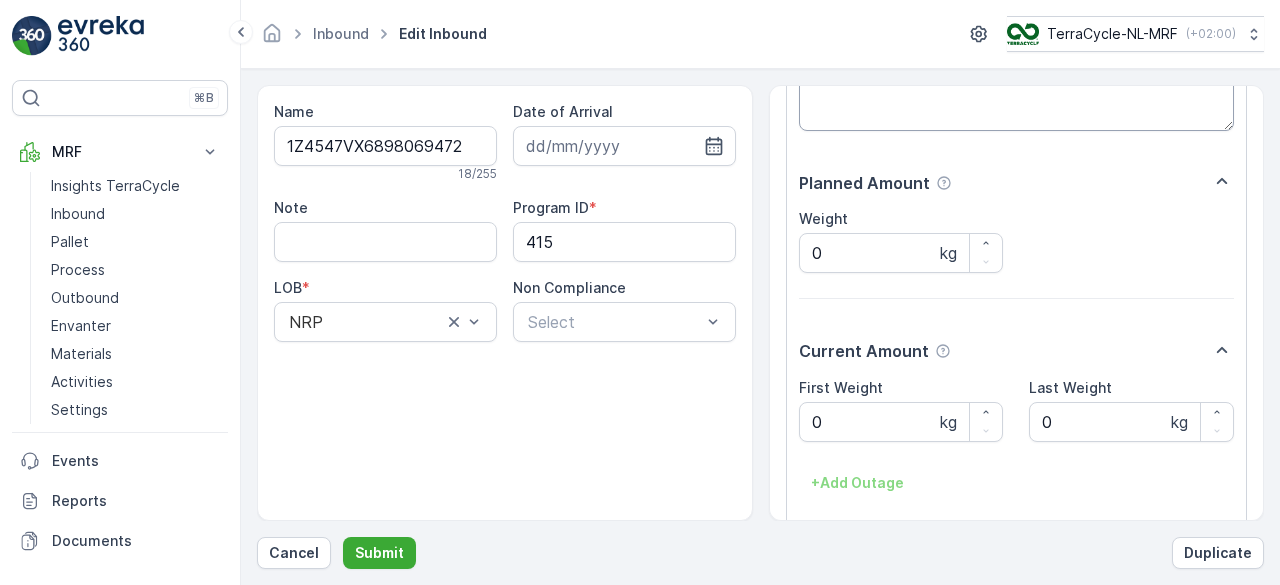scroll, scrollTop: 218, scrollLeft: 0, axis: vertical 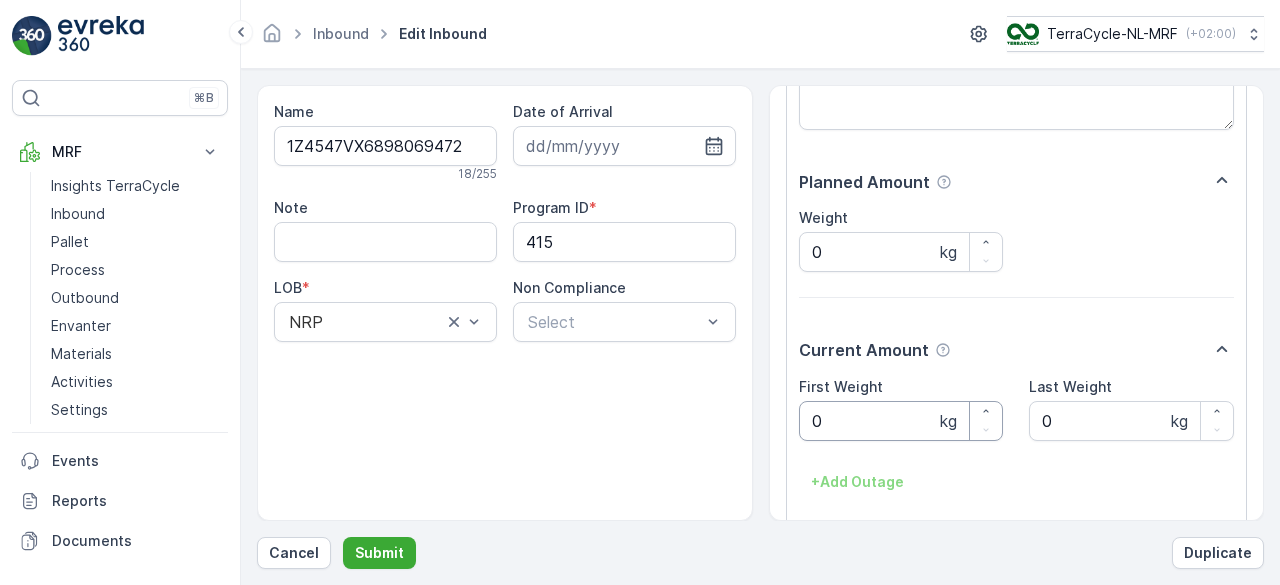 click on "0" at bounding box center (901, 421) 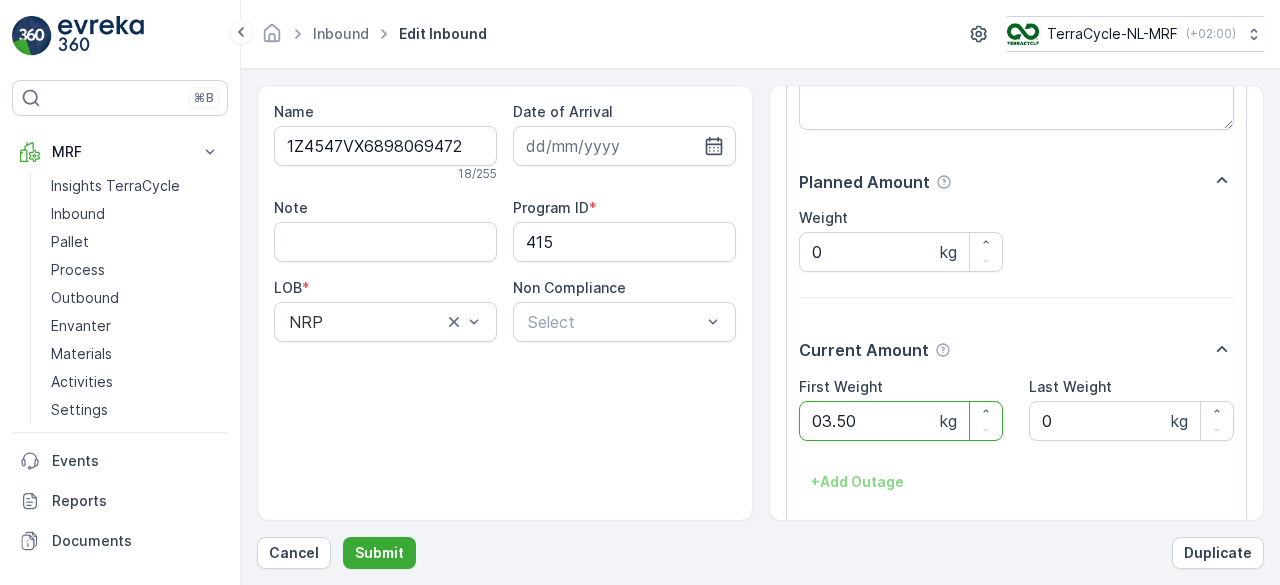 scroll, scrollTop: 0, scrollLeft: 0, axis: both 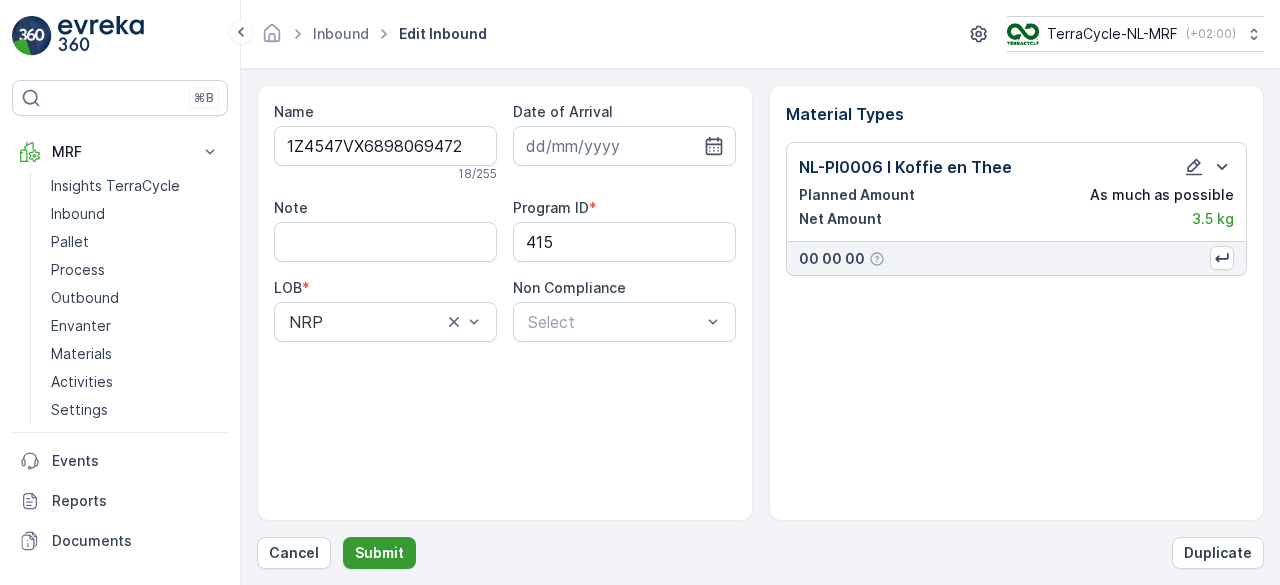 click on "Submit" at bounding box center [379, 553] 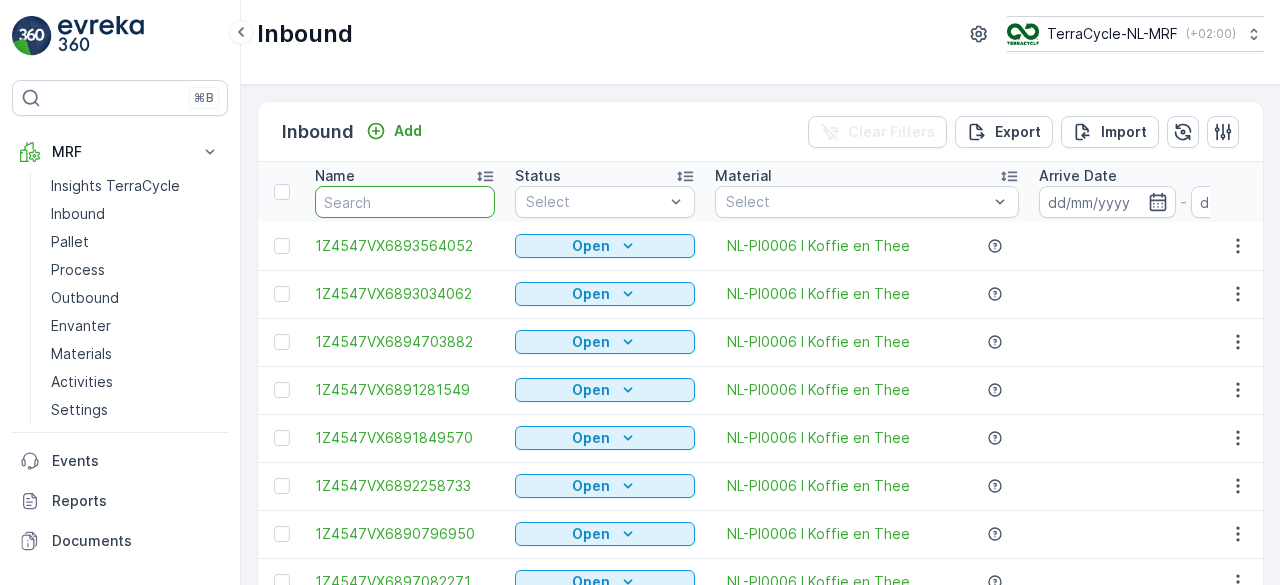 click at bounding box center (405, 202) 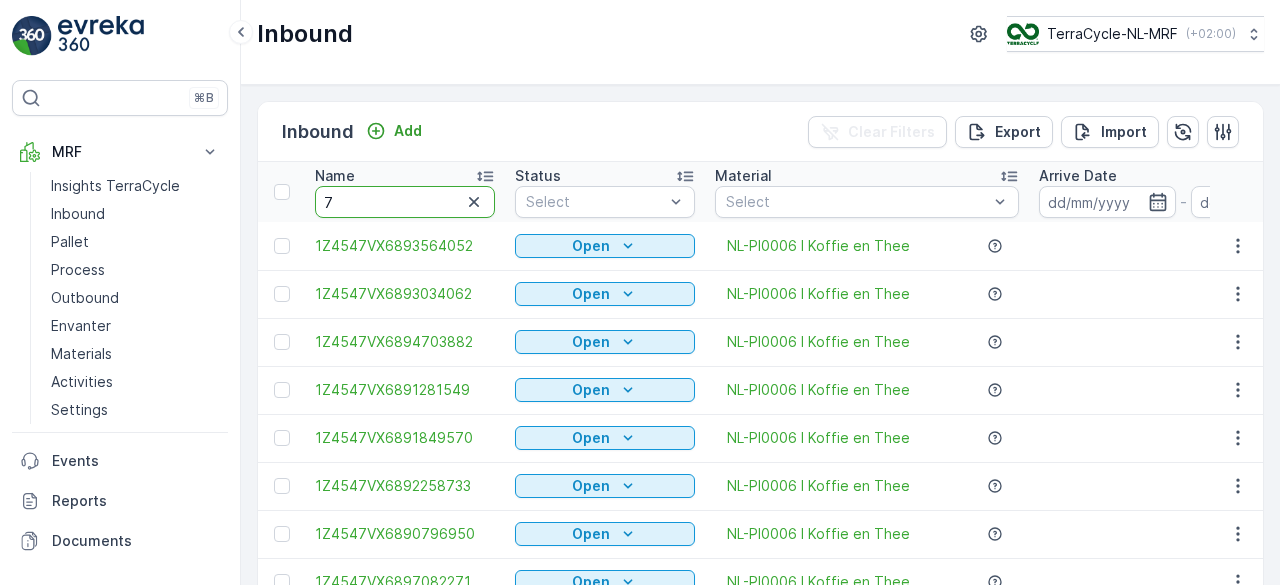 type on "77" 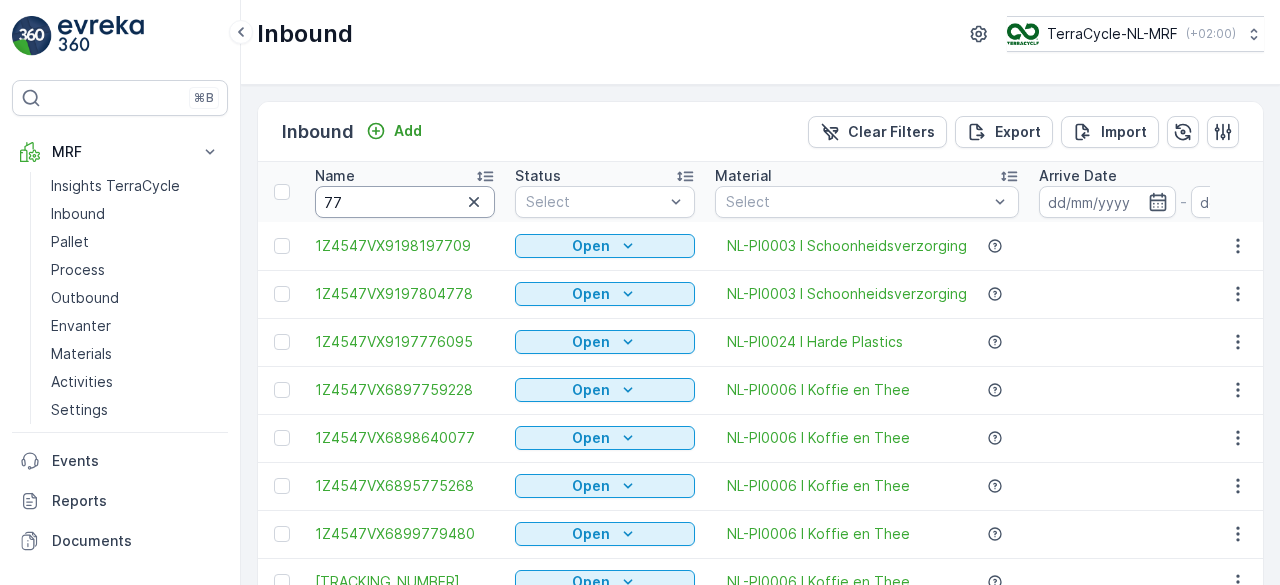 click on "77" at bounding box center (405, 202) 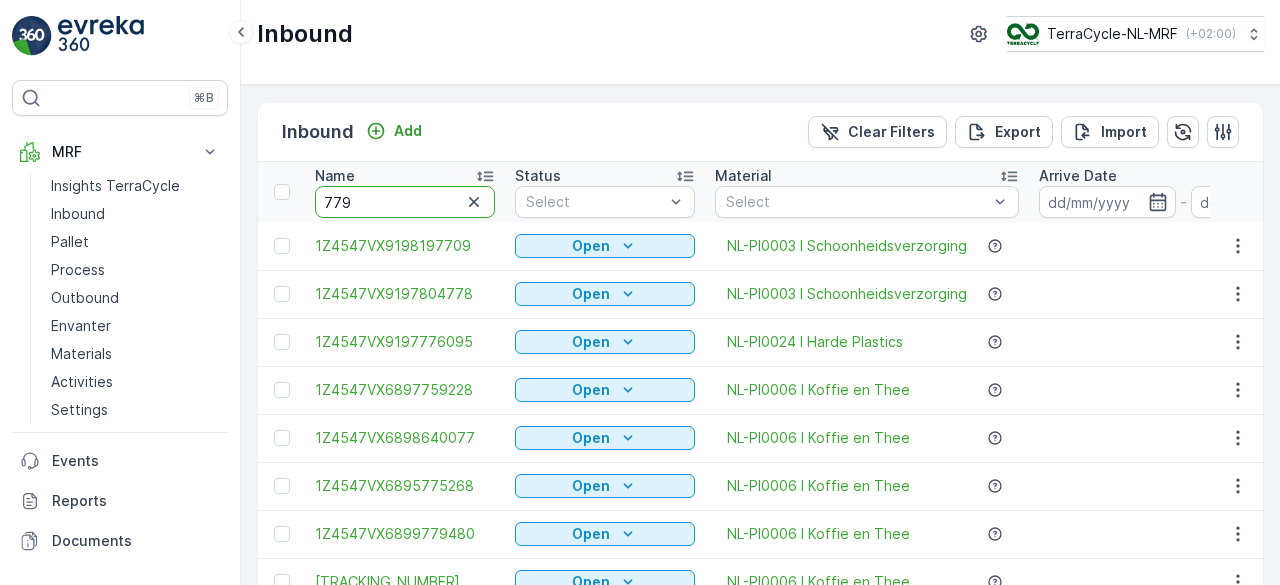 type on "[NUMBER]" 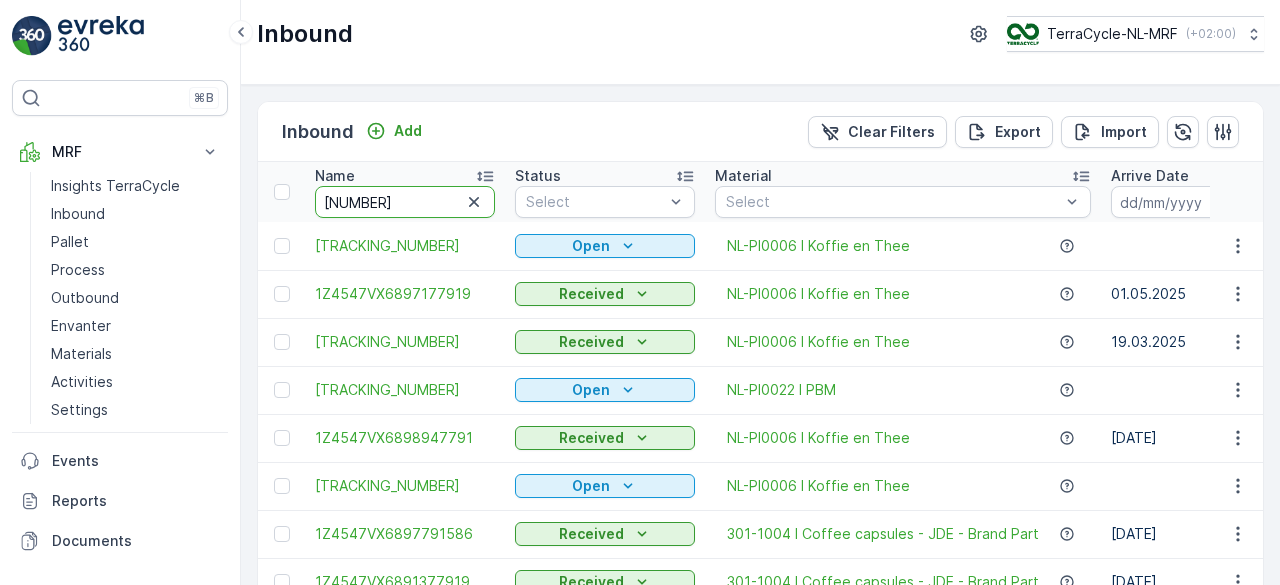 click on "[NUMBER]" at bounding box center [405, 202] 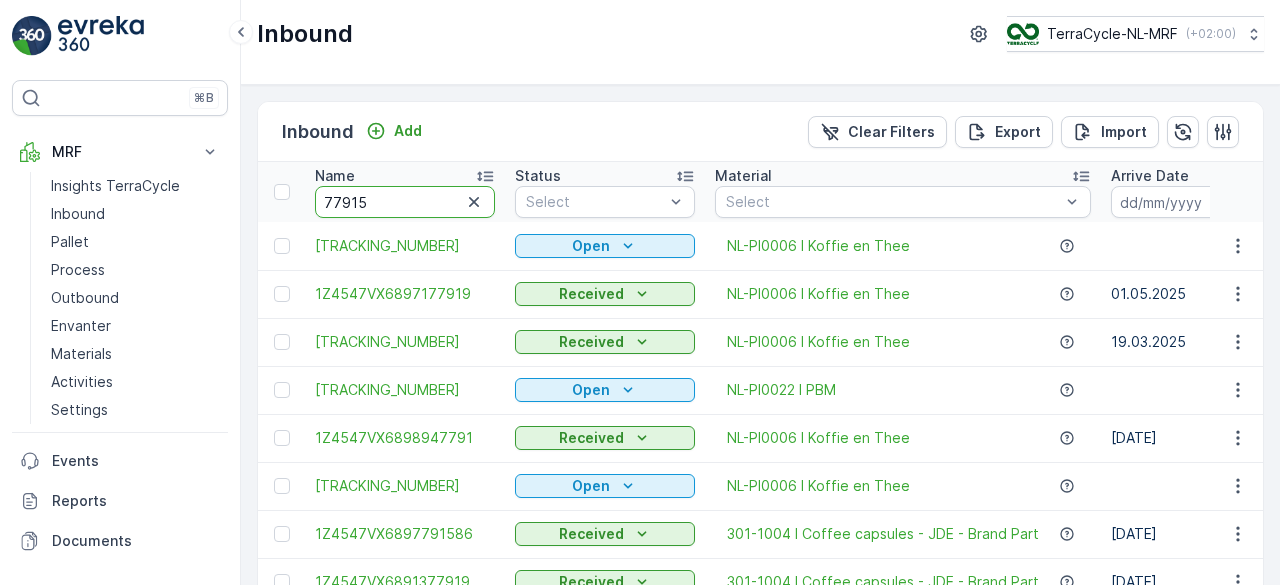 type on "[NUMBER]" 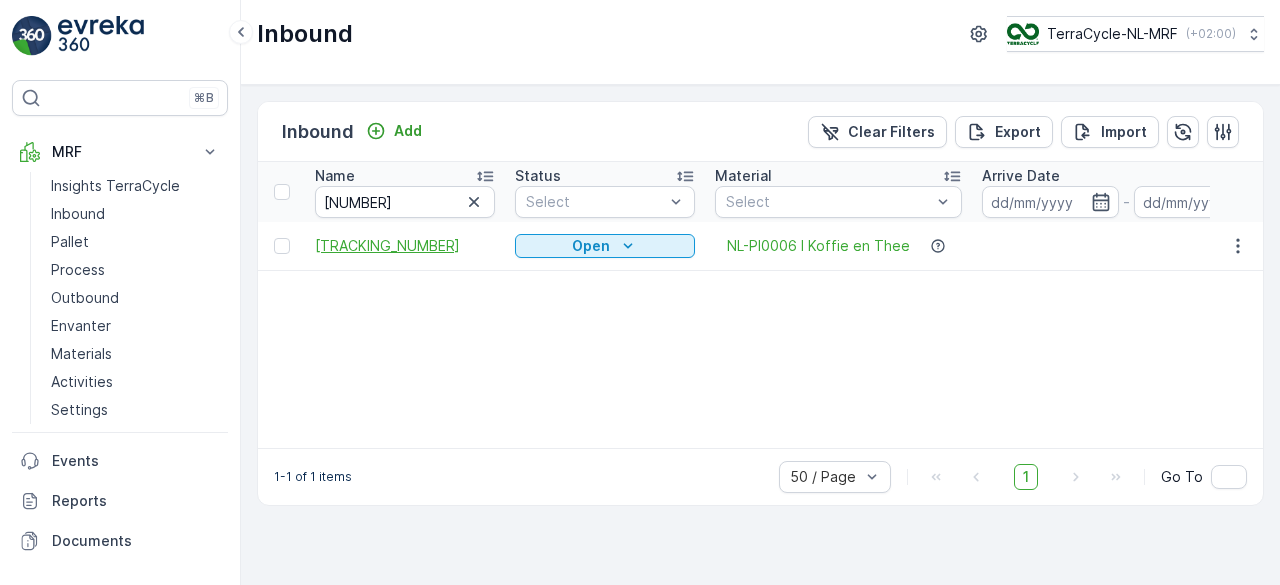 click on "[TRACKING_NUMBER]" at bounding box center [405, 246] 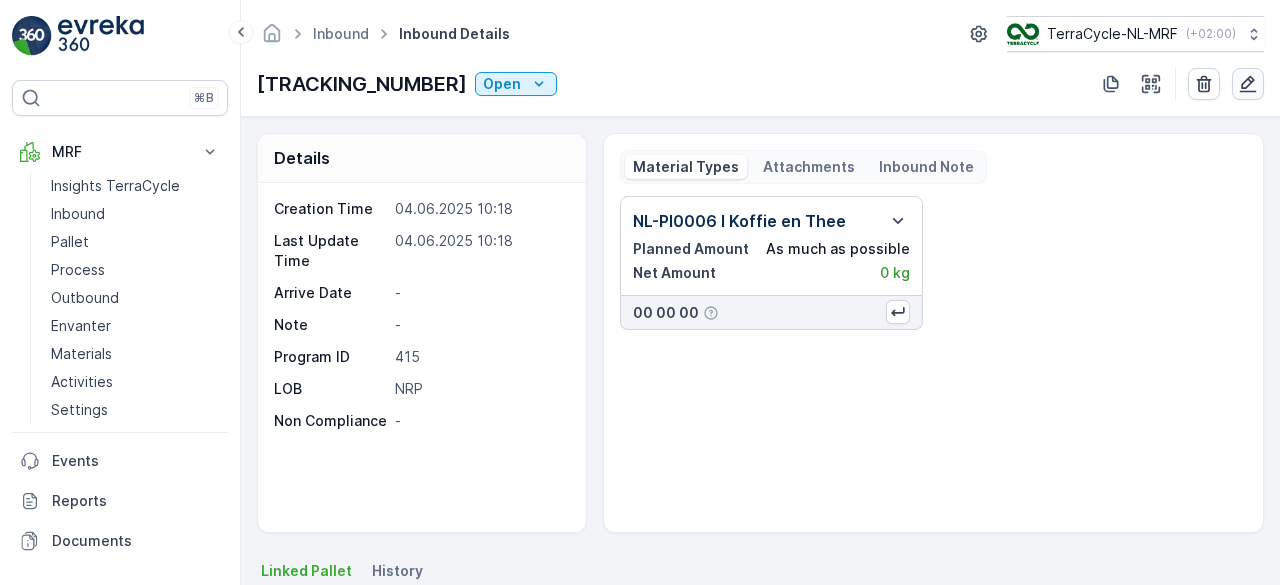 click 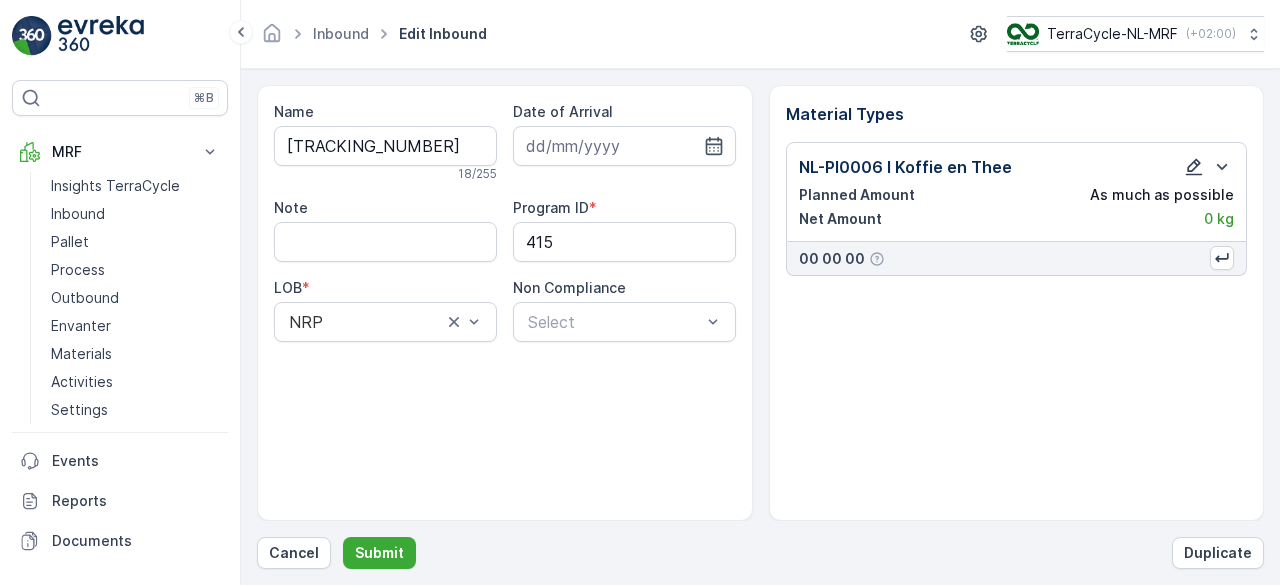 click 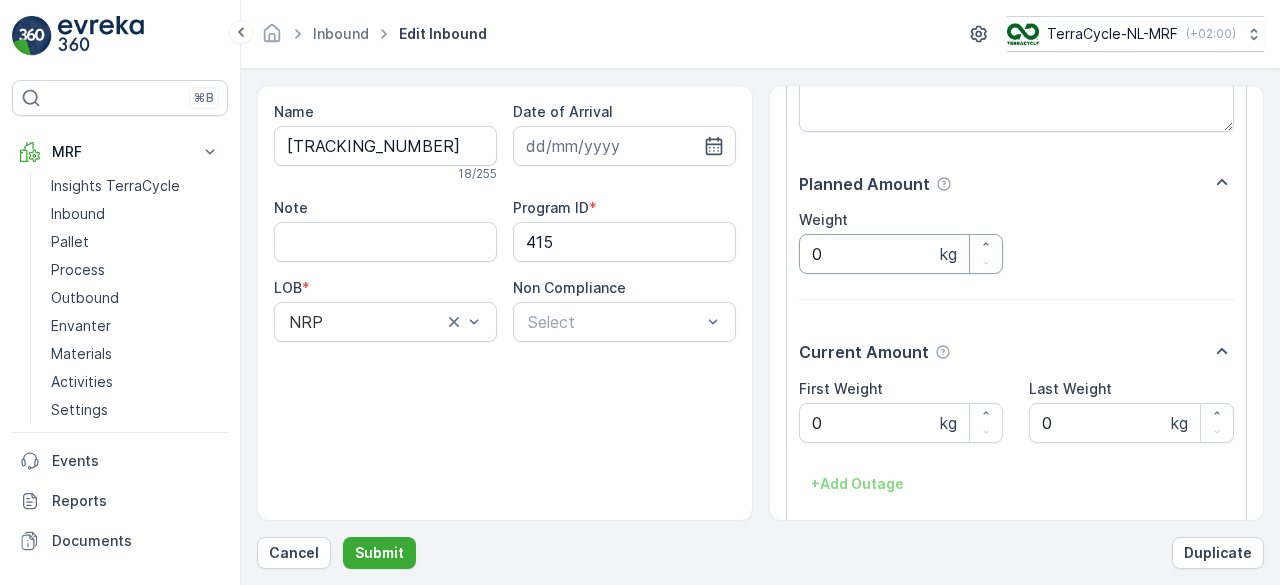scroll, scrollTop: 218, scrollLeft: 0, axis: vertical 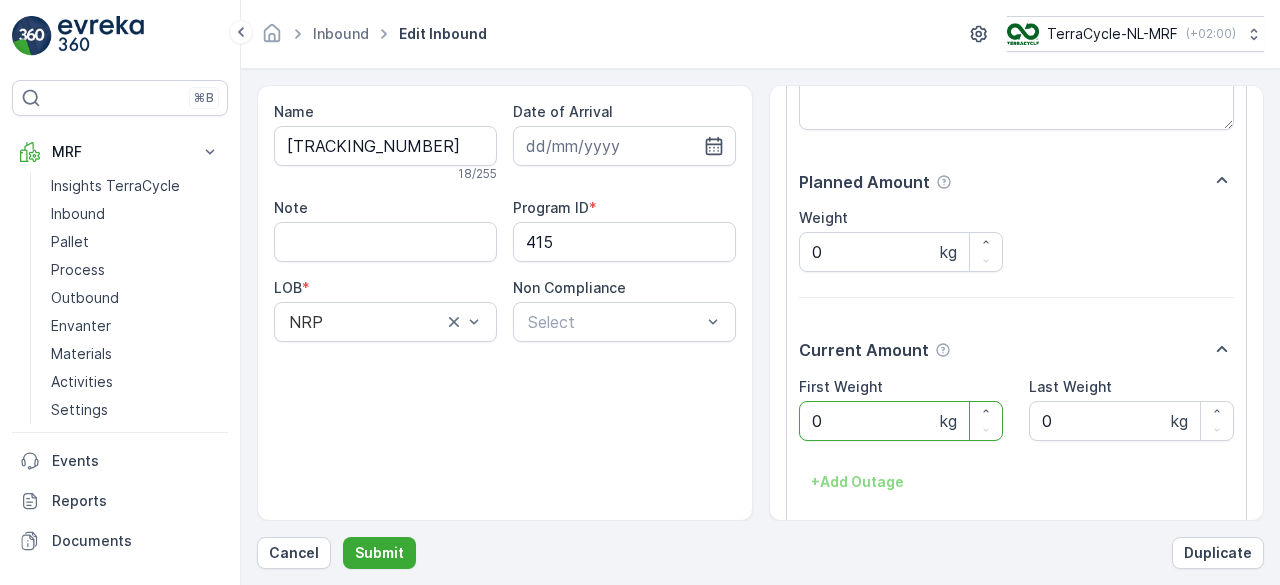 click on "0" at bounding box center (901, 421) 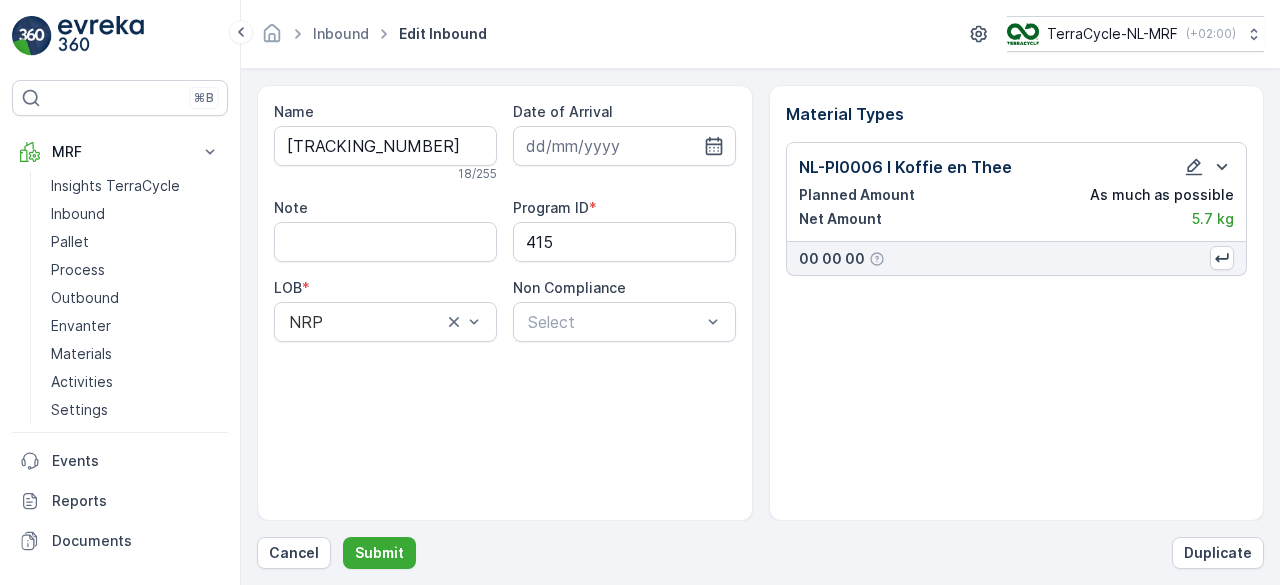 scroll, scrollTop: 0, scrollLeft: 0, axis: both 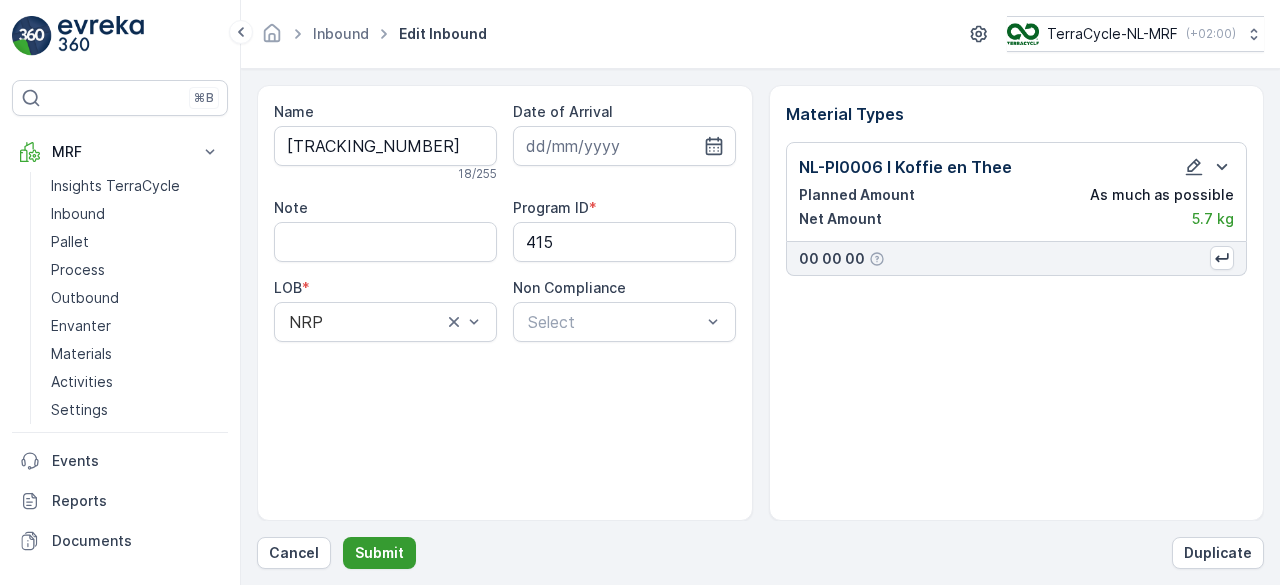 click on "Submit" at bounding box center [379, 553] 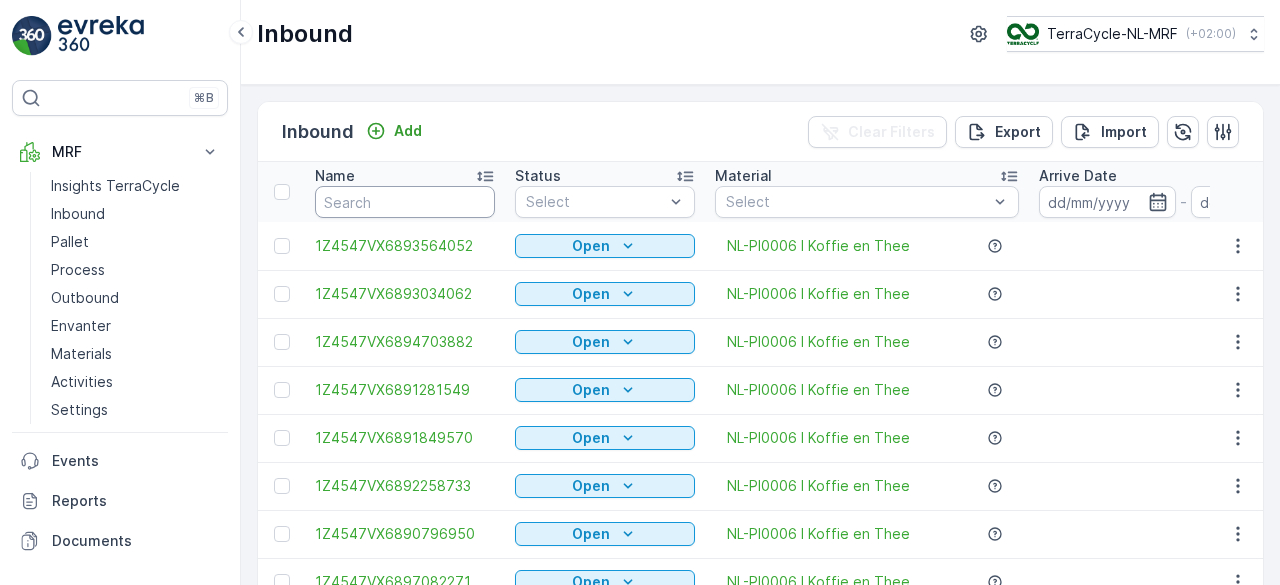 click at bounding box center (405, 202) 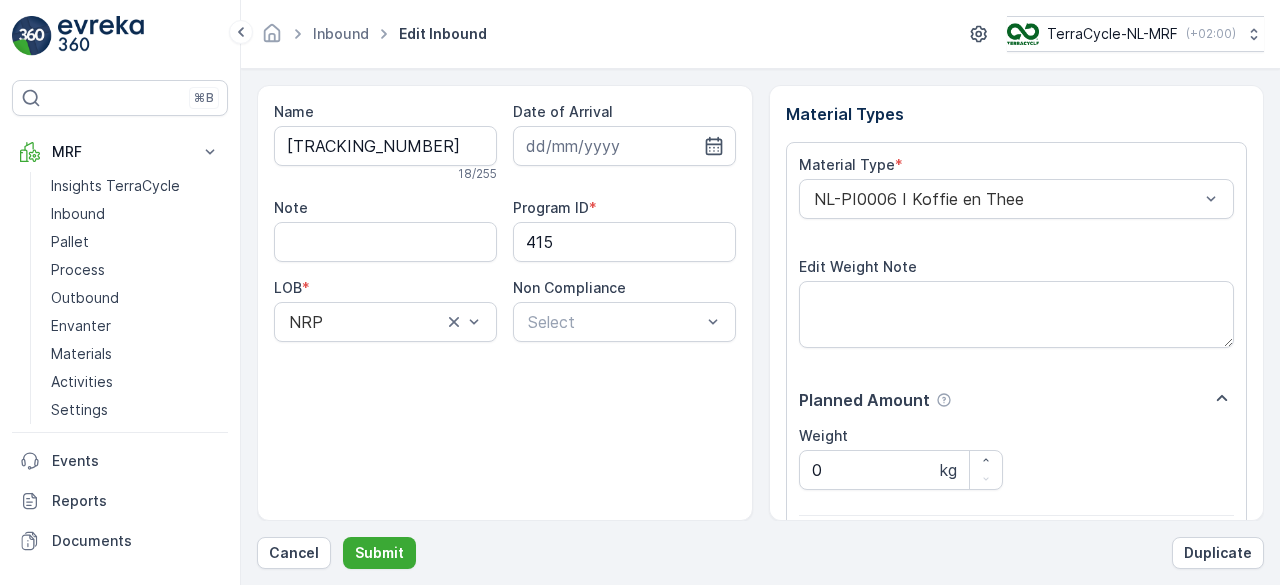 scroll, scrollTop: 311, scrollLeft: 0, axis: vertical 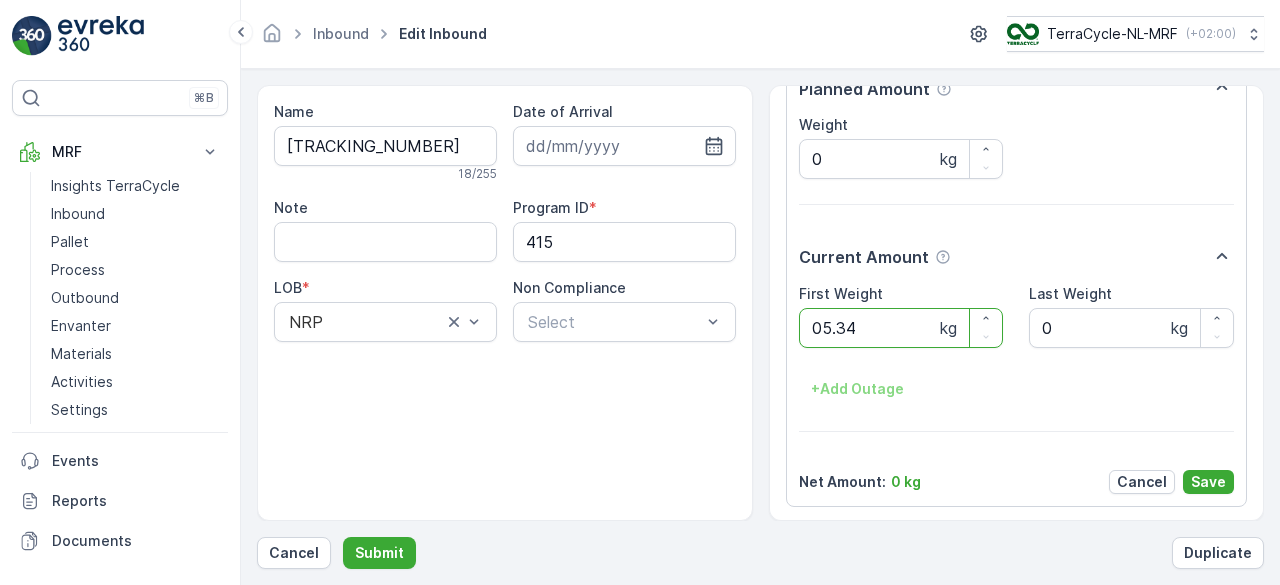 click on "Submit" at bounding box center (379, 553) 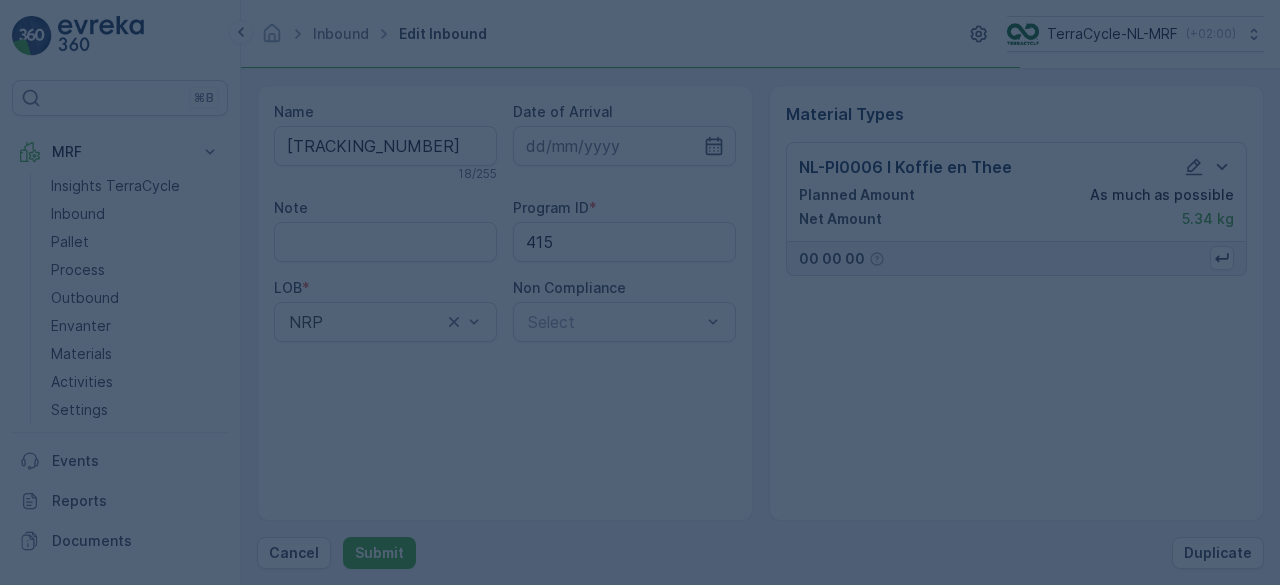 scroll, scrollTop: 0, scrollLeft: 0, axis: both 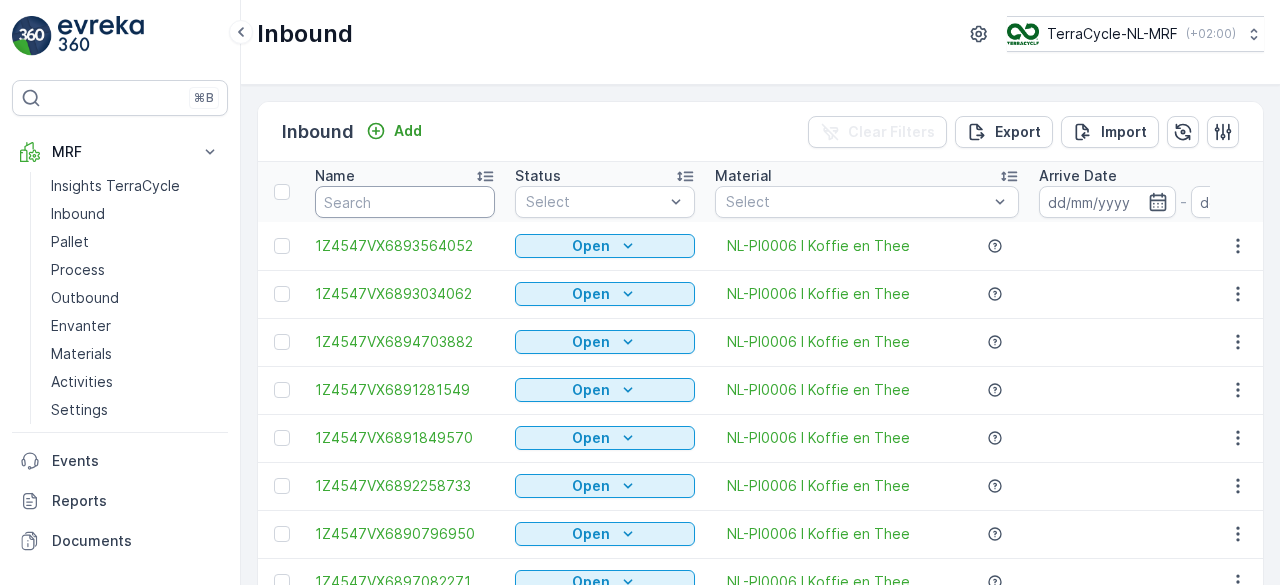 click at bounding box center [405, 202] 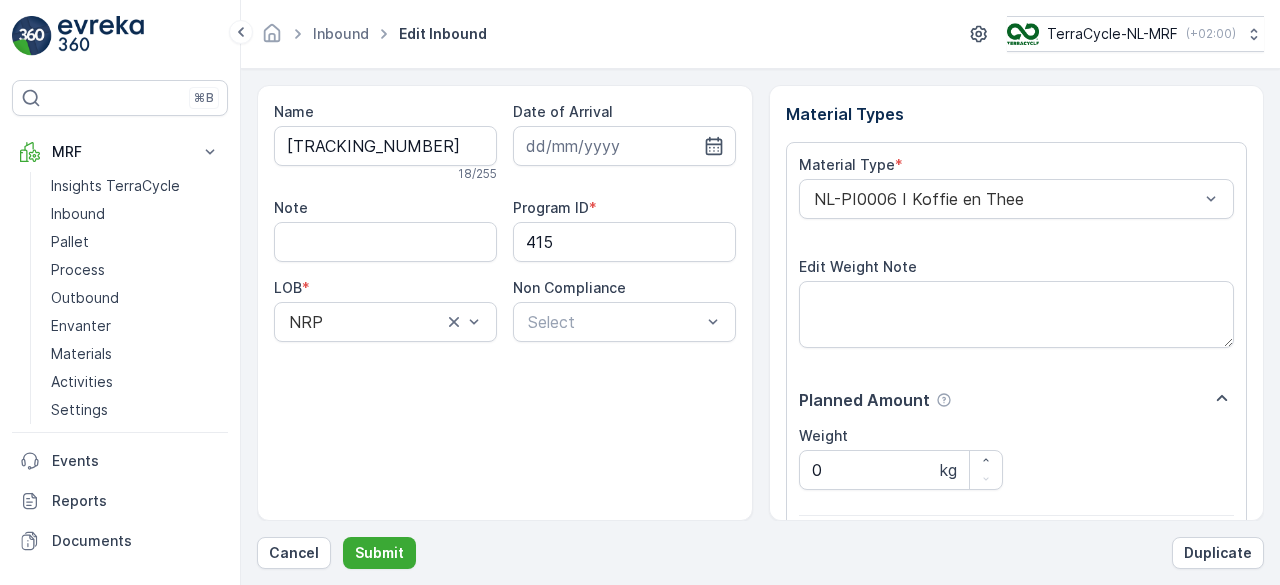 scroll, scrollTop: 311, scrollLeft: 0, axis: vertical 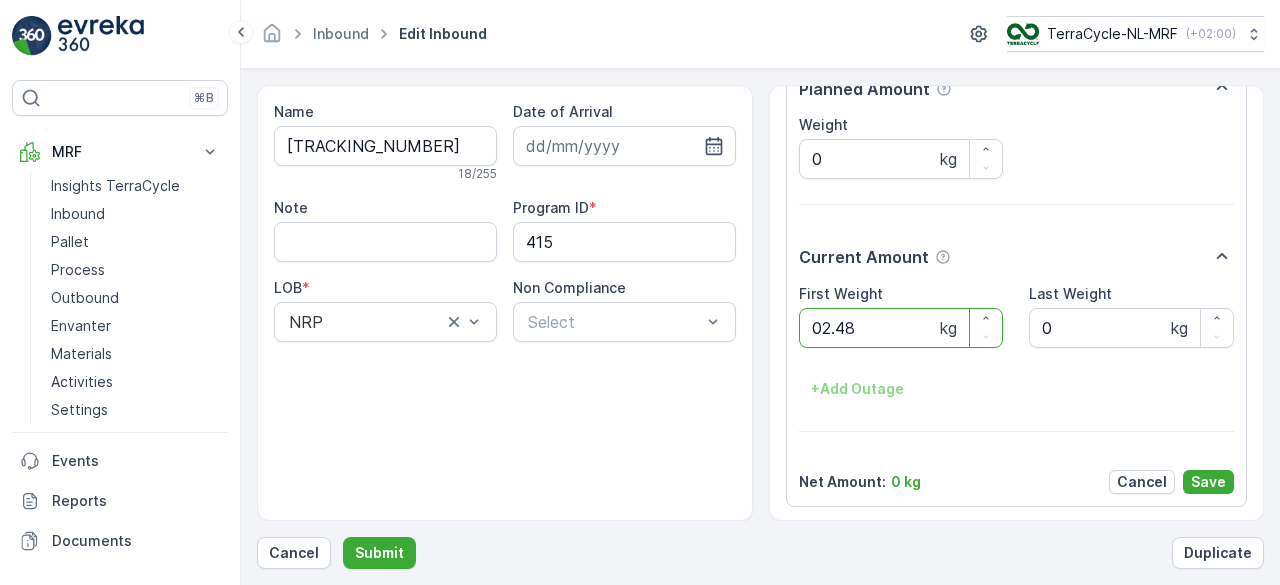 click on "Submit" at bounding box center [379, 553] 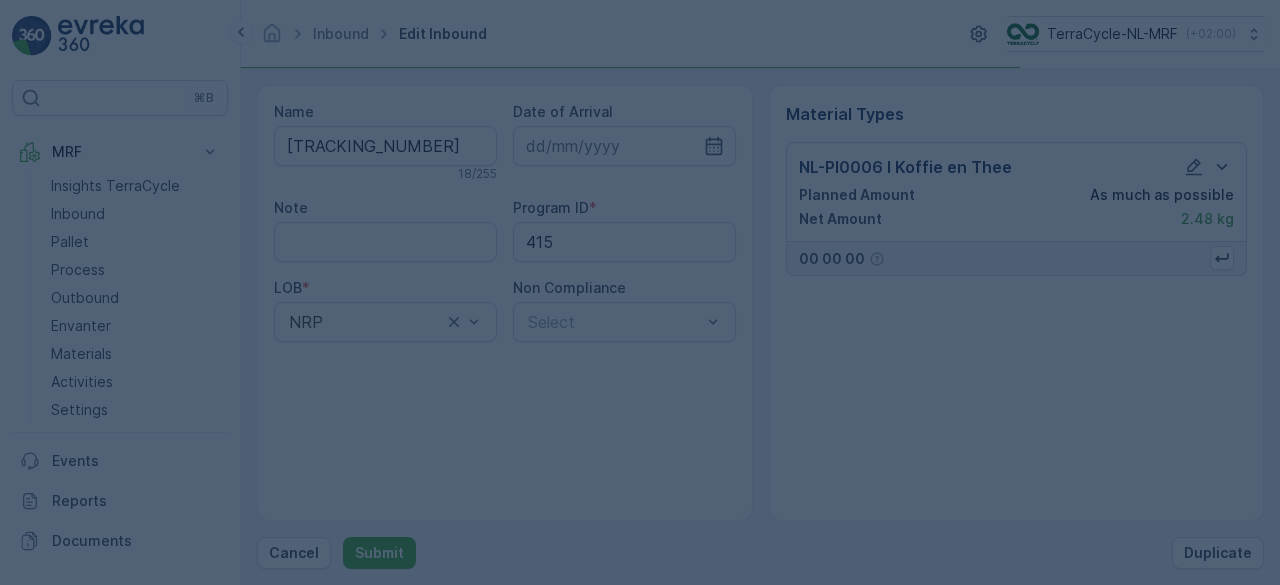 scroll, scrollTop: 0, scrollLeft: 0, axis: both 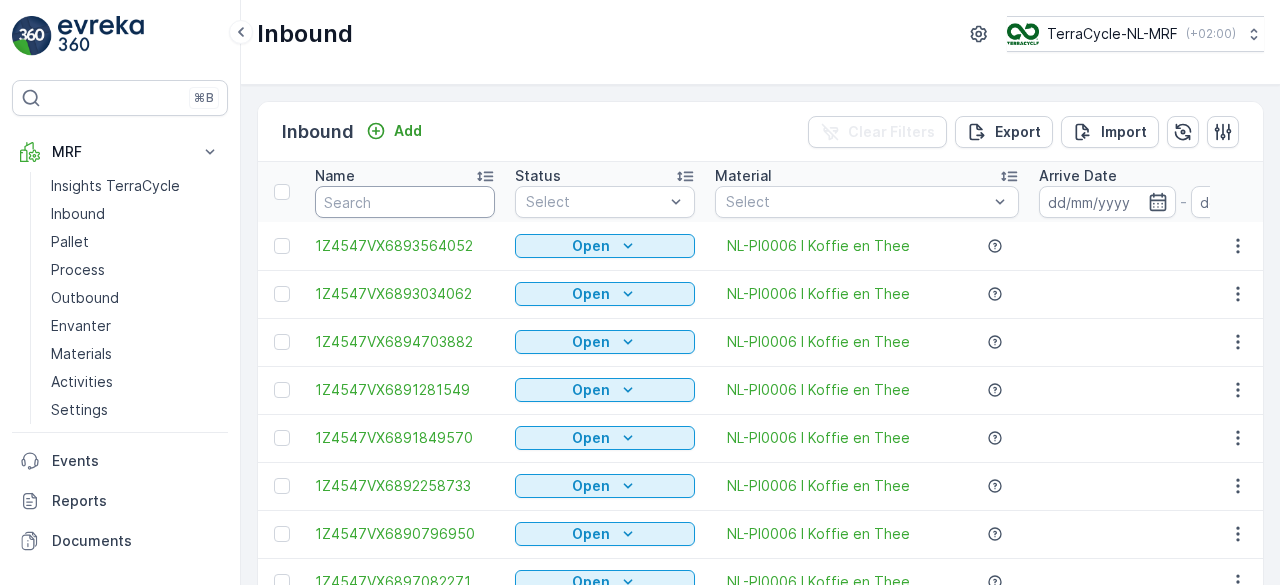 click at bounding box center (405, 202) 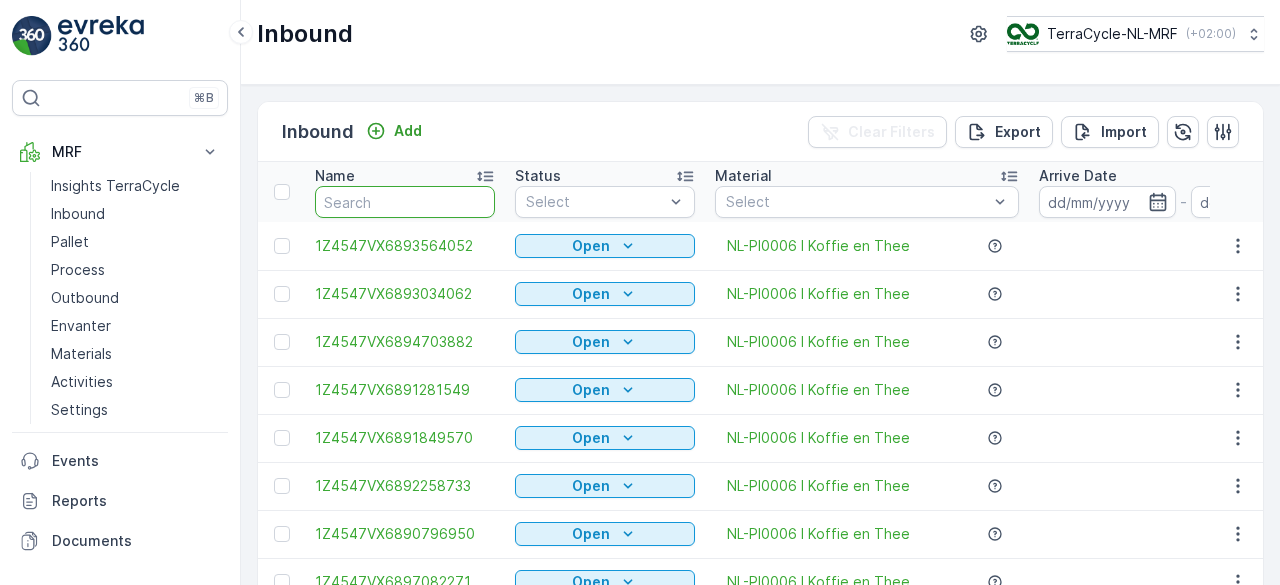 click at bounding box center (405, 202) 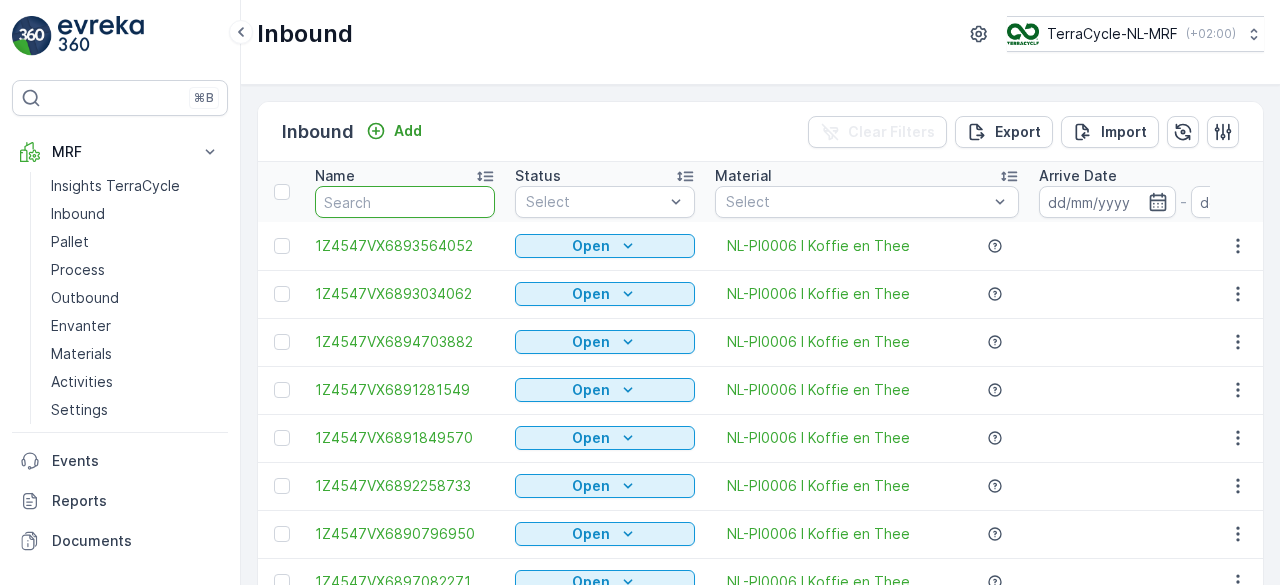 type on "4" 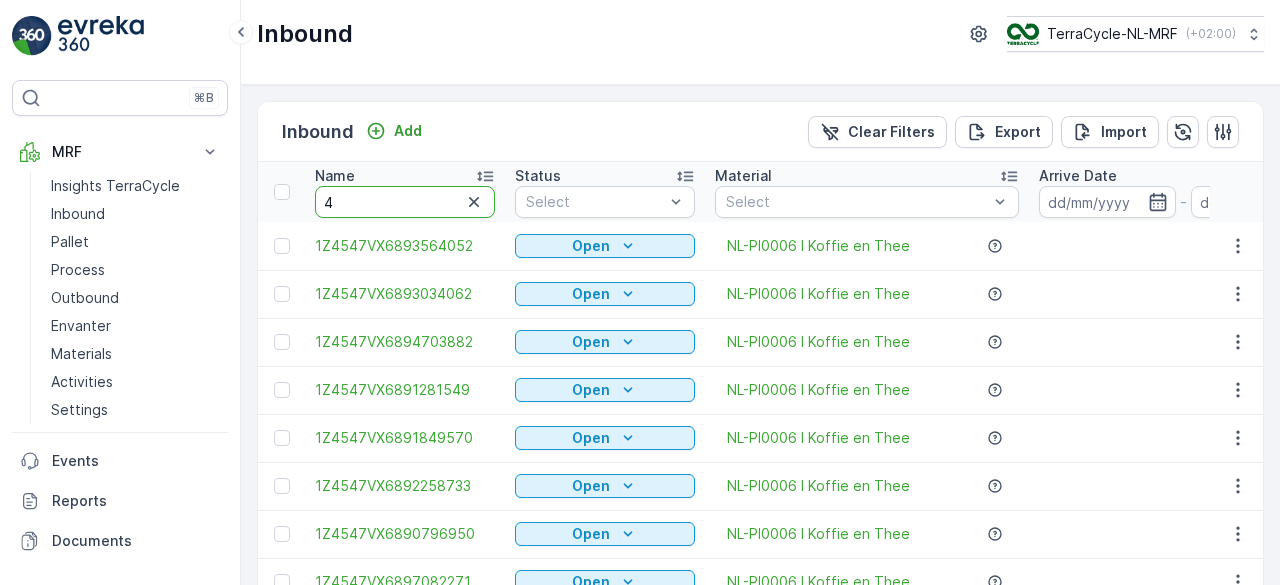 click on "4" at bounding box center [405, 202] 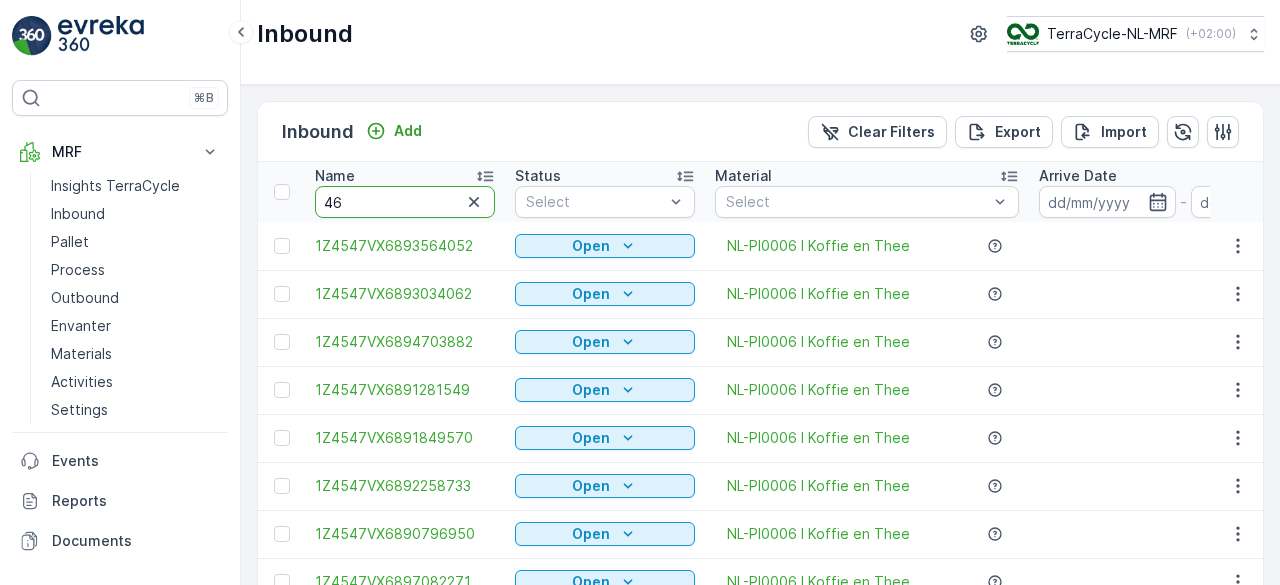 click on "46" at bounding box center [405, 202] 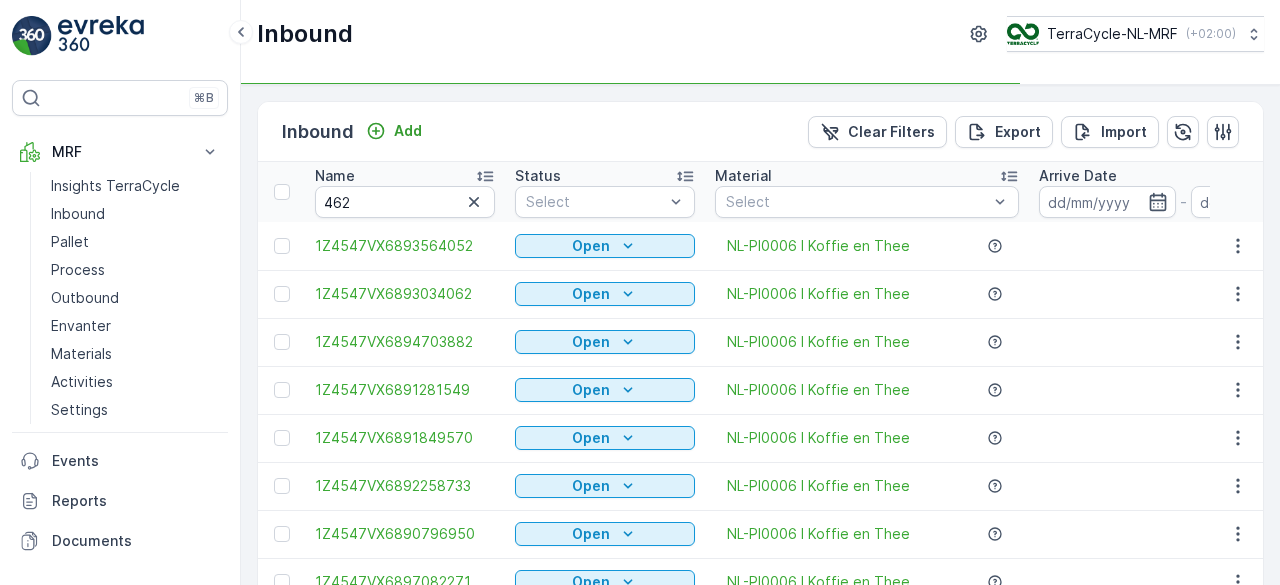 type on "46" 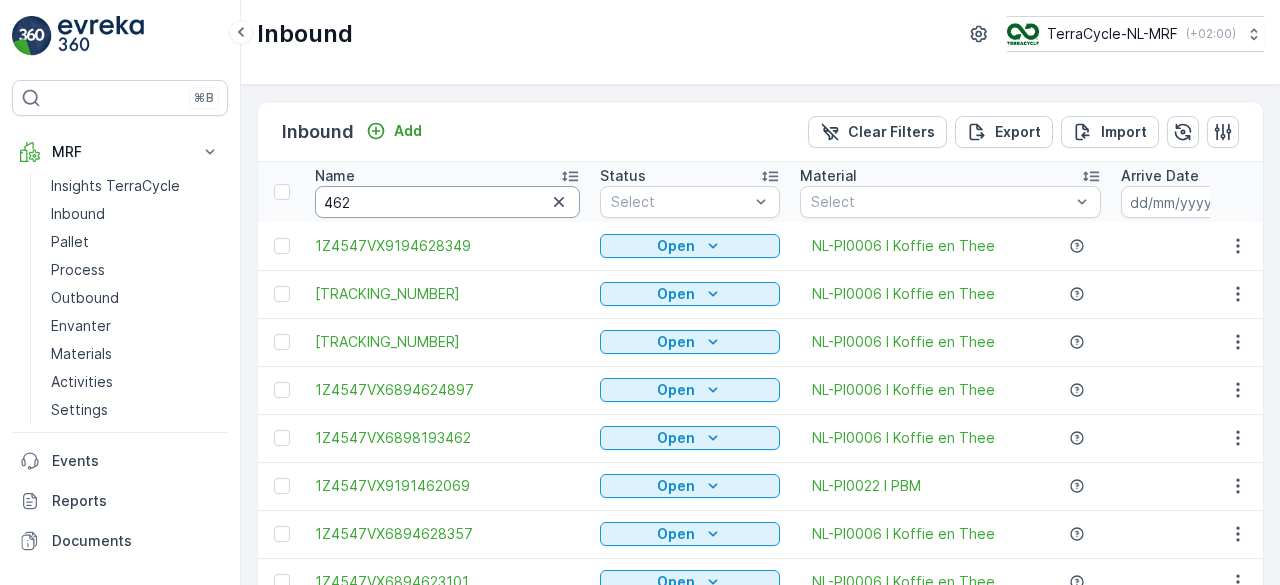 click on "462" at bounding box center [447, 202] 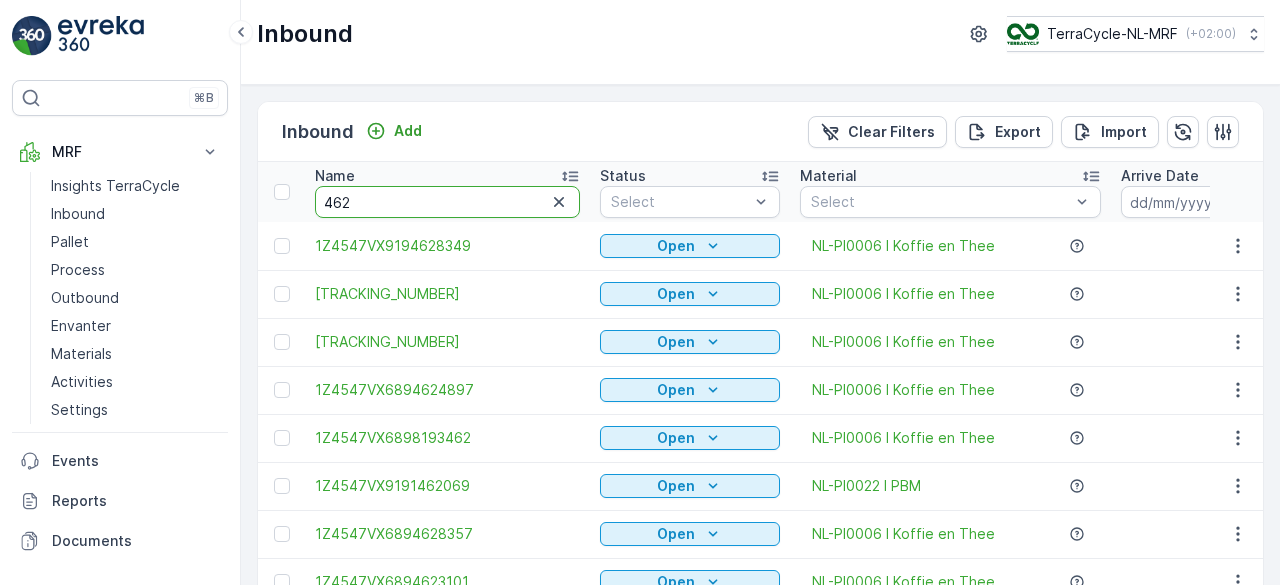 type on "4625" 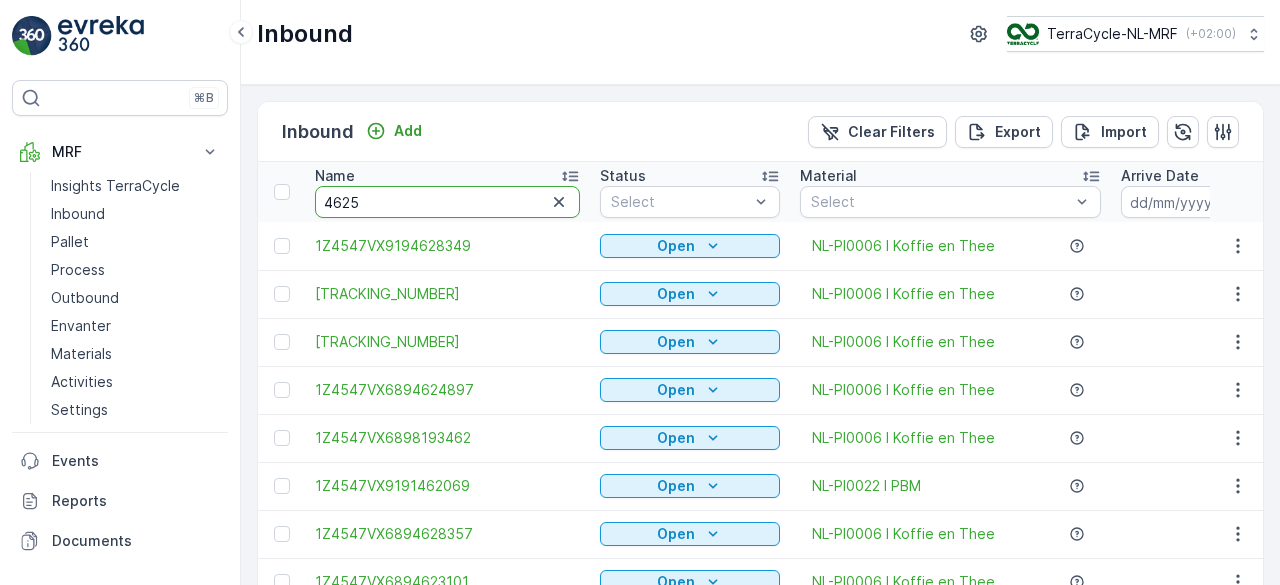 click on "4625" at bounding box center [447, 202] 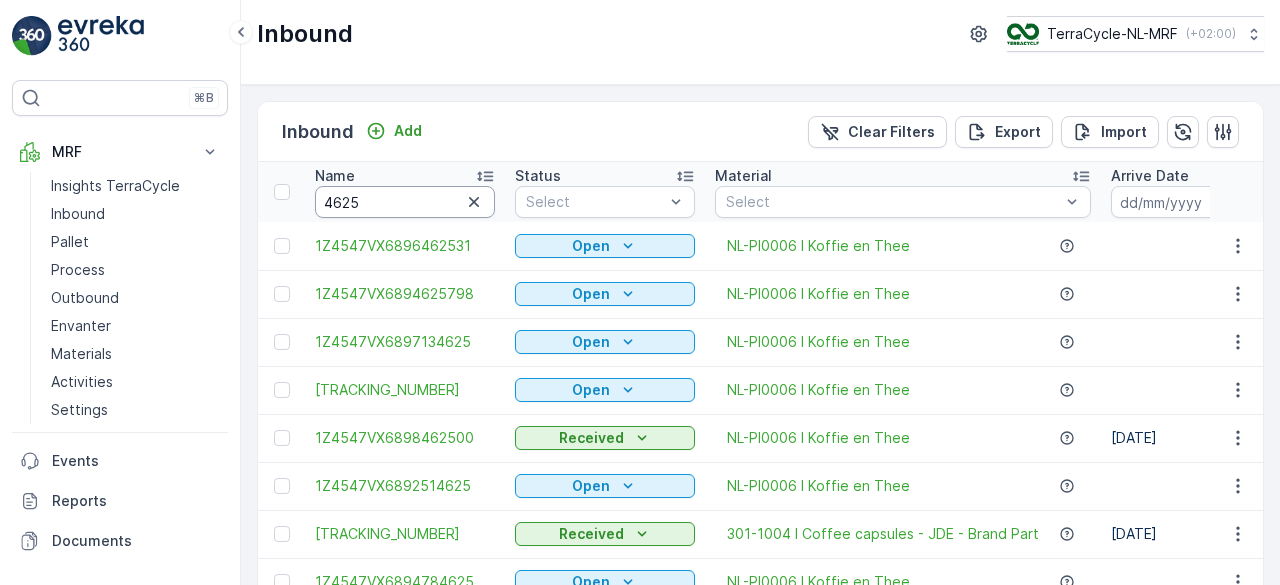 click on "4625" at bounding box center [405, 202] 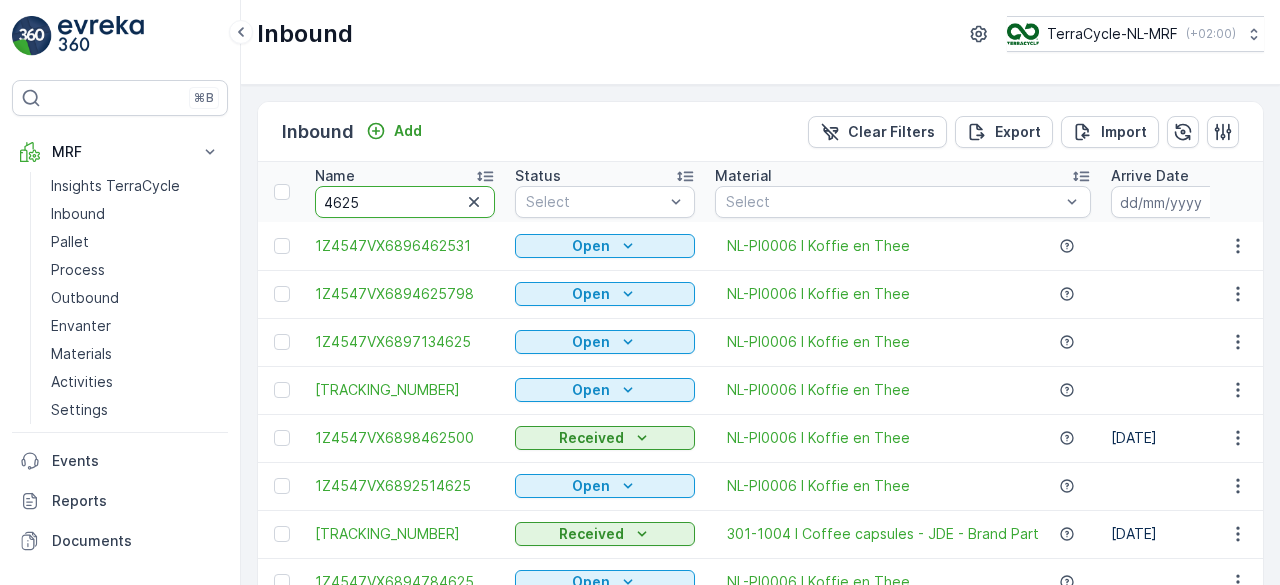 type on "46253" 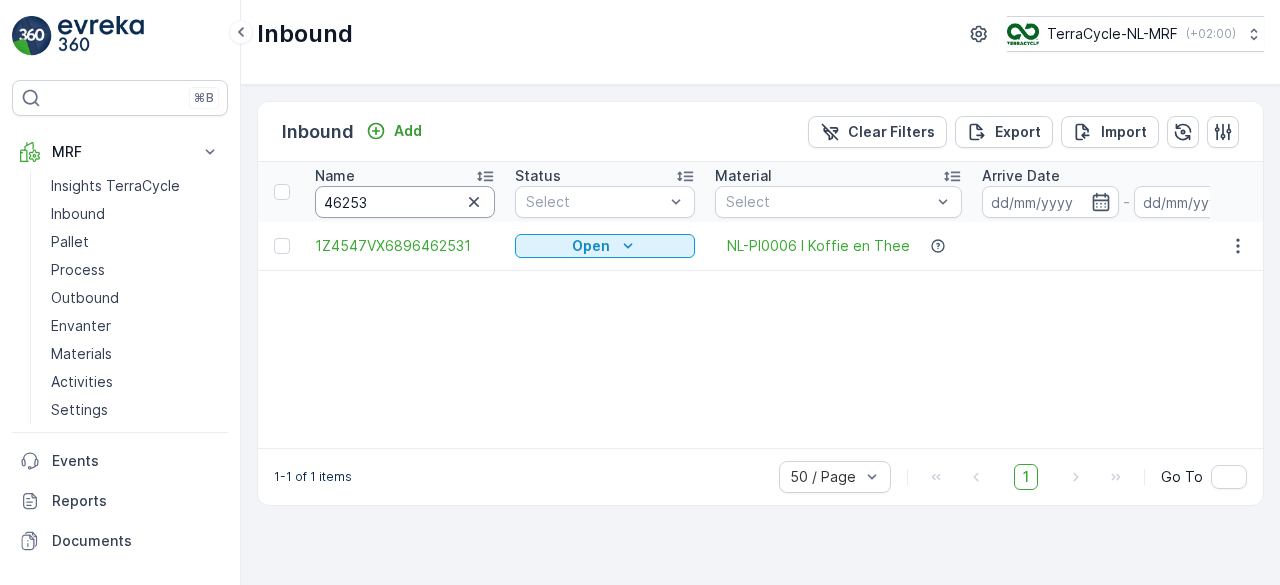 click on "46253" at bounding box center [405, 202] 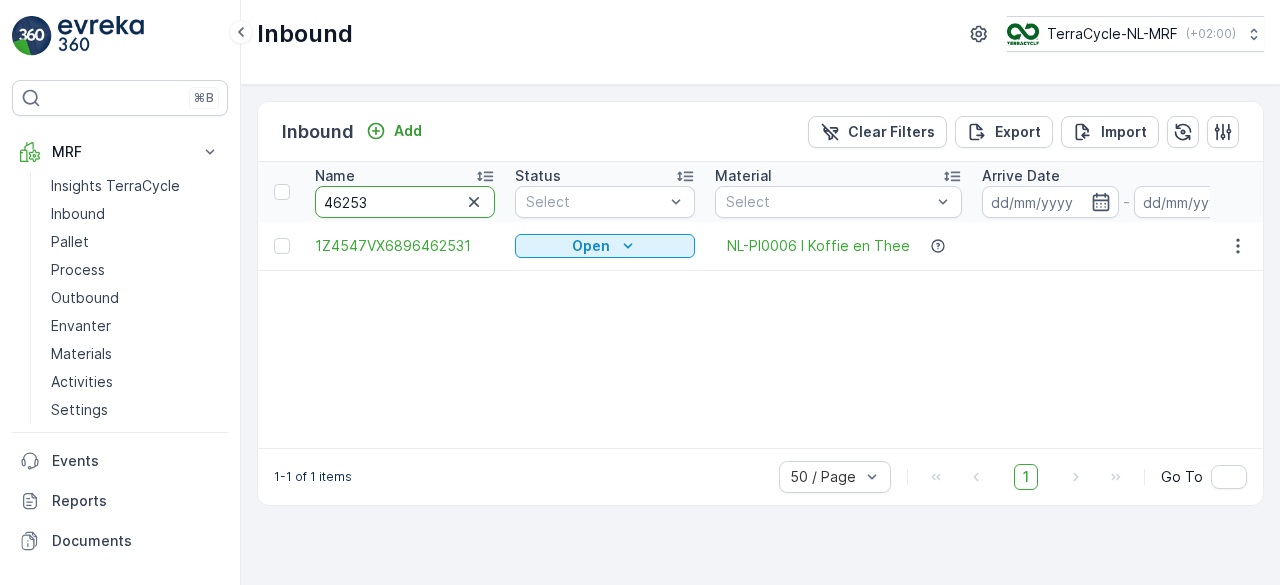 type on "[NUMBER]" 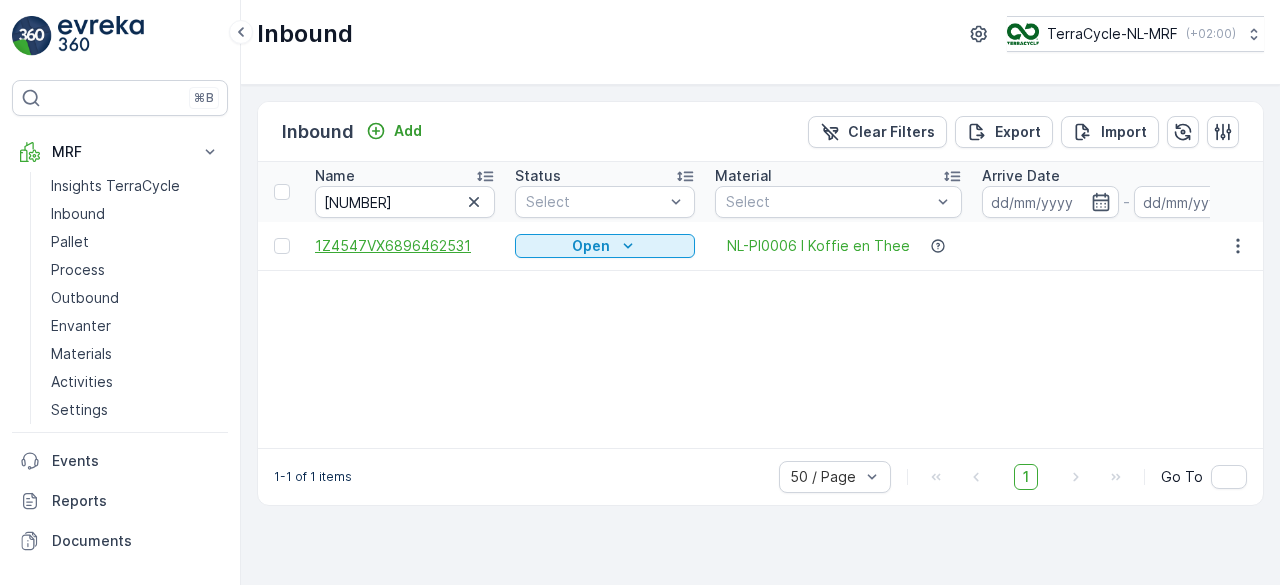 click on "1Z4547VX6896462531" at bounding box center [405, 246] 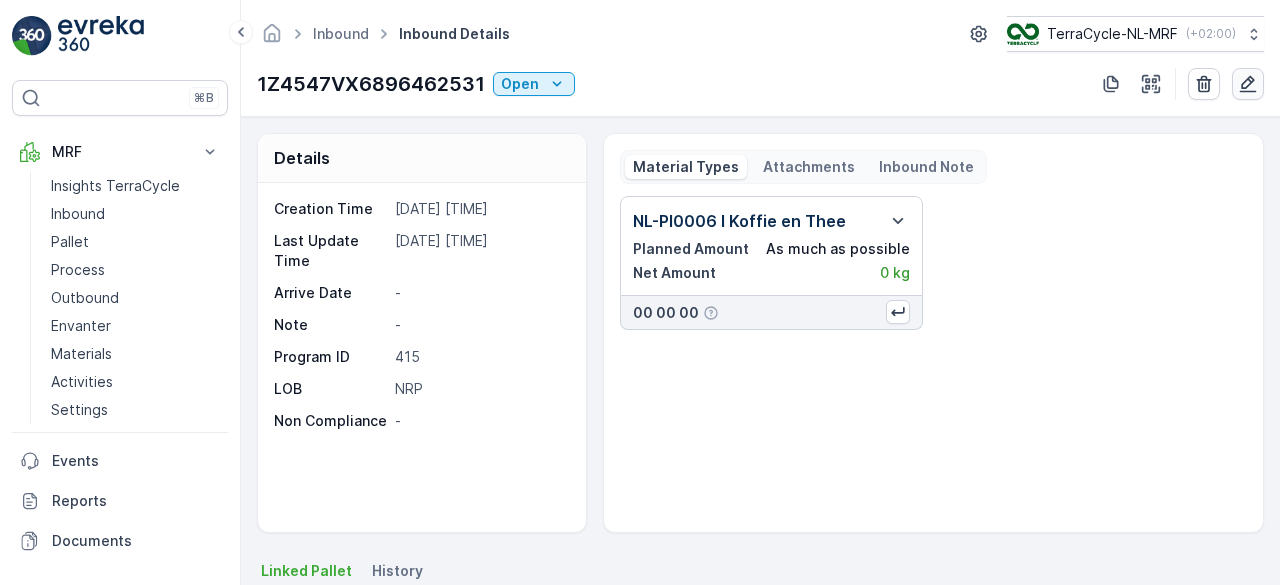 click 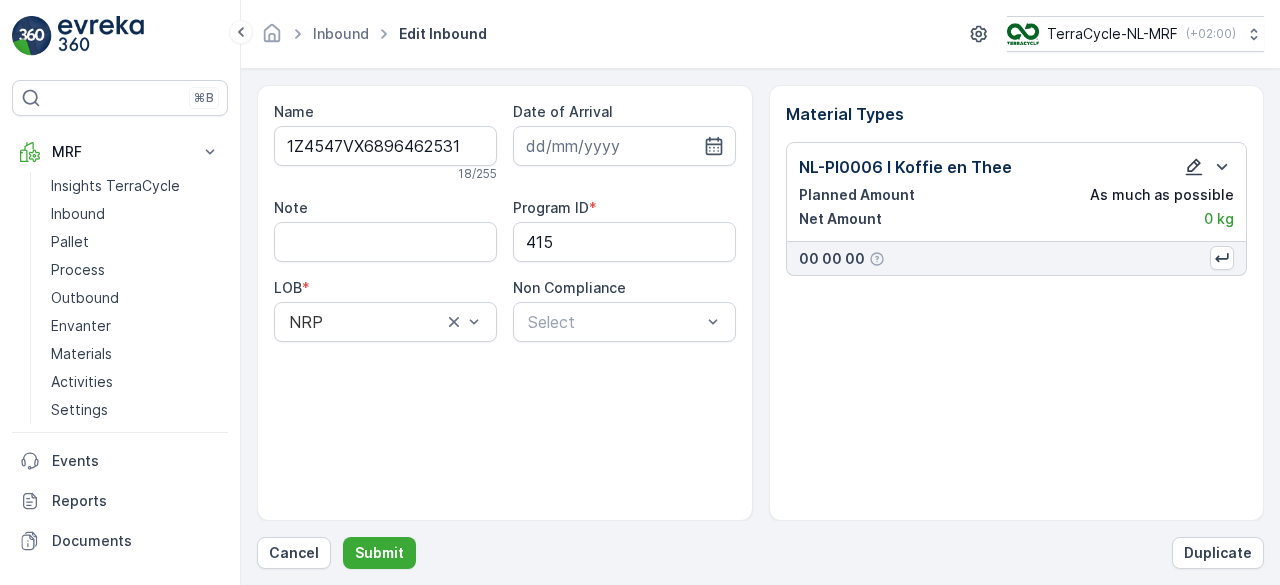 click 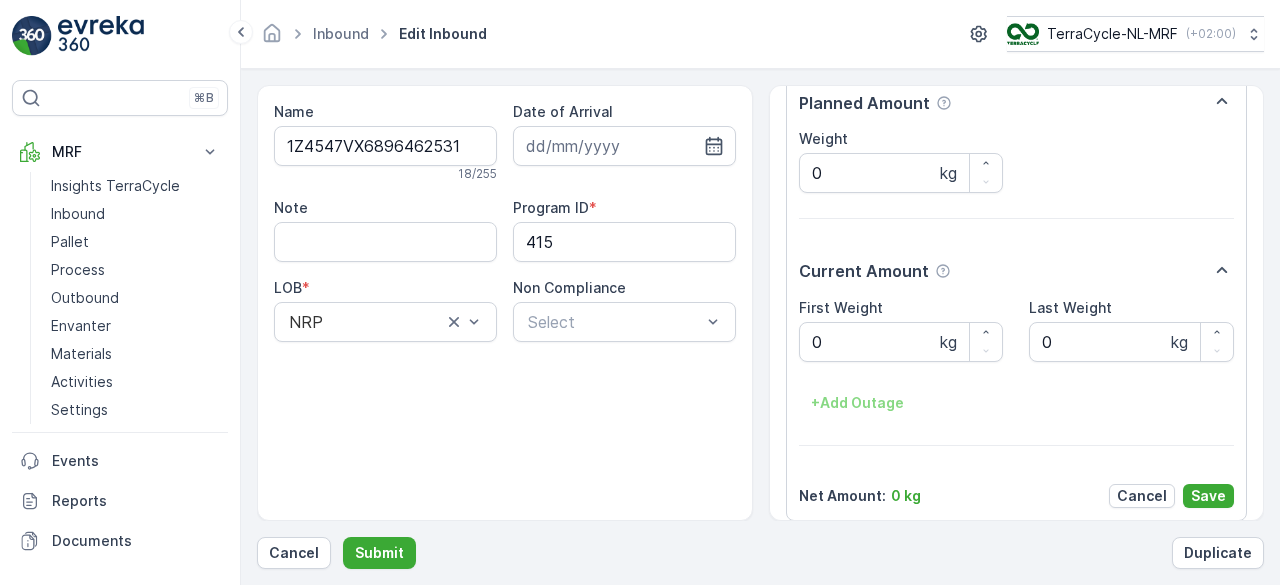 scroll, scrollTop: 299, scrollLeft: 0, axis: vertical 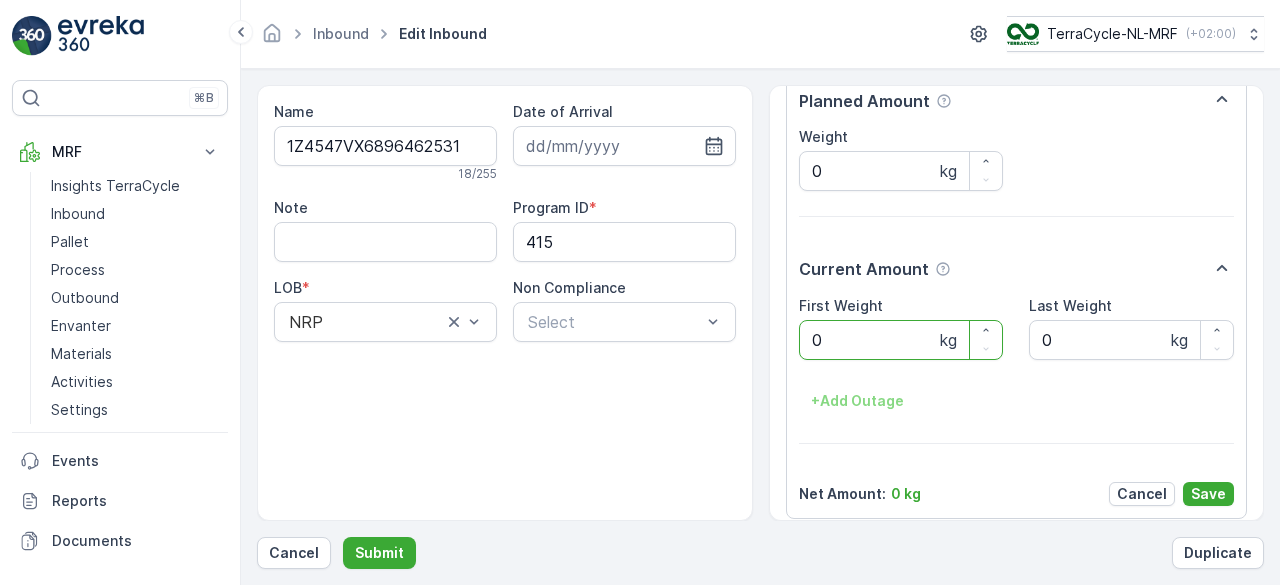 click on "0" at bounding box center (901, 340) 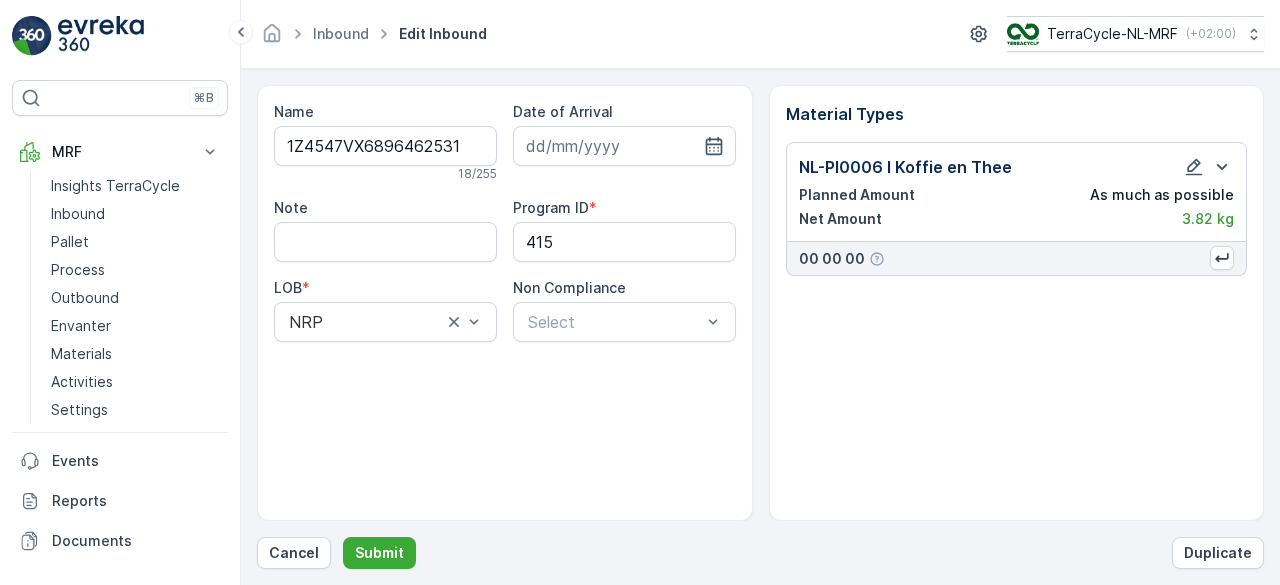 scroll, scrollTop: 0, scrollLeft: 0, axis: both 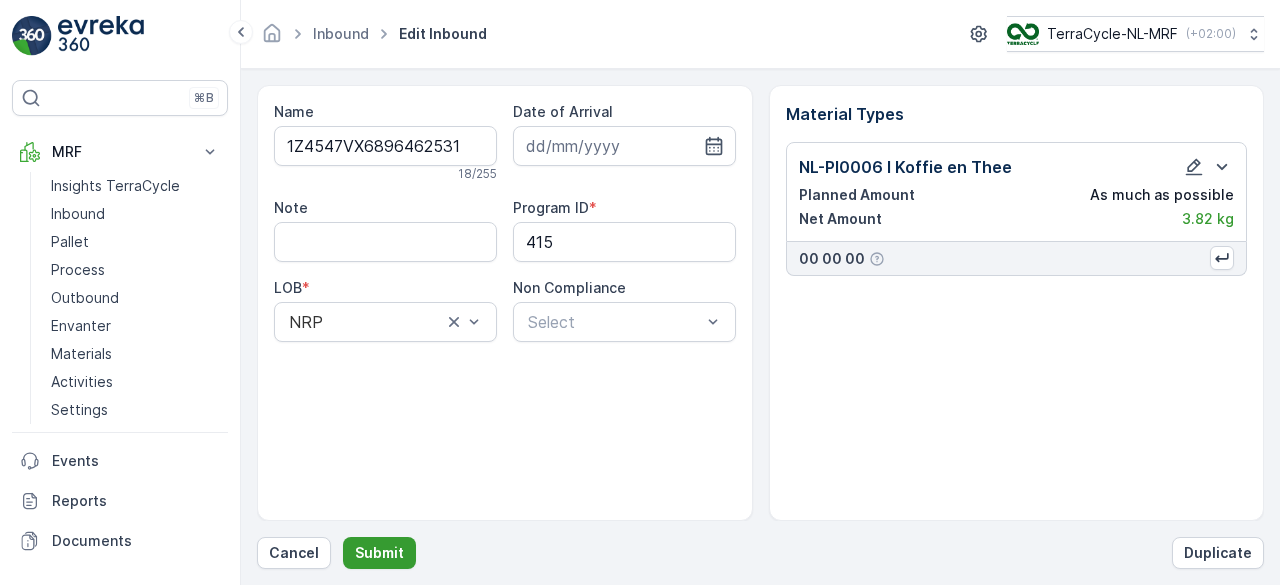 click on "Submit" at bounding box center [379, 553] 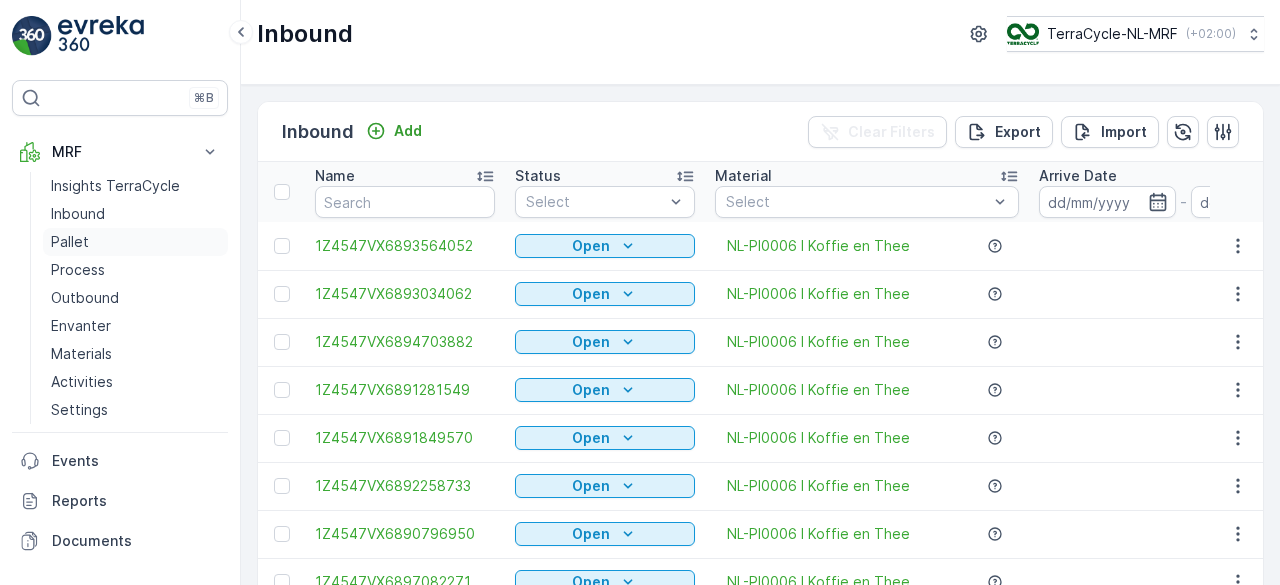 click on "Pallet" at bounding box center [70, 242] 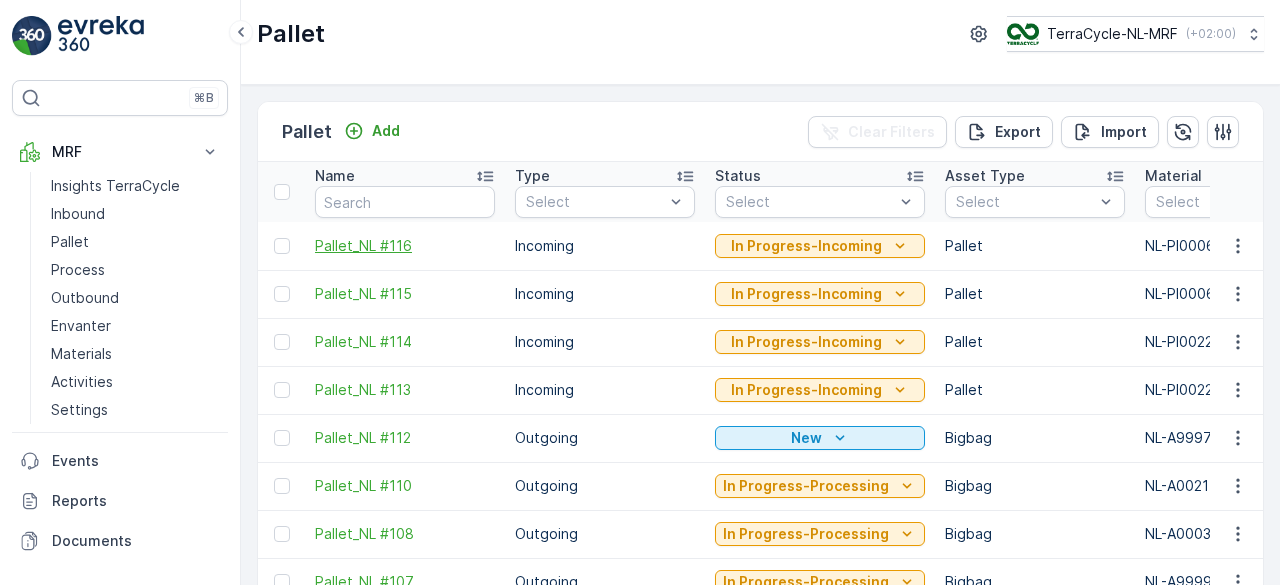 click on "Pallet_NL #116" at bounding box center [405, 246] 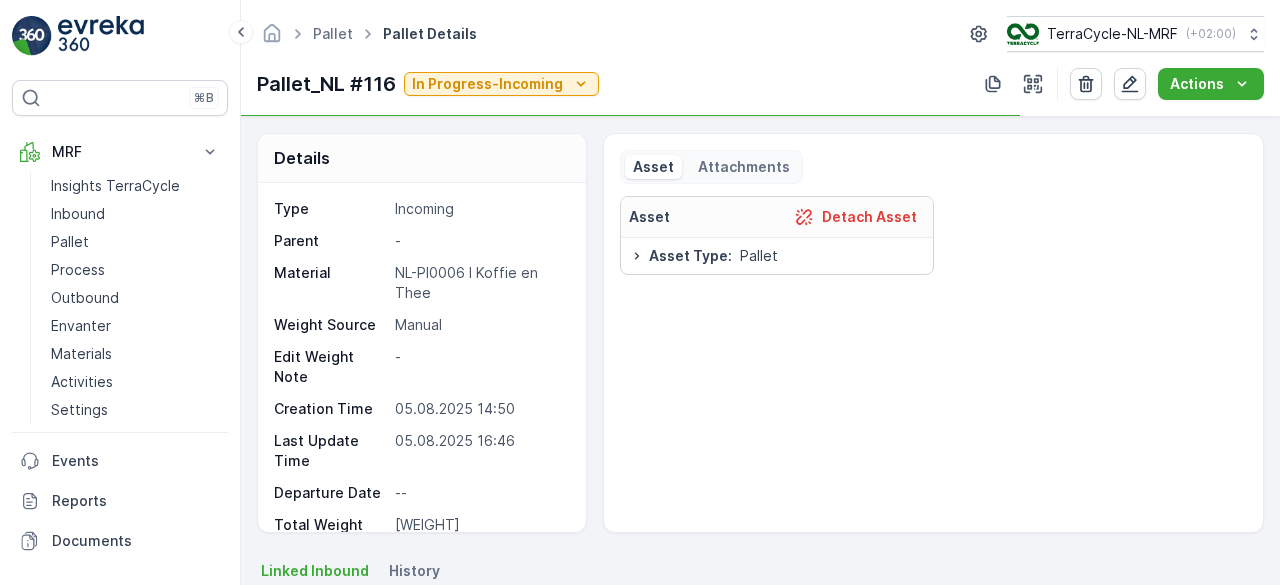 scroll, scrollTop: 158, scrollLeft: 0, axis: vertical 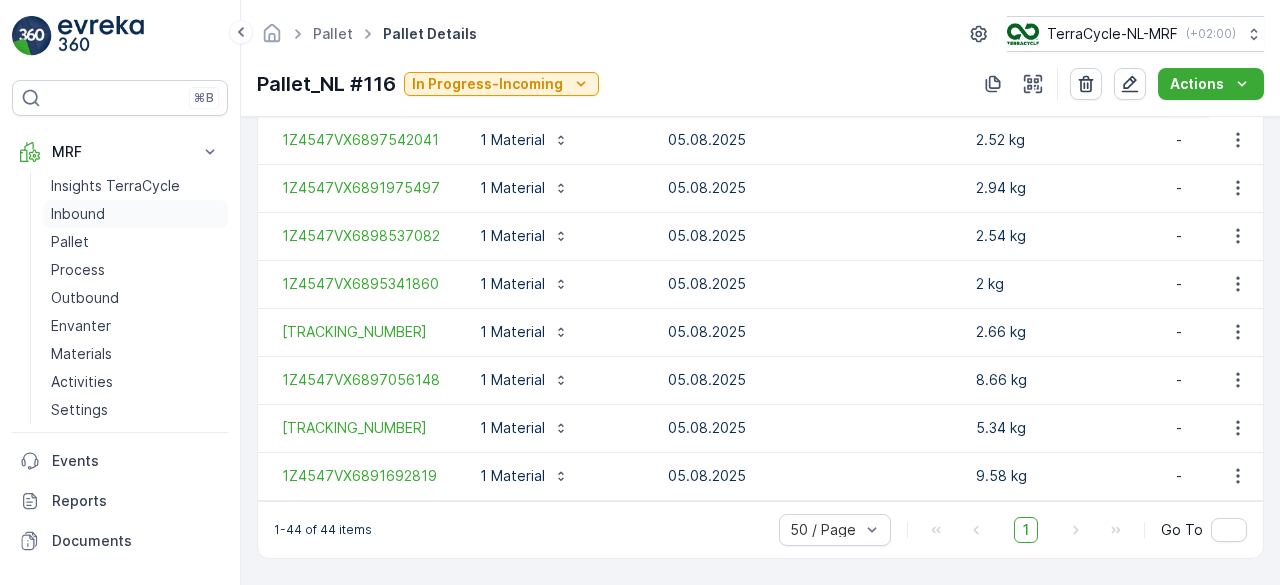 click on "Inbound" at bounding box center (135, 214) 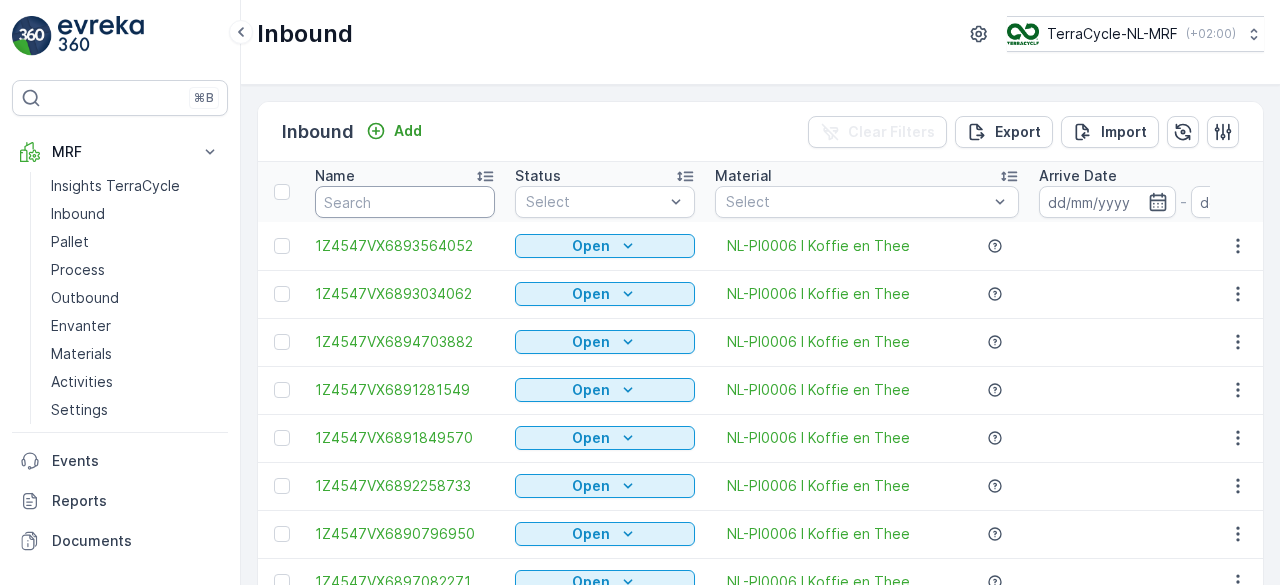 click at bounding box center [405, 202] 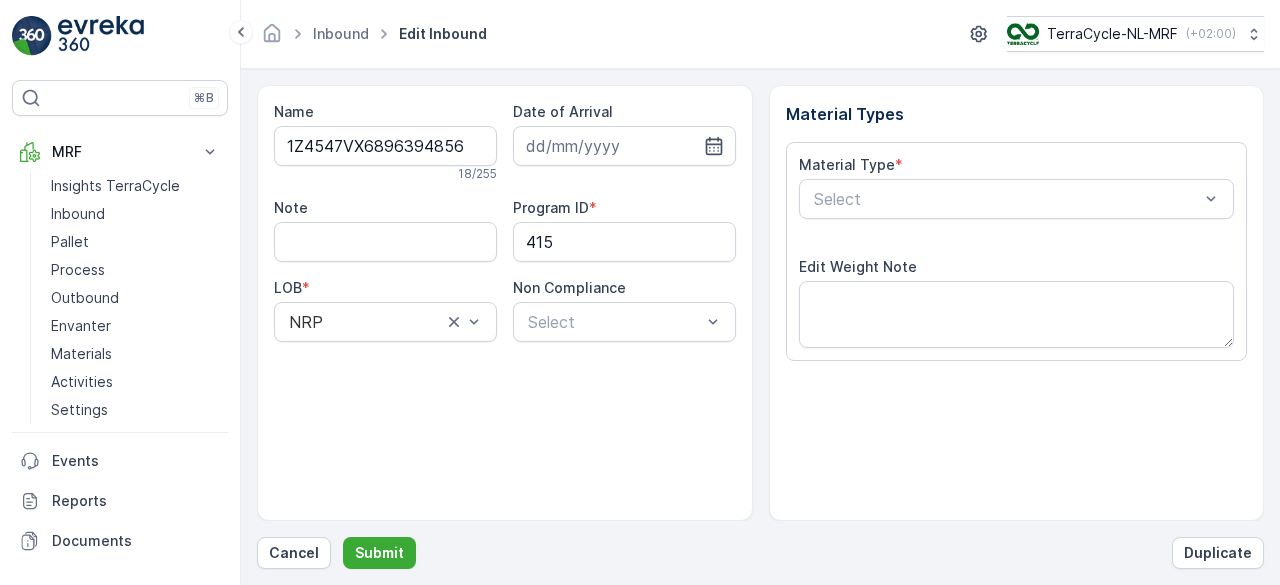scroll, scrollTop: 311, scrollLeft: 0, axis: vertical 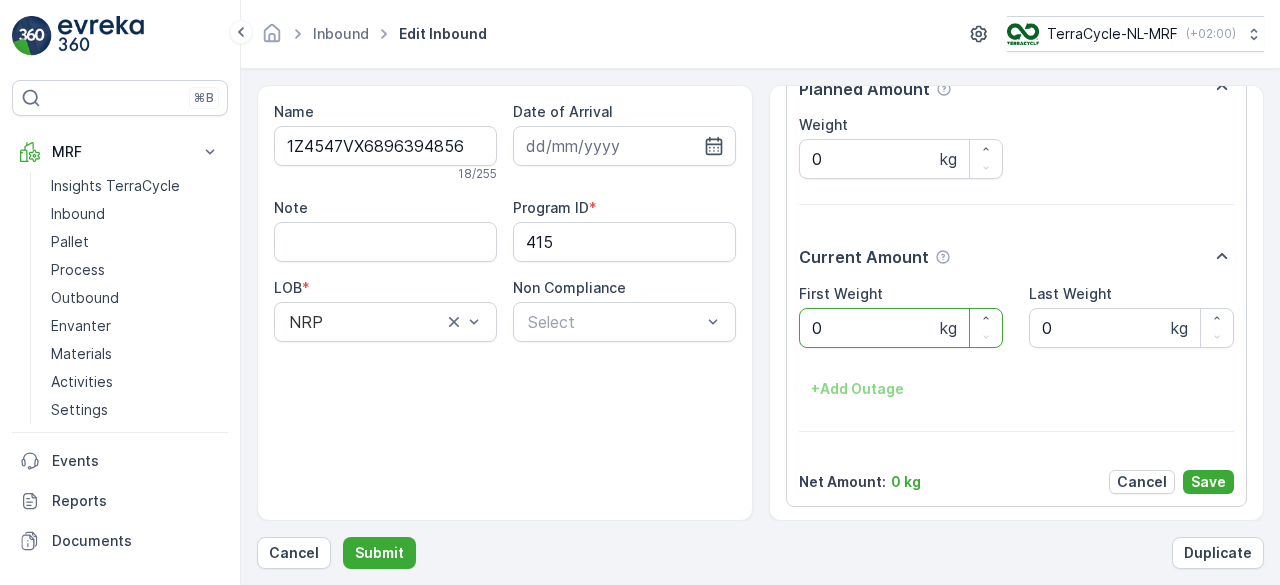 click on "Submit" at bounding box center [379, 553] 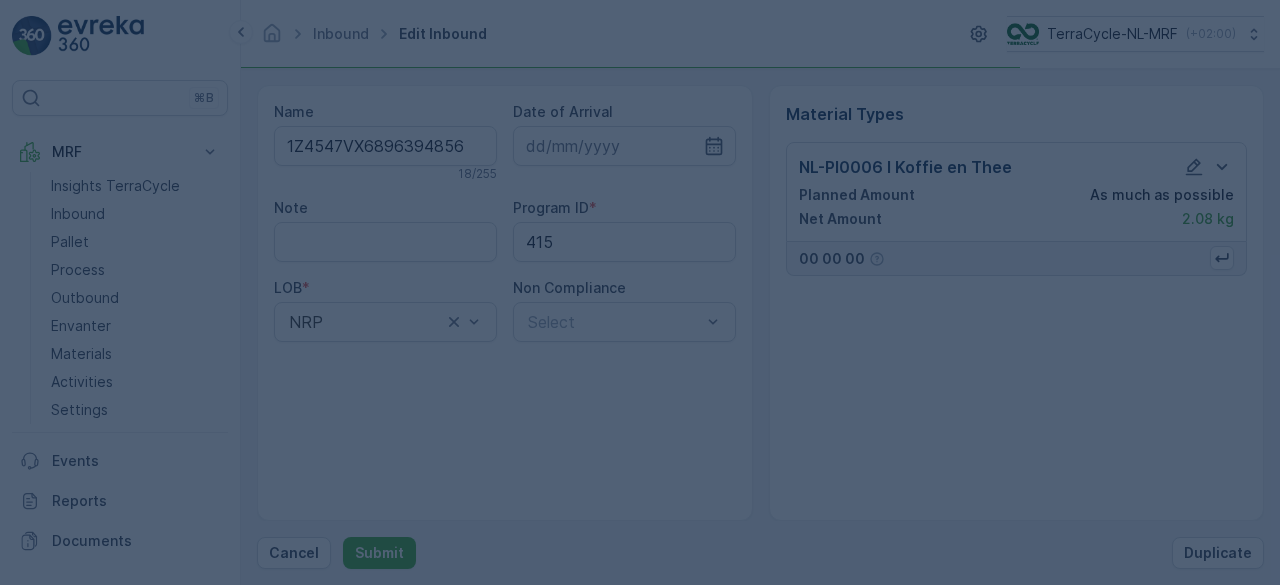 scroll, scrollTop: 0, scrollLeft: 0, axis: both 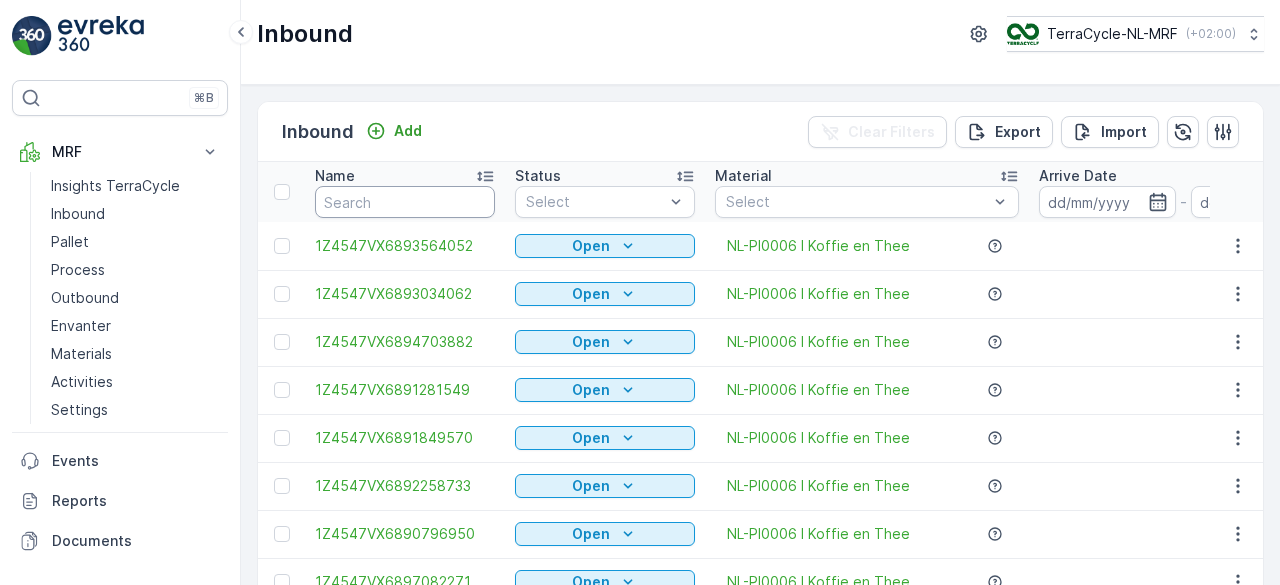 click at bounding box center (405, 202) 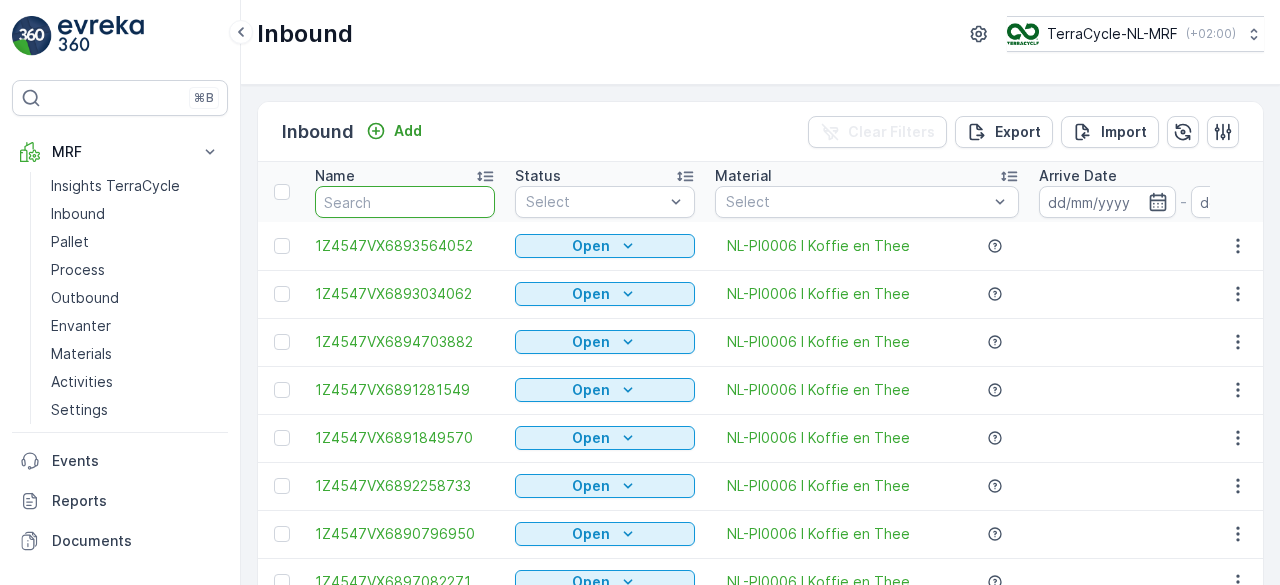click at bounding box center [405, 202] 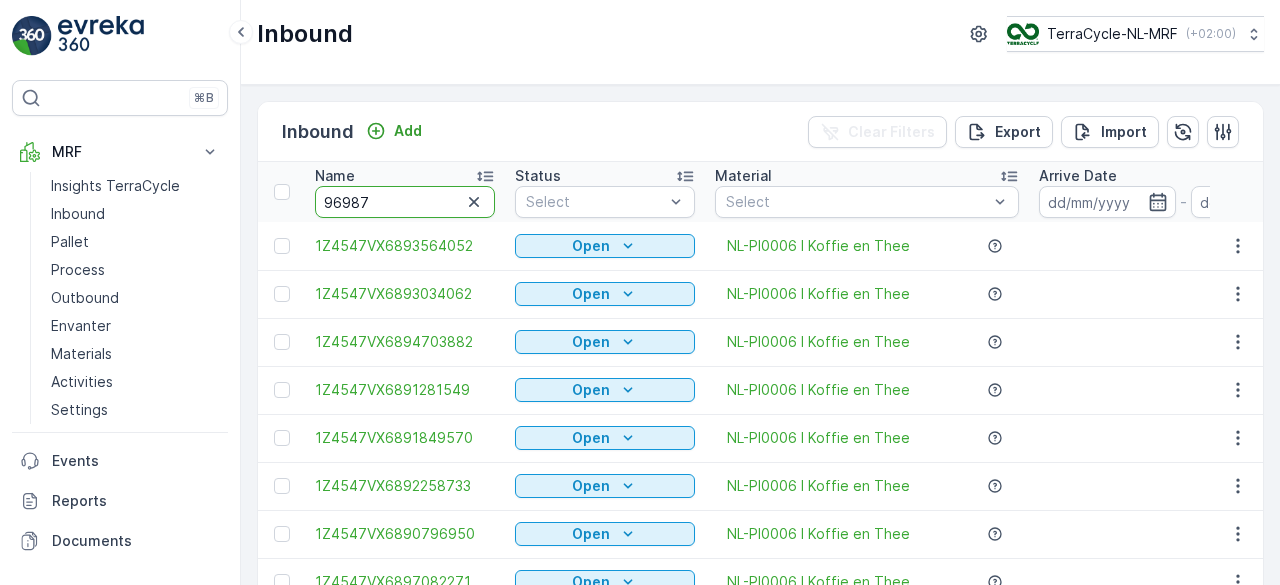type on "969879" 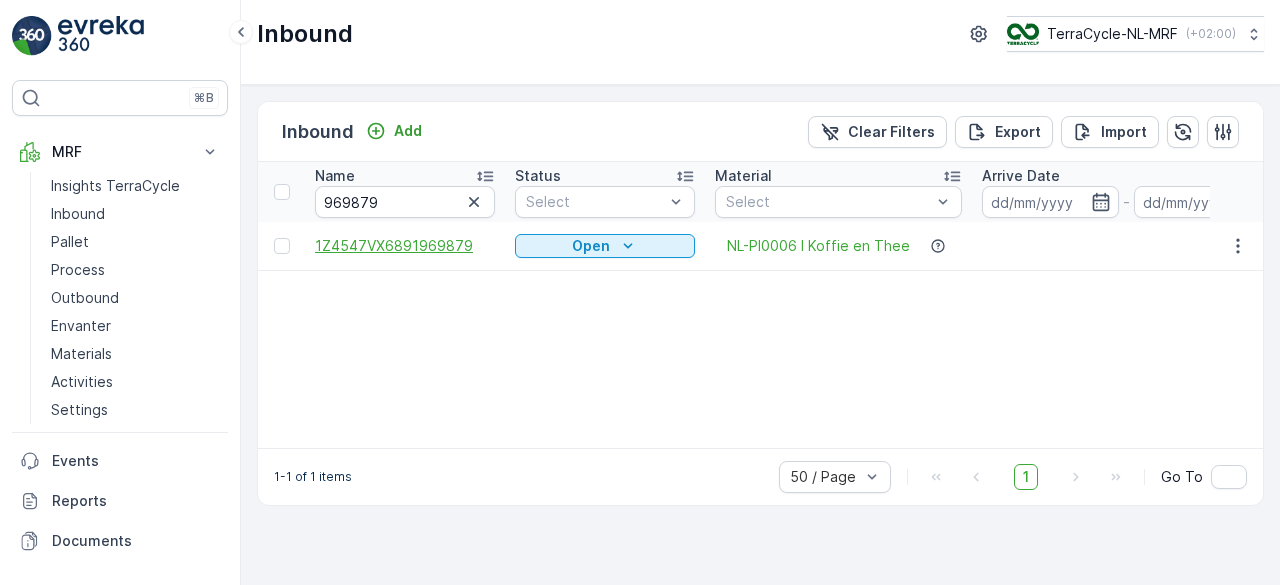 click on "1Z4547VX6891969879" at bounding box center [405, 246] 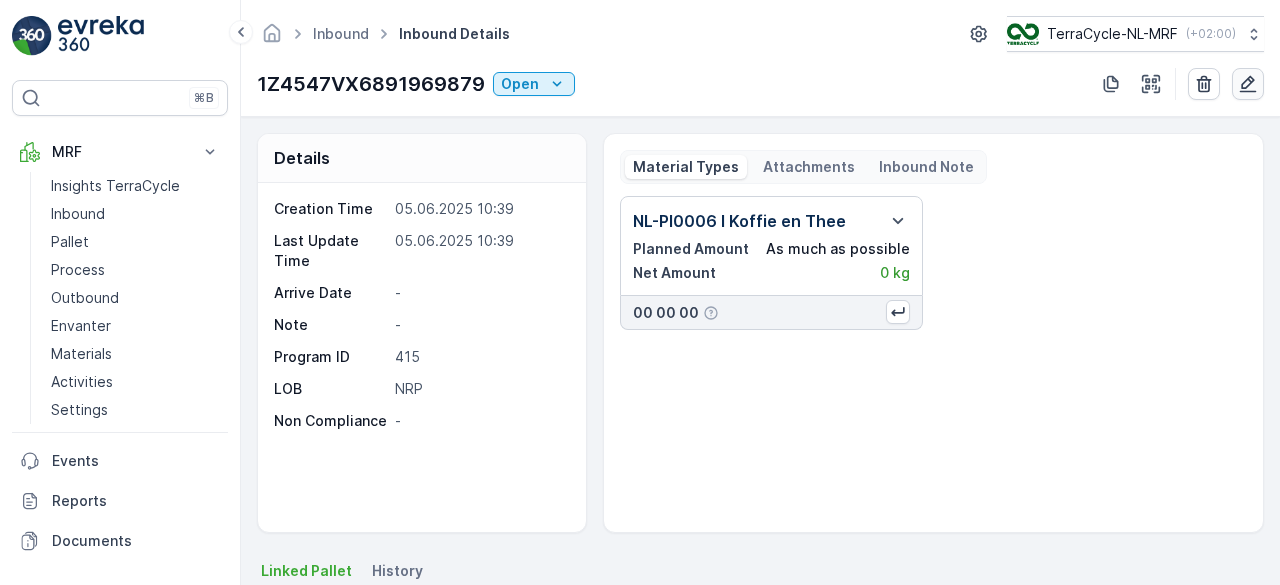 click 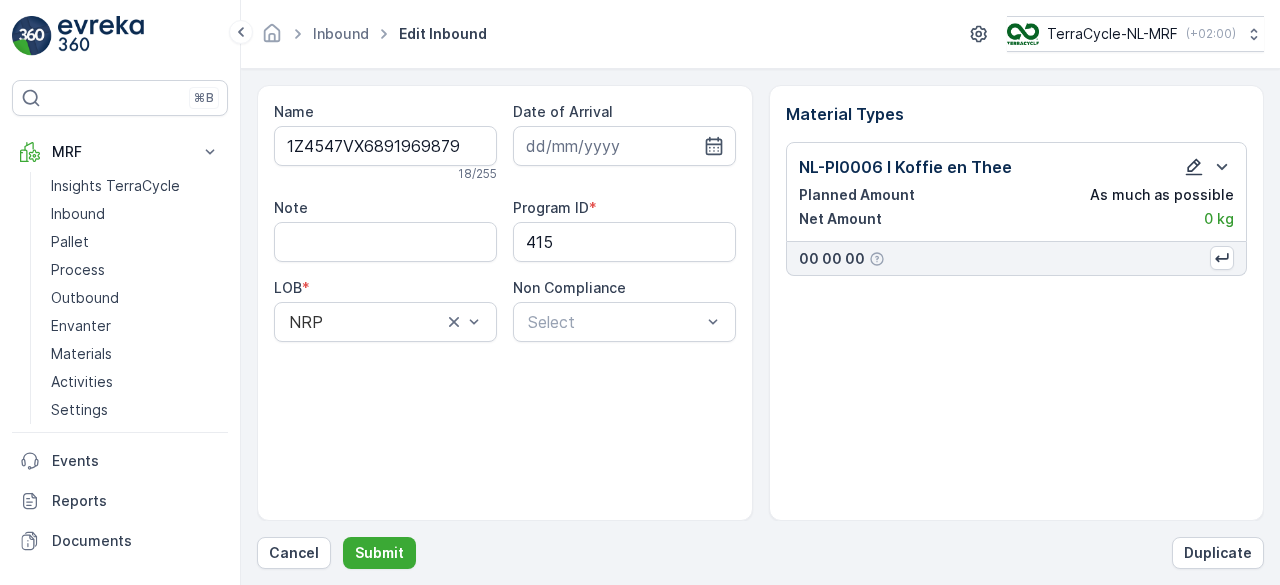 click 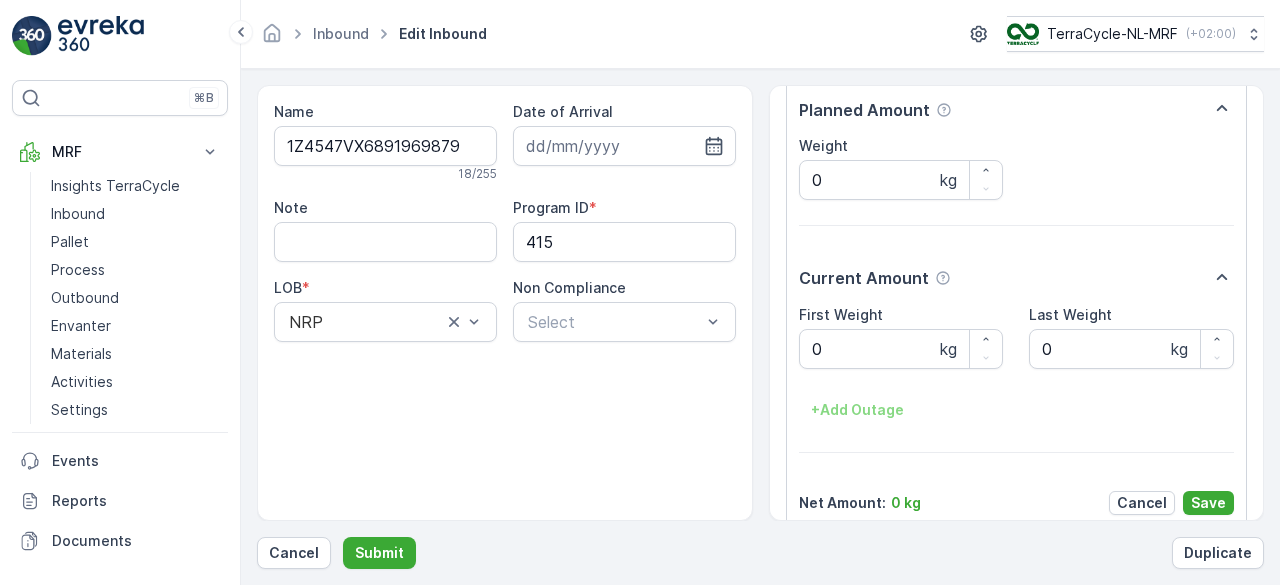 scroll, scrollTop: 291, scrollLeft: 0, axis: vertical 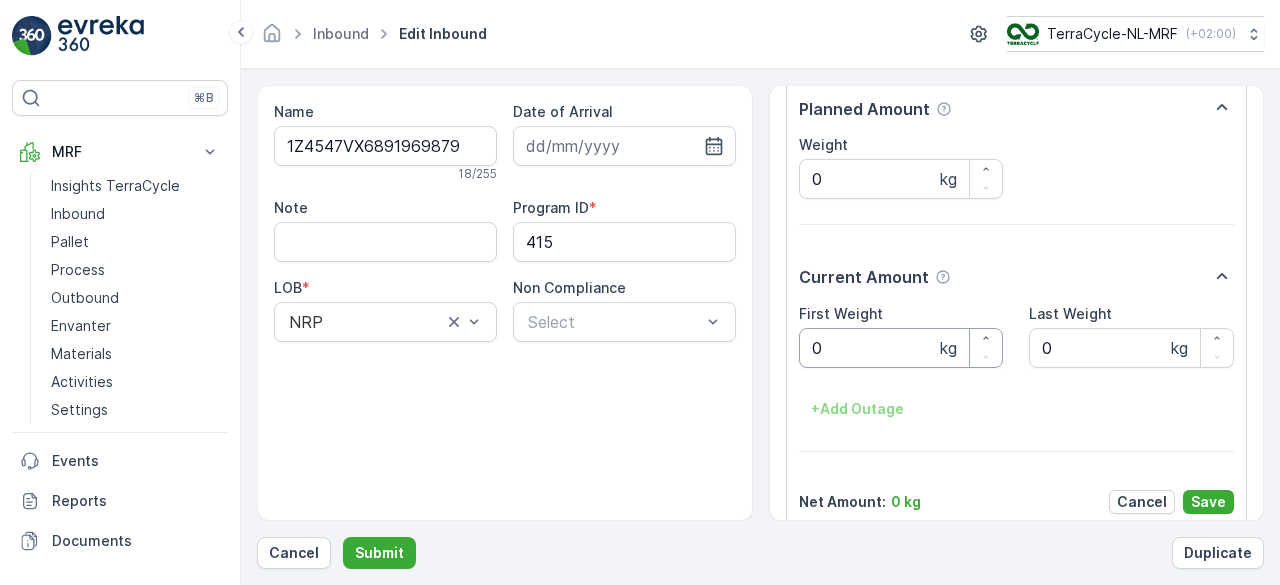 click on "0" at bounding box center (901, 348) 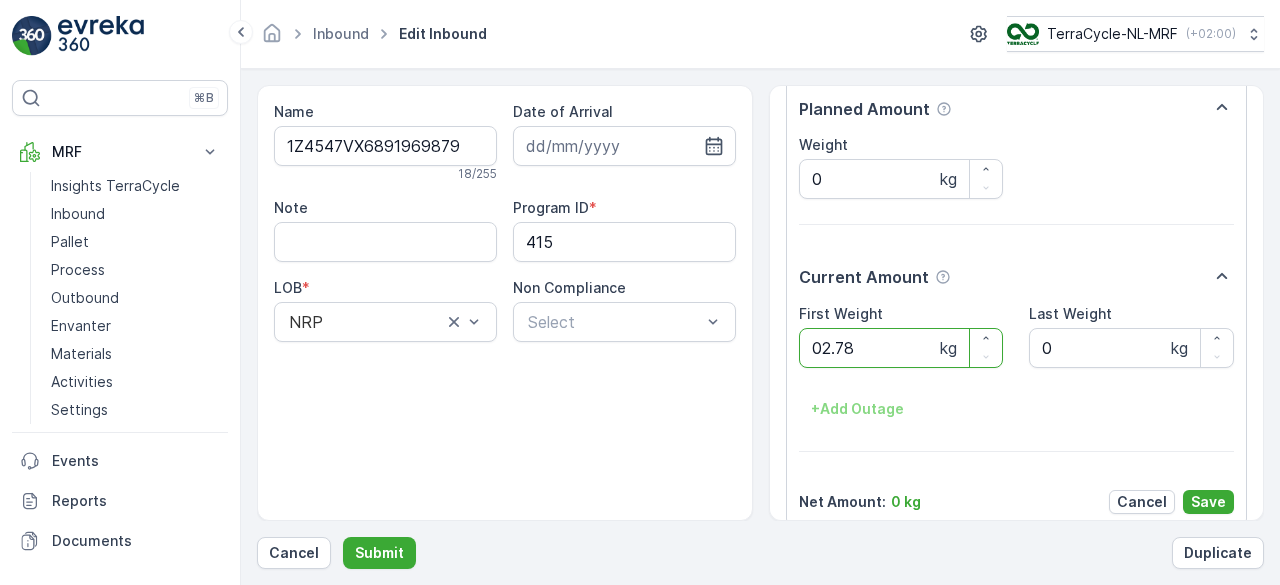 scroll, scrollTop: 0, scrollLeft: 0, axis: both 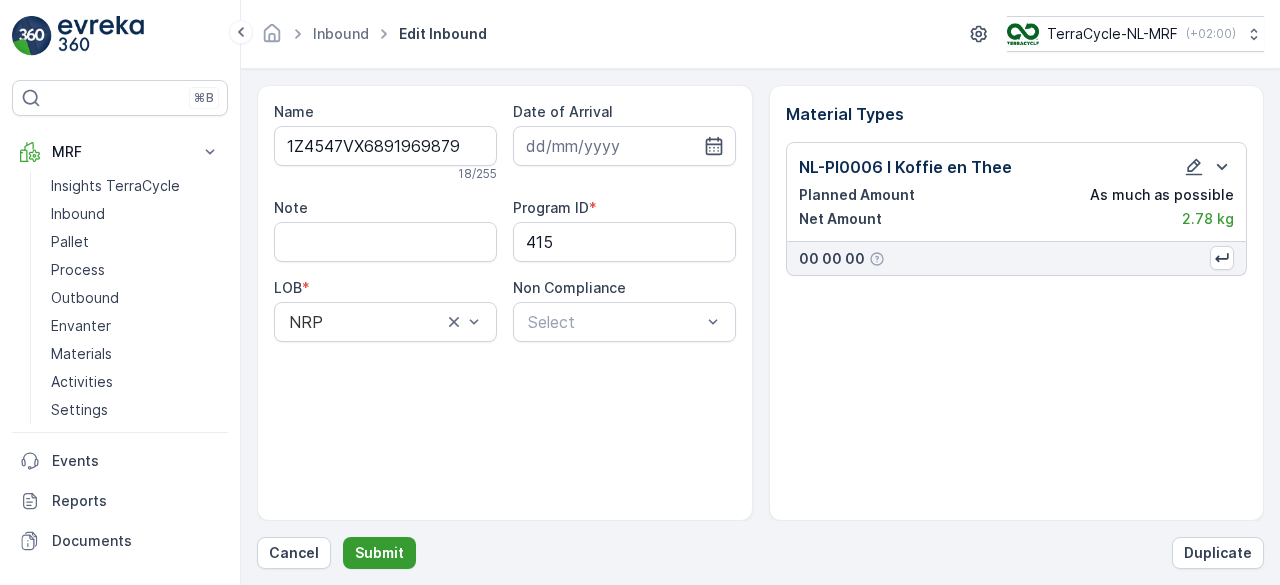 click on "Submit" at bounding box center [379, 553] 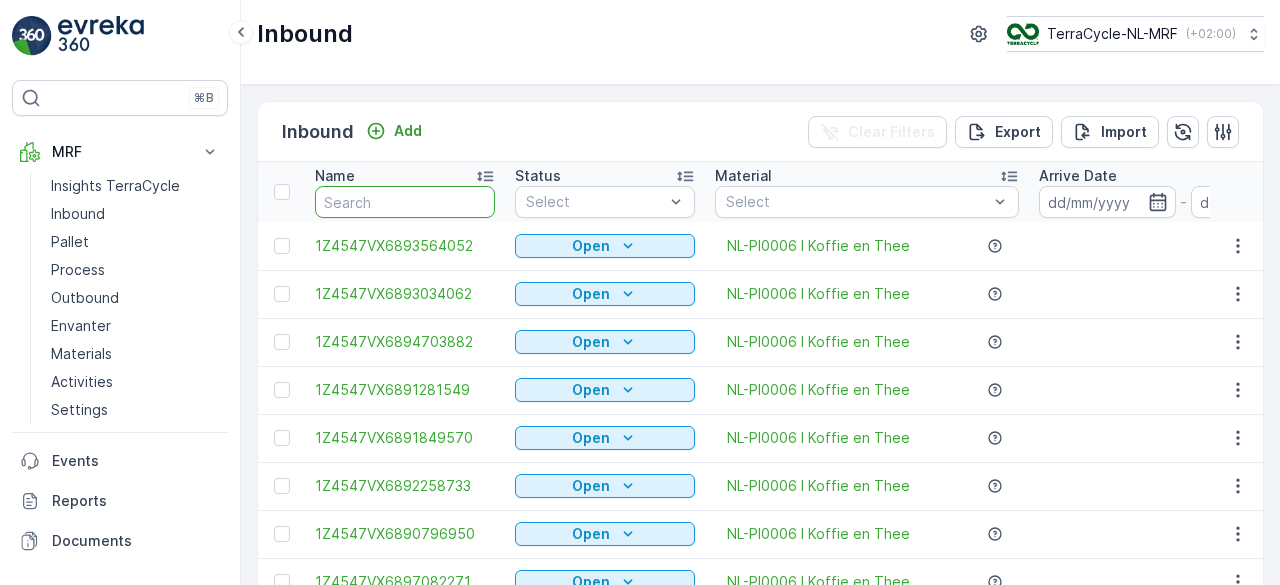click at bounding box center (405, 202) 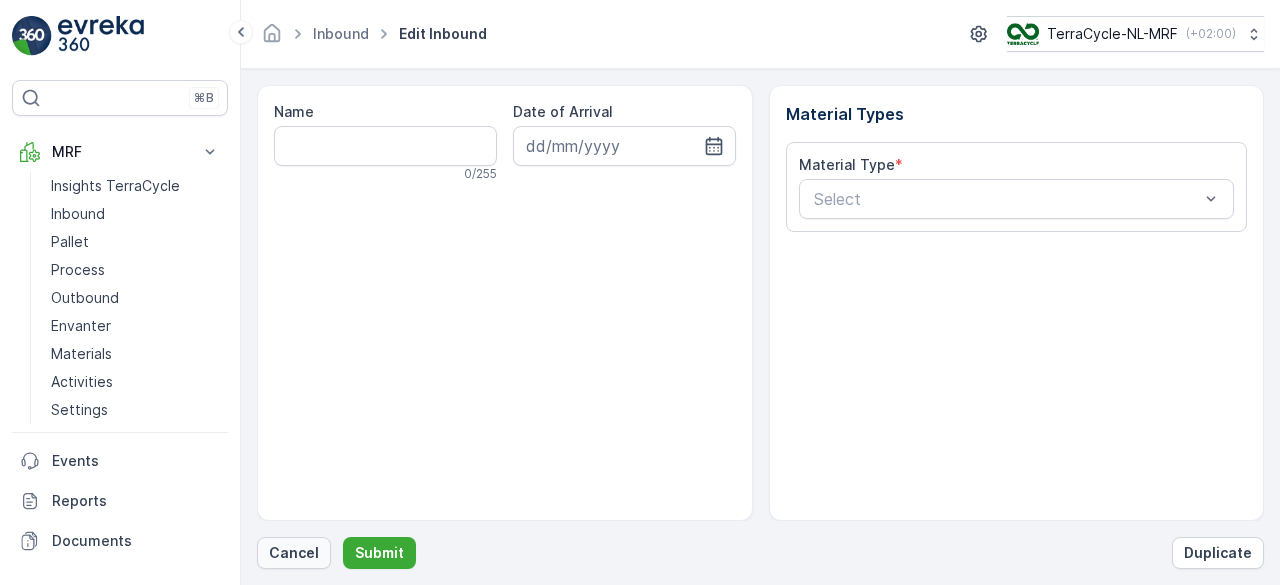 click on "Cancel" at bounding box center (294, 553) 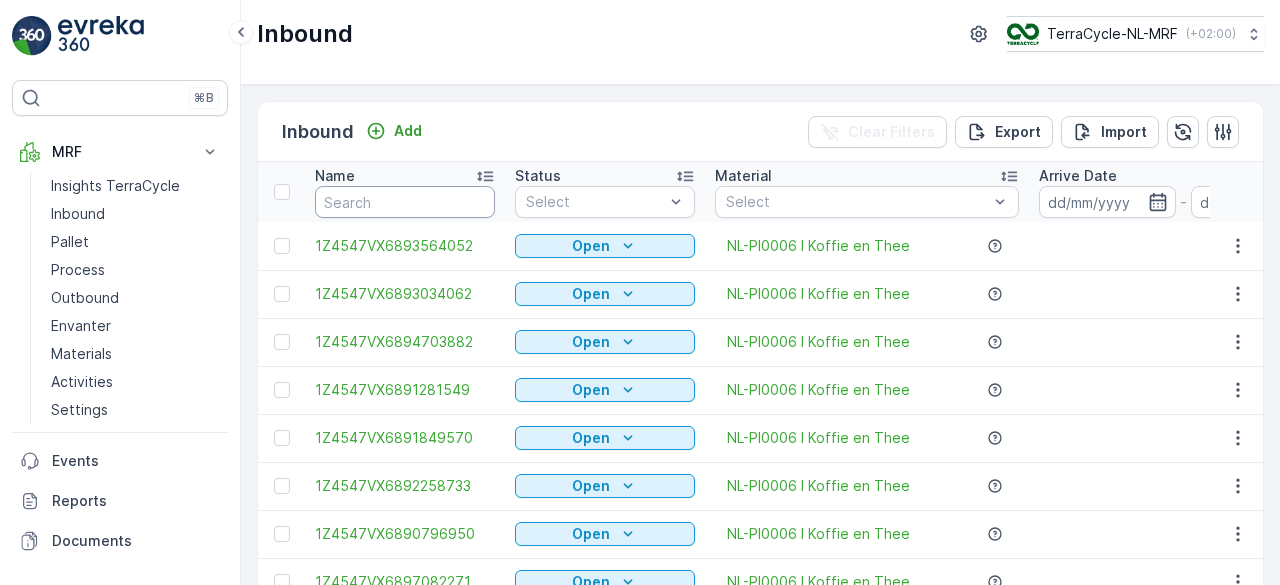 click at bounding box center (405, 202) 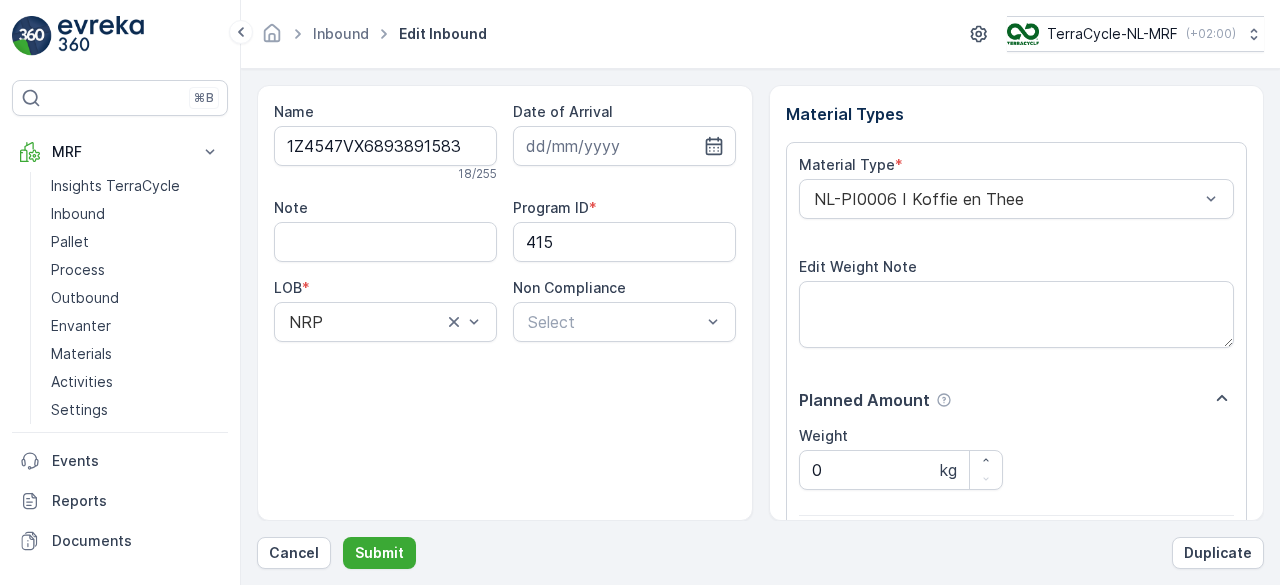 scroll, scrollTop: 311, scrollLeft: 0, axis: vertical 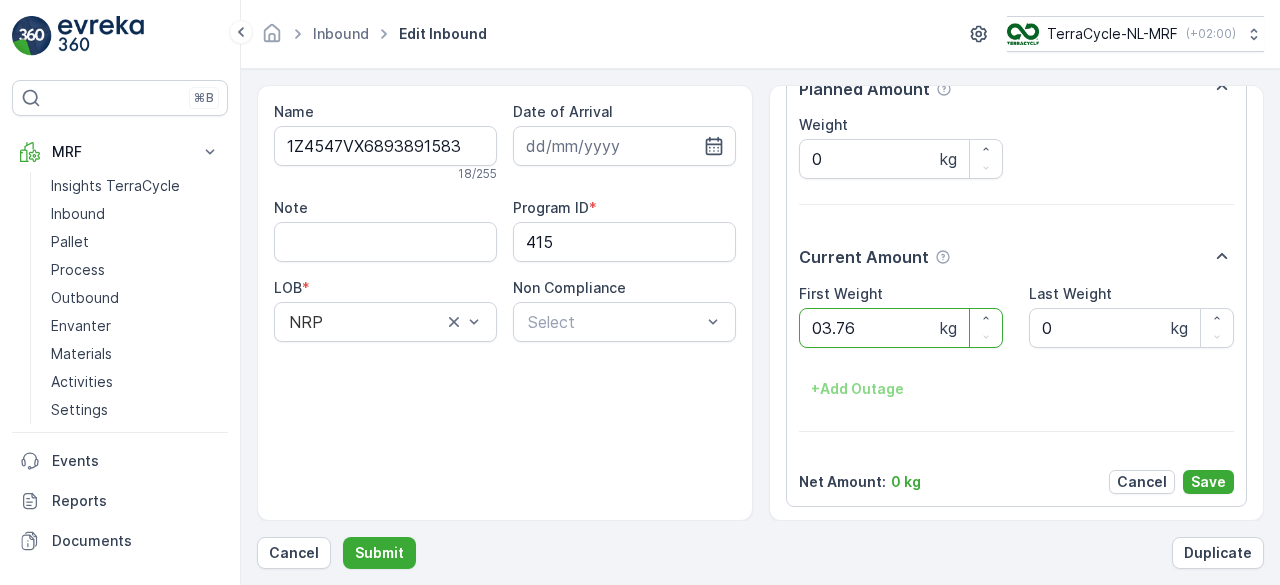 click on "Submit" at bounding box center [379, 553] 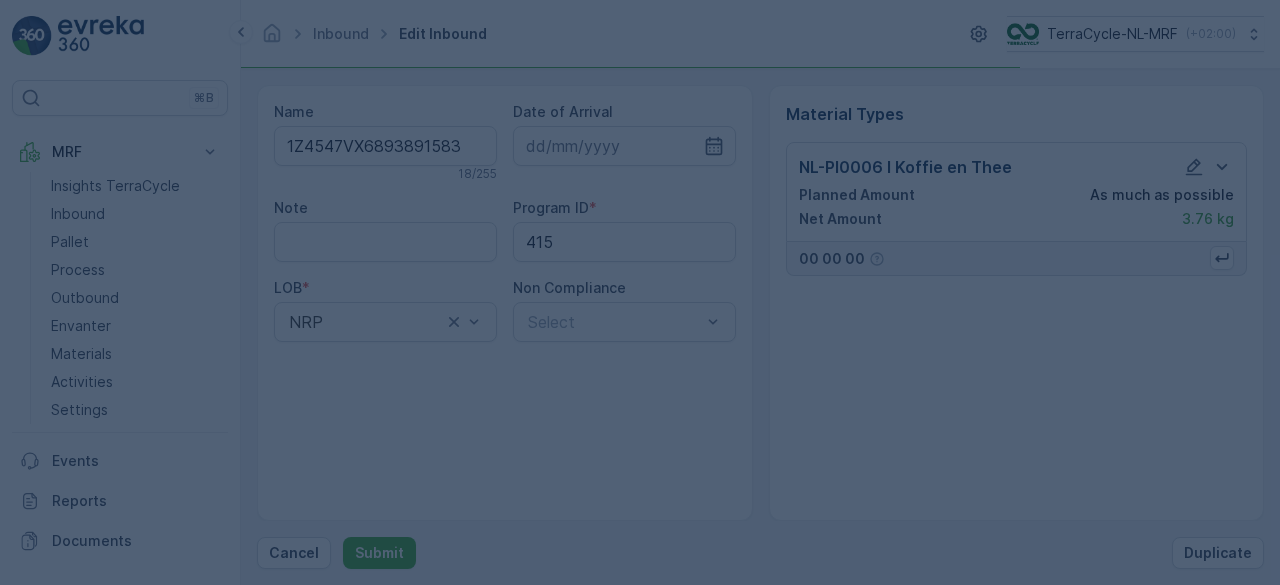 scroll, scrollTop: 0, scrollLeft: 0, axis: both 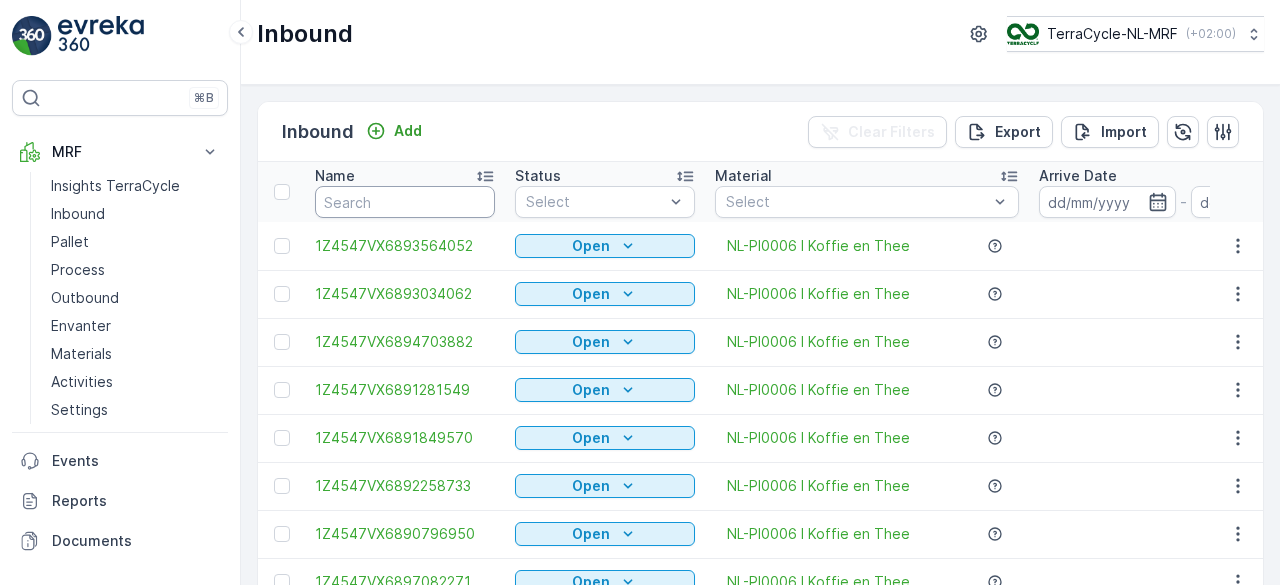 click at bounding box center [405, 202] 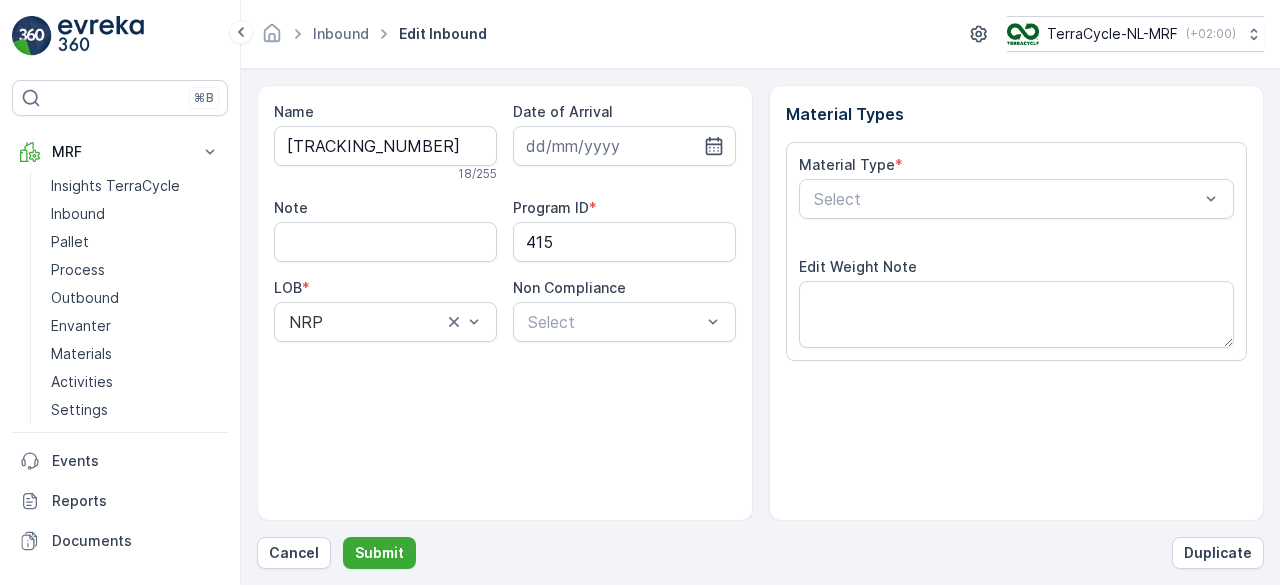 type on "23.05.2025" 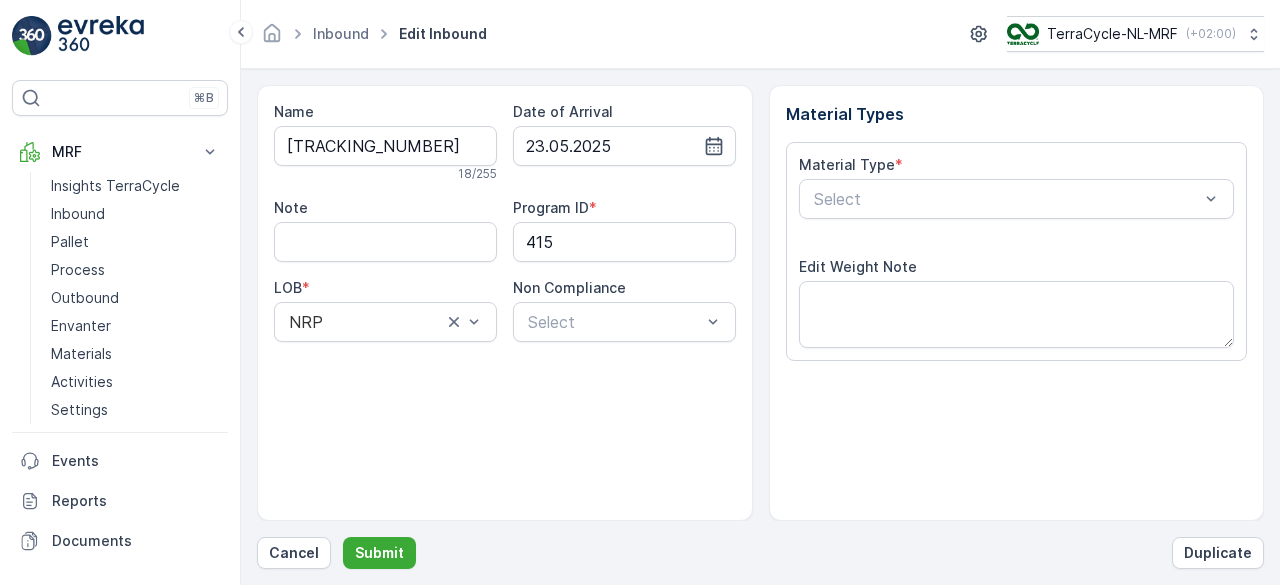 scroll, scrollTop: 311, scrollLeft: 0, axis: vertical 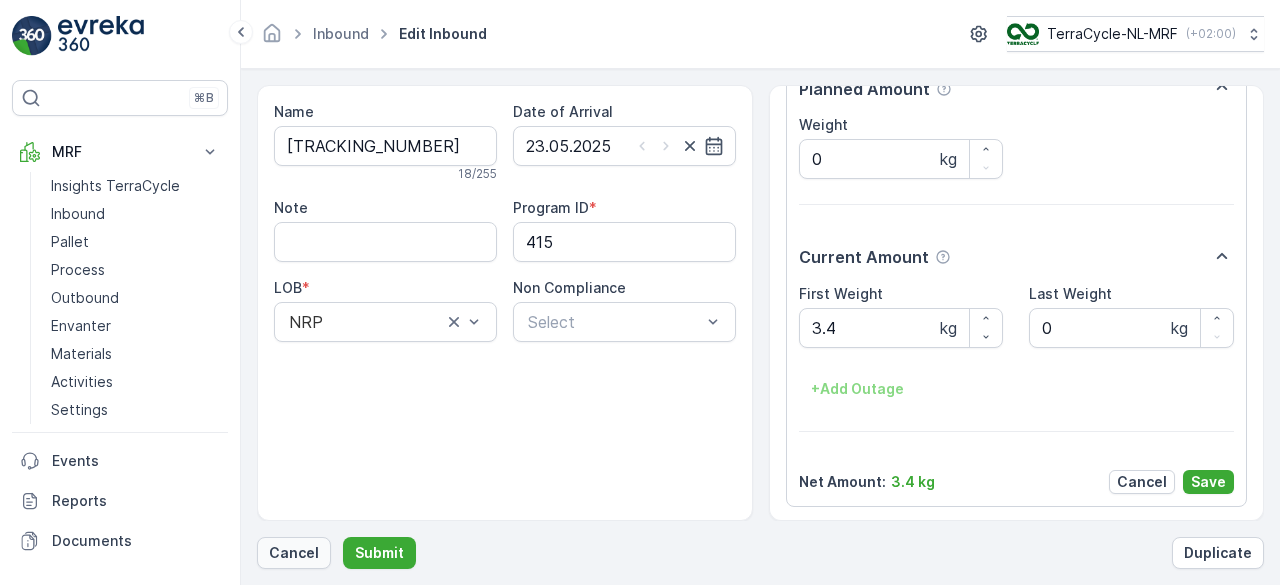 click on "Cancel" at bounding box center [294, 553] 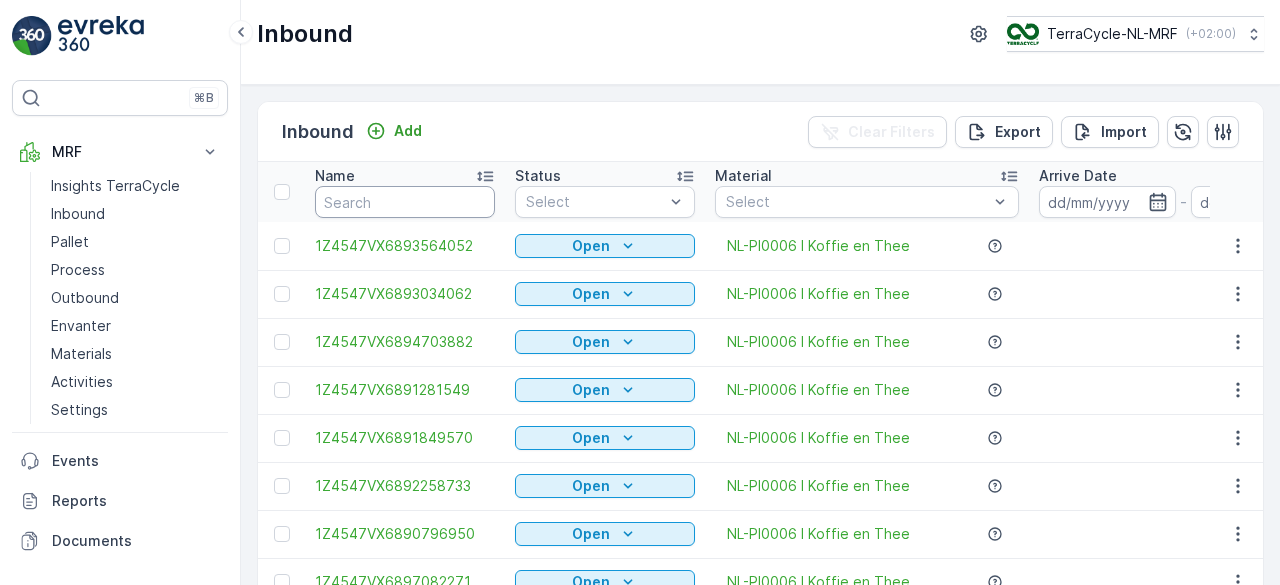 click at bounding box center (405, 202) 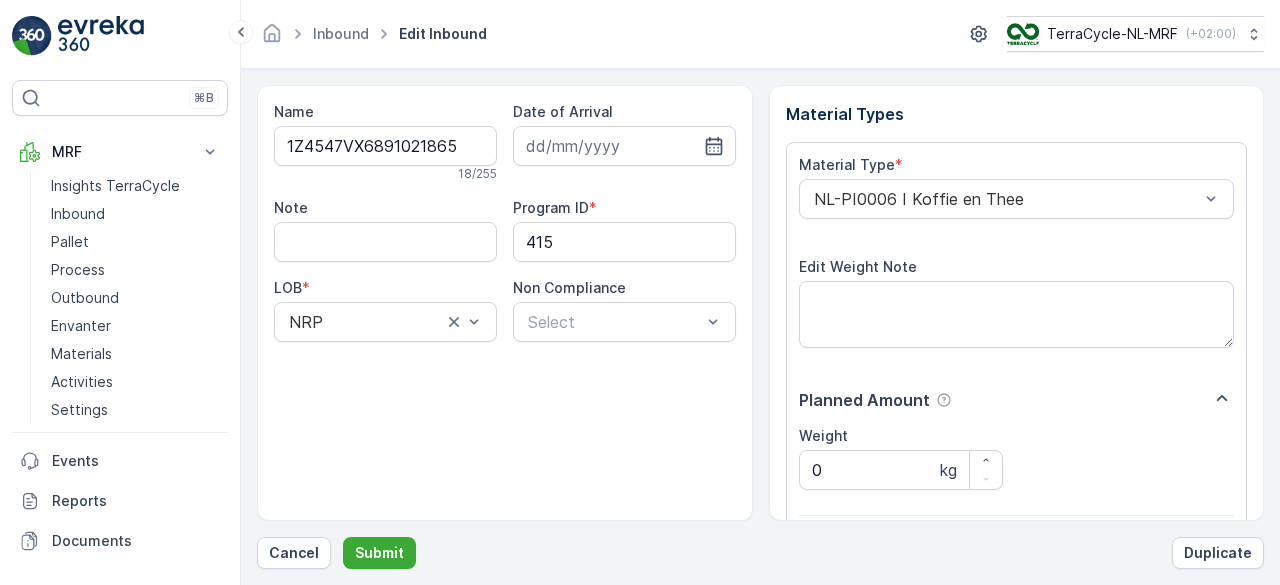 scroll, scrollTop: 311, scrollLeft: 0, axis: vertical 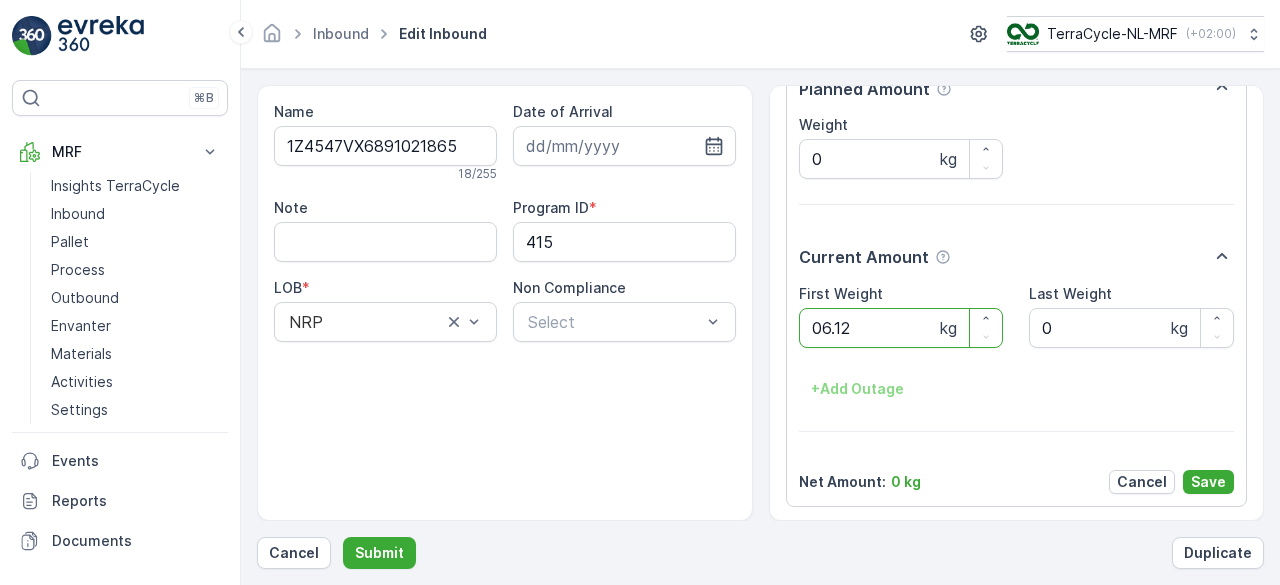 click on "Submit" at bounding box center (379, 553) 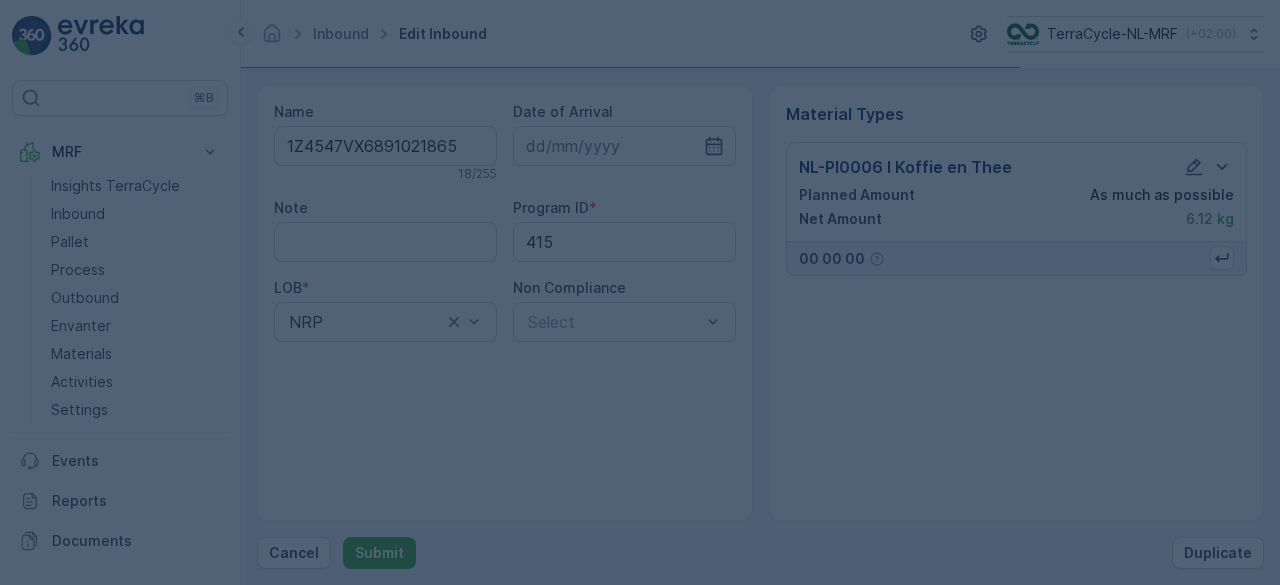 scroll, scrollTop: 0, scrollLeft: 0, axis: both 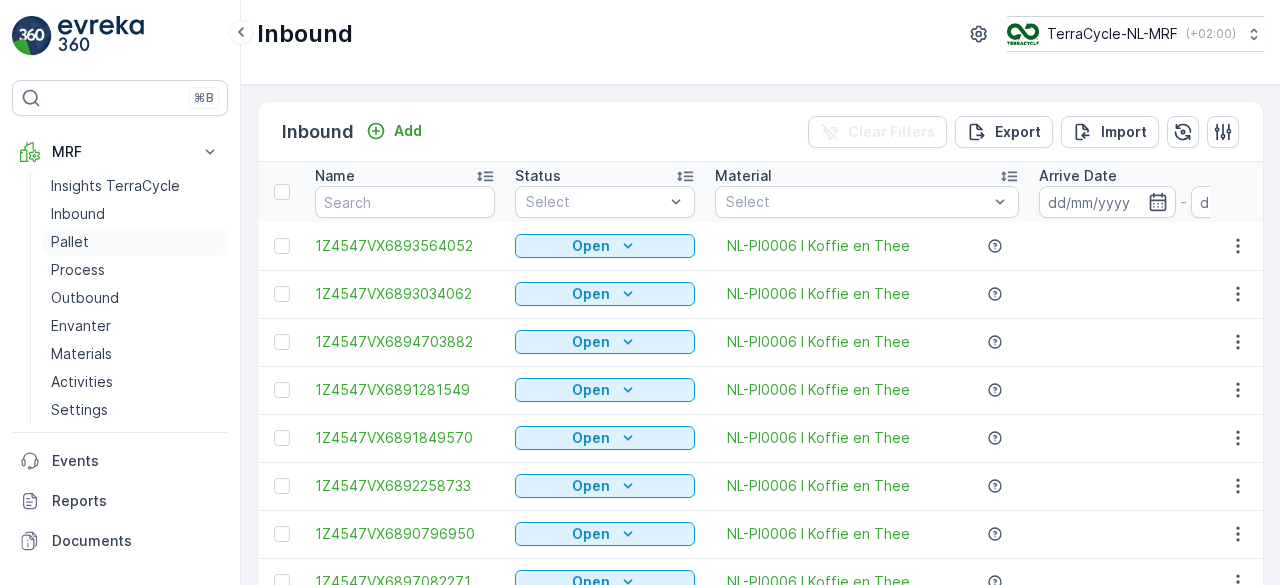 click on "Pallet" at bounding box center [70, 242] 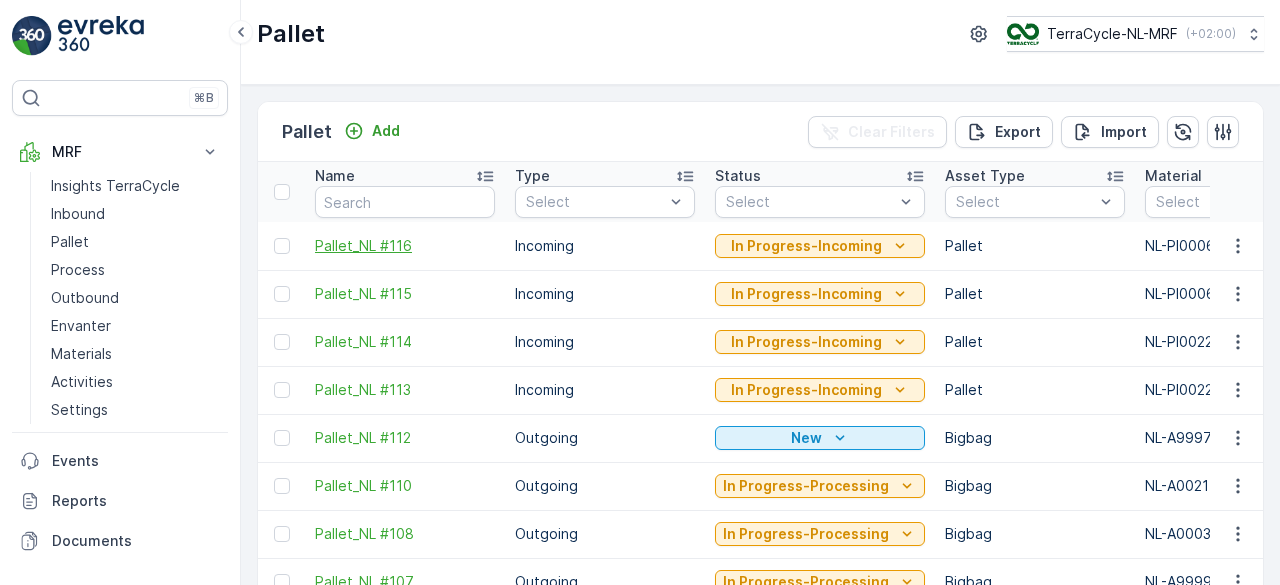 click on "Pallet_NL #116" at bounding box center [405, 246] 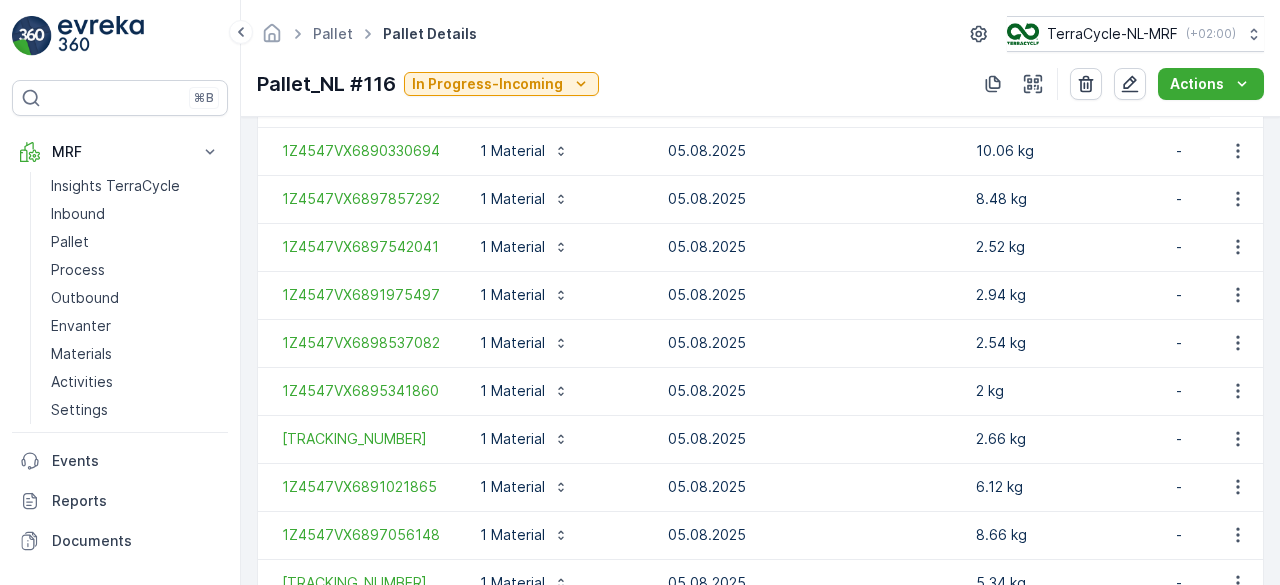 scroll, scrollTop: 2533, scrollLeft: 0, axis: vertical 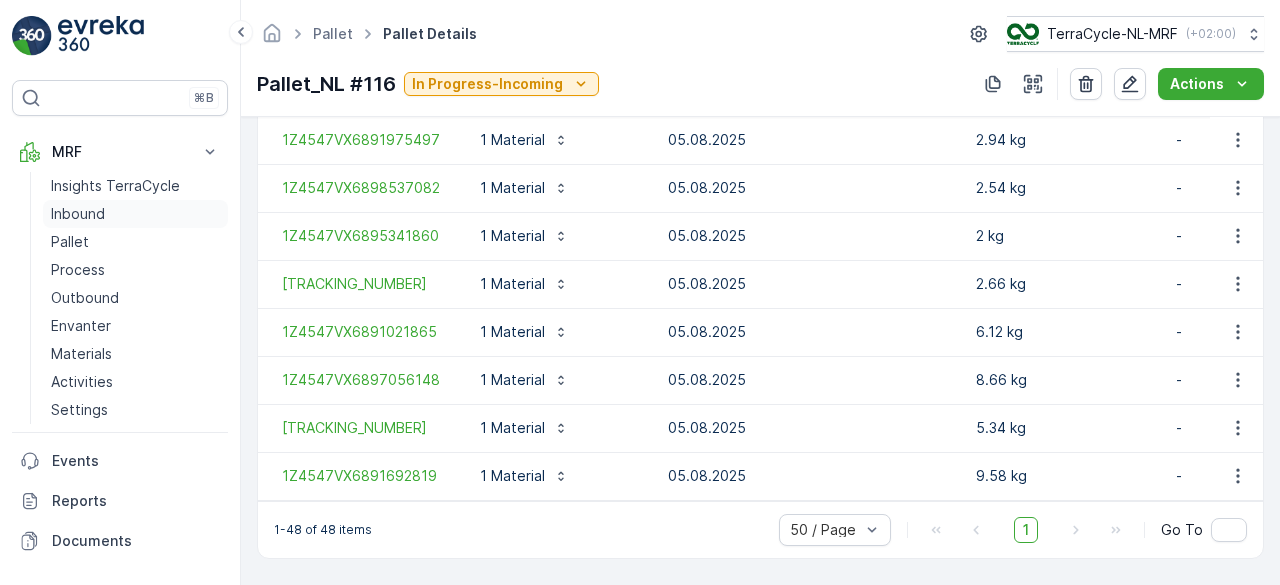 click on "Inbound" at bounding box center (78, 214) 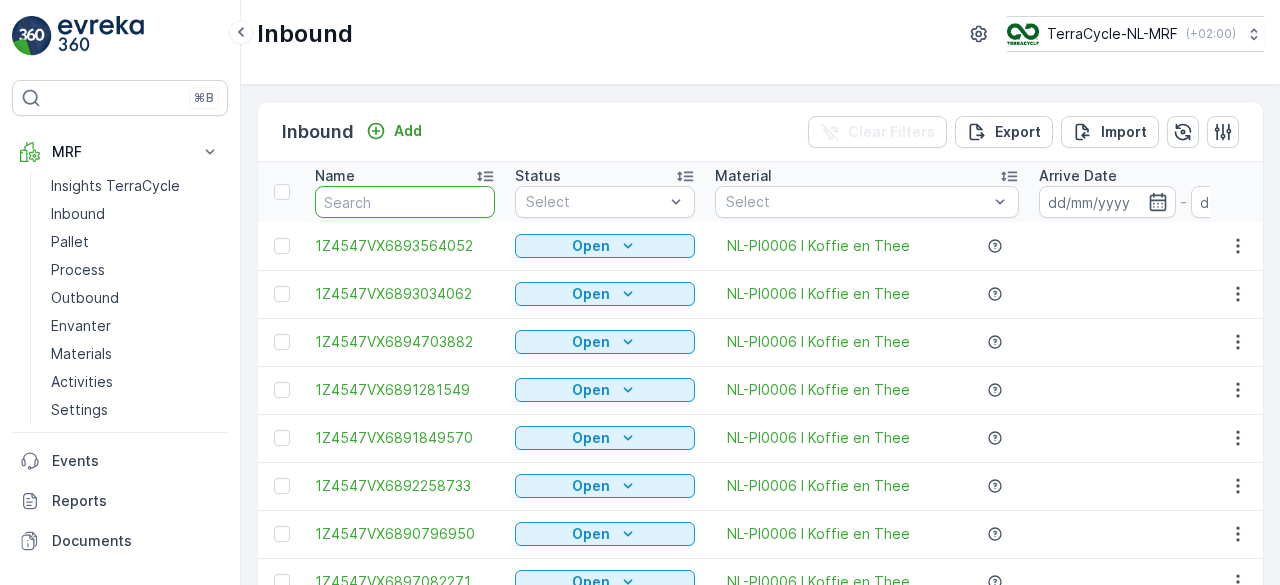 click at bounding box center [405, 202] 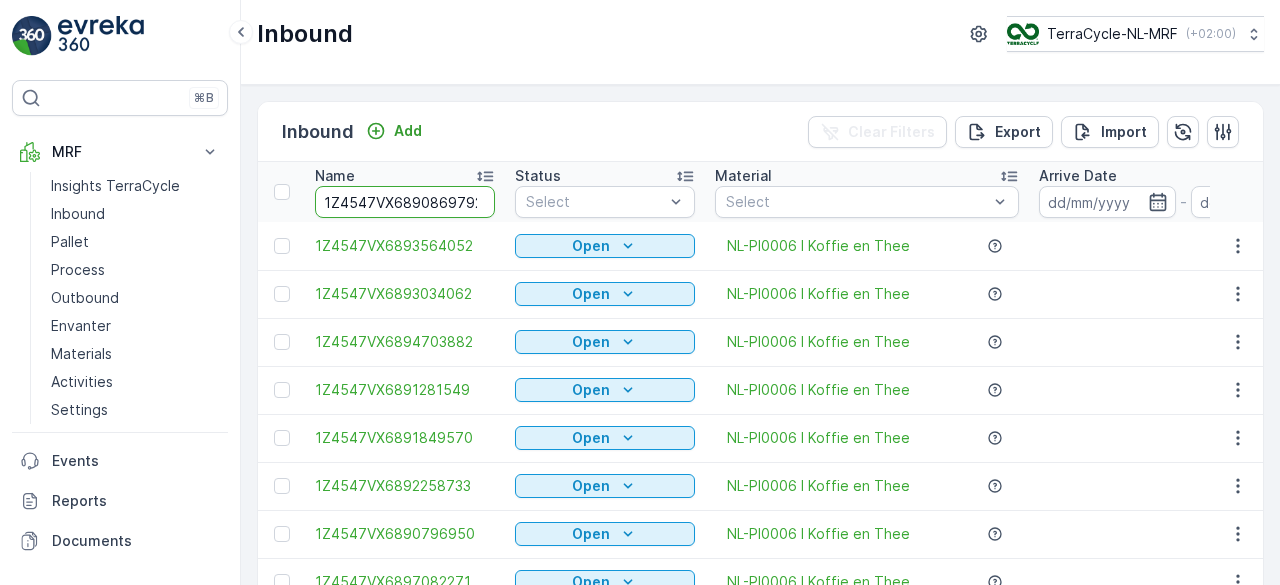 type on "1Z4547VX6890869792" 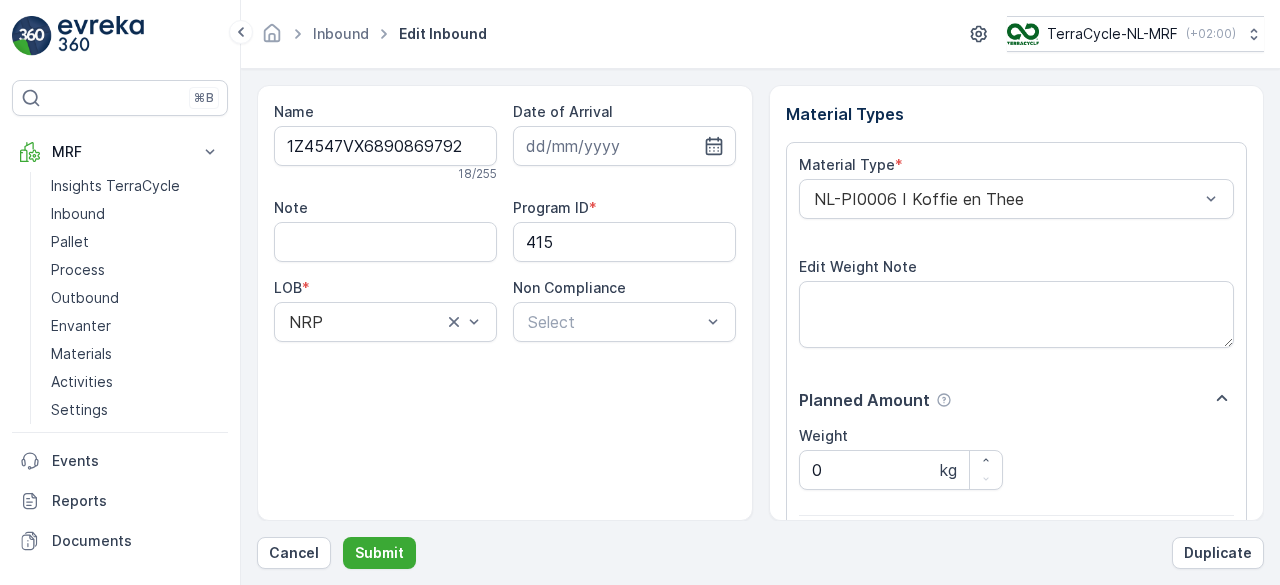 scroll, scrollTop: 311, scrollLeft: 0, axis: vertical 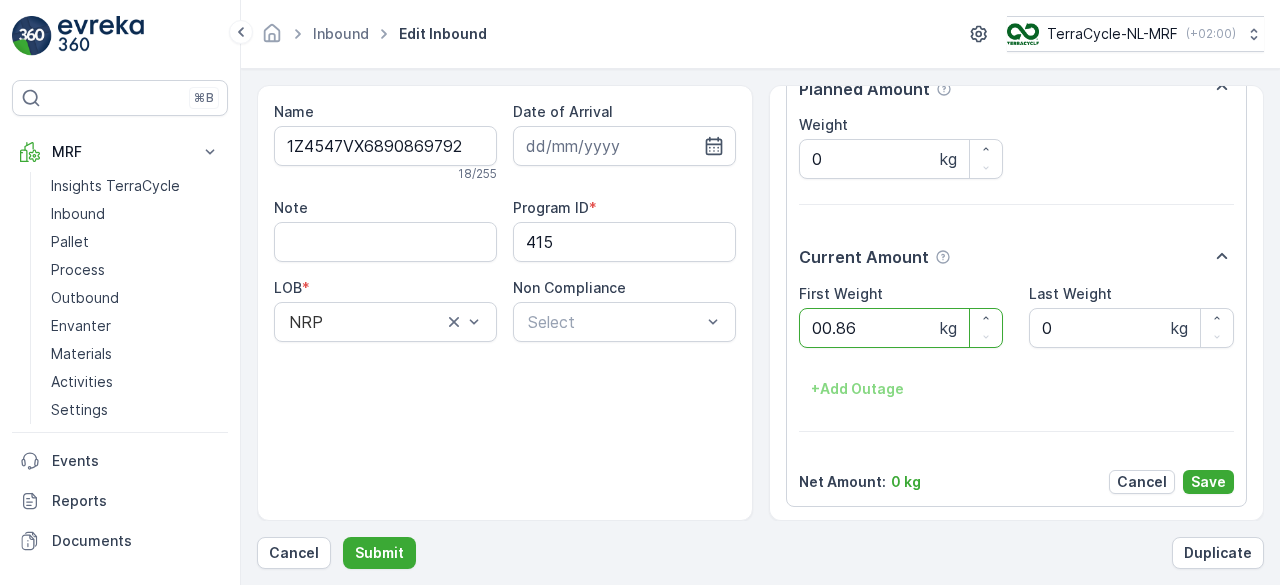 click on "Submit" at bounding box center (379, 553) 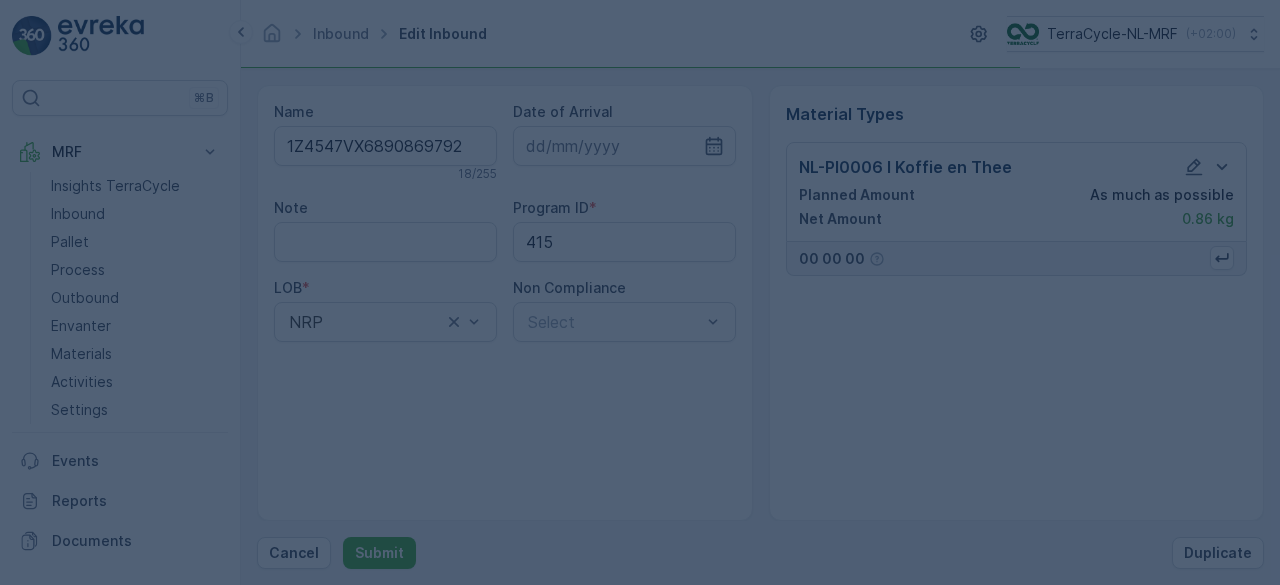 scroll, scrollTop: 0, scrollLeft: 0, axis: both 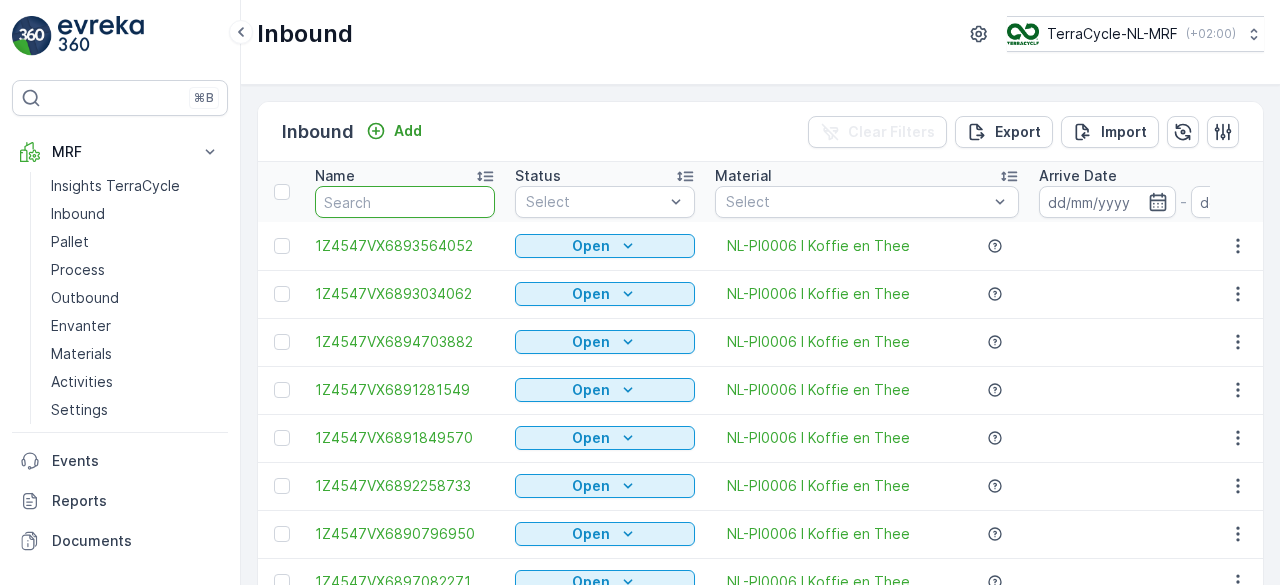 click at bounding box center [405, 202] 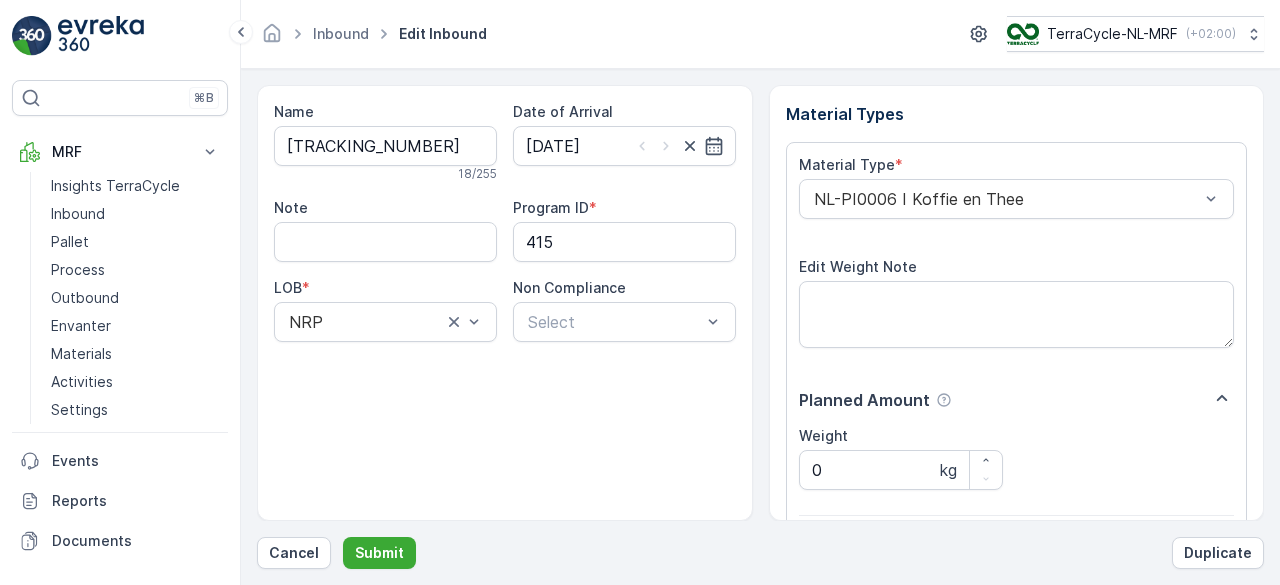 scroll, scrollTop: 311, scrollLeft: 0, axis: vertical 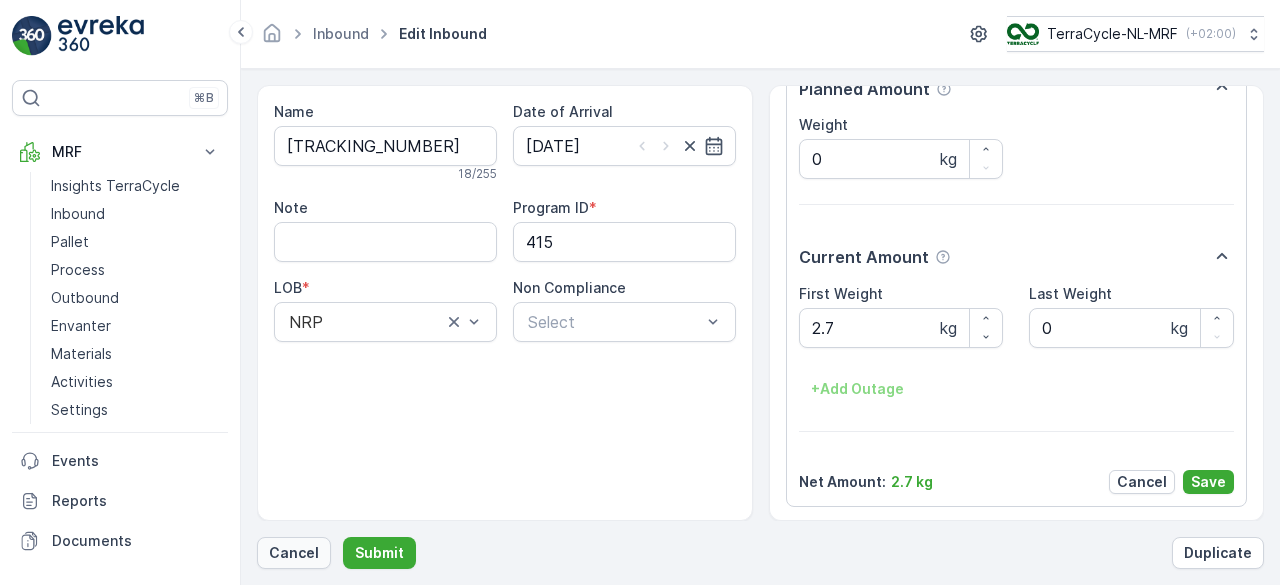 click on "Cancel" at bounding box center [294, 553] 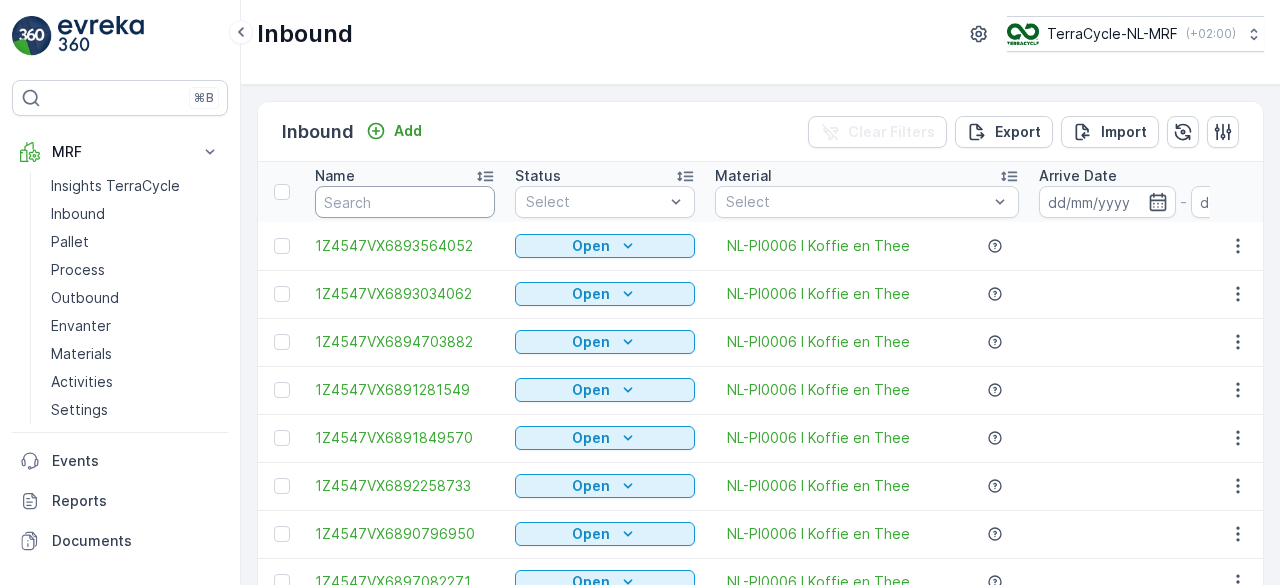 click at bounding box center (405, 202) 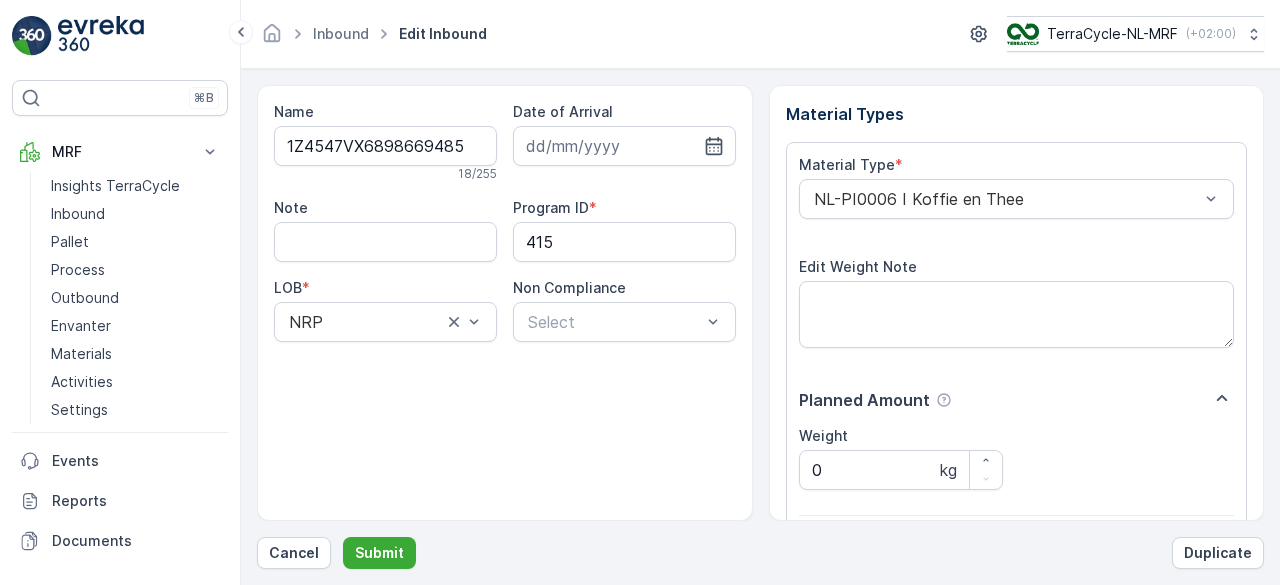 scroll, scrollTop: 311, scrollLeft: 0, axis: vertical 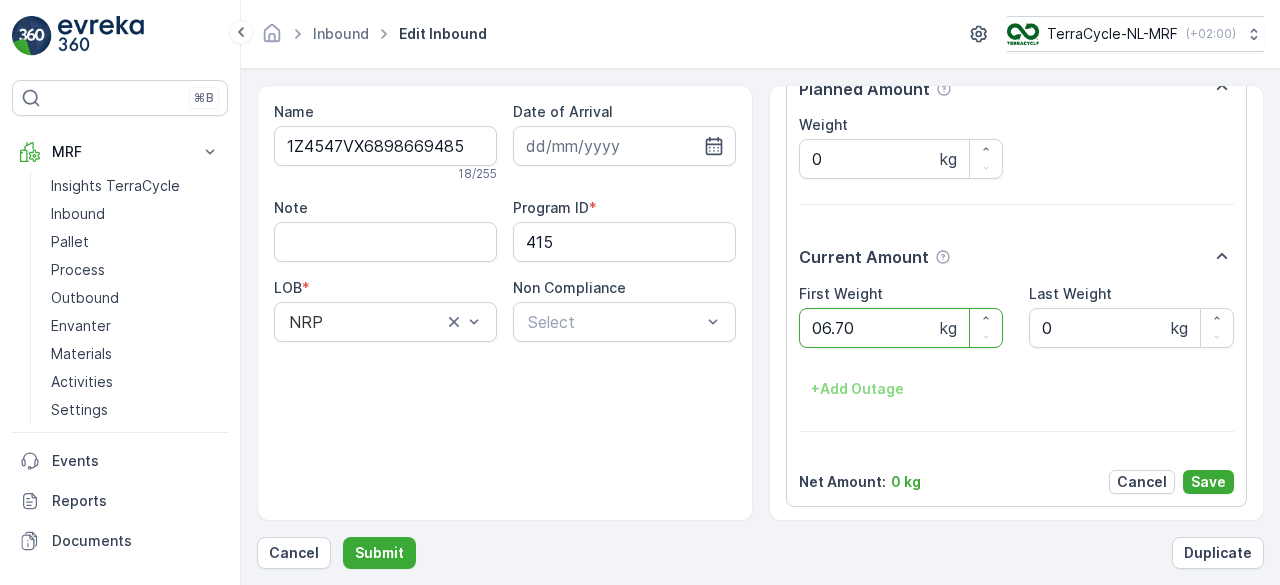 click on "Submit" at bounding box center (379, 553) 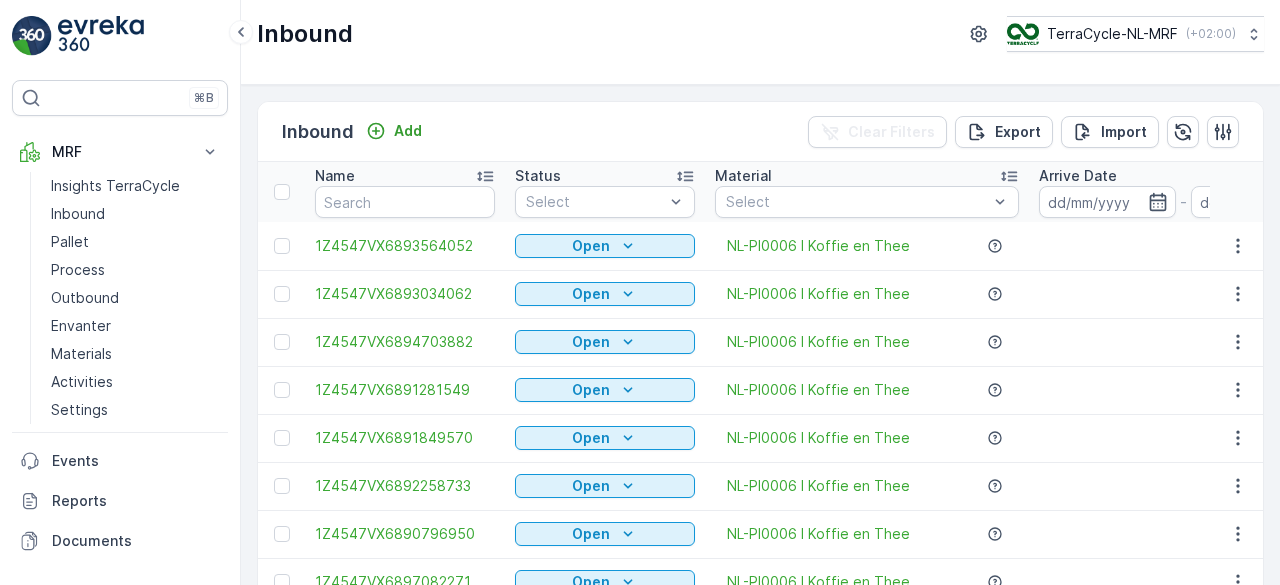 scroll, scrollTop: 0, scrollLeft: 0, axis: both 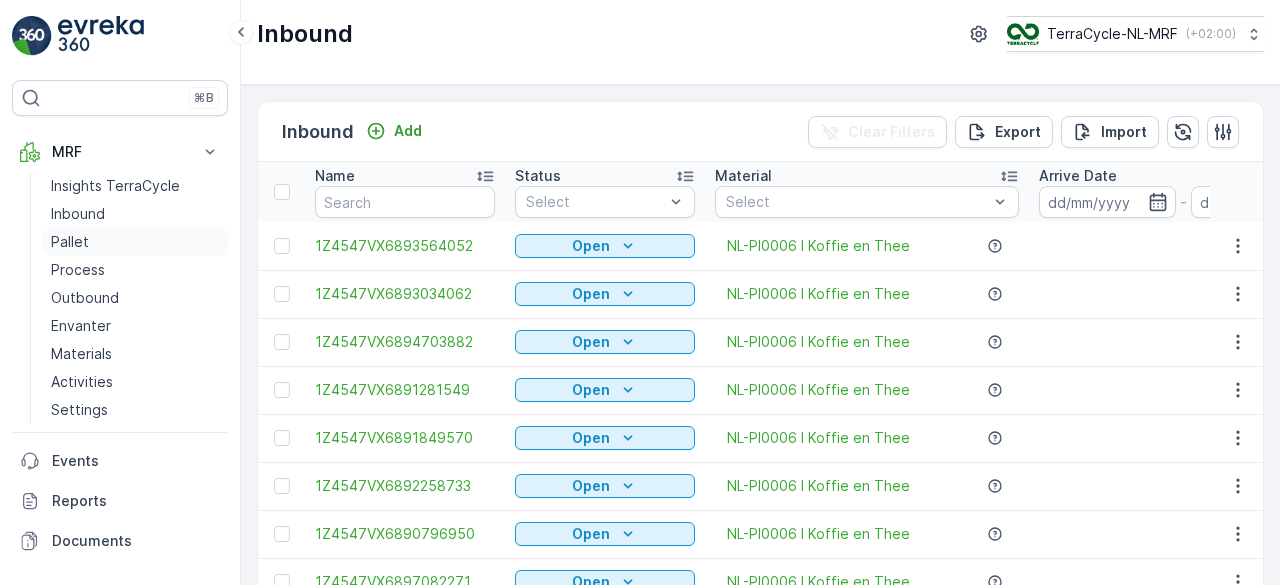 click on "Pallet" at bounding box center (70, 242) 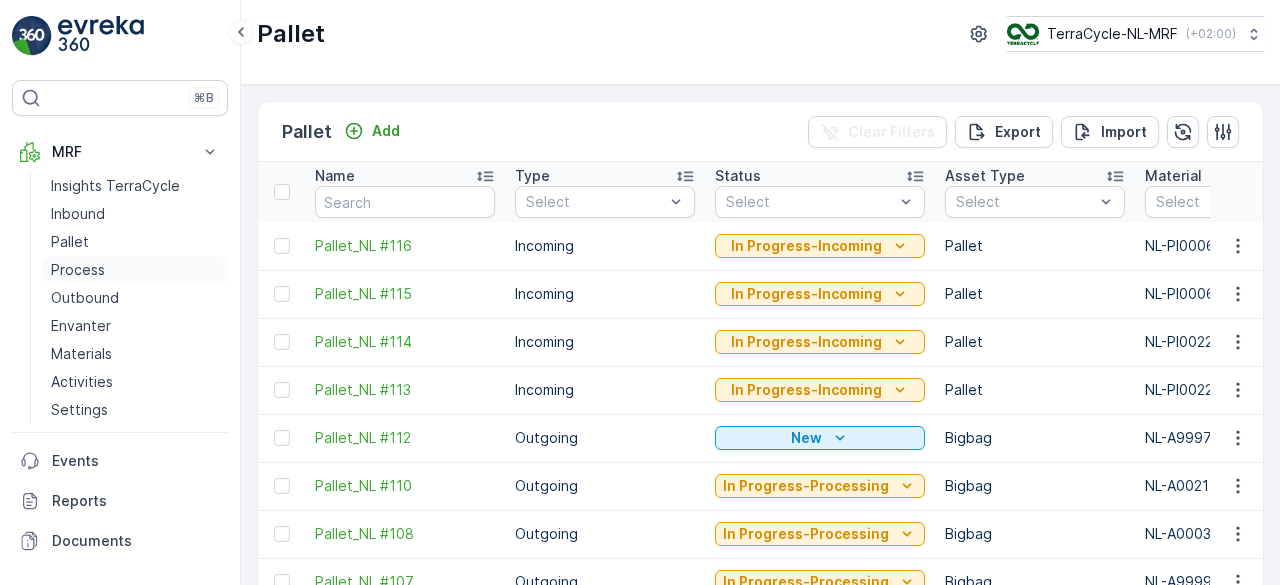 click on "Process" at bounding box center [78, 270] 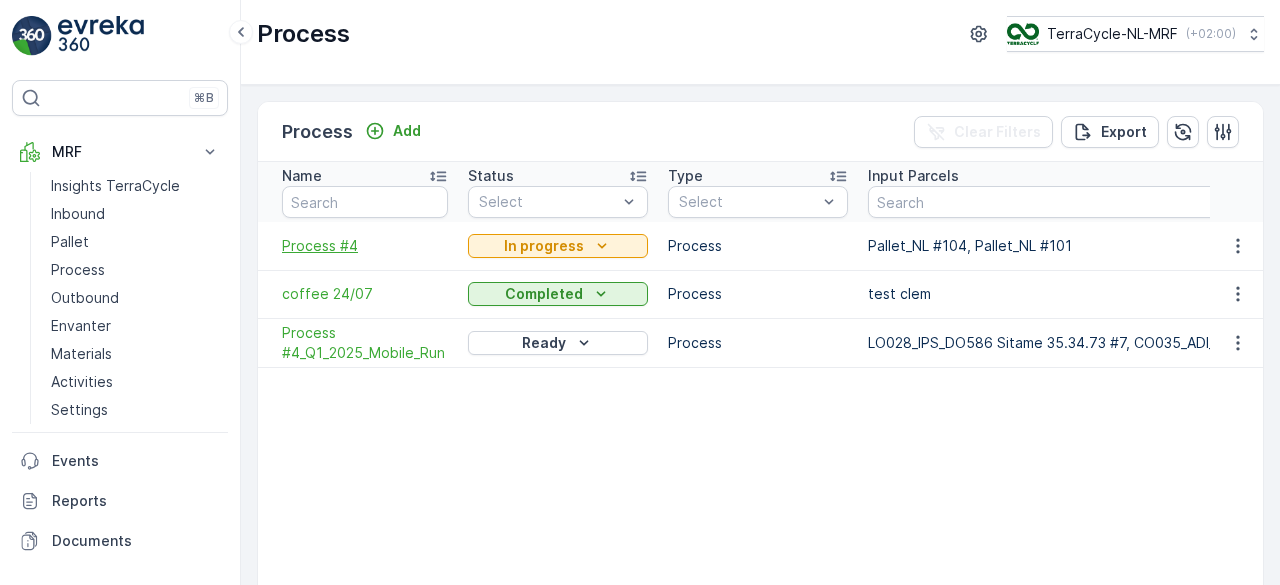 click on "Process #4" at bounding box center (365, 246) 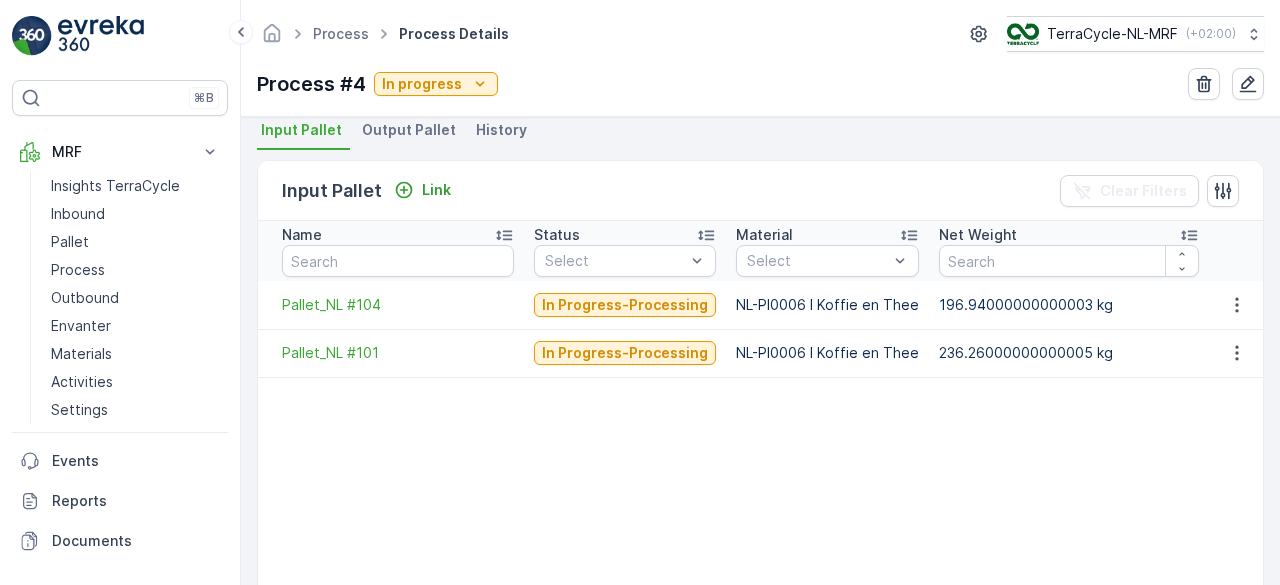 scroll, scrollTop: 442, scrollLeft: 0, axis: vertical 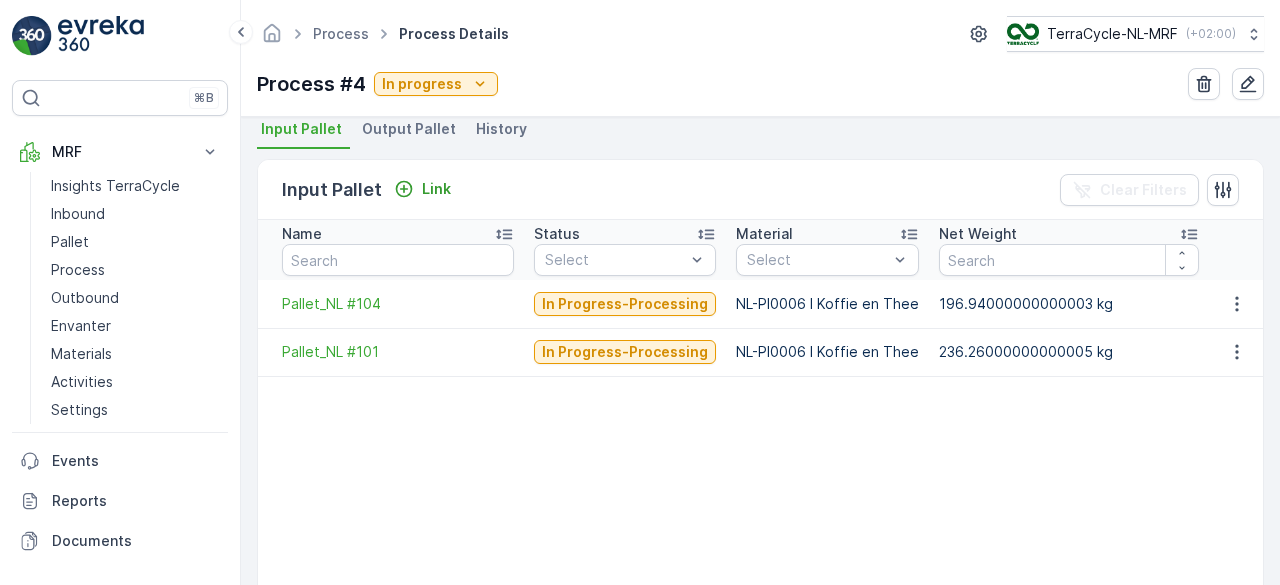 click on "Output Pallet" at bounding box center [409, 129] 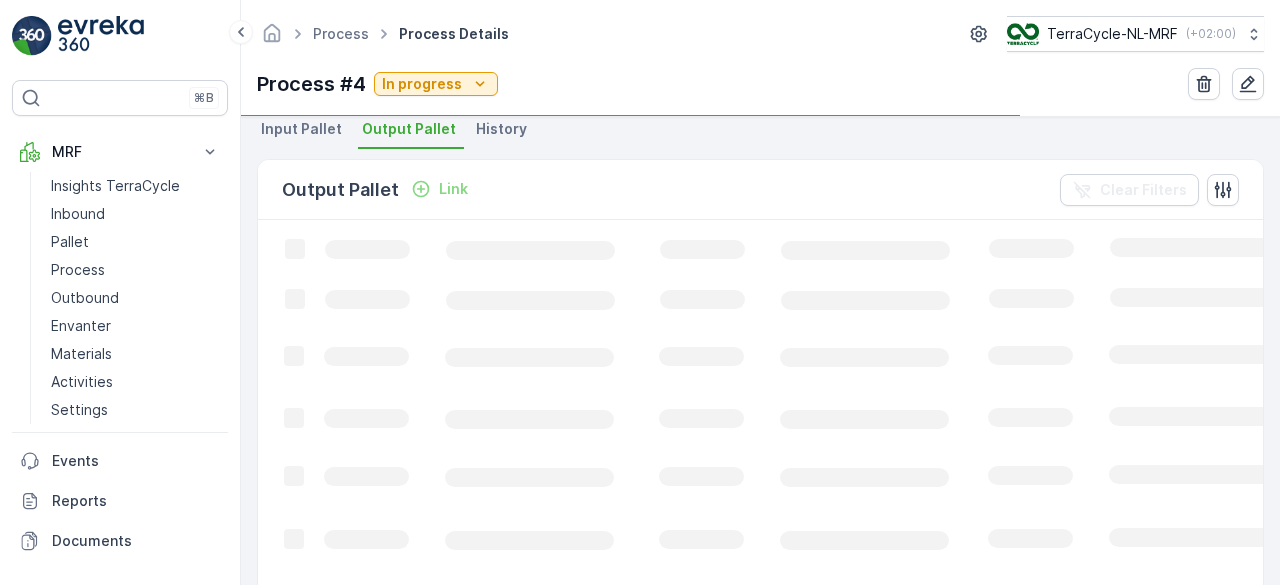 scroll, scrollTop: 440, scrollLeft: 0, axis: vertical 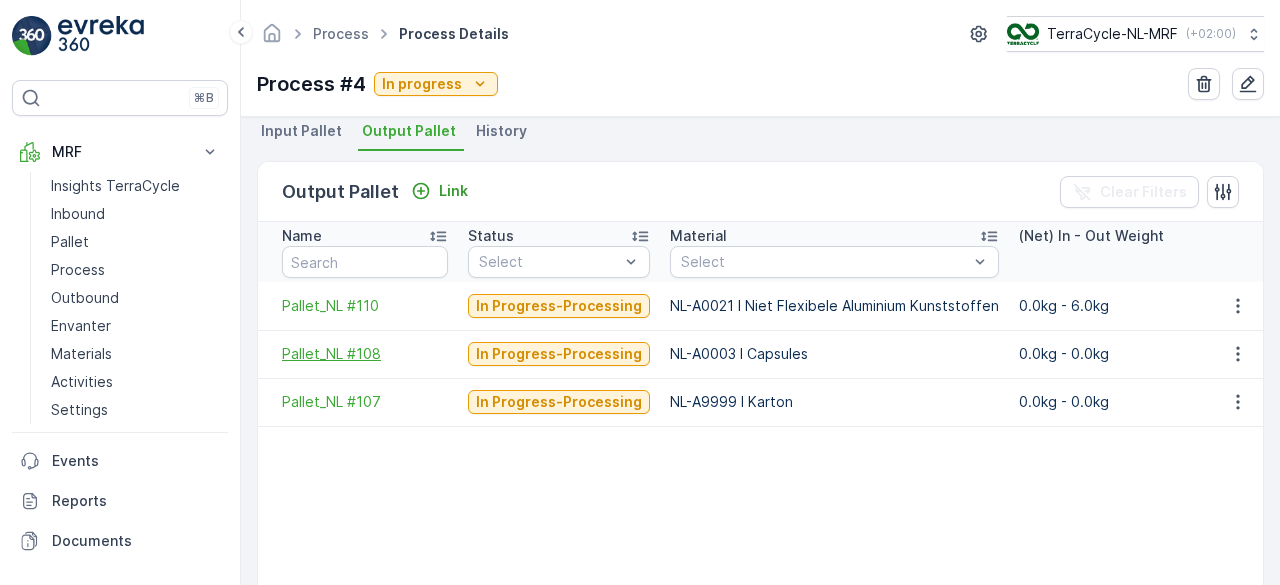 click on "Pallet_NL #108" at bounding box center [365, 354] 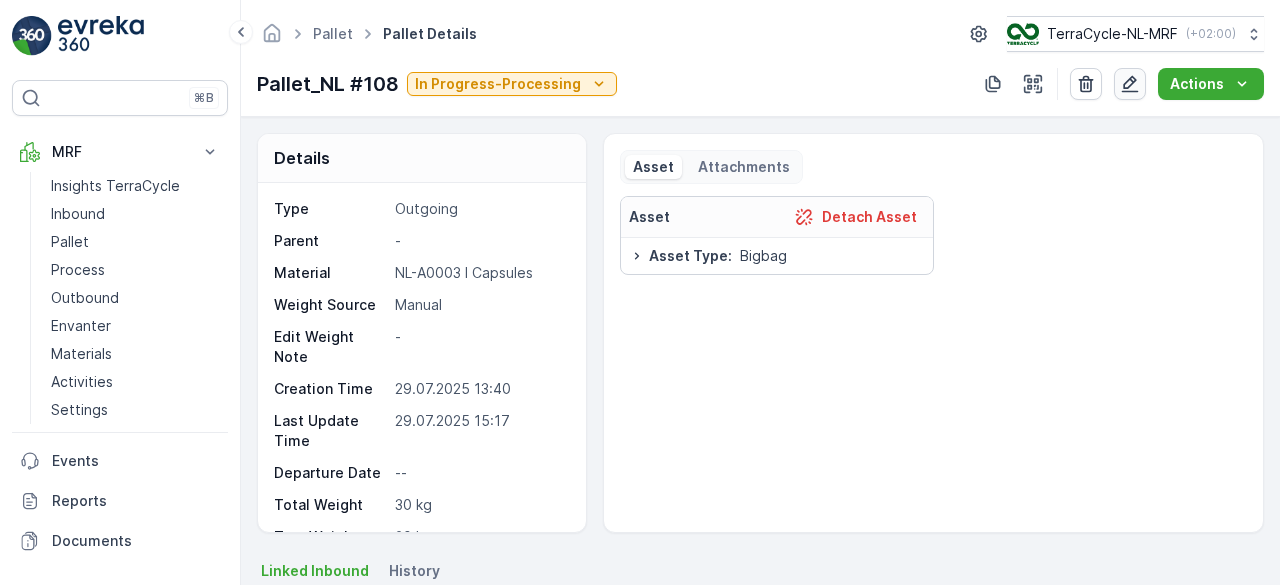 click 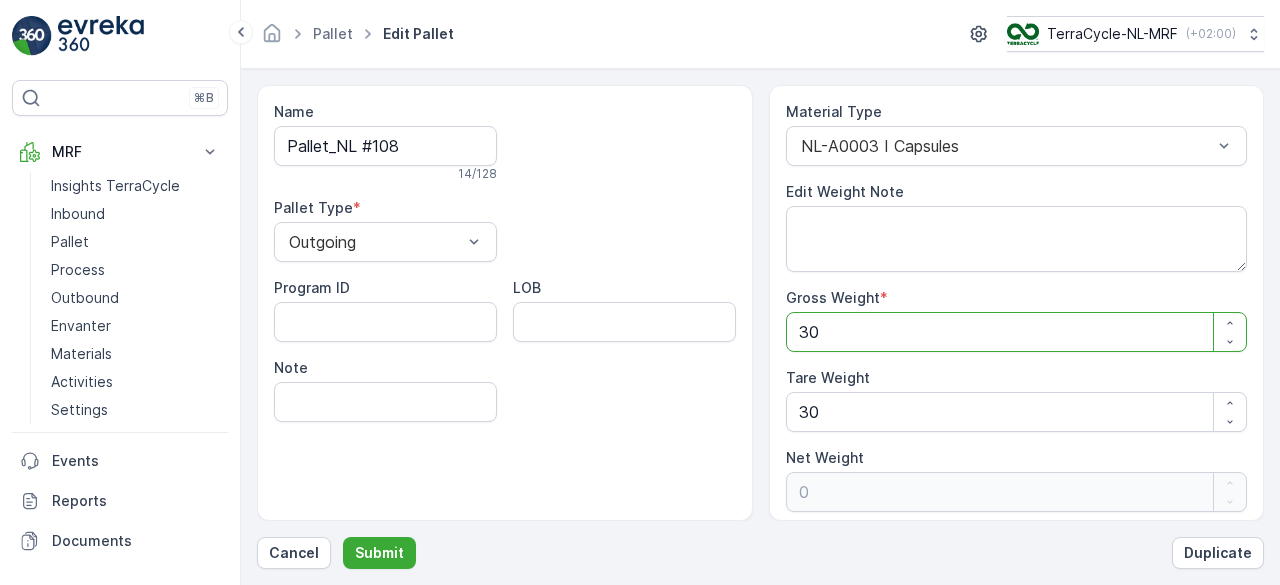 click on "30" at bounding box center (1017, 332) 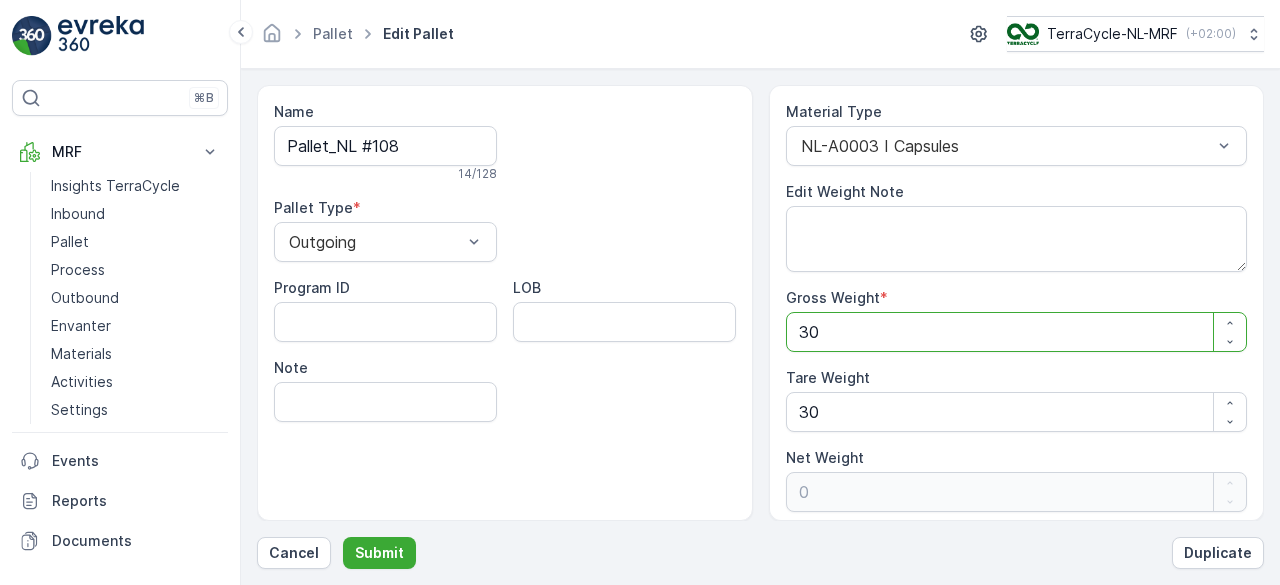 type on "3" 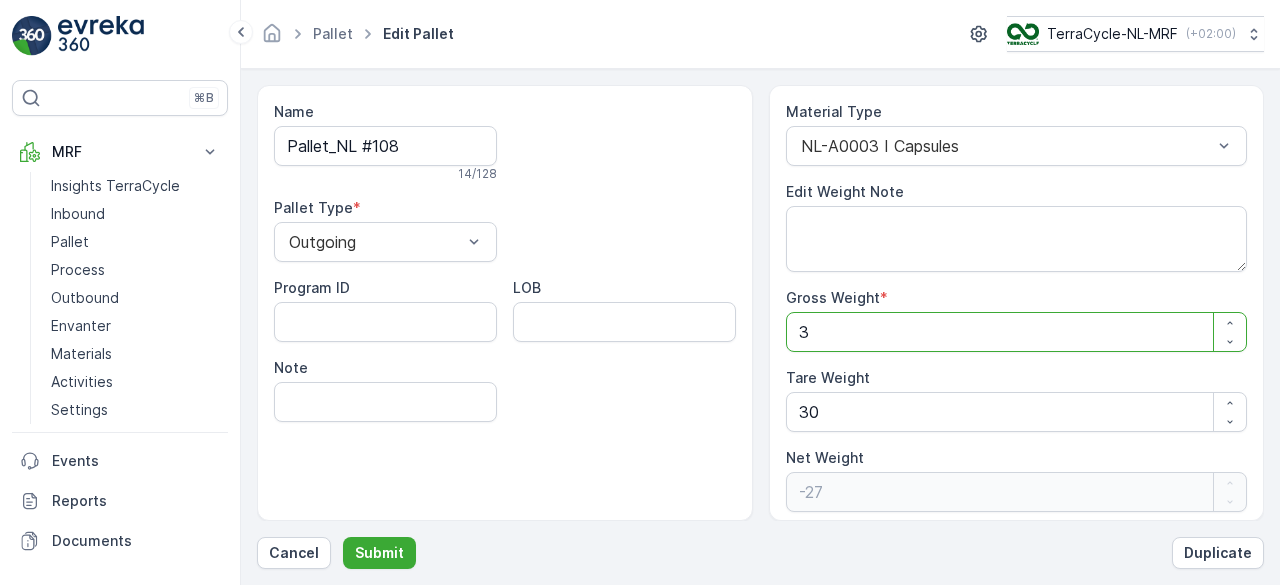 type 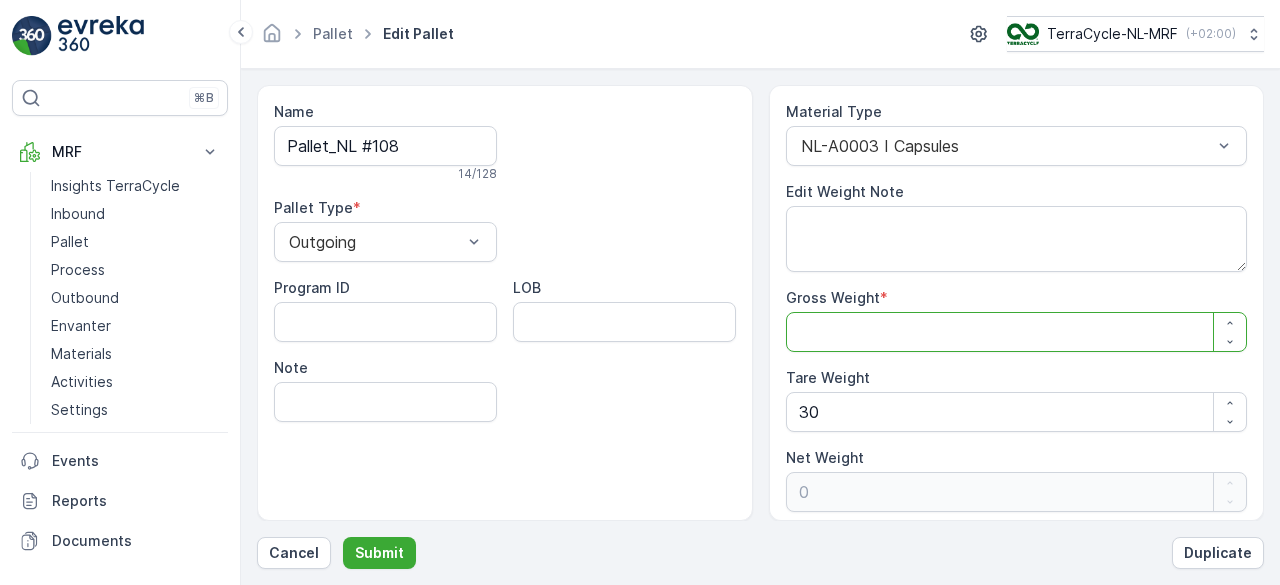 type on "3" 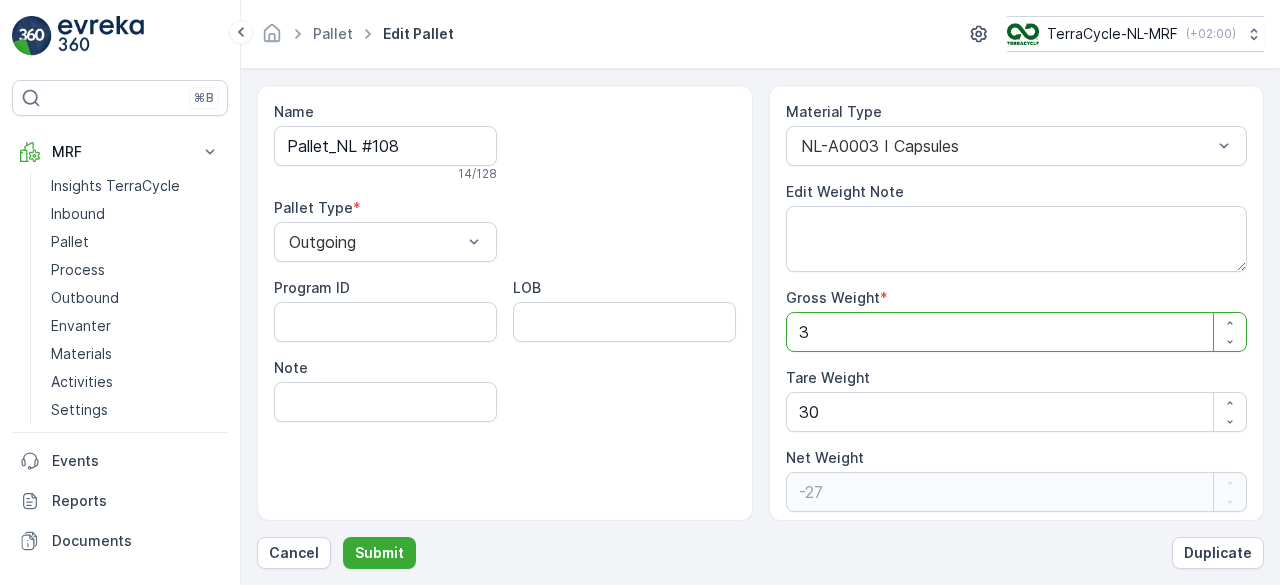 type on "38" 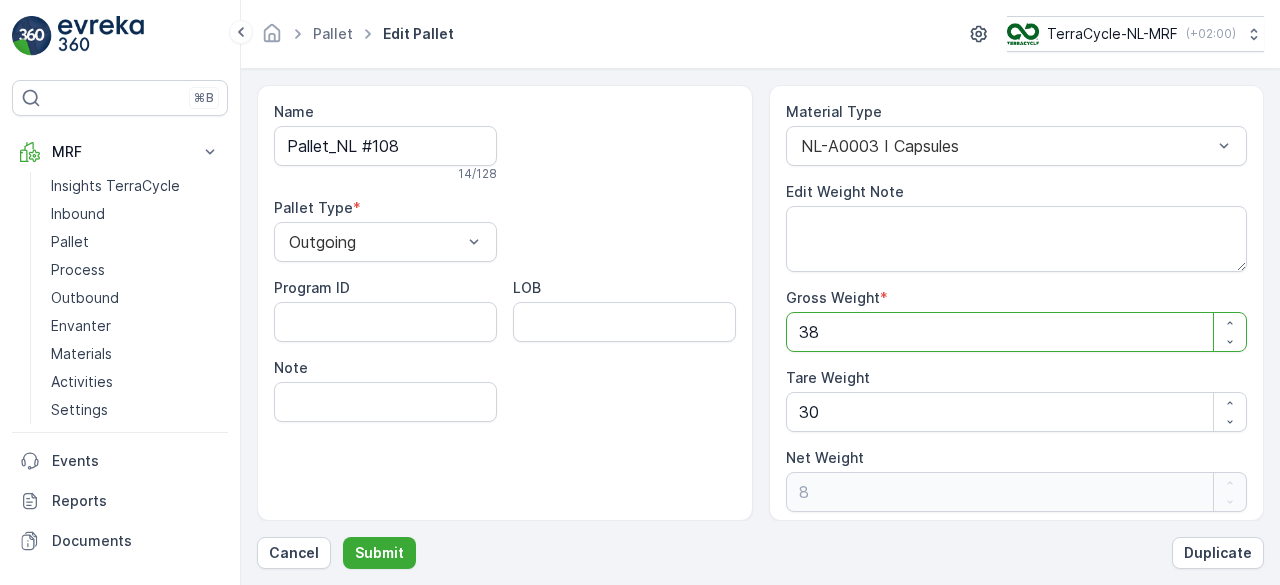 type on "382" 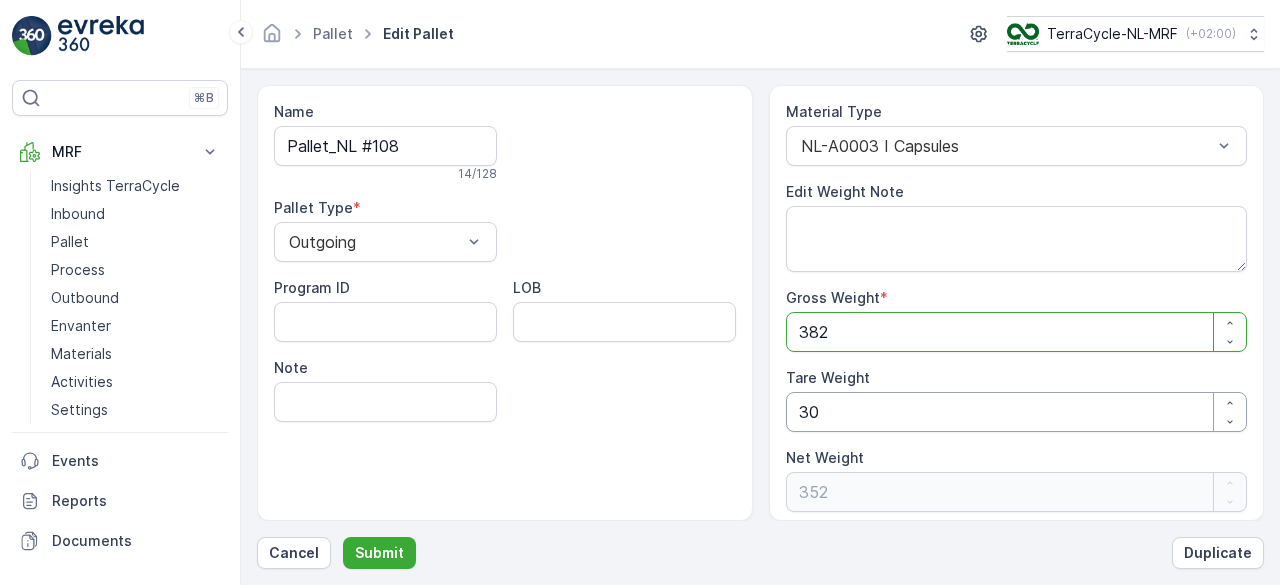 type on "382" 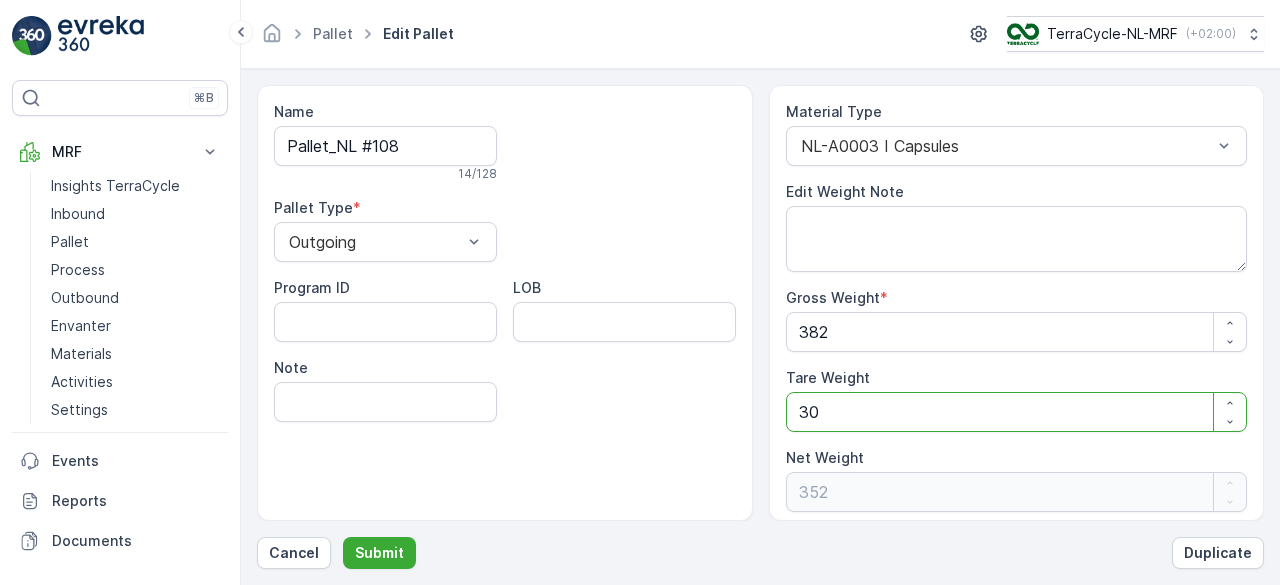 click on "30" at bounding box center [1017, 412] 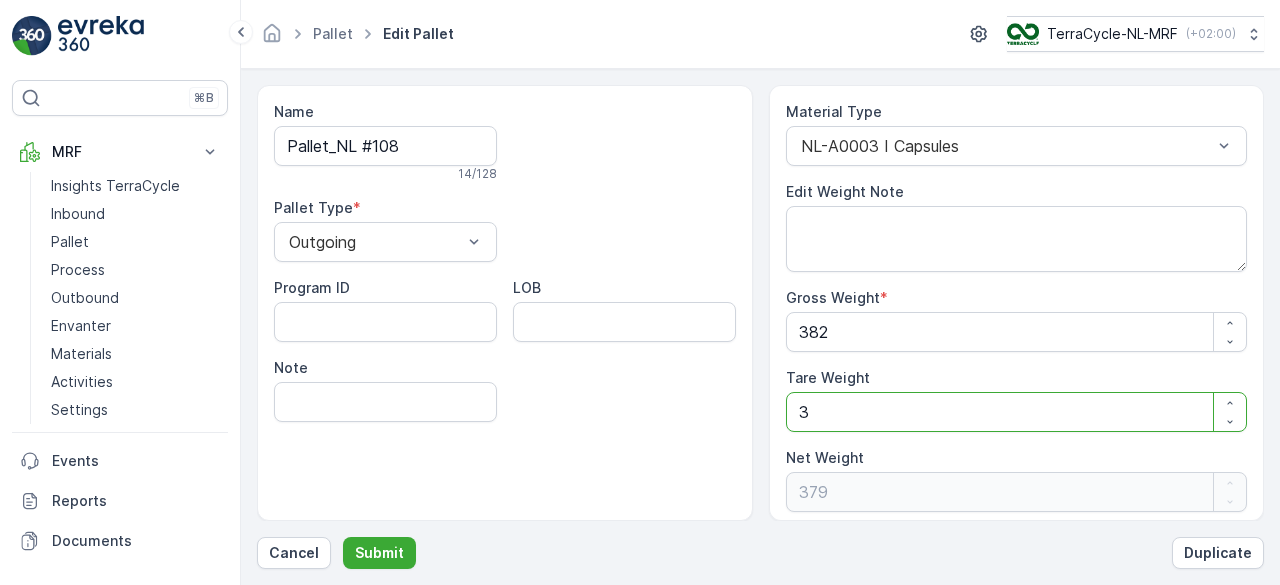 type 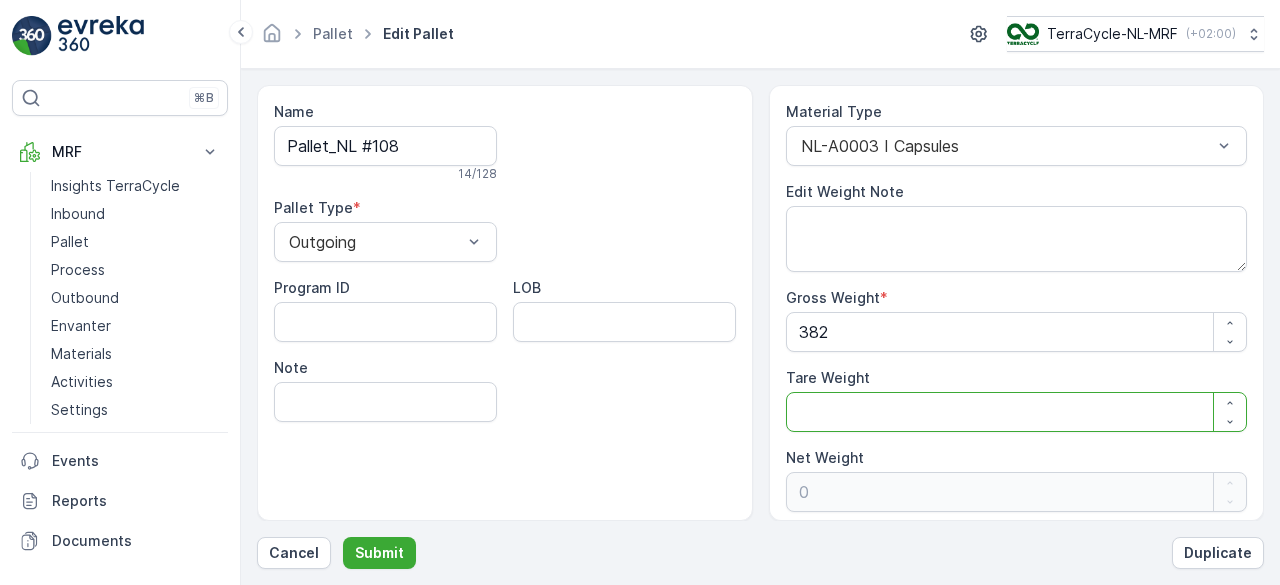type on "2" 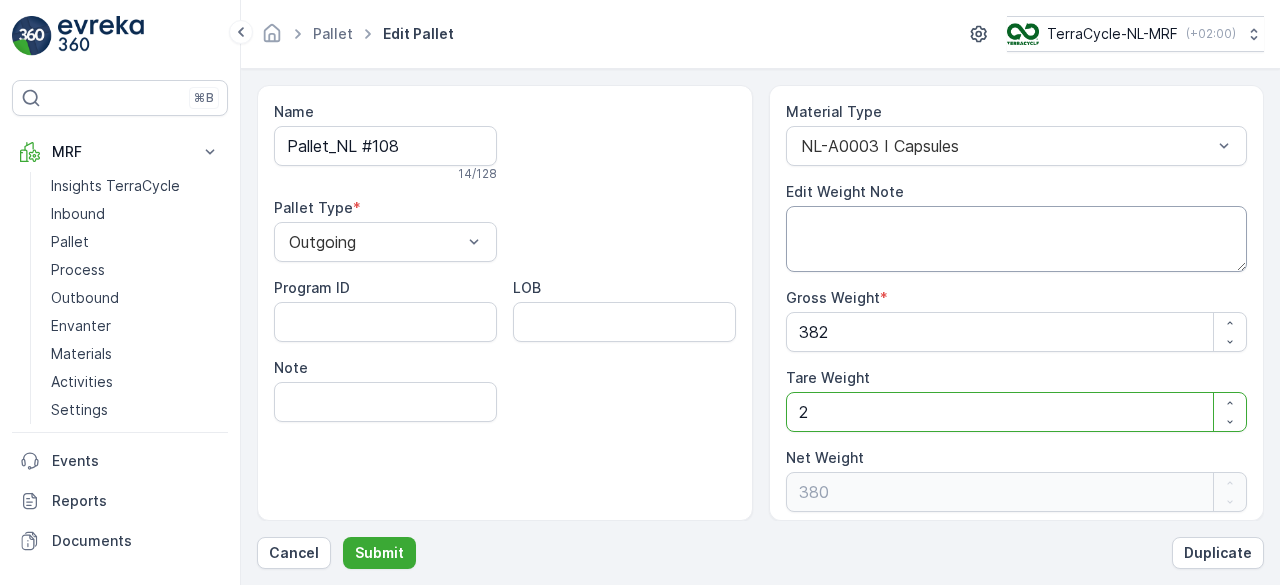 type on "2" 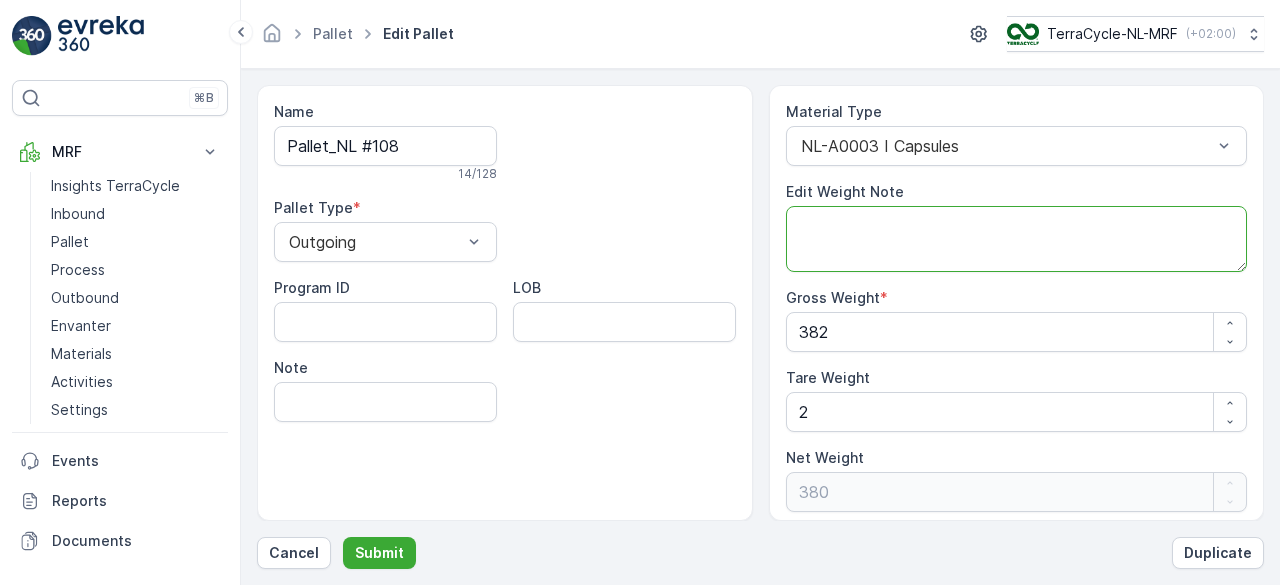 click on "Edit Weight Note" at bounding box center [1017, 239] 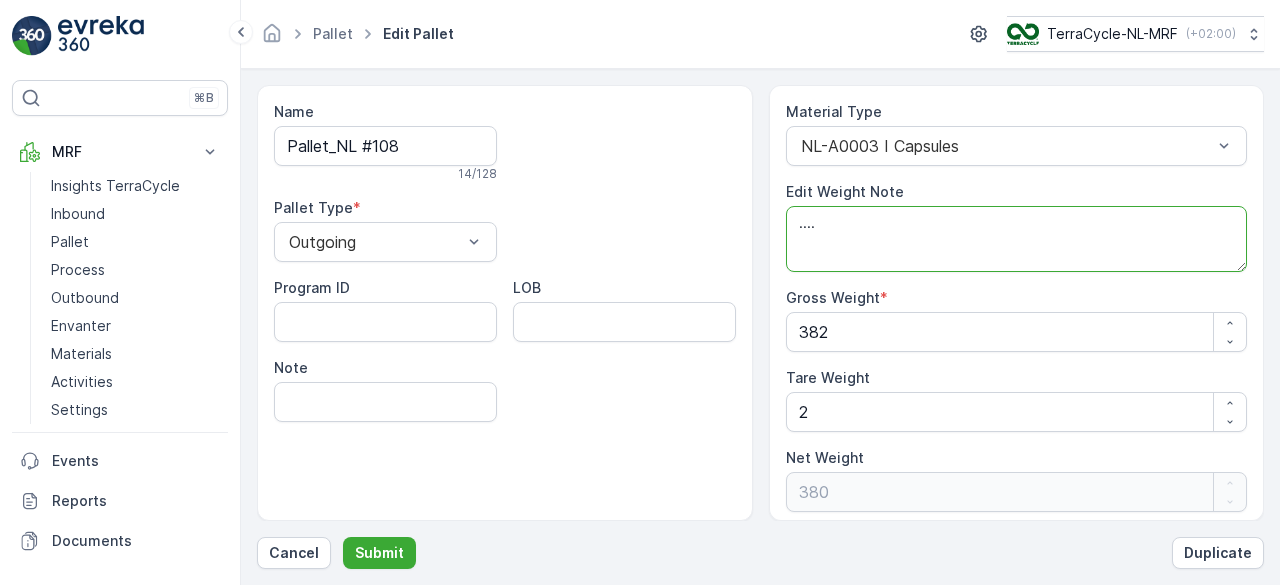 type on "...." 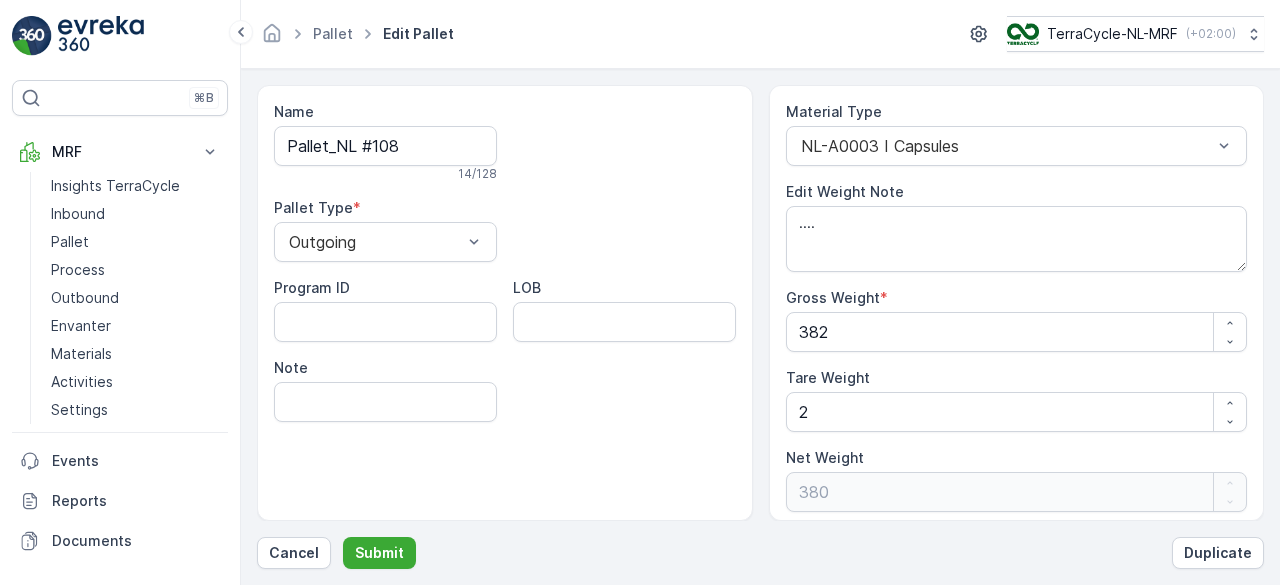 click on "Name Pallet_NL #108 14  /  128 Pallet Type * Outgoing Program ID LOB Note" at bounding box center [505, 303] 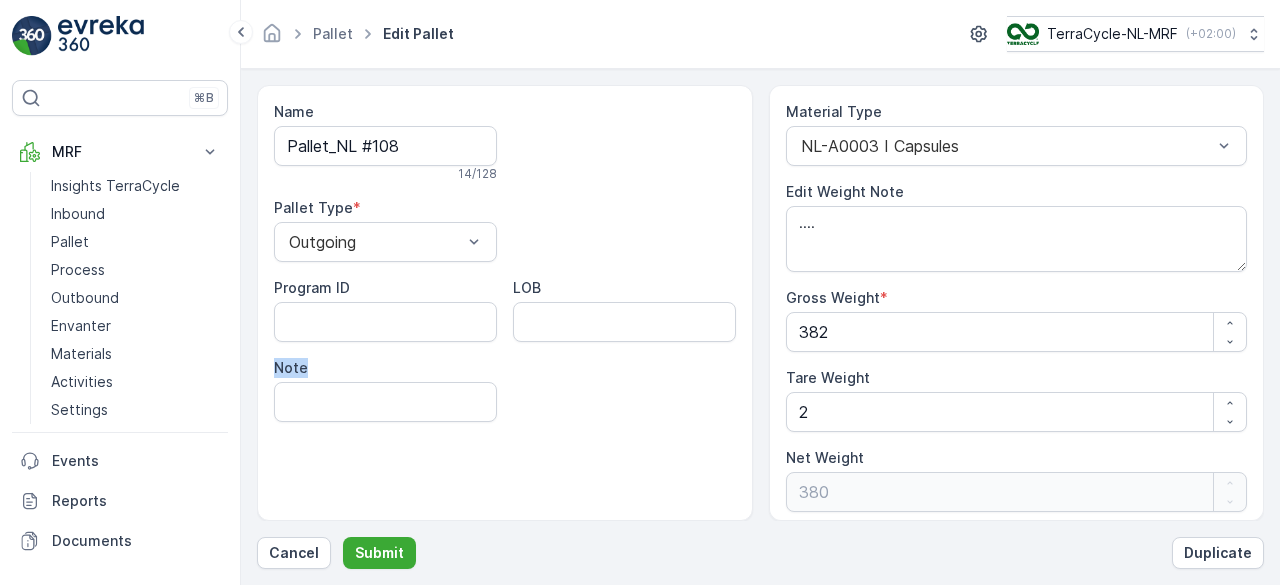 drag, startPoint x: 610, startPoint y: 457, endPoint x: 576, endPoint y: 483, distance: 42.80187 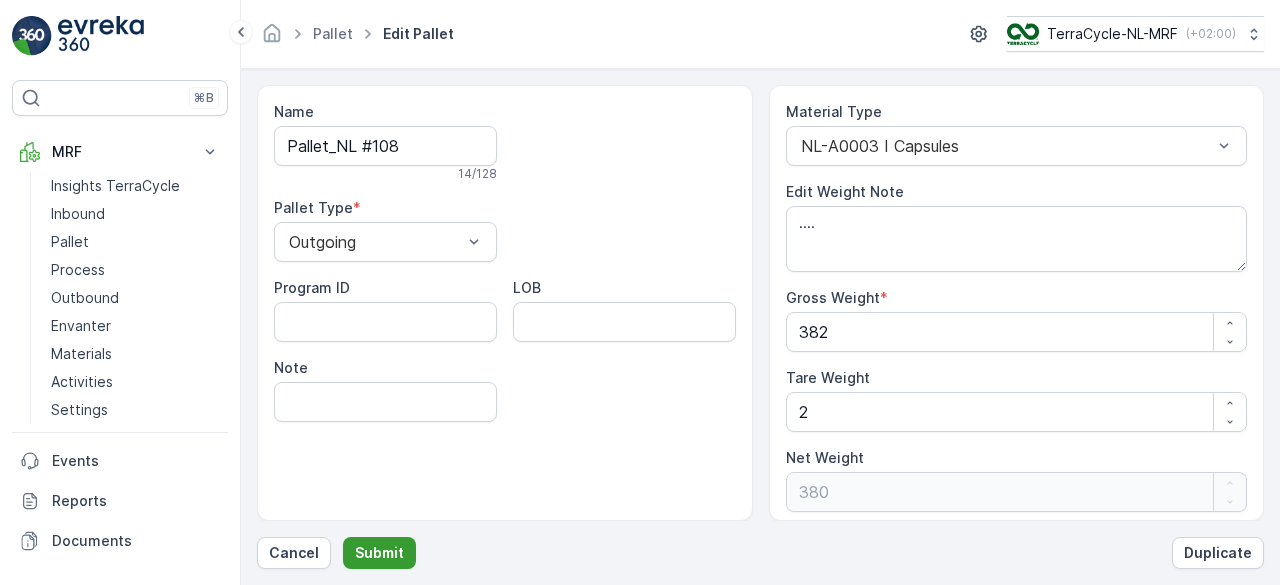 click on "Submit" at bounding box center [379, 553] 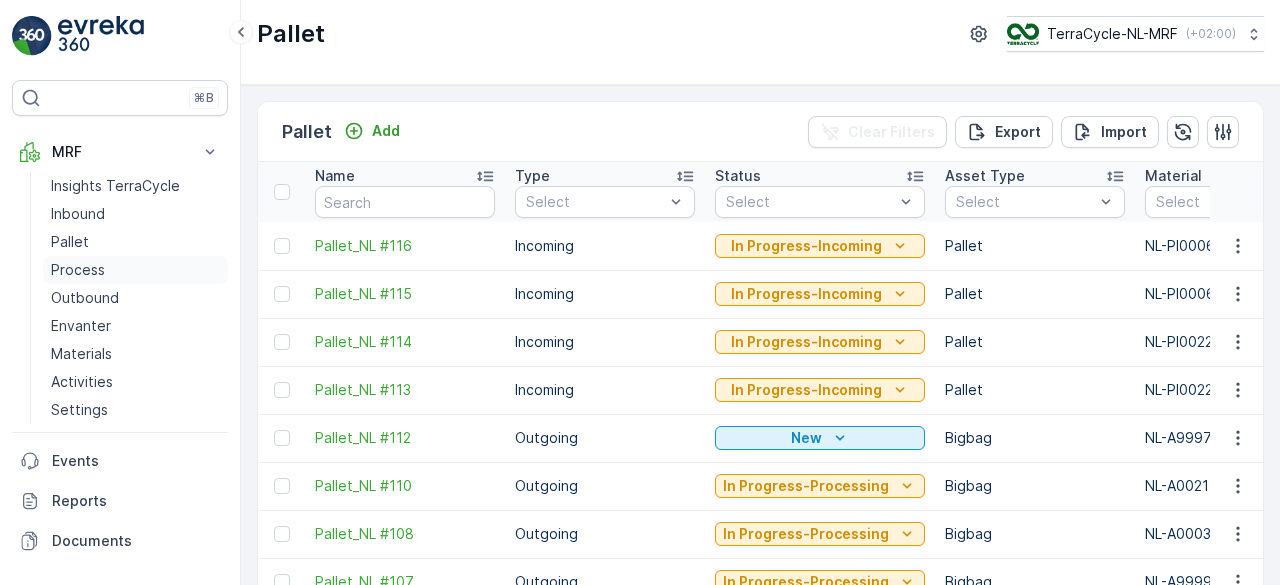 click on "Process" at bounding box center [78, 270] 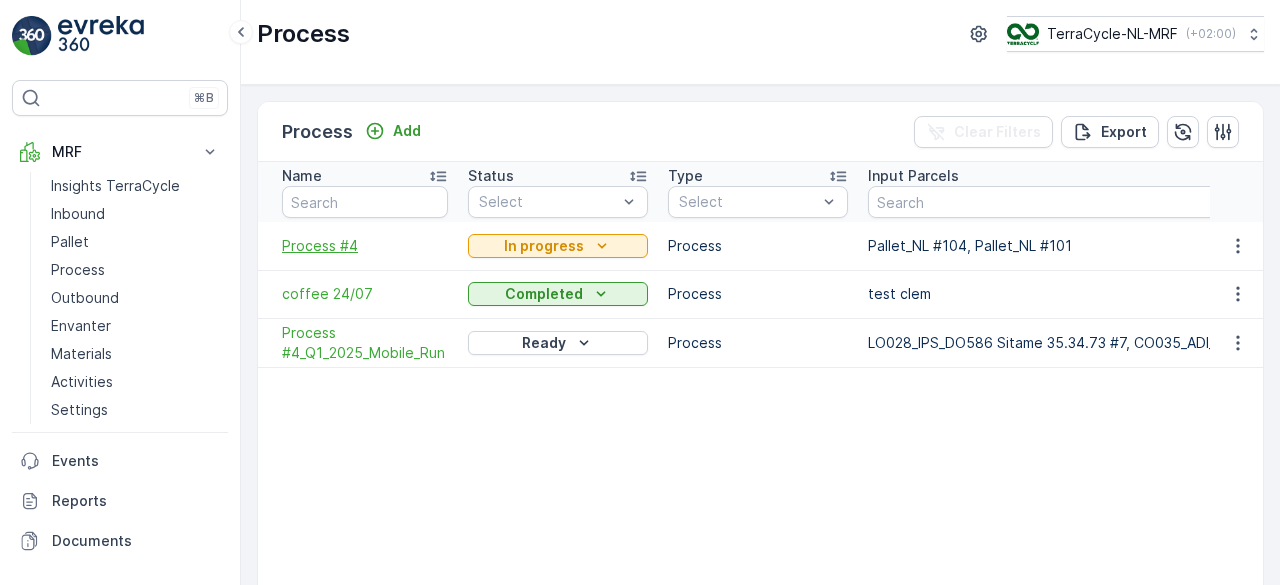 click on "Process #4" at bounding box center [365, 246] 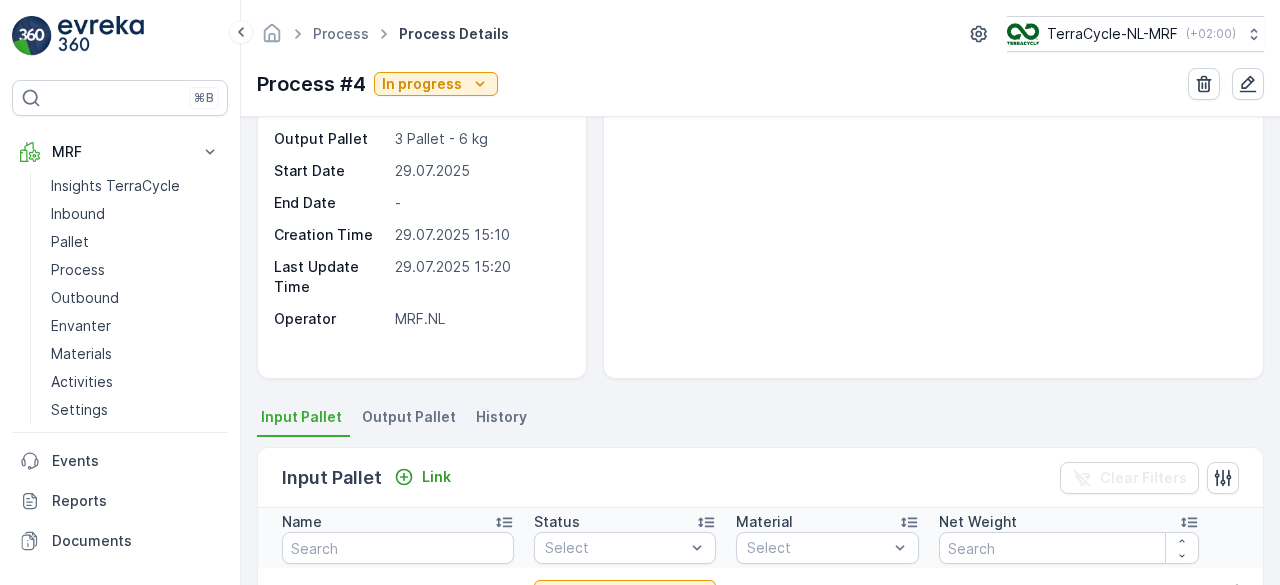 scroll, scrollTop: 160, scrollLeft: 0, axis: vertical 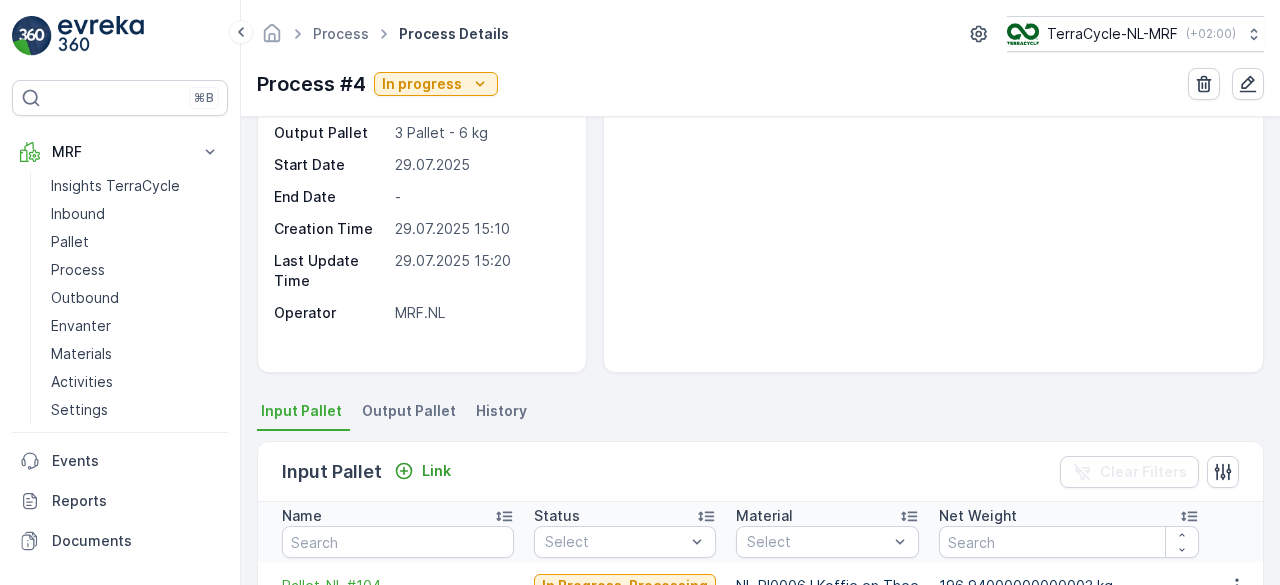 click on "Output Pallet" at bounding box center (409, 411) 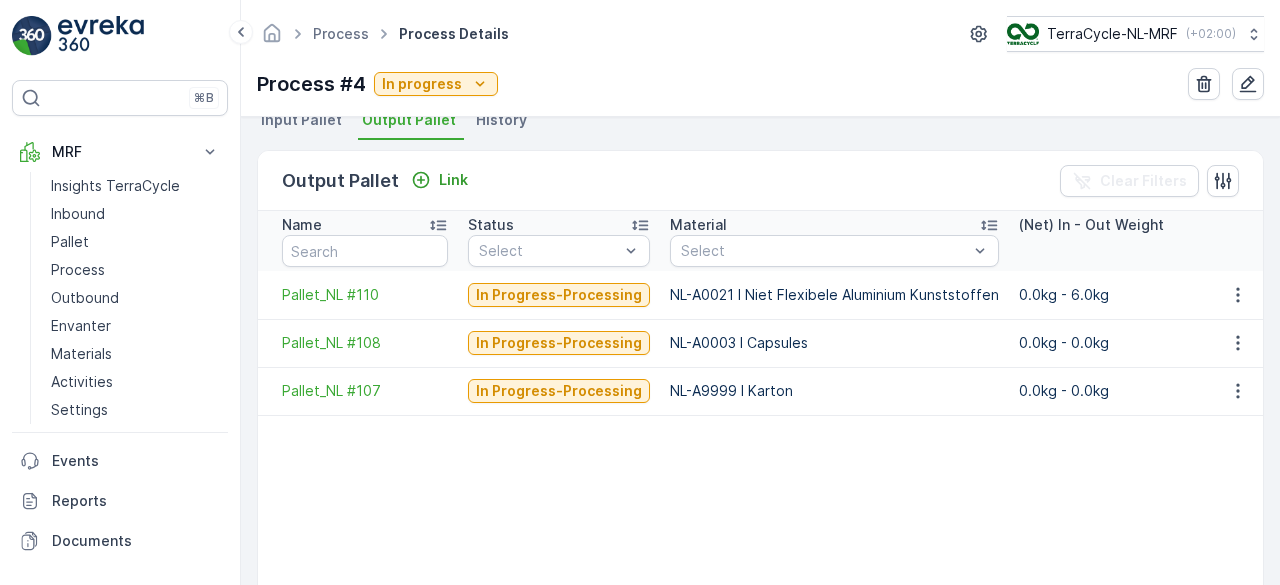 scroll, scrollTop: 452, scrollLeft: 0, axis: vertical 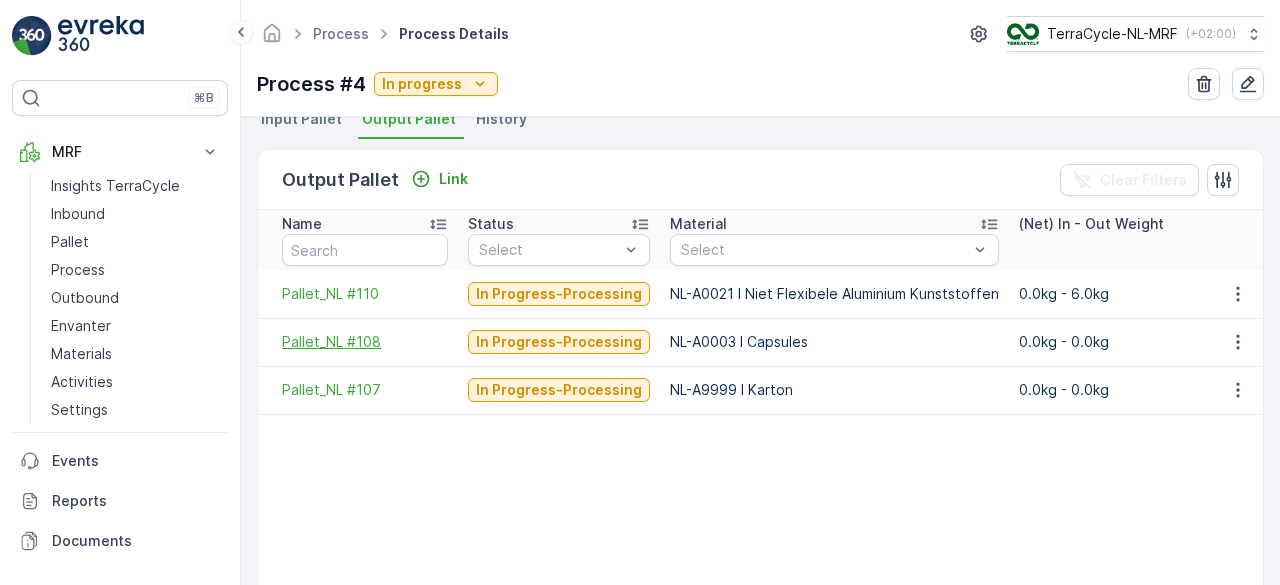 click on "Pallet_NL #108" at bounding box center (365, 342) 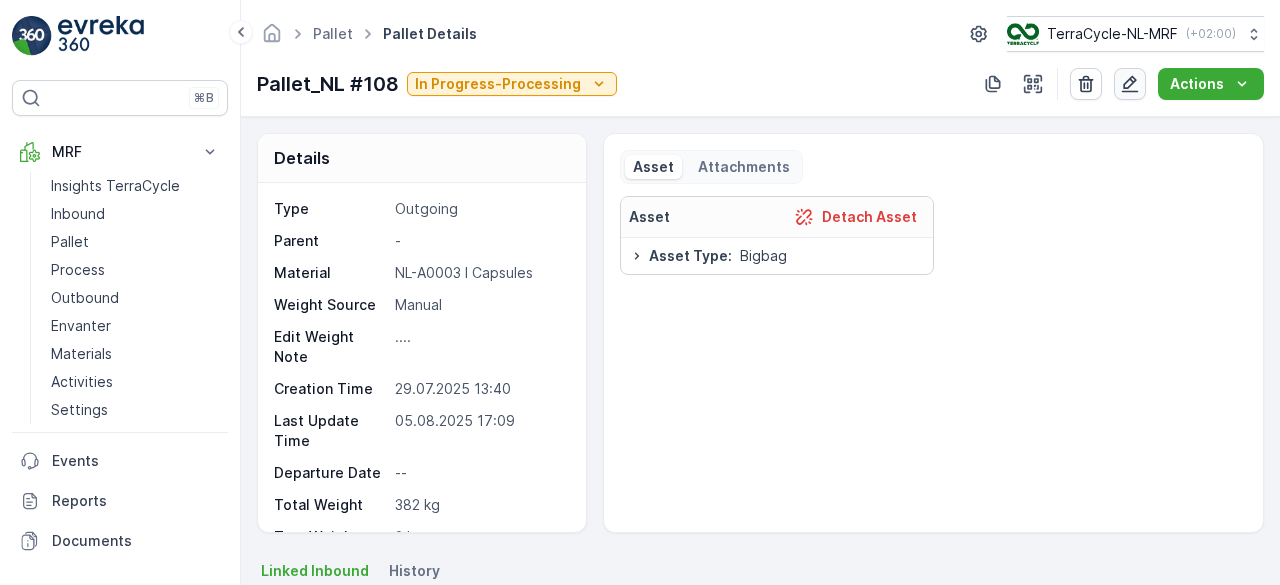 click 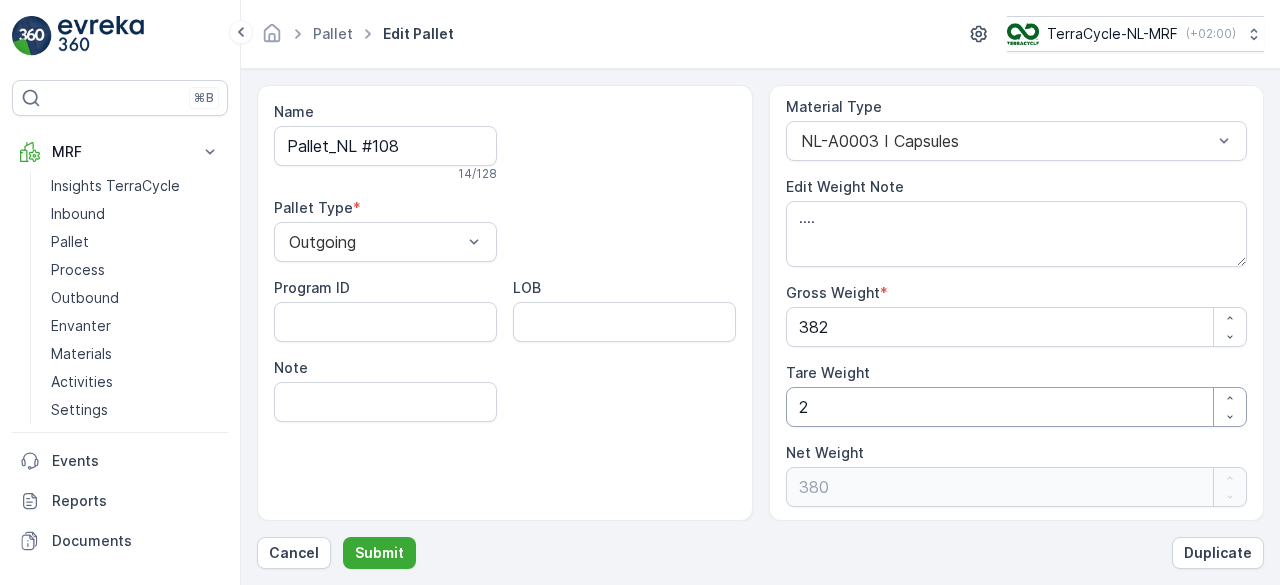 scroll, scrollTop: 0, scrollLeft: 0, axis: both 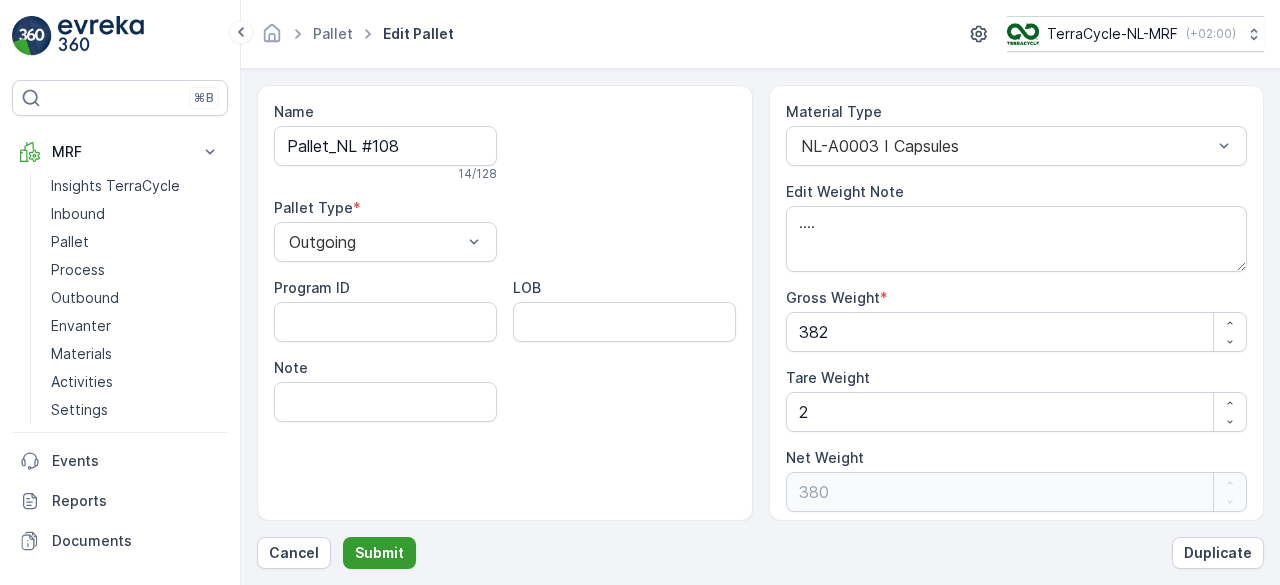 click on "Submit" at bounding box center [379, 553] 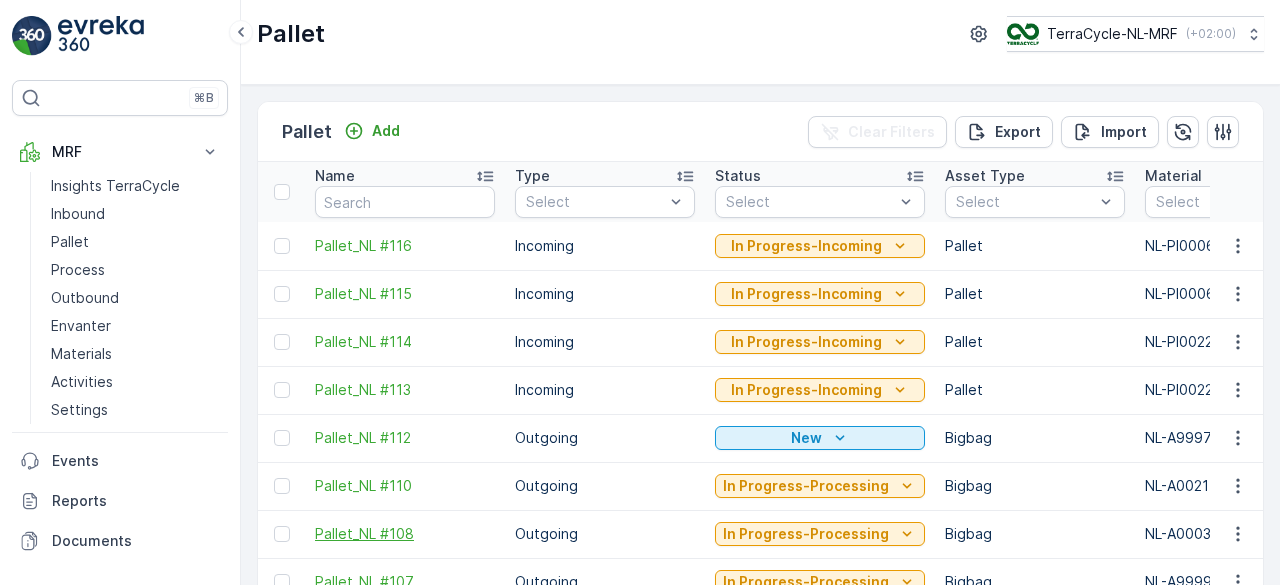 click on "Pallet_NL #108" at bounding box center [405, 534] 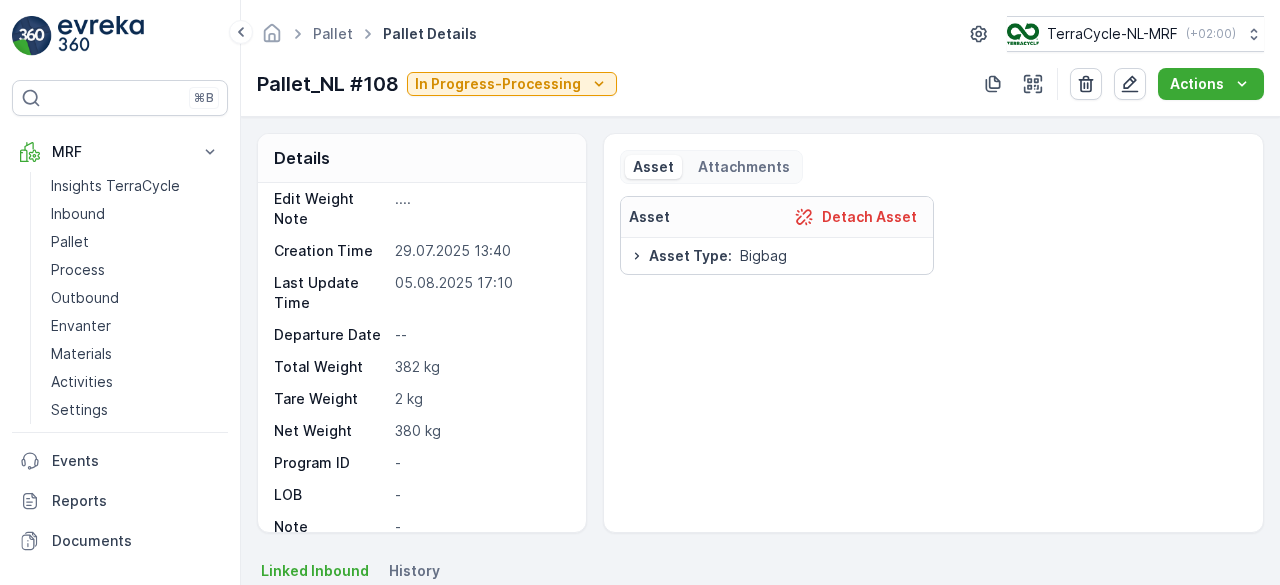 scroll, scrollTop: 0, scrollLeft: 0, axis: both 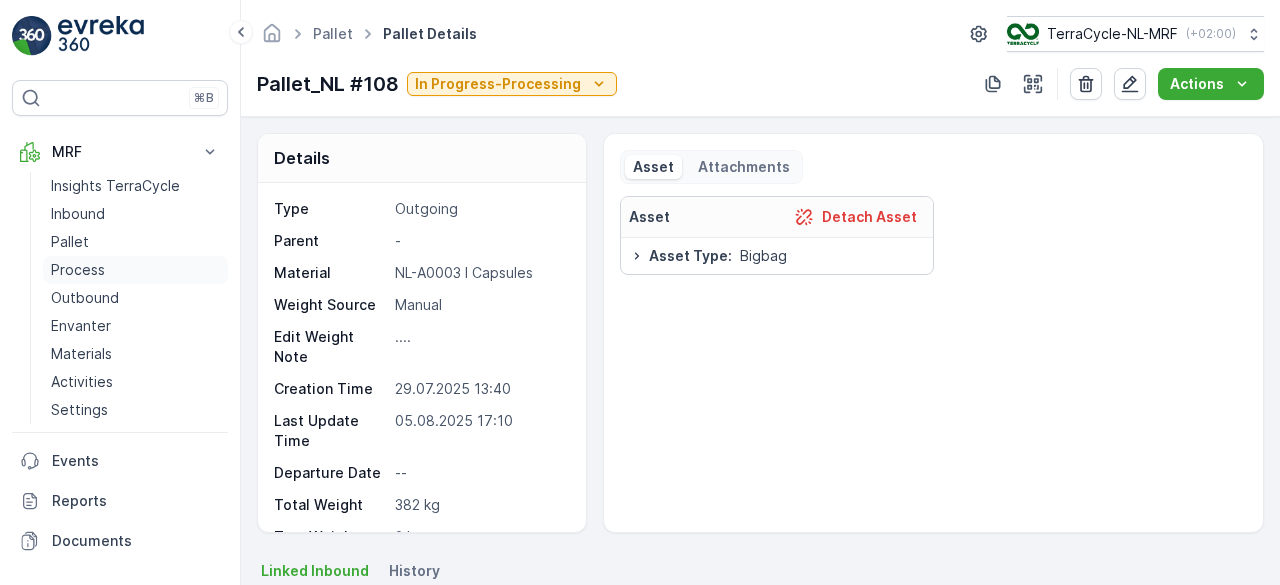 click on "Process" at bounding box center (78, 270) 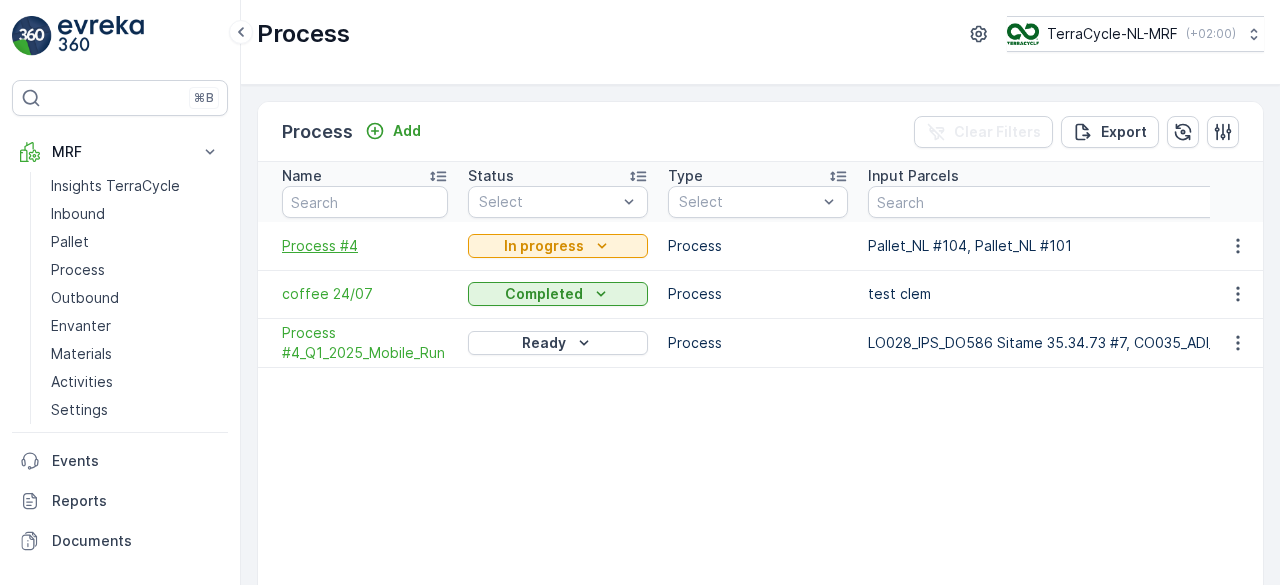 click on "Process #4" at bounding box center [365, 246] 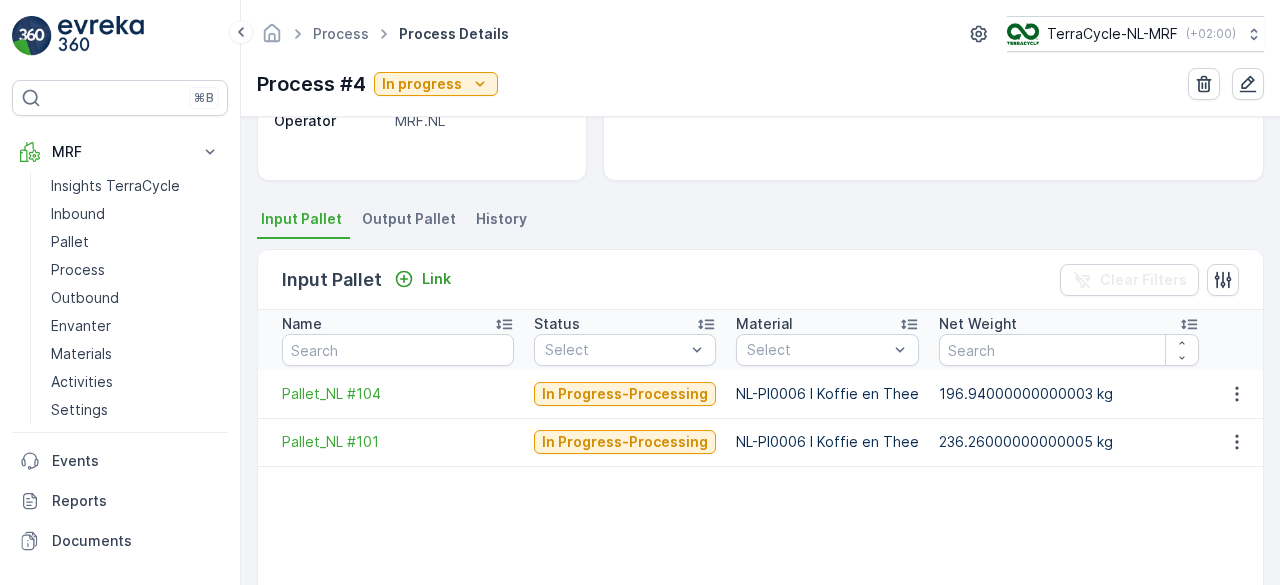 scroll, scrollTop: 353, scrollLeft: 0, axis: vertical 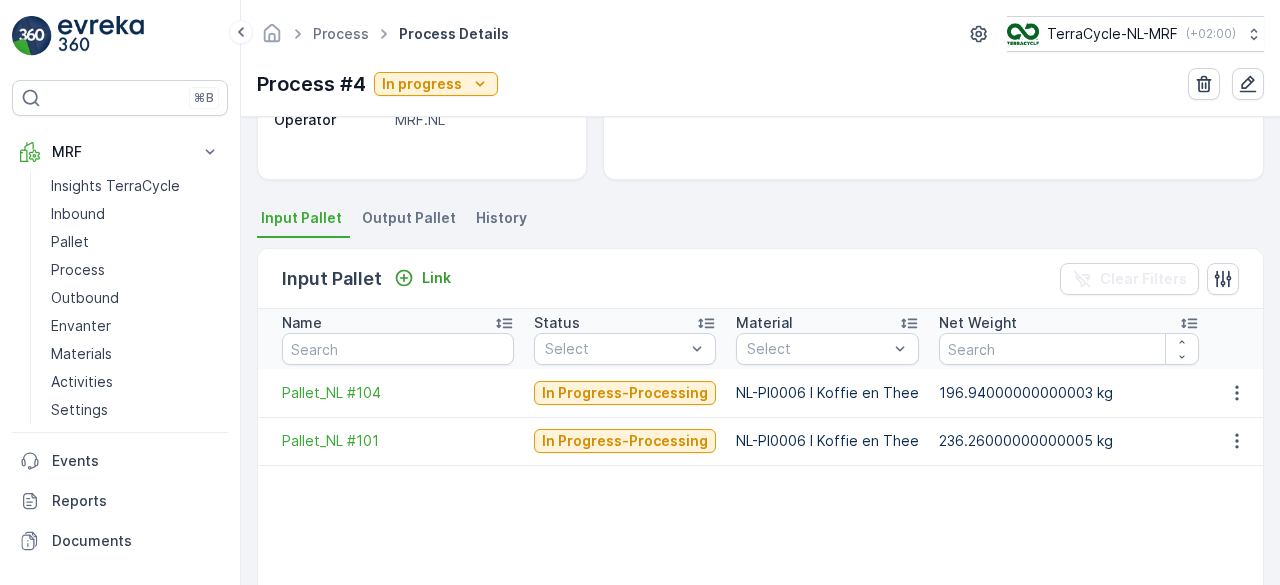 click on "Output Pallet" at bounding box center (409, 218) 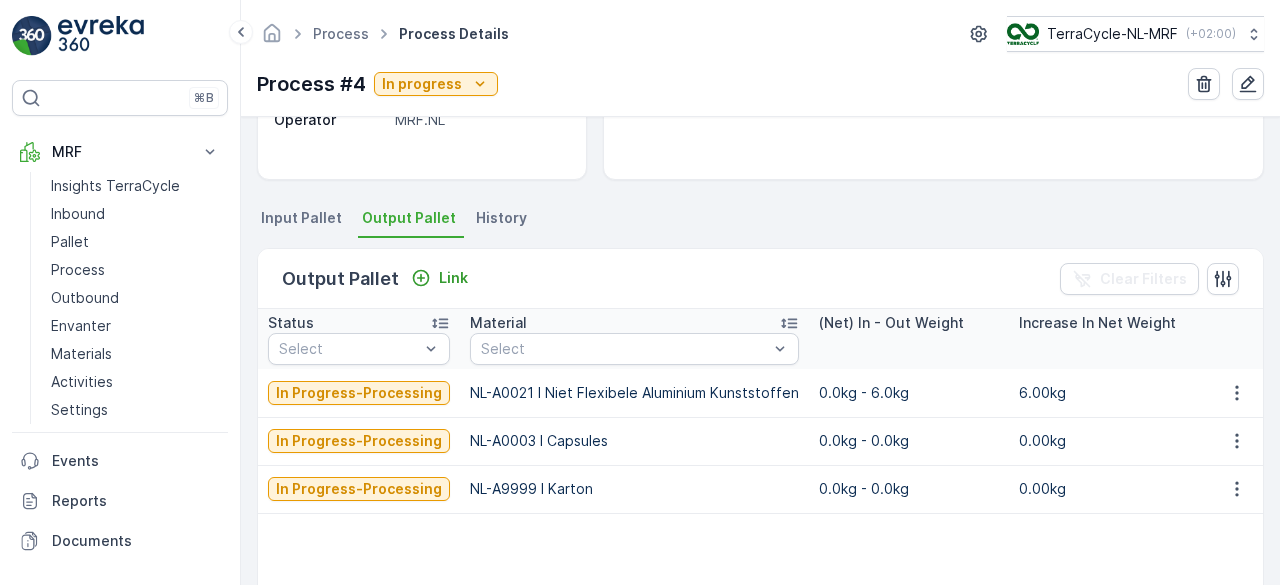 scroll, scrollTop: 0, scrollLeft: 0, axis: both 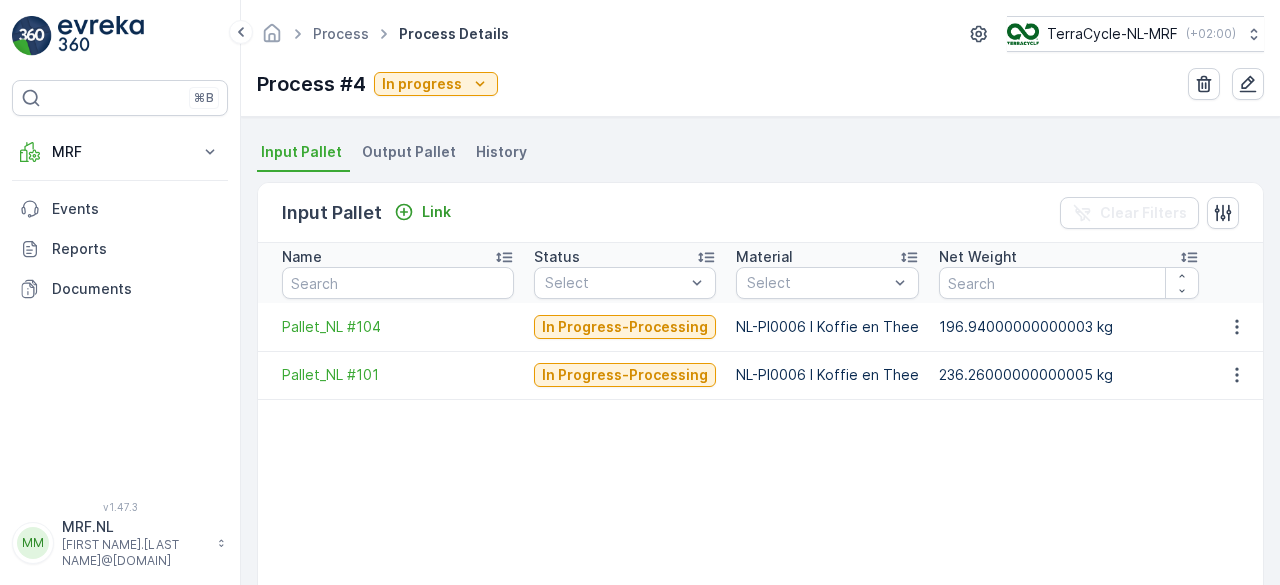 click on "Output Pallet" at bounding box center (409, 152) 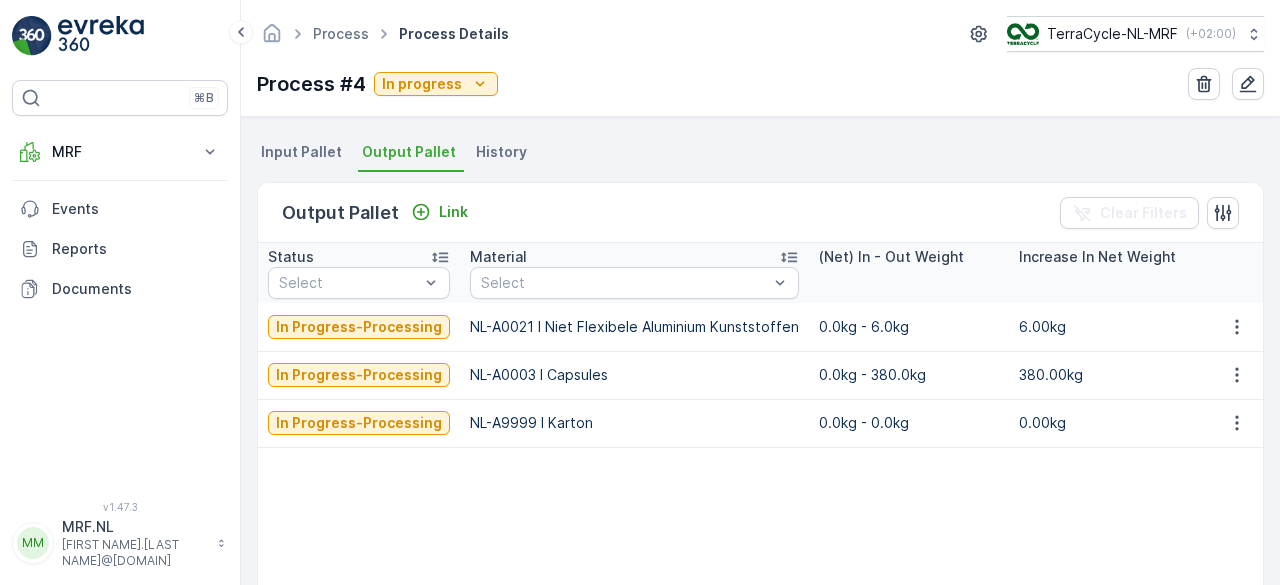 scroll, scrollTop: 0, scrollLeft: 0, axis: both 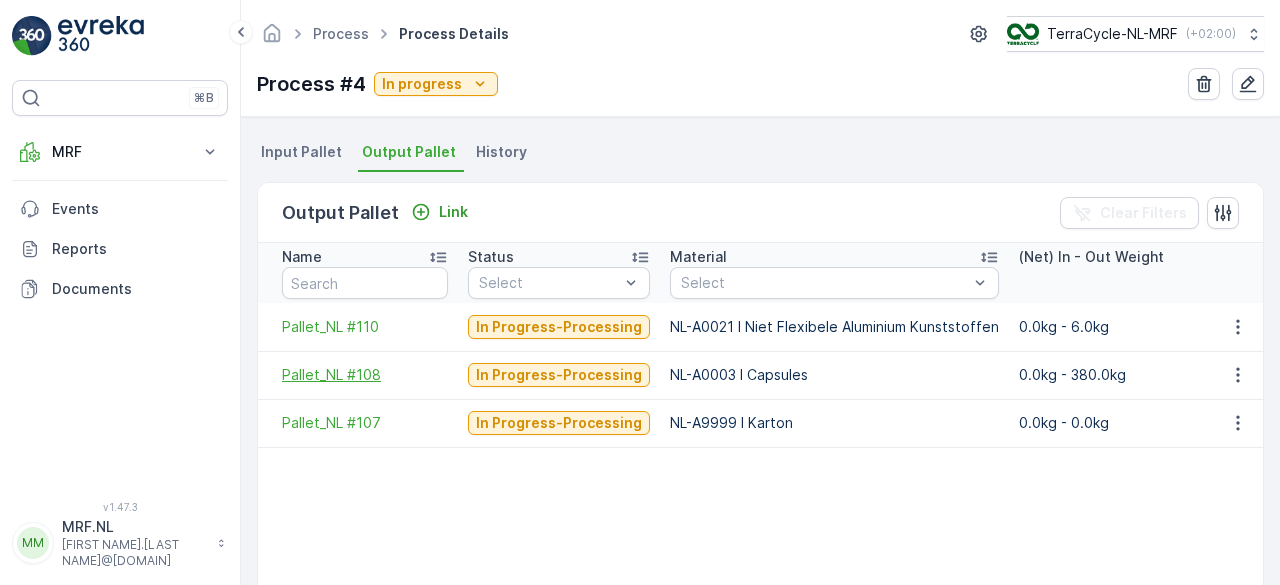 click on "Pallet_NL #108" at bounding box center [365, 375] 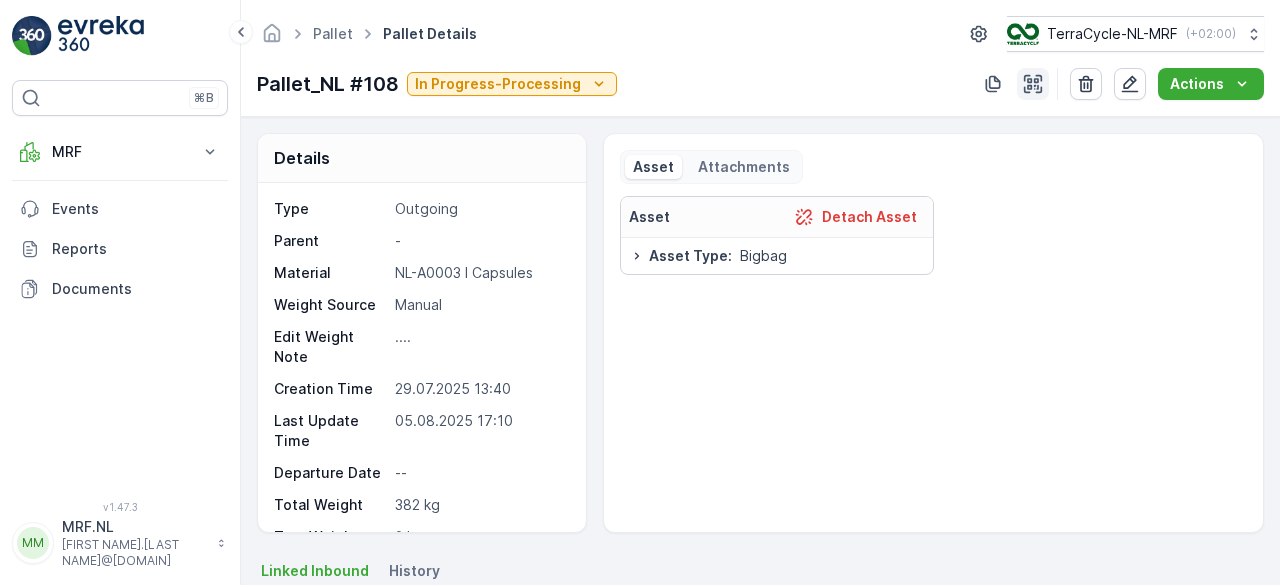 click 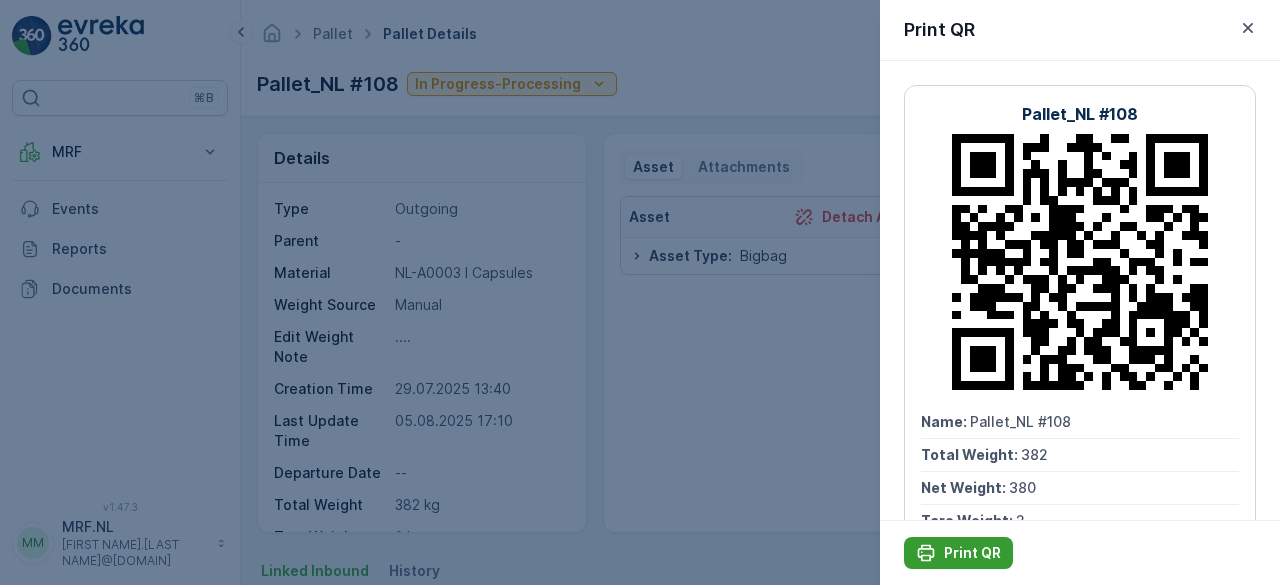 click 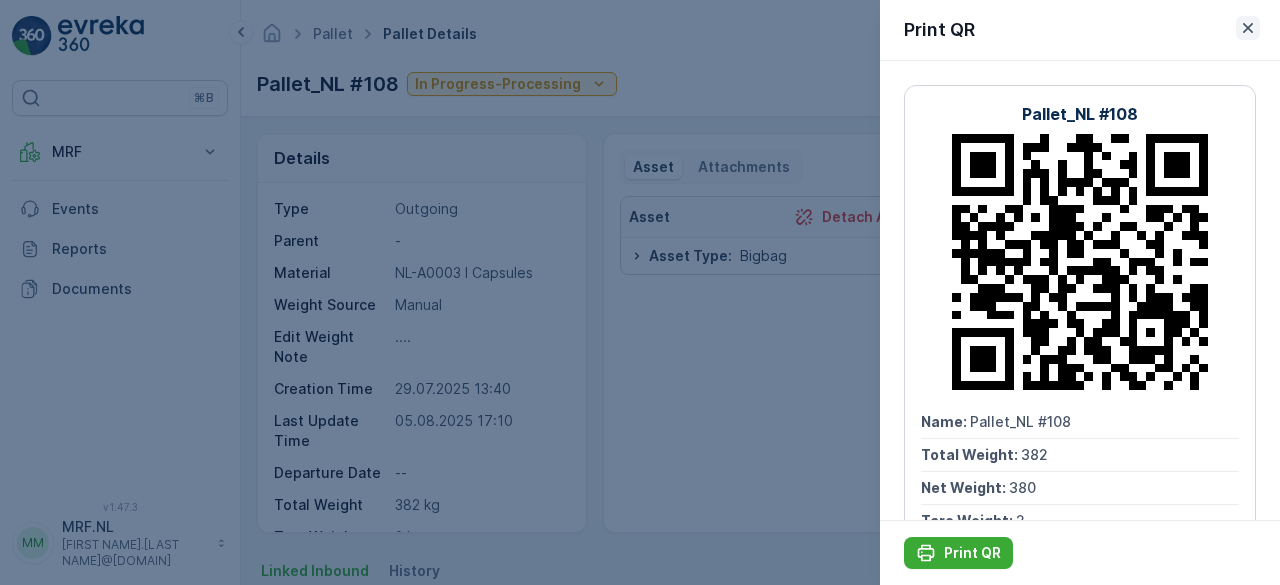 click at bounding box center (1248, 28) 